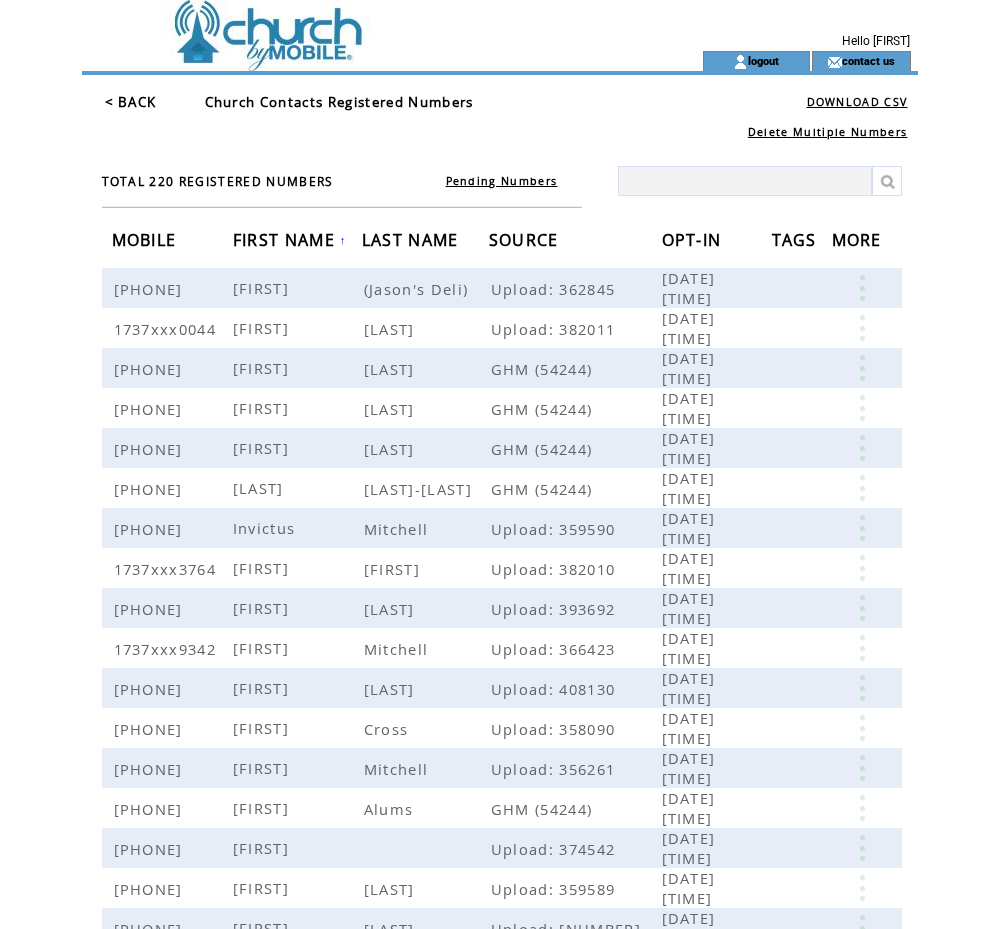 scroll, scrollTop: 208, scrollLeft: 0, axis: vertical 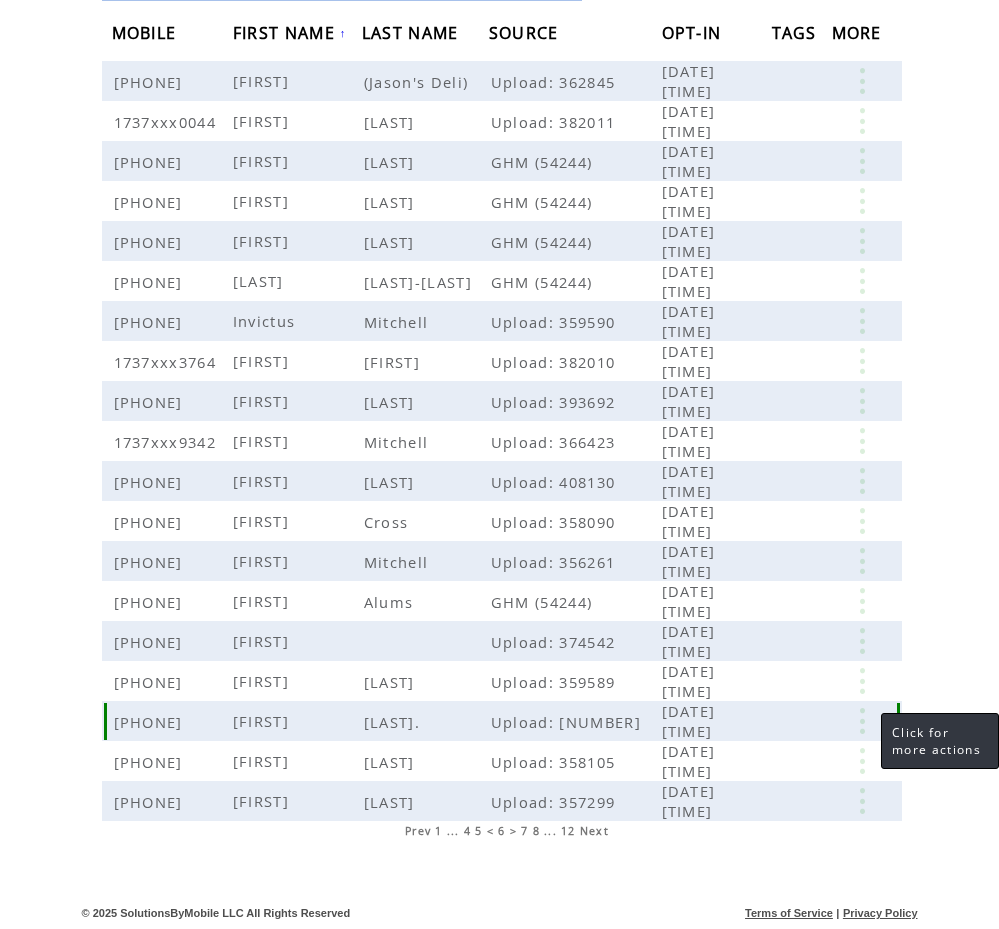 click at bounding box center (862, 721) 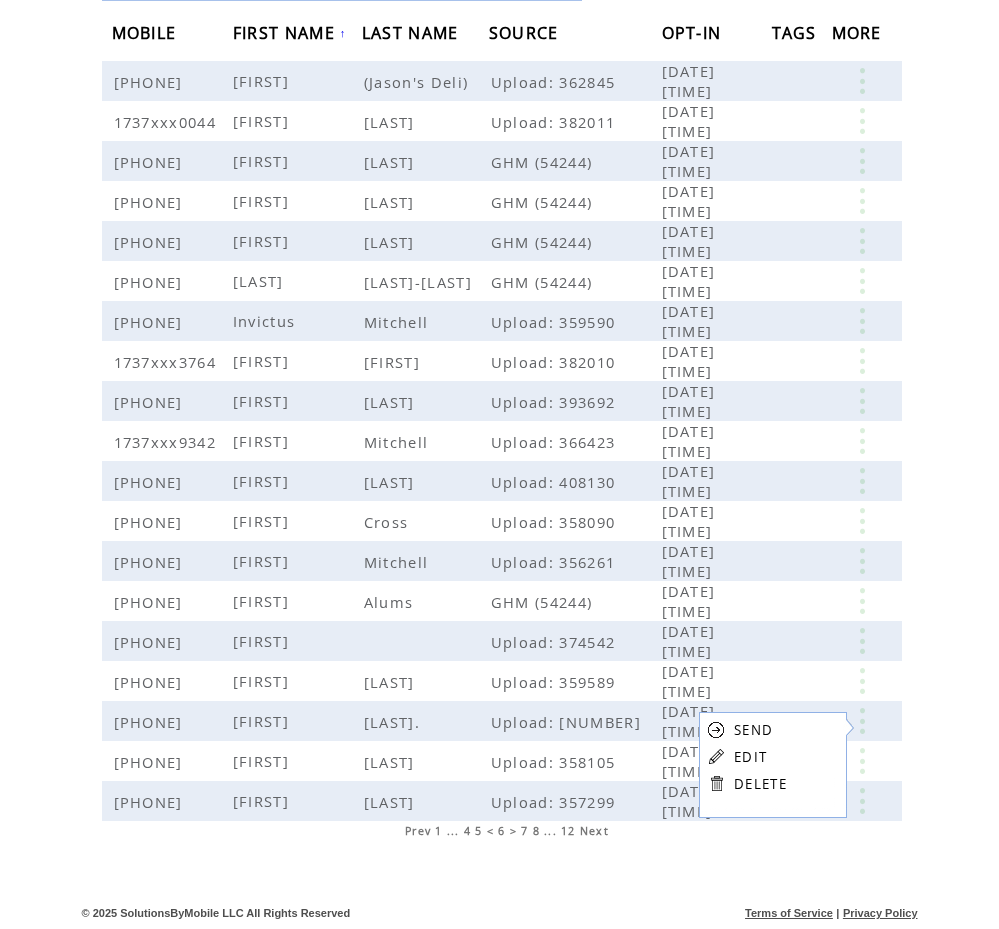 click on "DELETE" at bounding box center [760, 784] 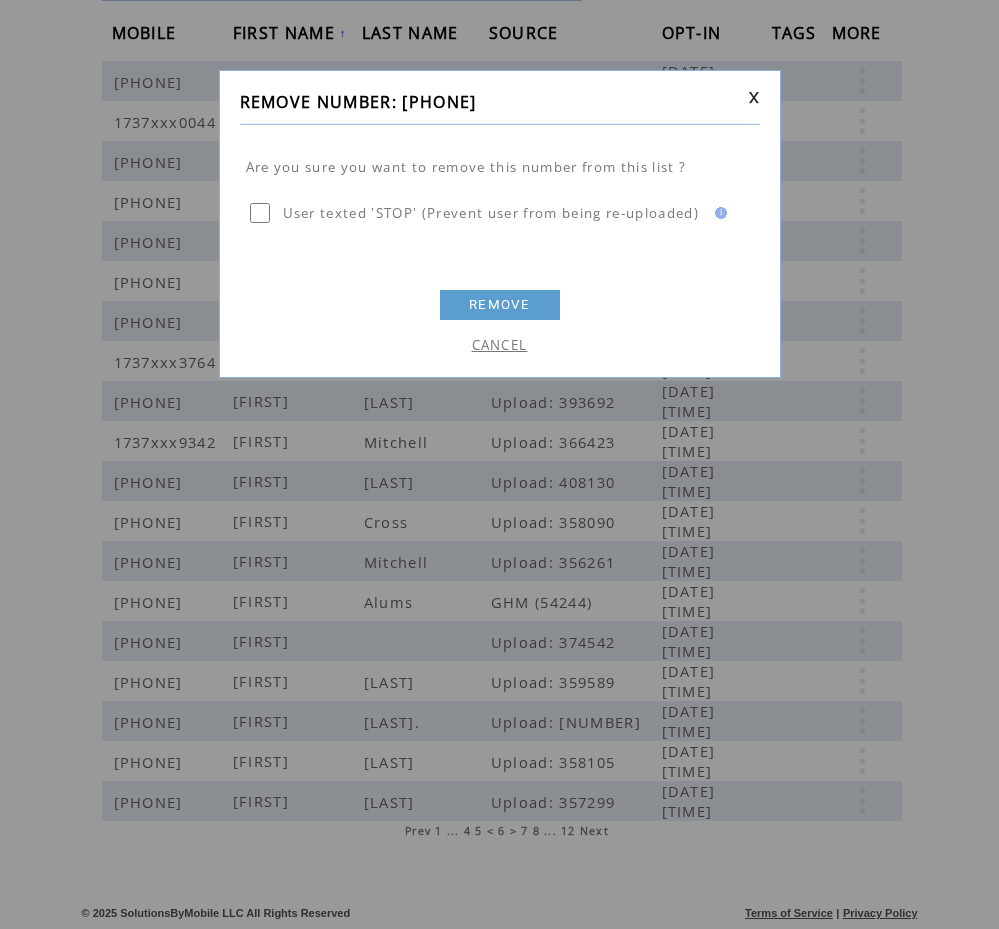 click on "REMOVE" at bounding box center (500, 305) 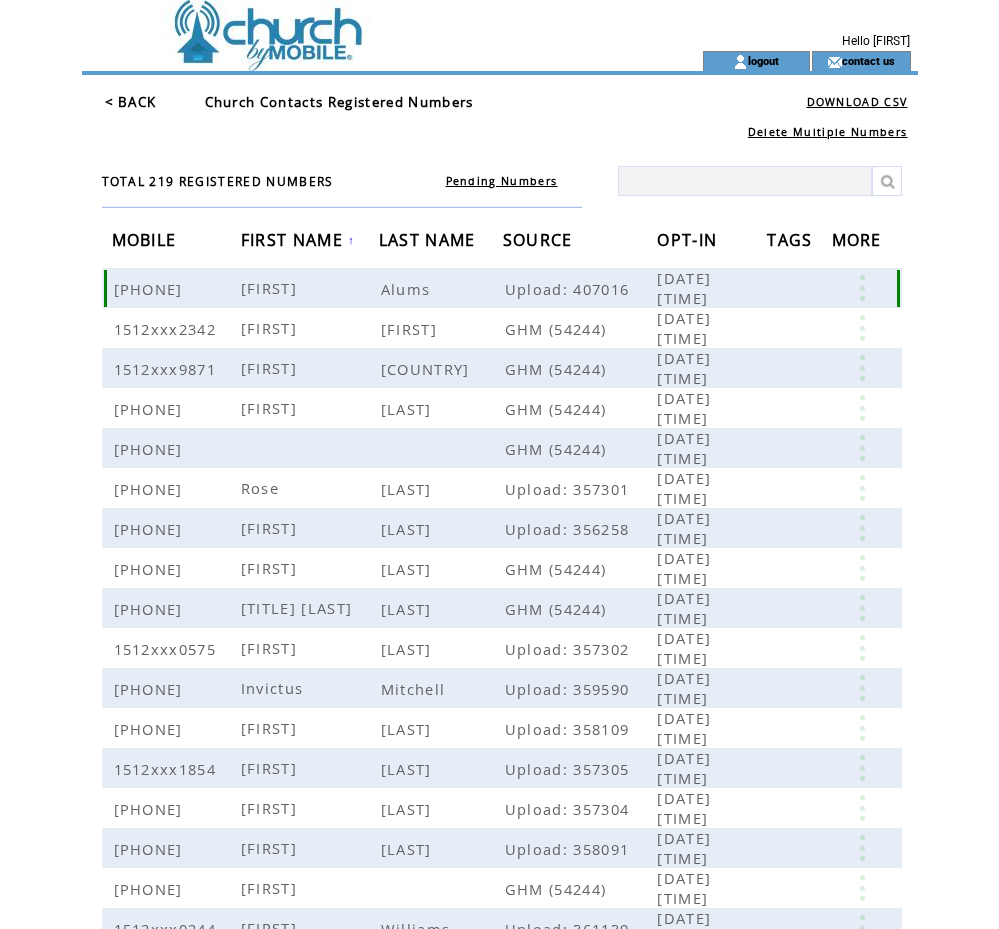 scroll, scrollTop: 0, scrollLeft: 0, axis: both 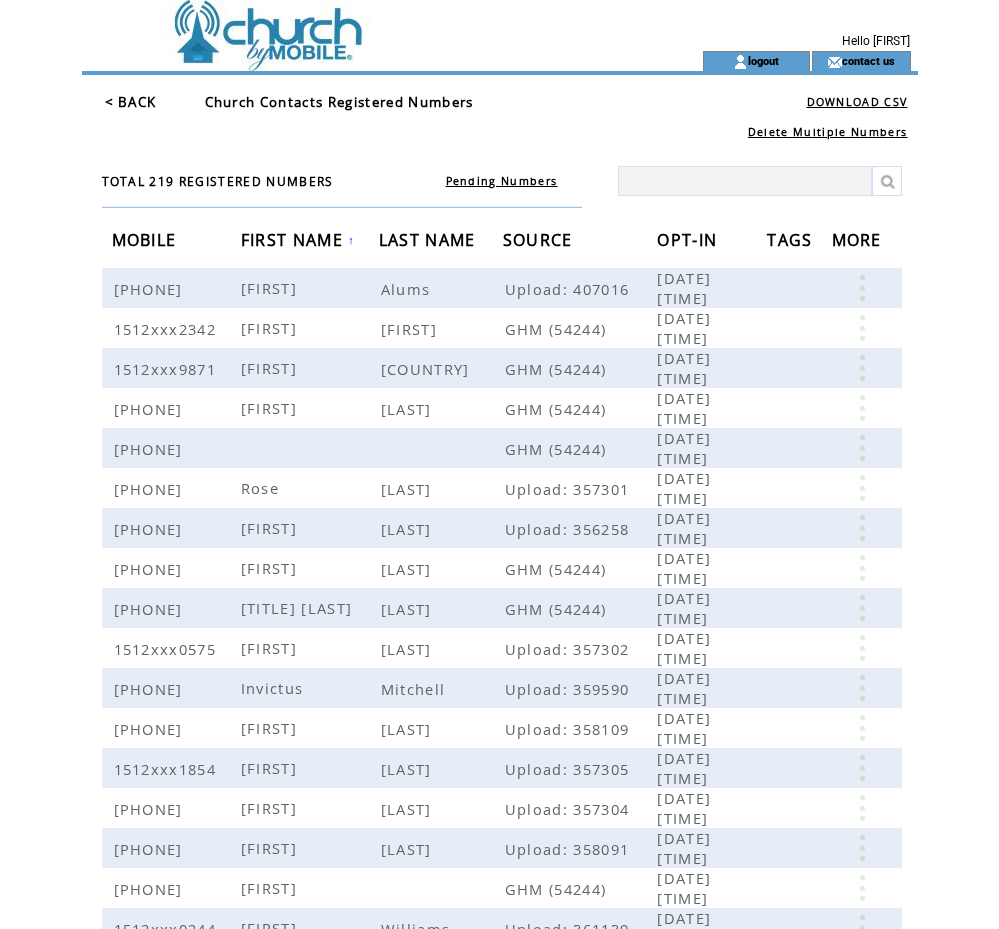 click on "FIRST NAME" at bounding box center [294, 242] 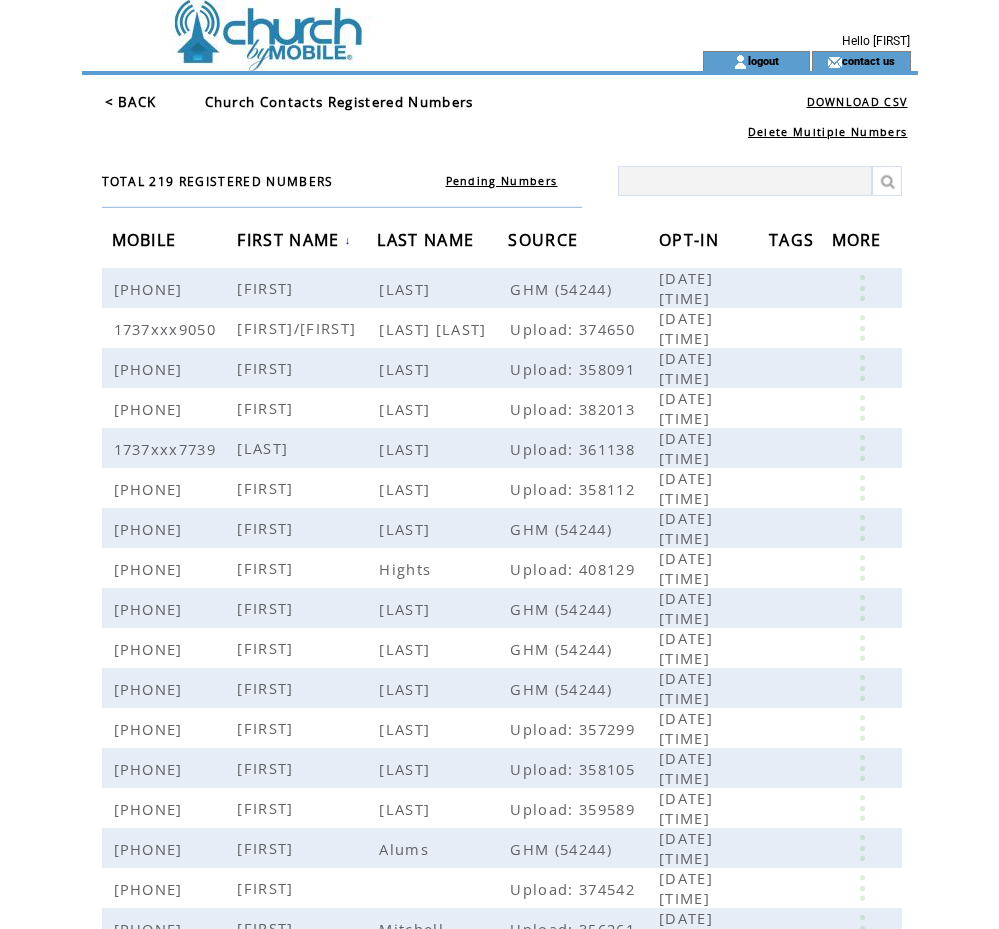 scroll, scrollTop: 0, scrollLeft: 0, axis: both 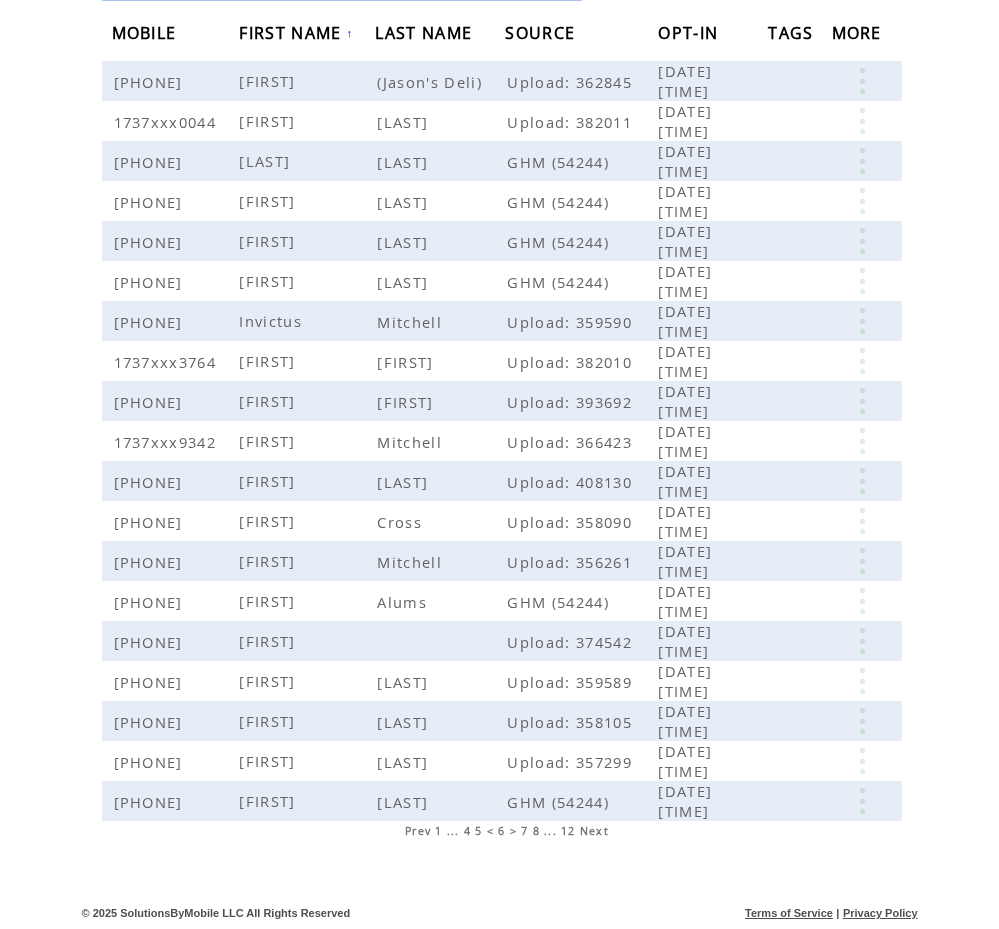 click on "Next" at bounding box center [594, 831] 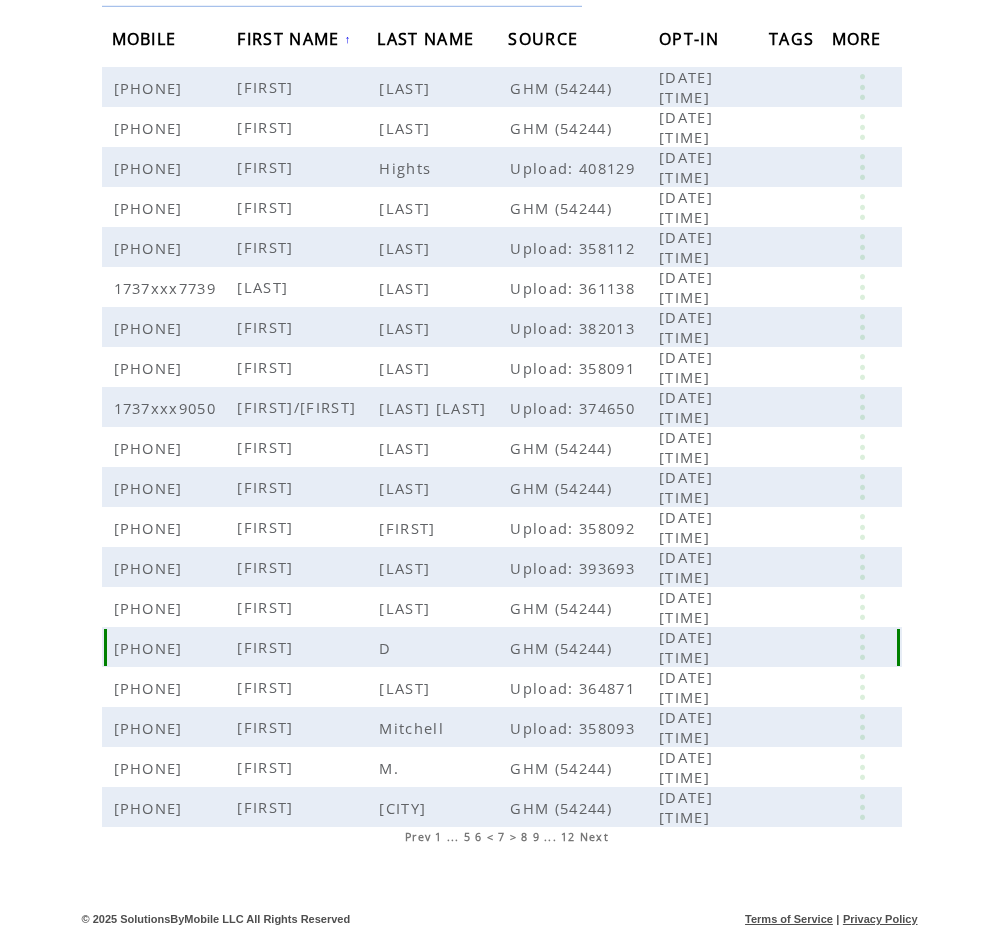 scroll, scrollTop: 206, scrollLeft: 0, axis: vertical 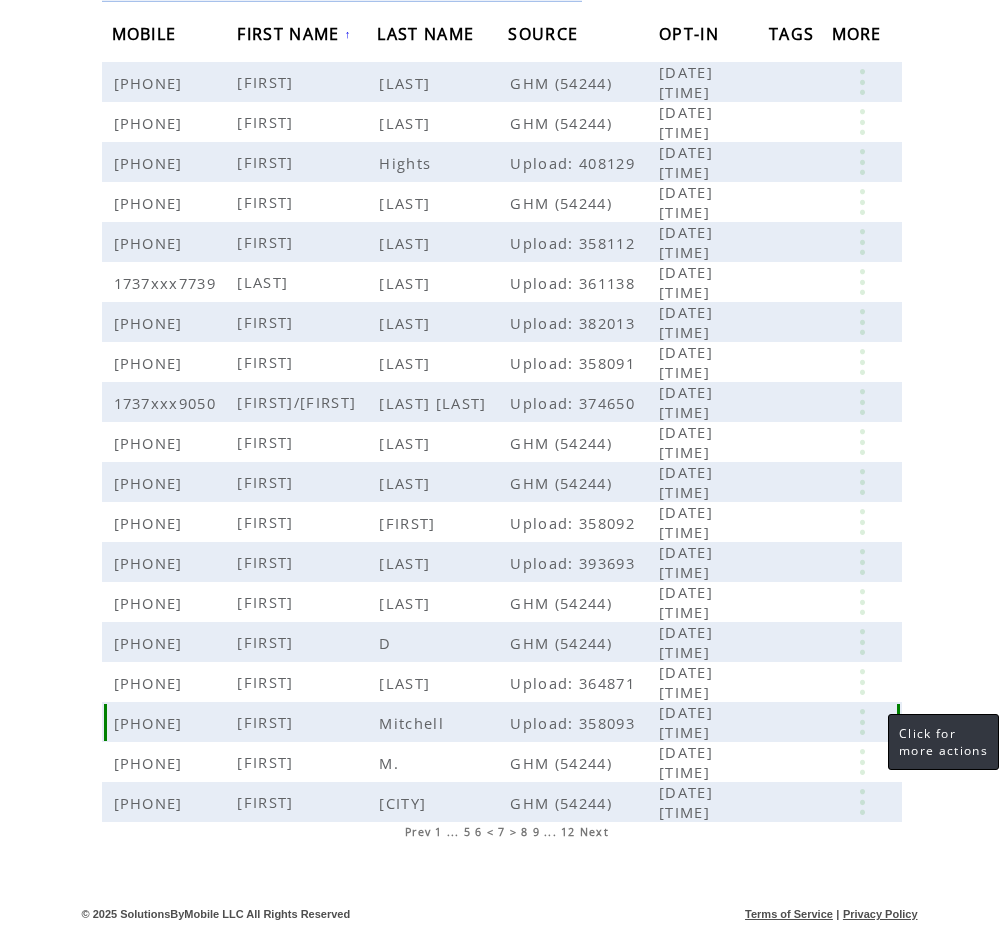 click at bounding box center (862, 722) 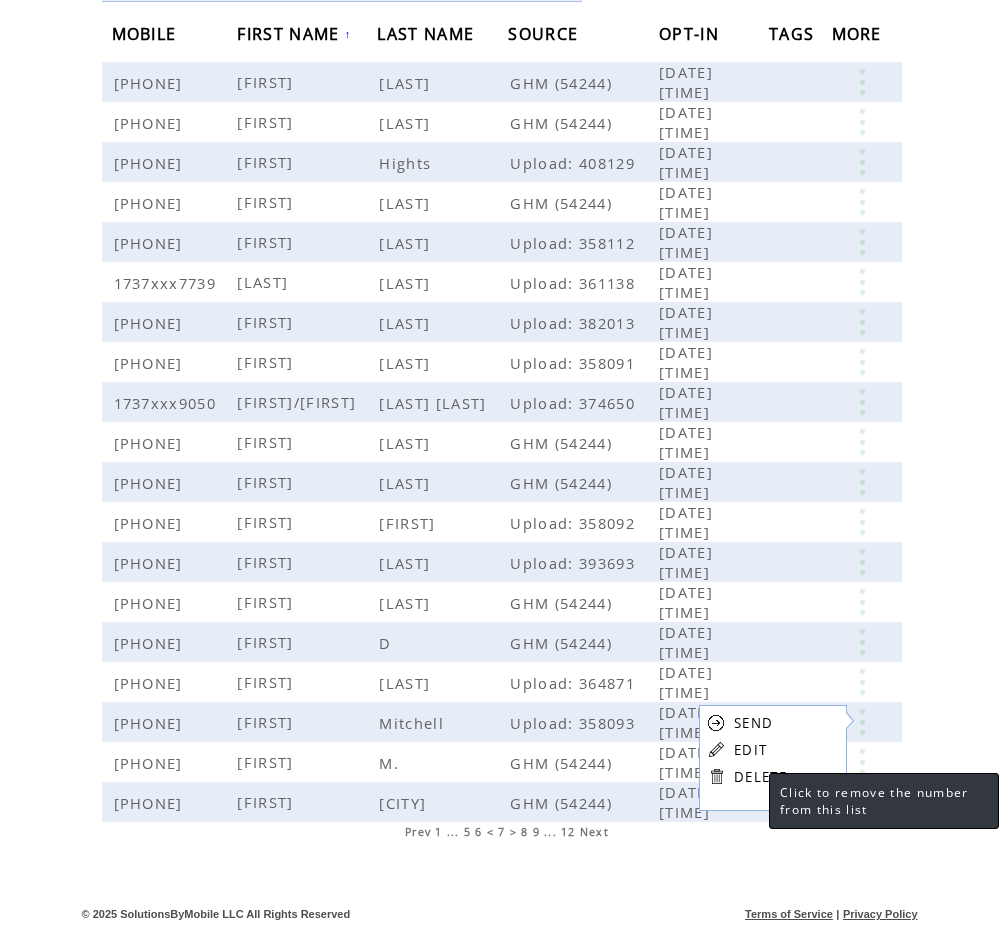click on "DELETE" at bounding box center (760, 777) 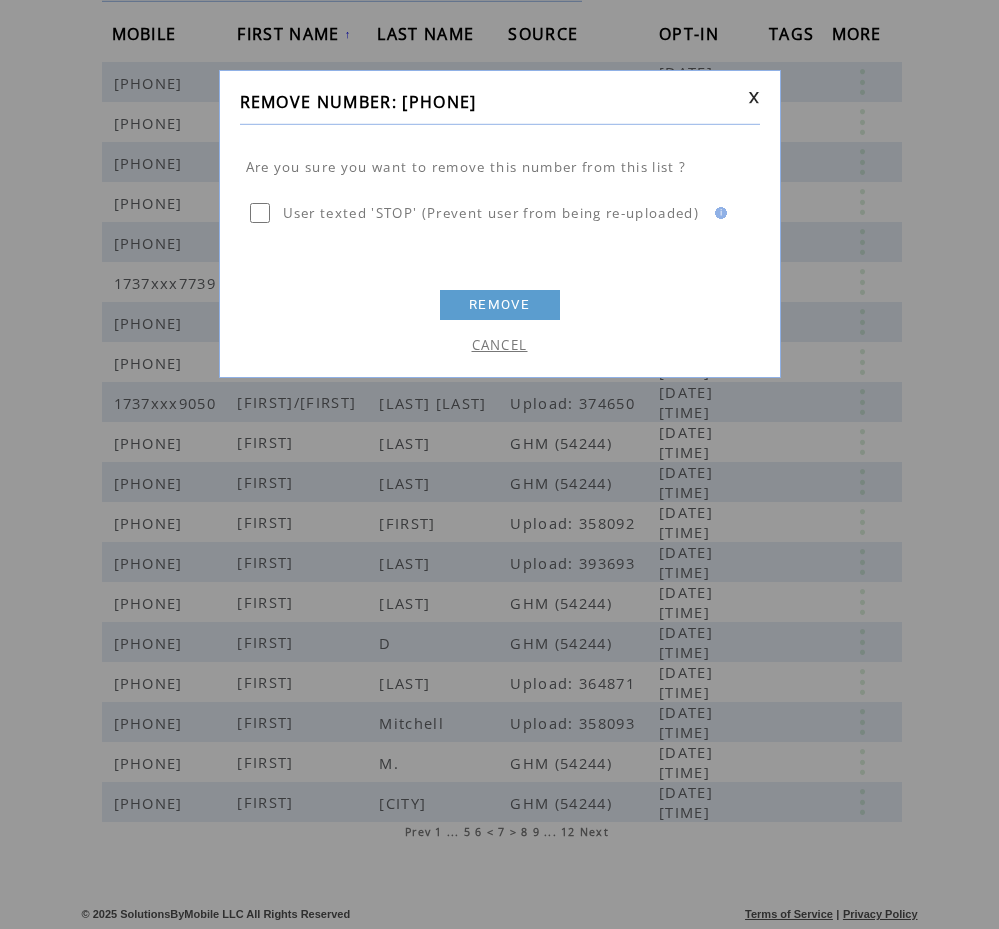 click on "REMOVE" at bounding box center [500, 305] 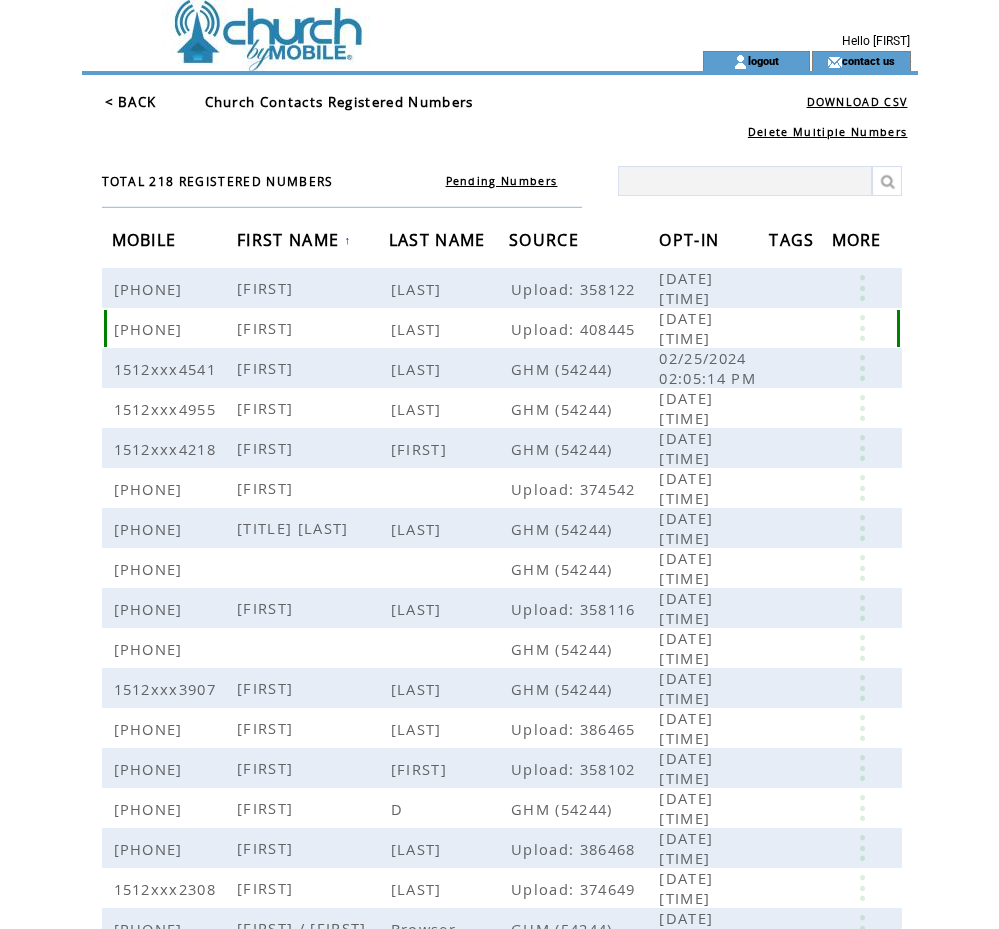 scroll, scrollTop: 0, scrollLeft: 0, axis: both 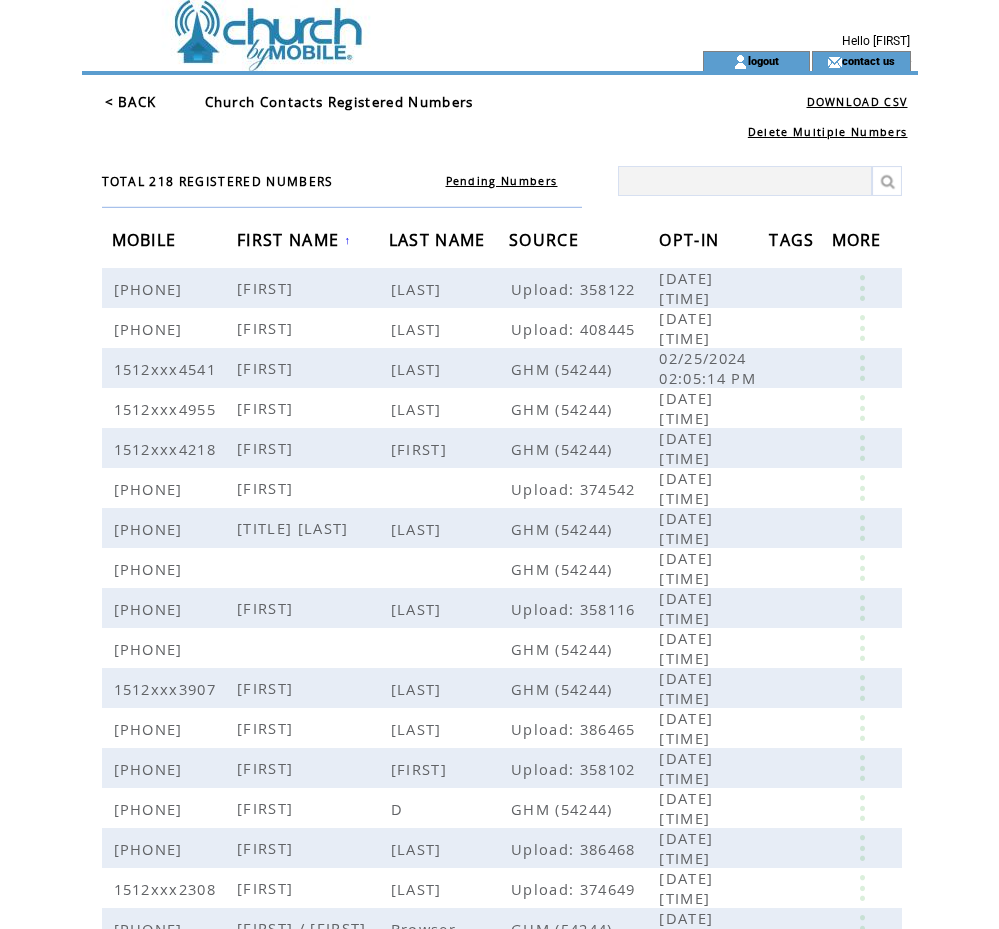 click on "FIRST NAME" at bounding box center [290, 242] 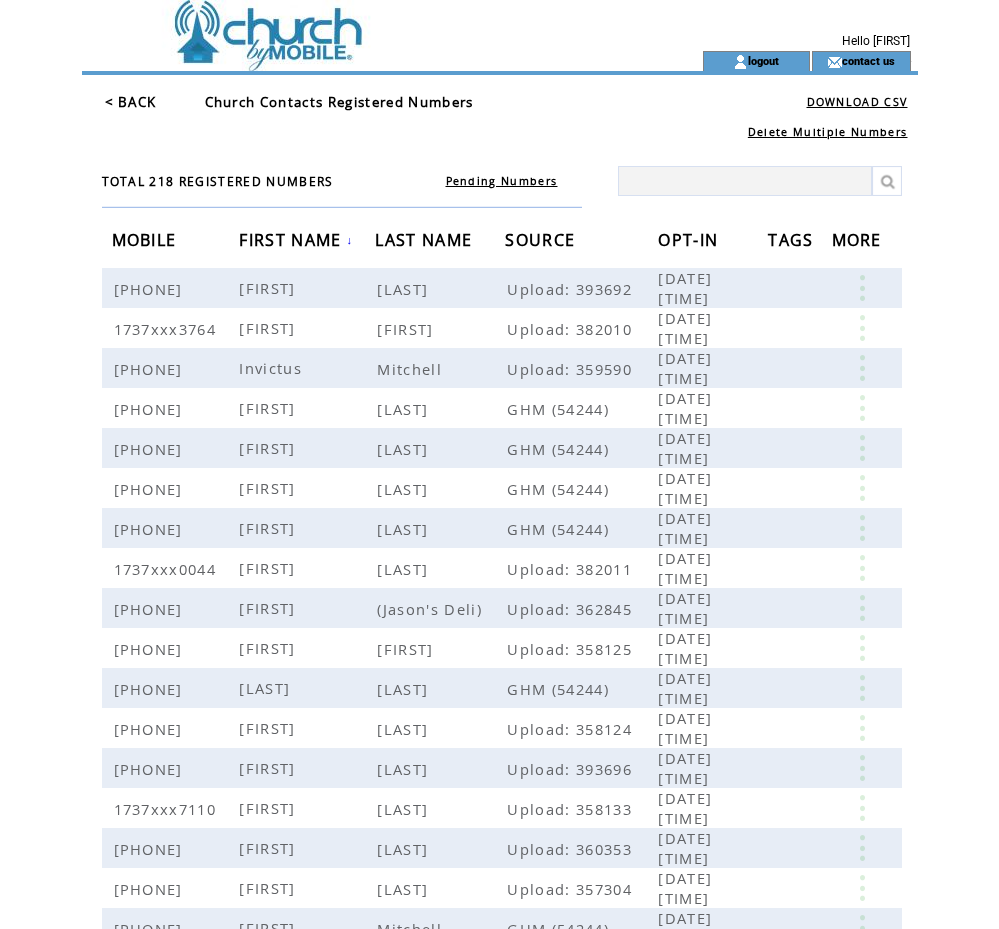 scroll, scrollTop: 0, scrollLeft: 0, axis: both 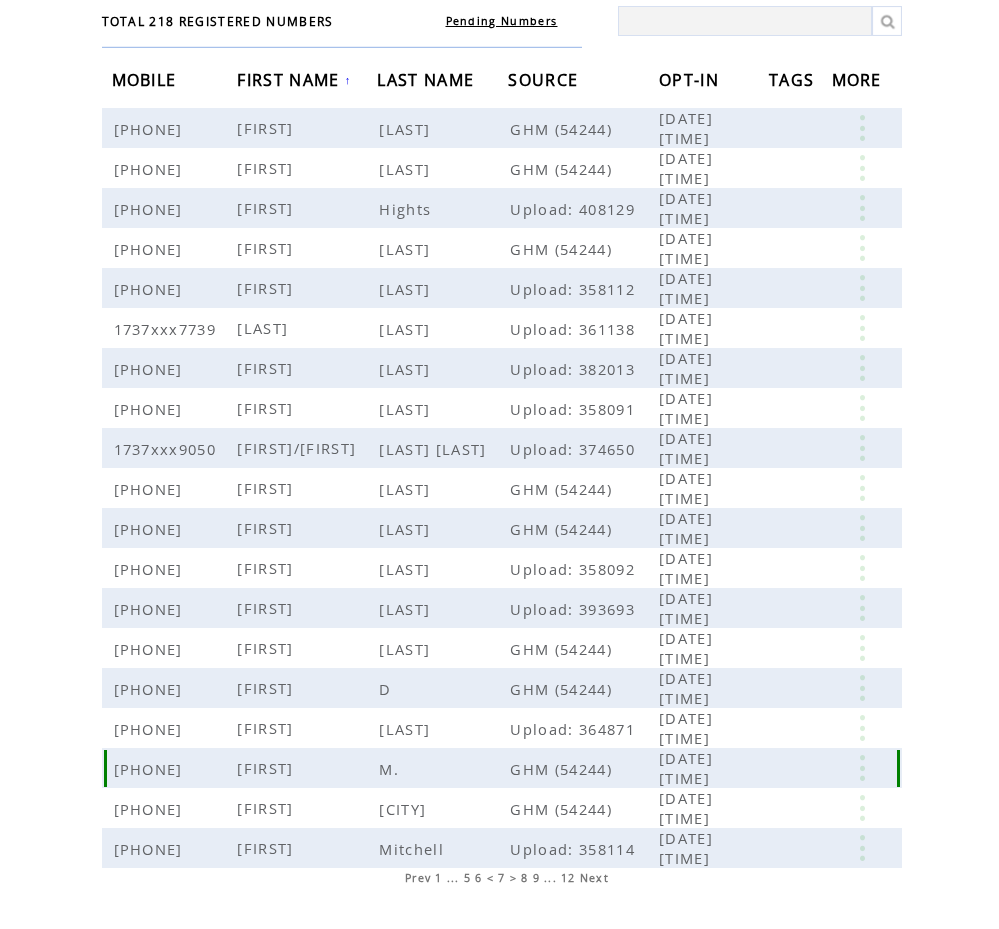 click at bounding box center (862, 768) 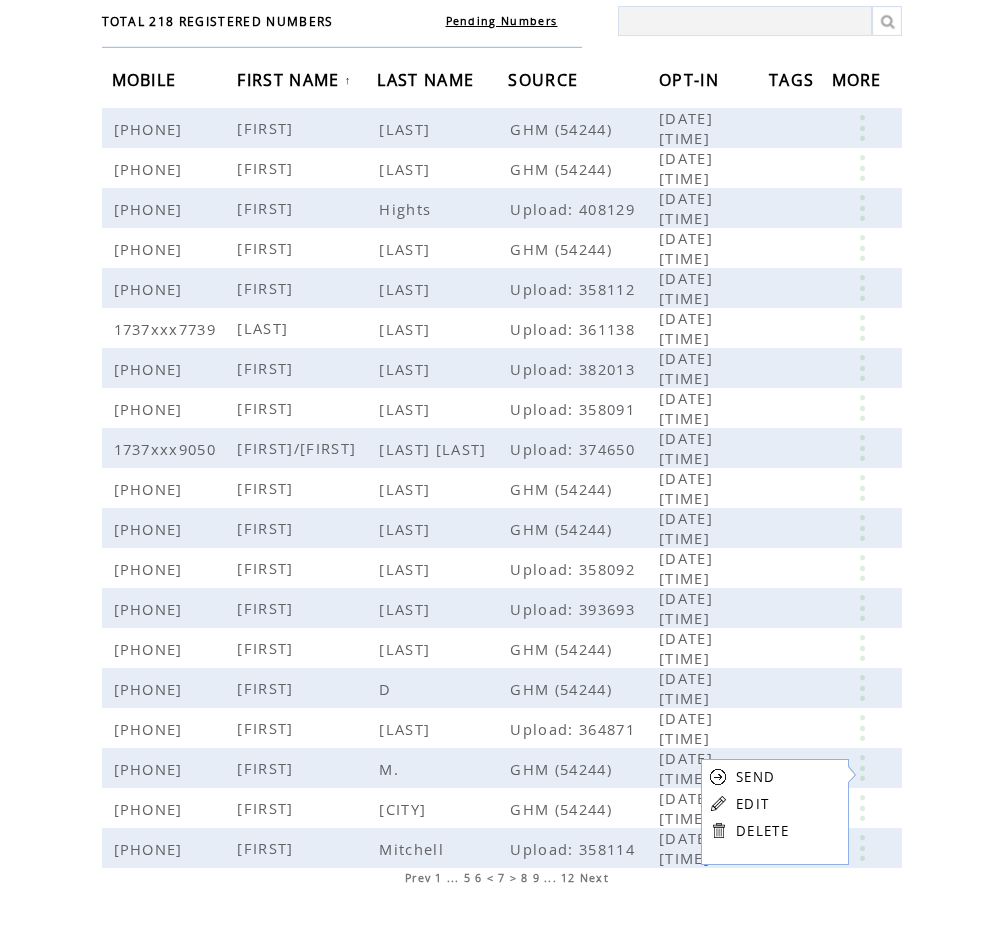 click on "EDIT" at bounding box center [752, 804] 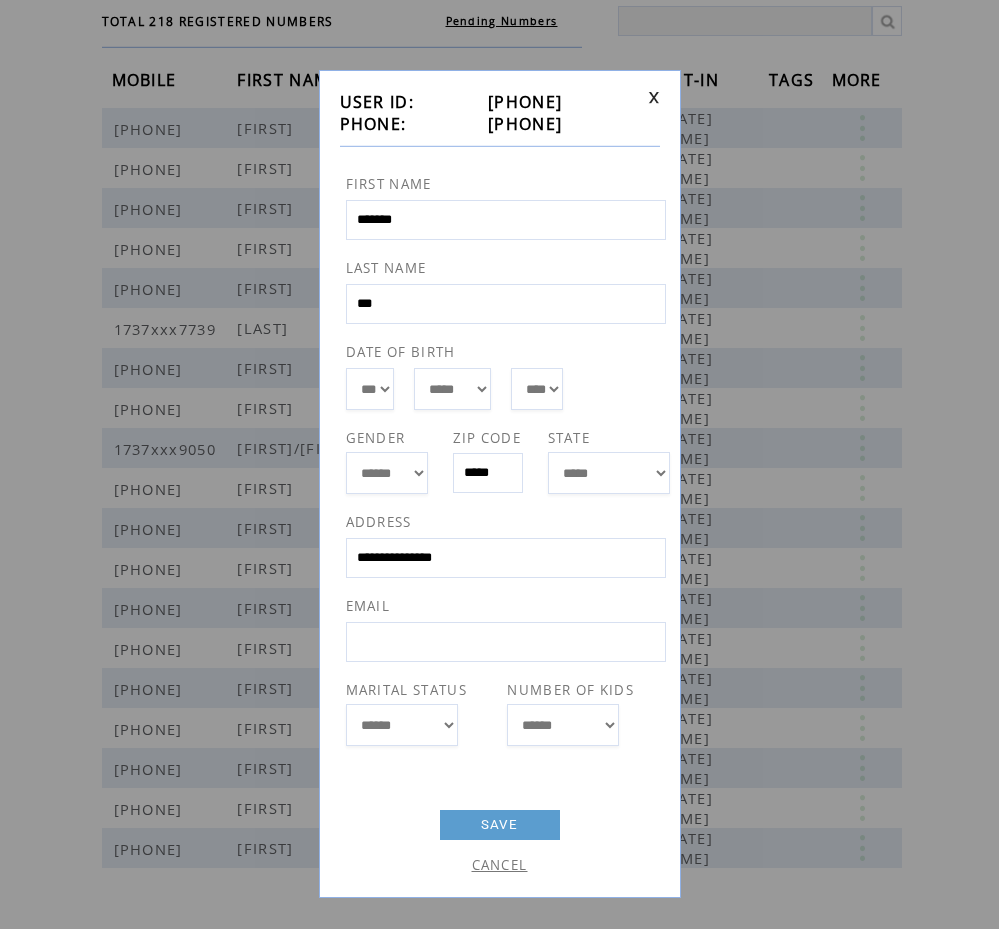 click on "**" at bounding box center (506, 304) 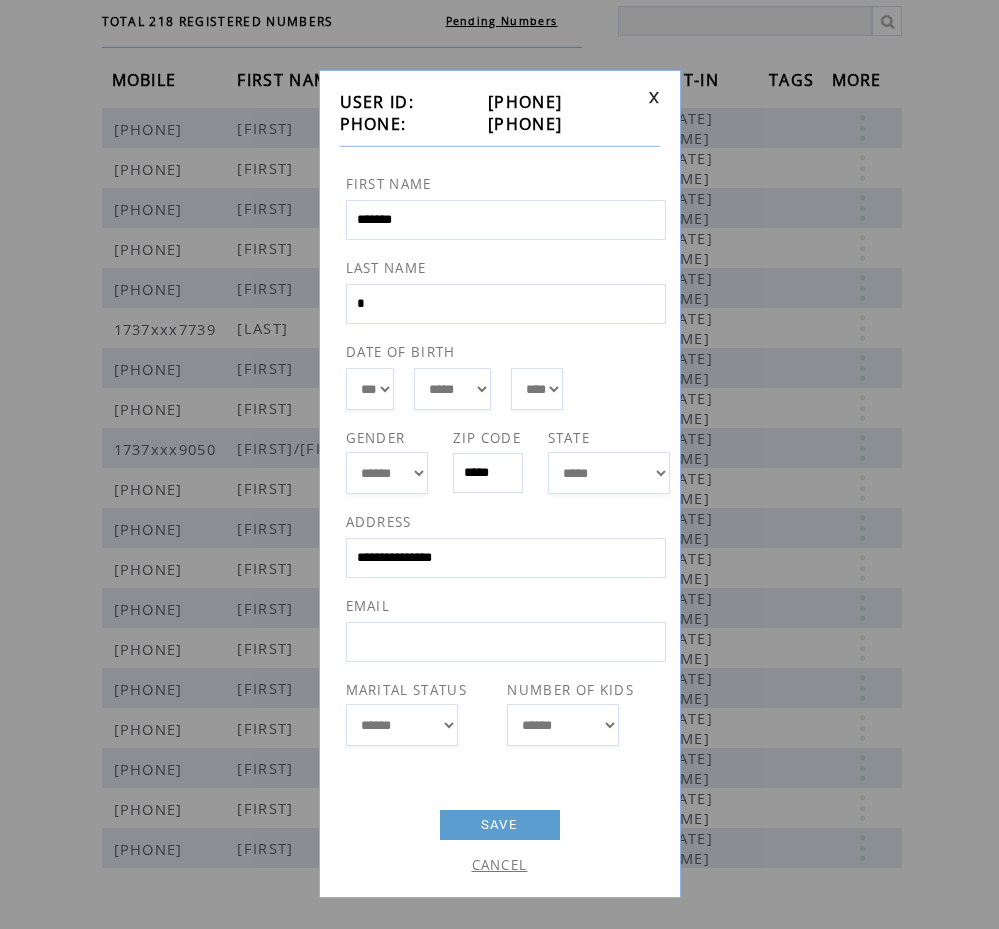 type on "********" 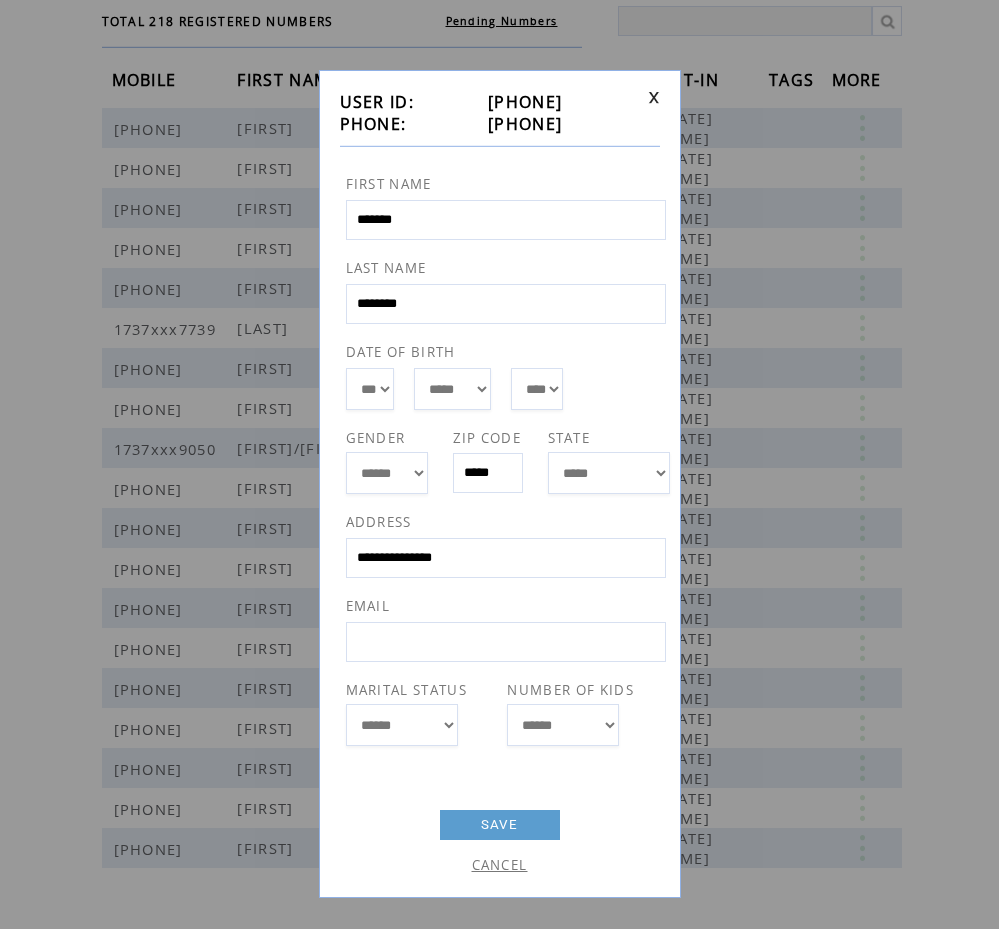 click on "LAST NAME" at bounding box center [508, 268] 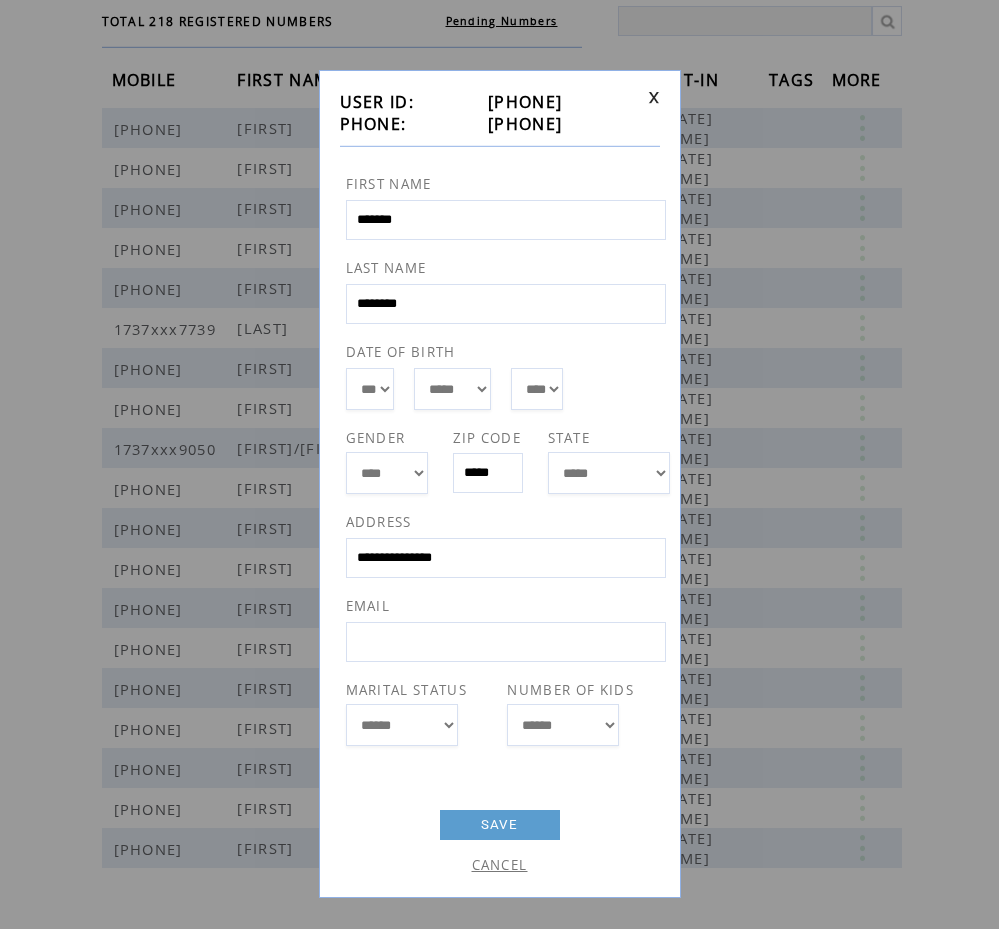 click on "SAVE" at bounding box center [500, 825] 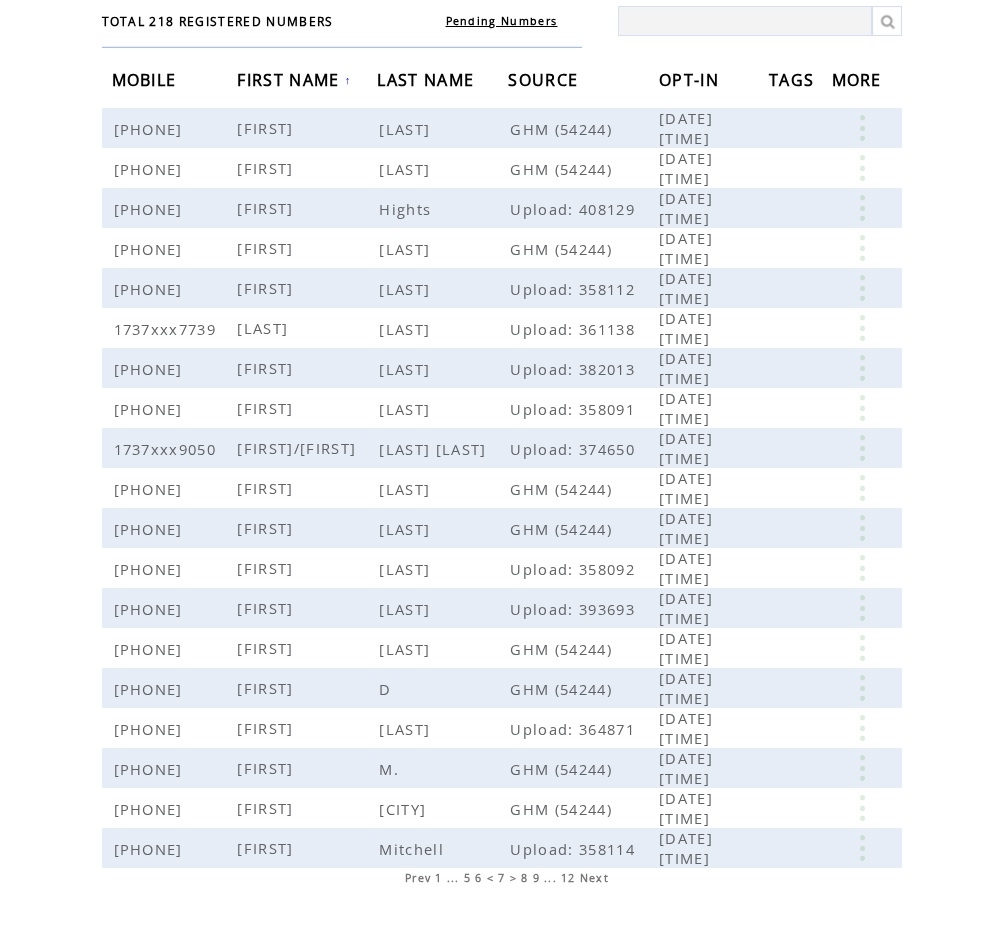 click on "Next" at bounding box center [594, 878] 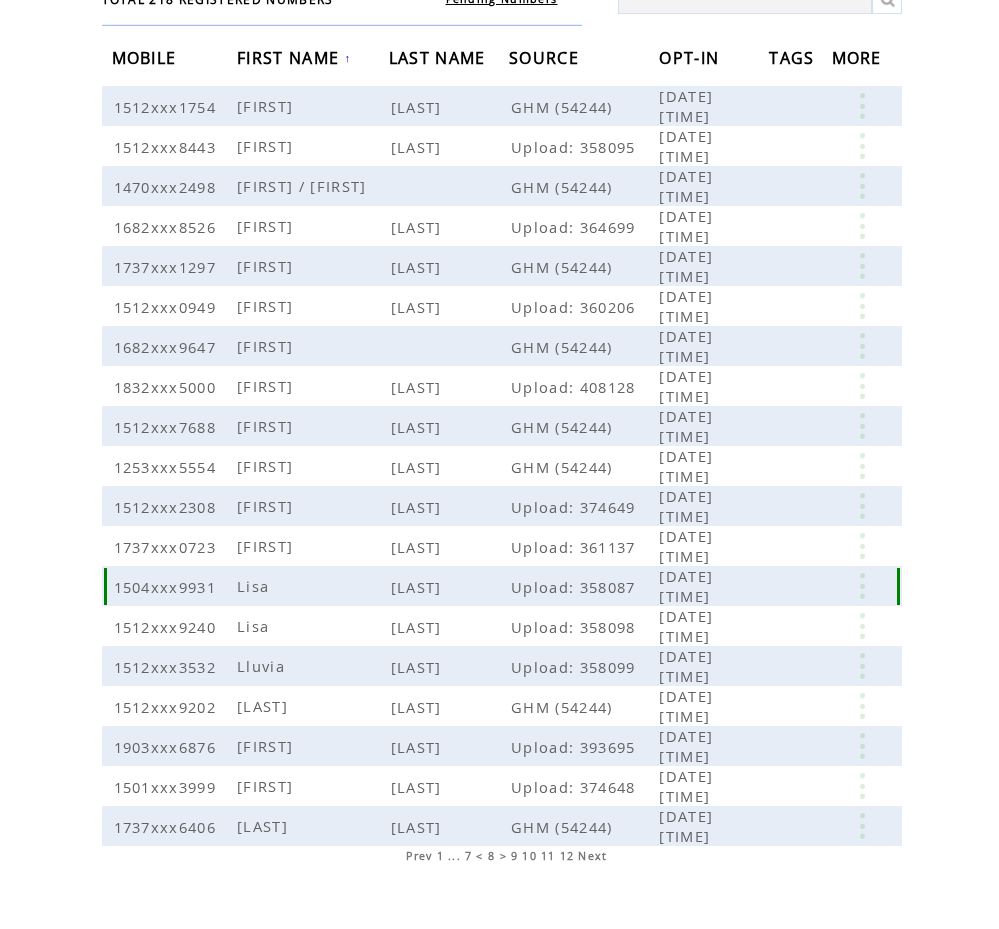 scroll, scrollTop: 208, scrollLeft: 0, axis: vertical 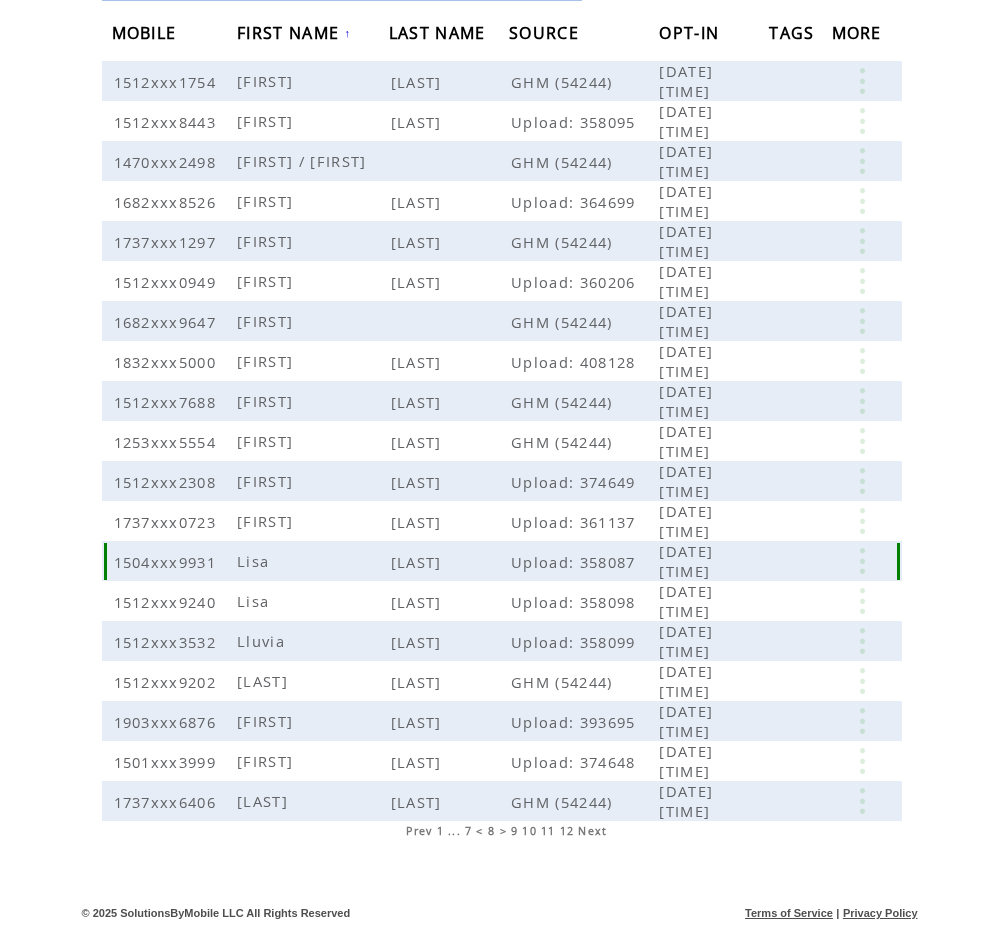 click on "Lisa" at bounding box center [255, 561] 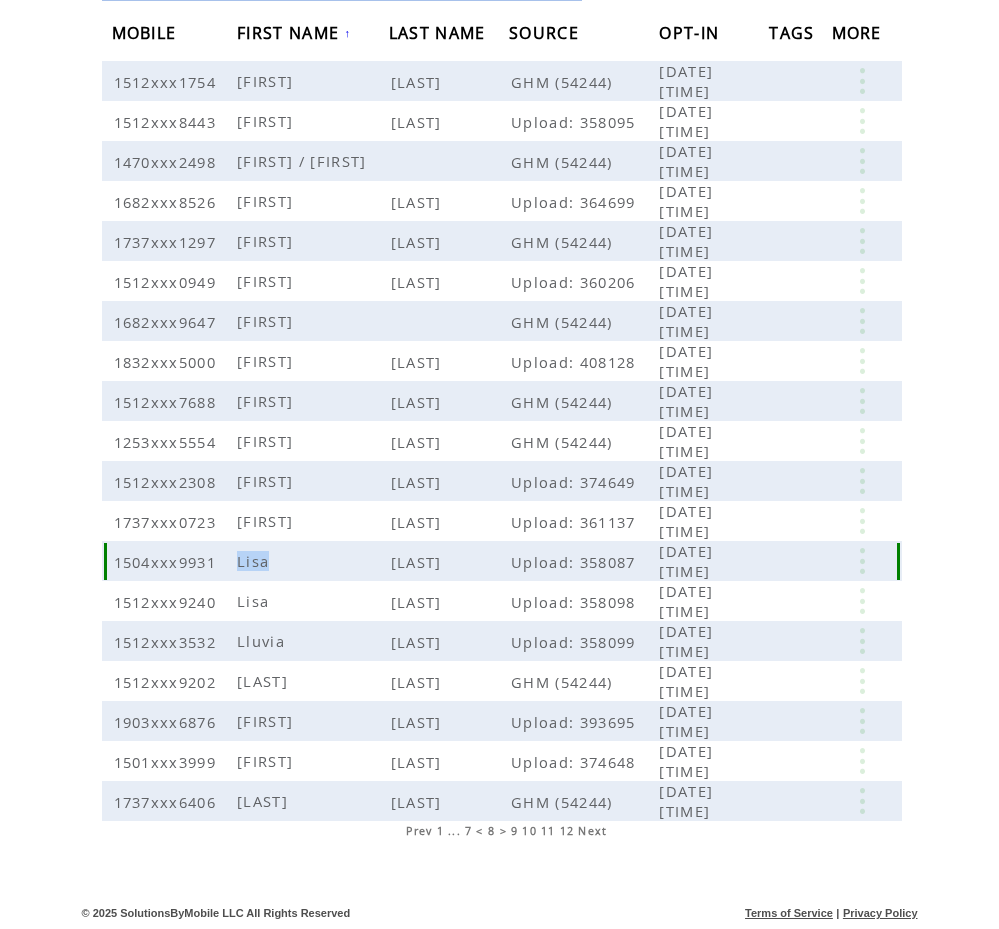 click on "Lisa" at bounding box center (255, 561) 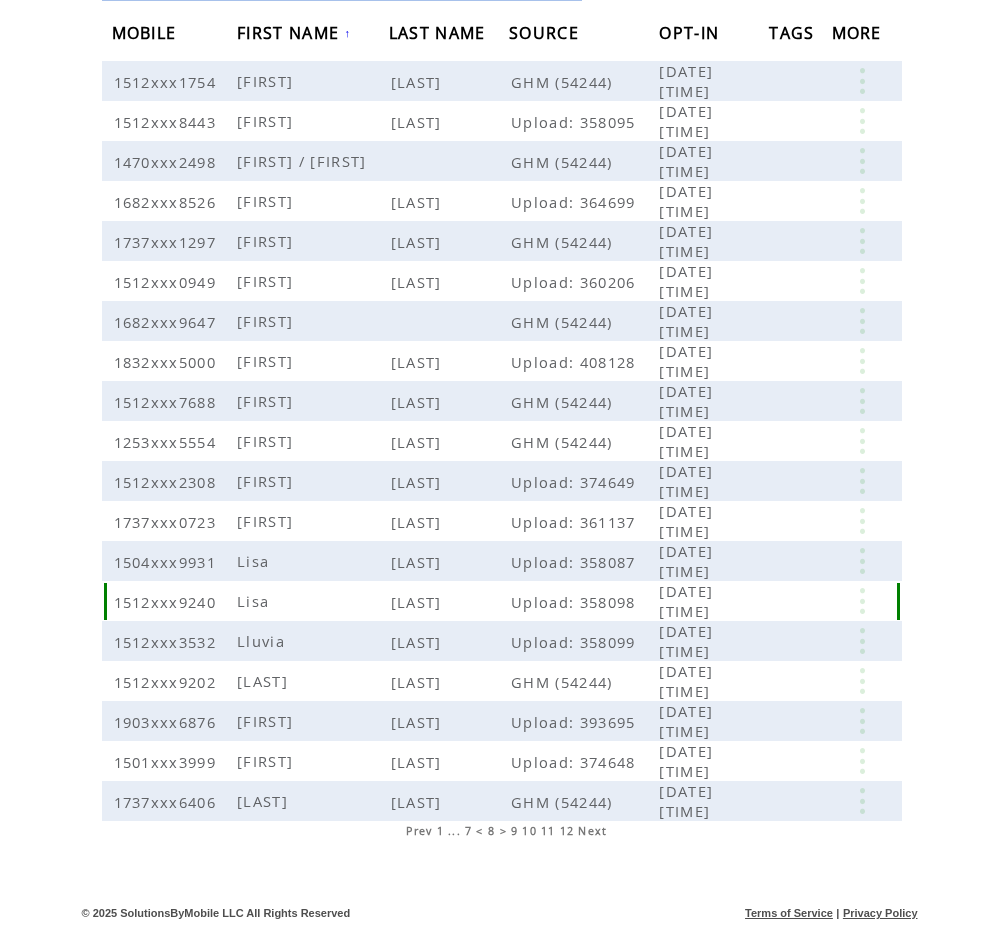 click on "Lisa" at bounding box center (312, 601) 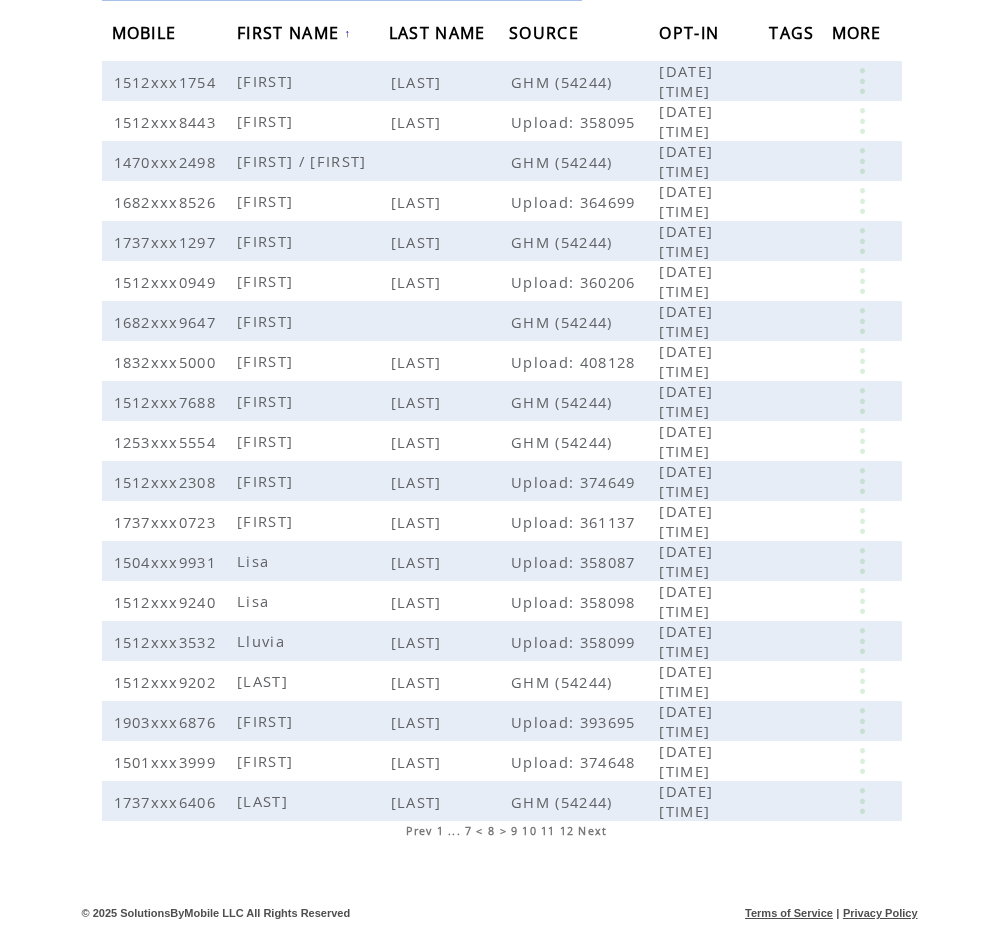 click on "Next" at bounding box center [592, 831] 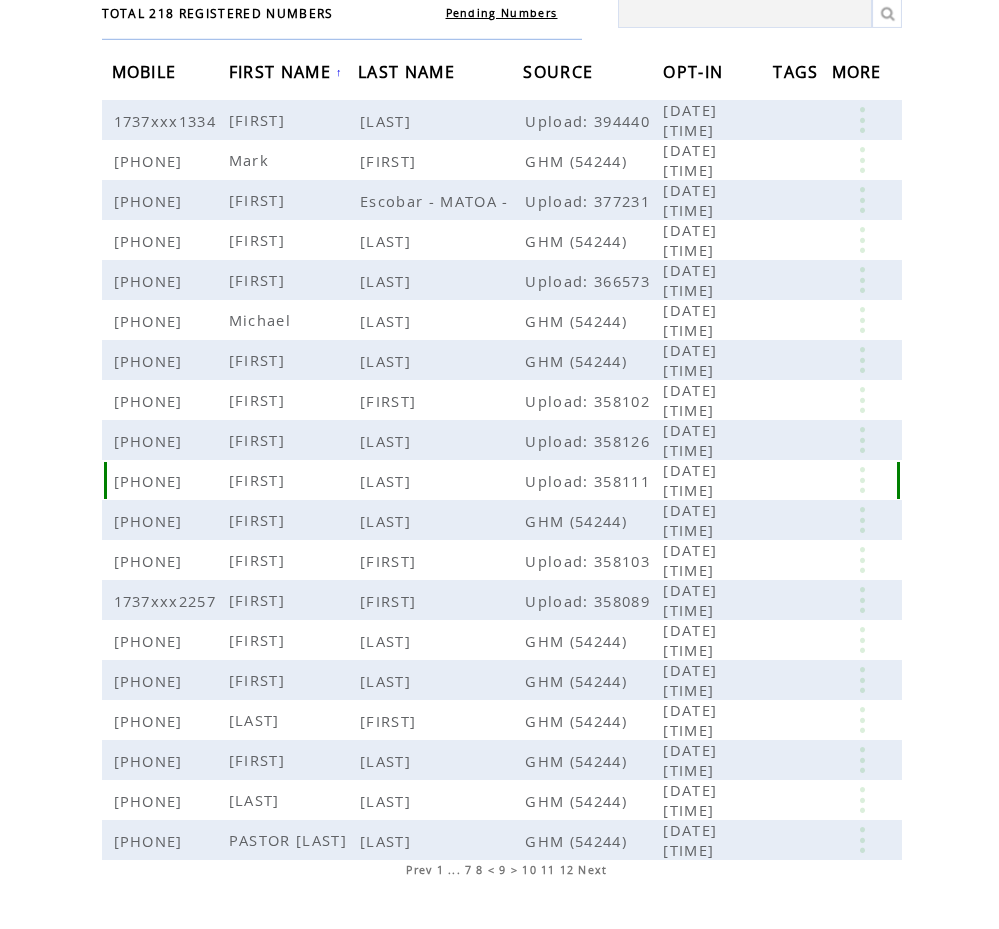 scroll, scrollTop: 169, scrollLeft: 0, axis: vertical 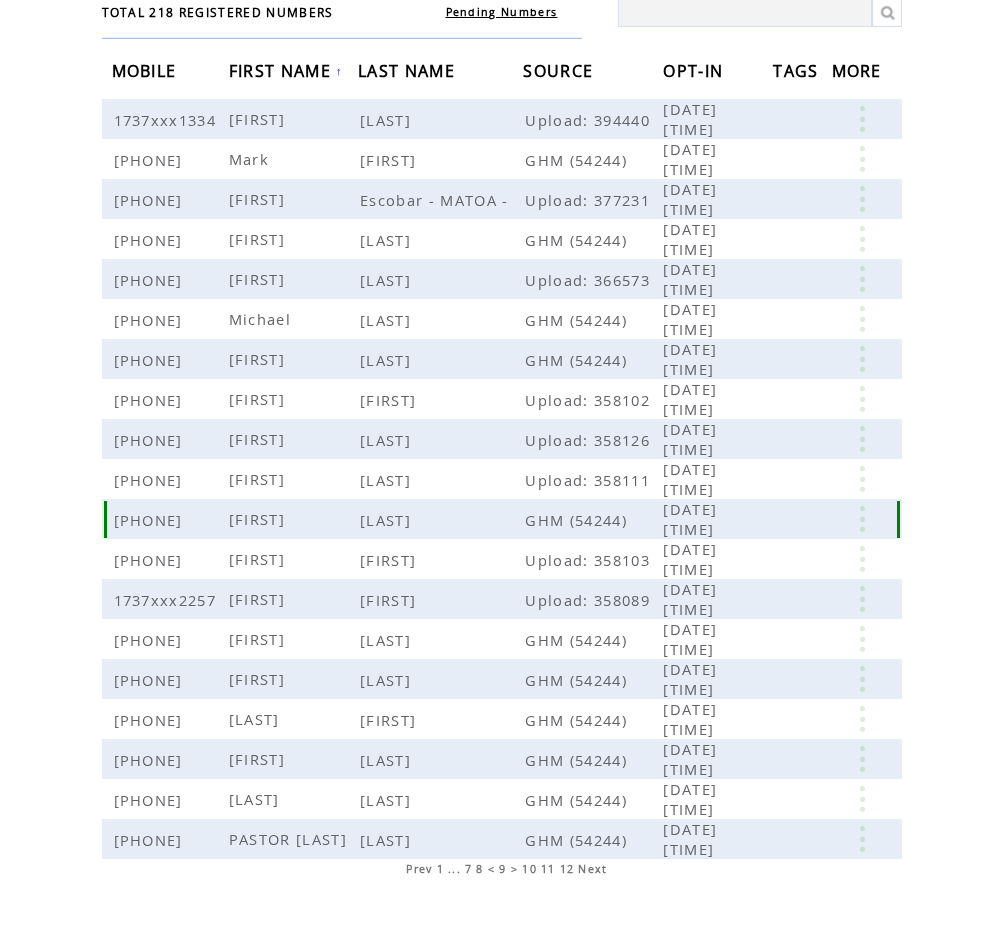 click on "[FIRST]" at bounding box center (259, 519) 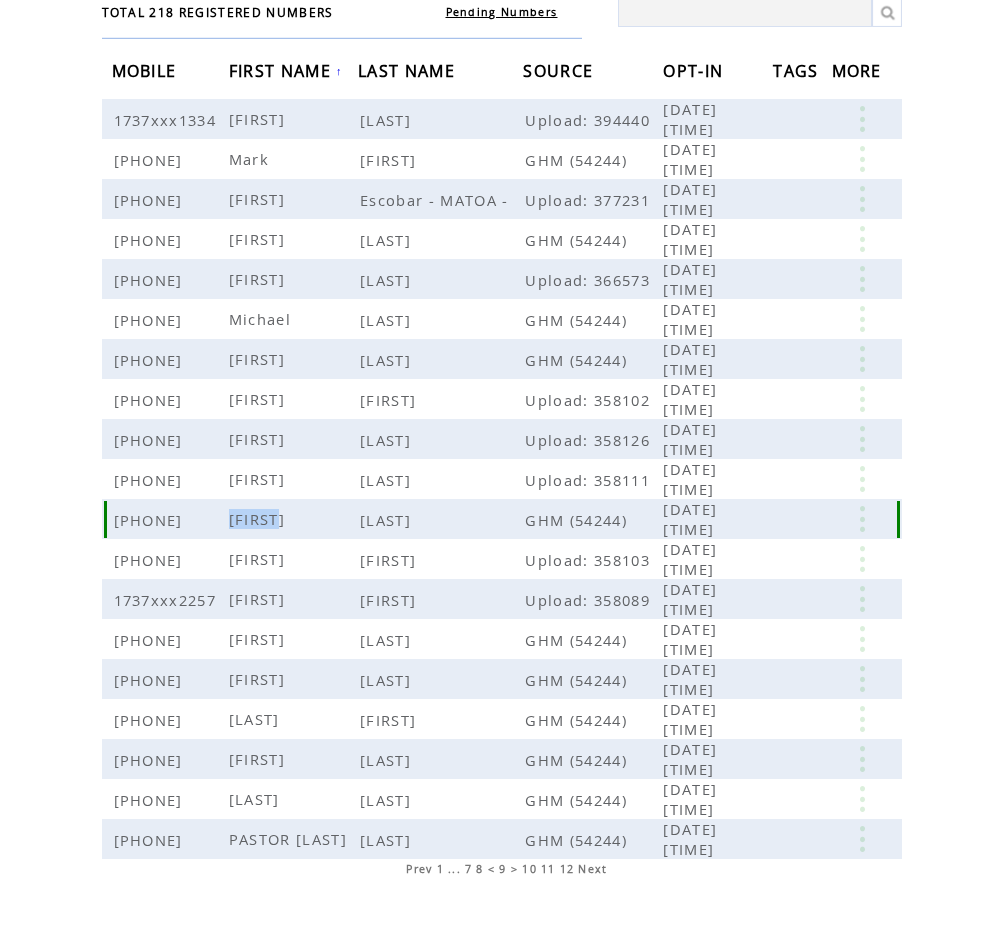 click on "Nicole" at bounding box center [259, 519] 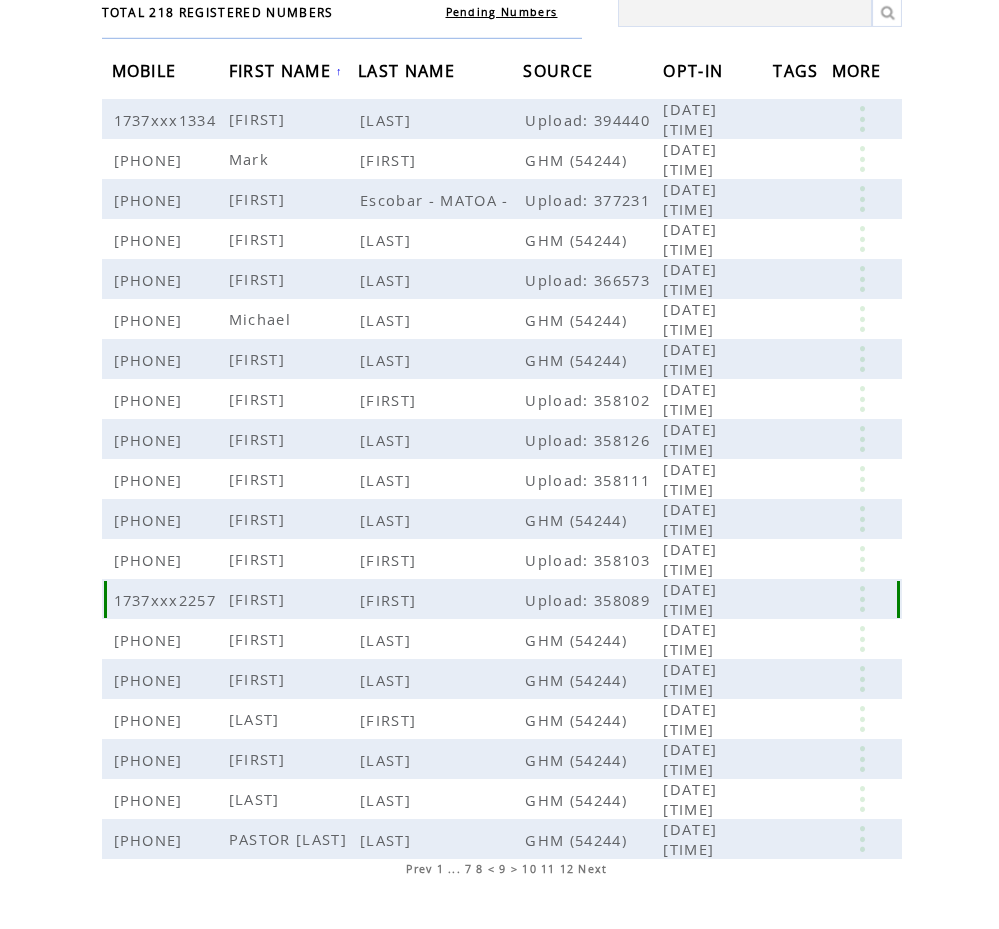 click on "Niki" at bounding box center [293, 599] 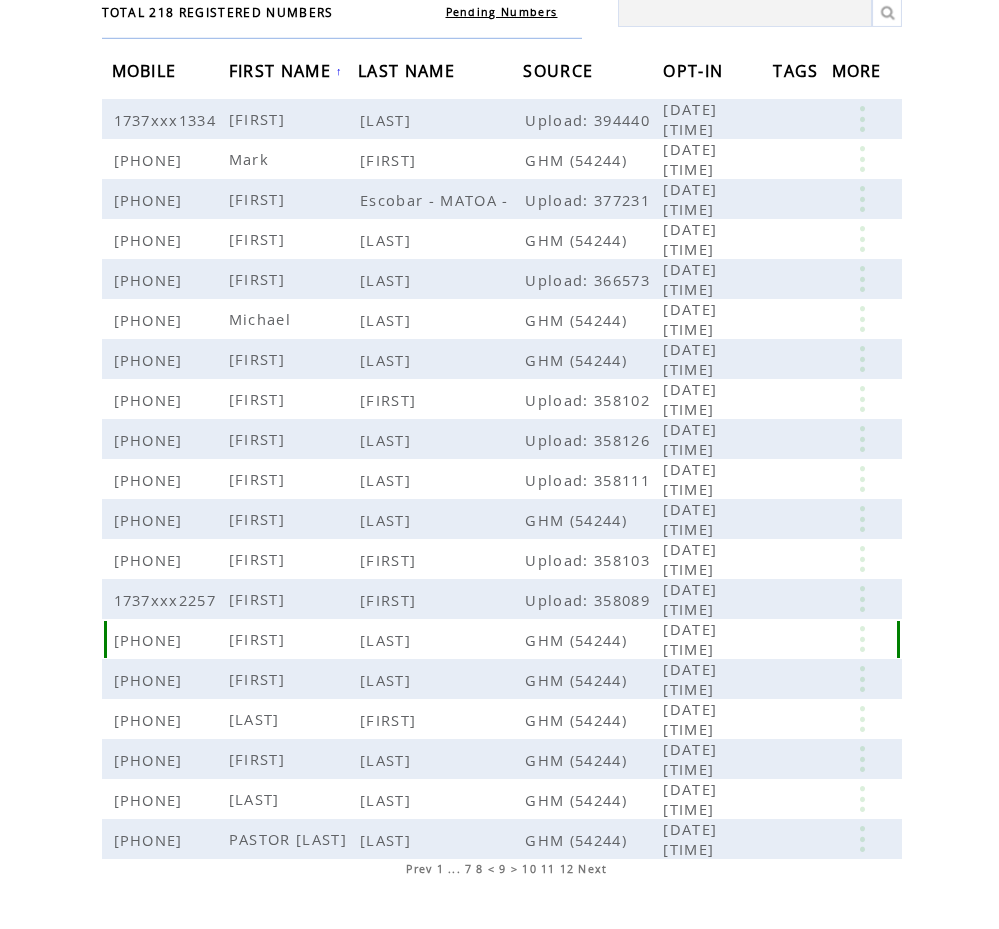 click on "Nikishia" at bounding box center (293, 639) 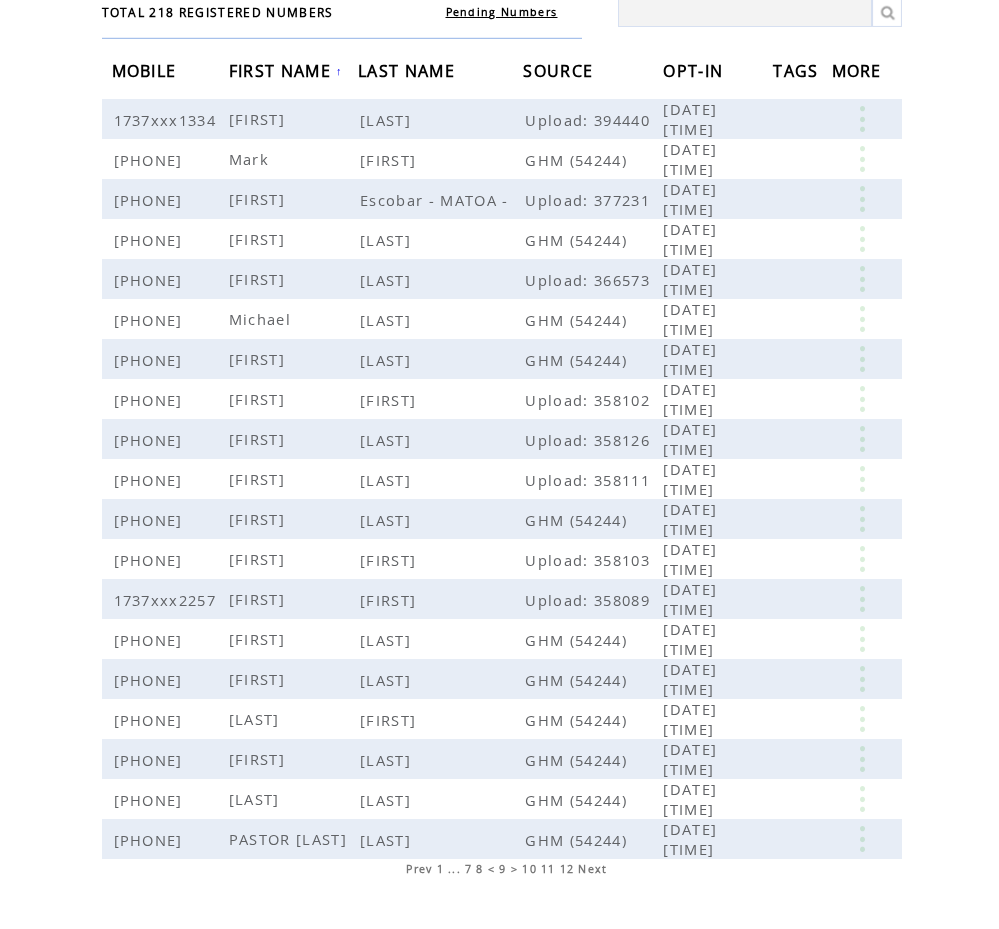 click on "Next" at bounding box center (592, 869) 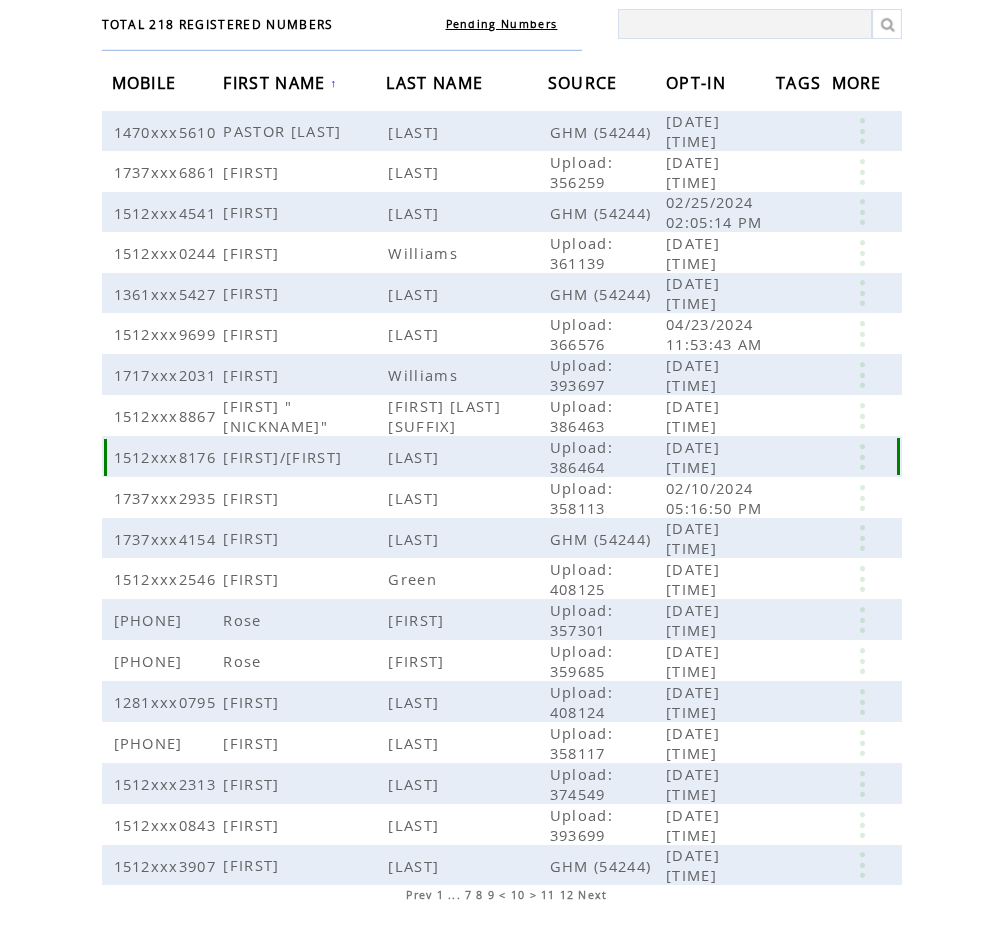 scroll, scrollTop: 208, scrollLeft: 0, axis: vertical 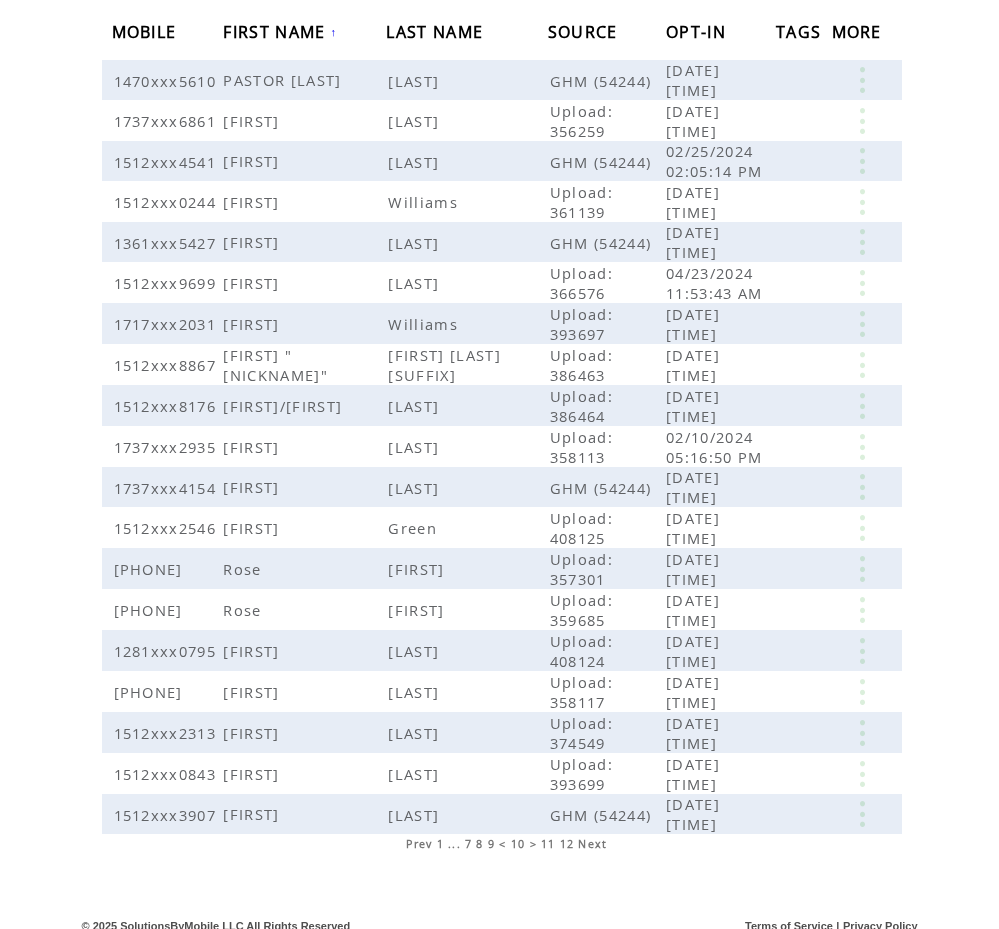 click on "Prev" at bounding box center (419, 844) 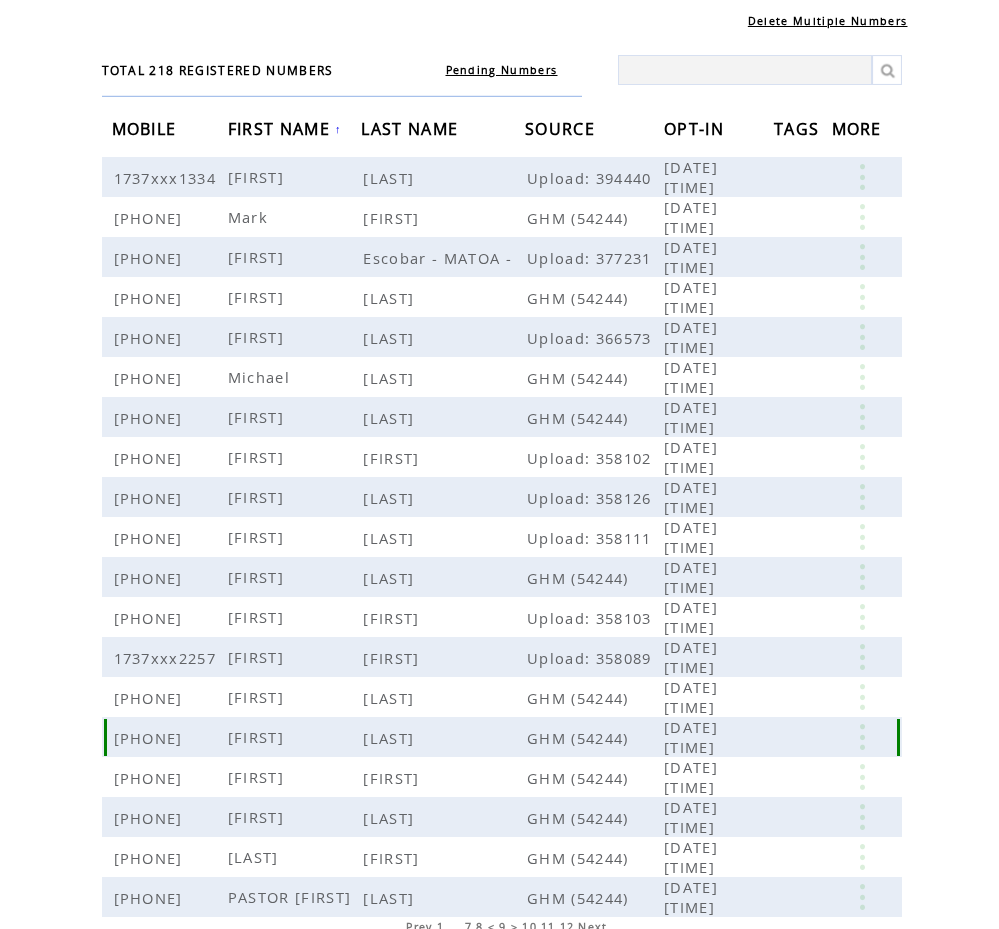 scroll, scrollTop: 208, scrollLeft: 0, axis: vertical 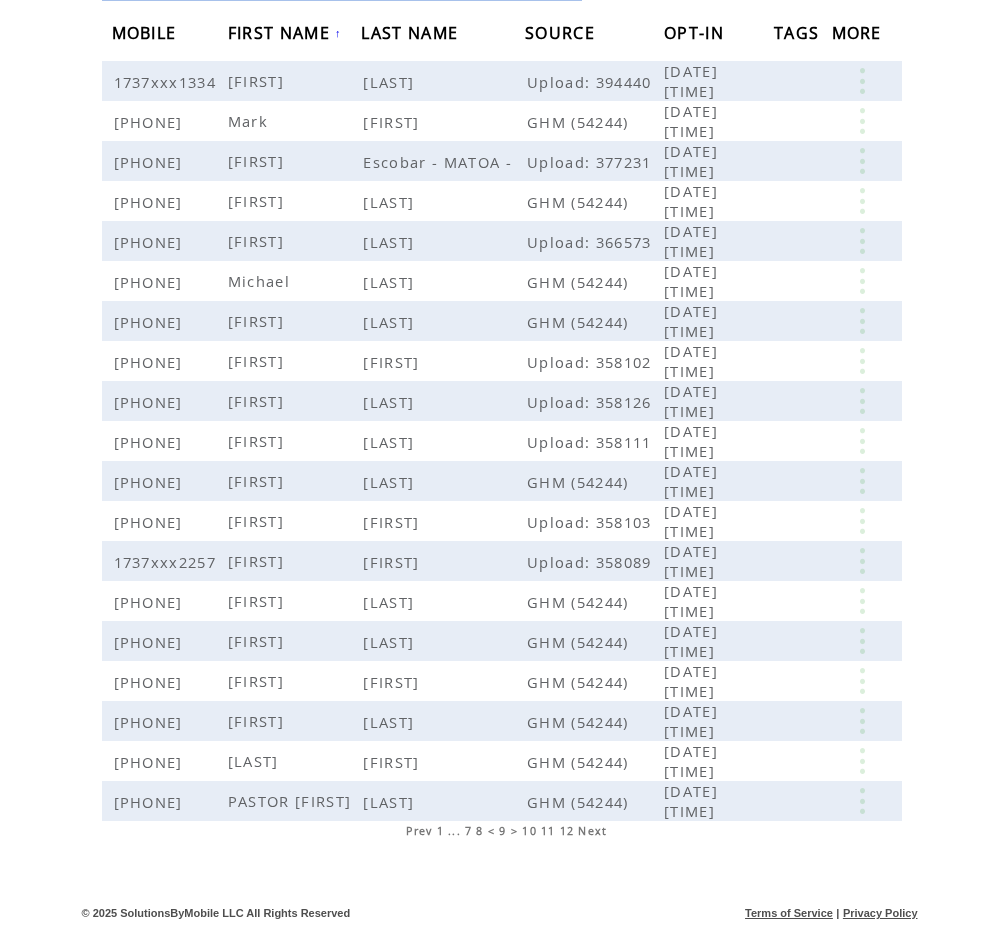 click on "Next" at bounding box center (592, 831) 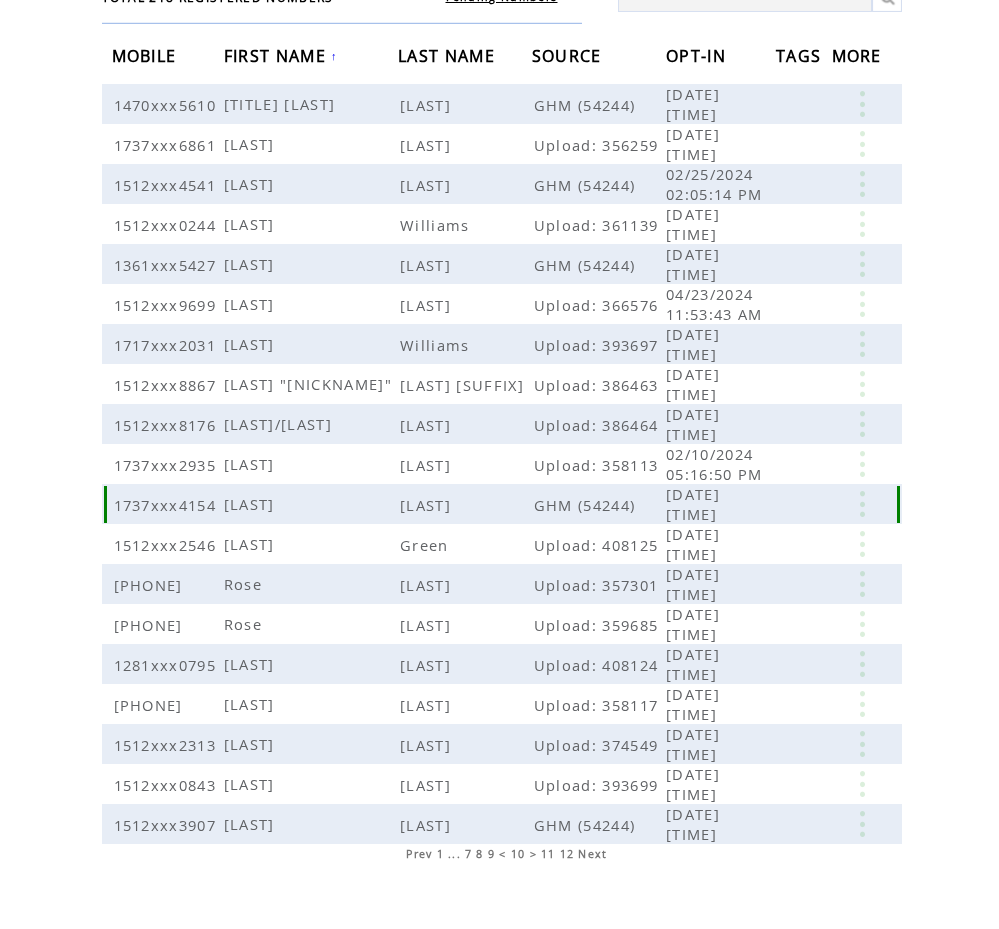 scroll, scrollTop: 185, scrollLeft: 0, axis: vertical 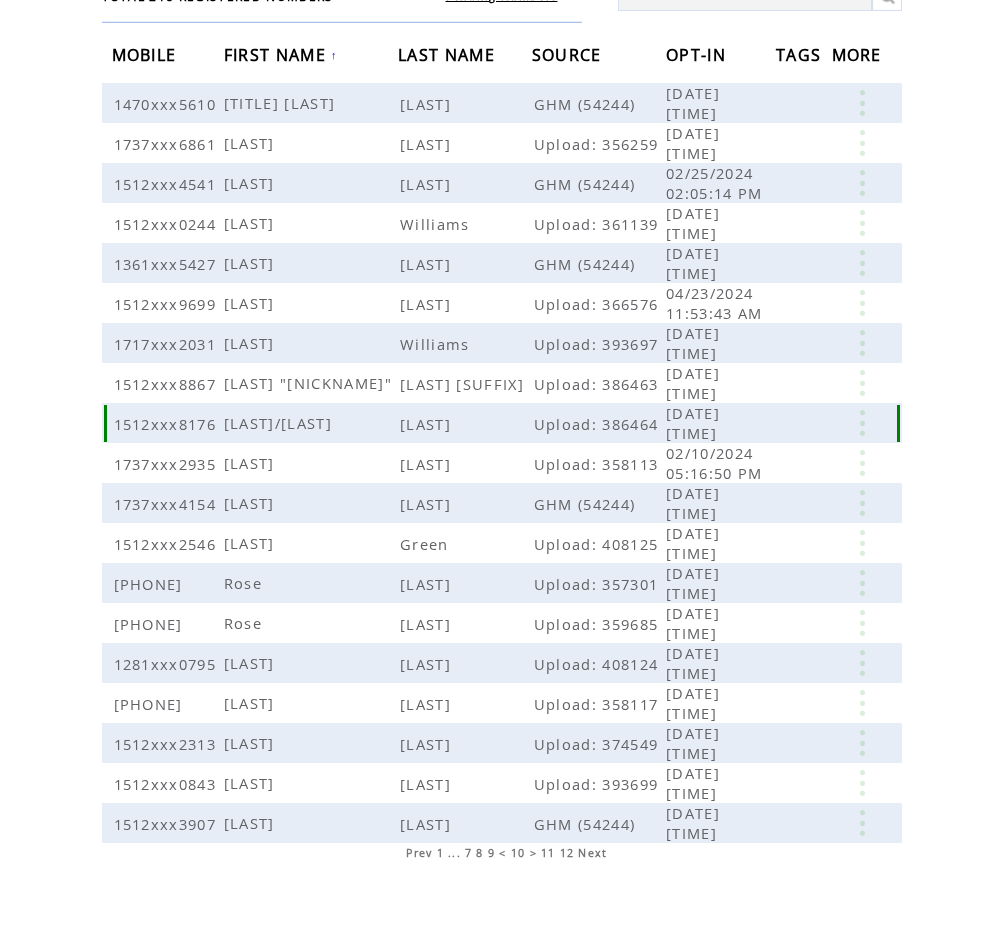 click on "Robert/Dee" at bounding box center (280, 423) 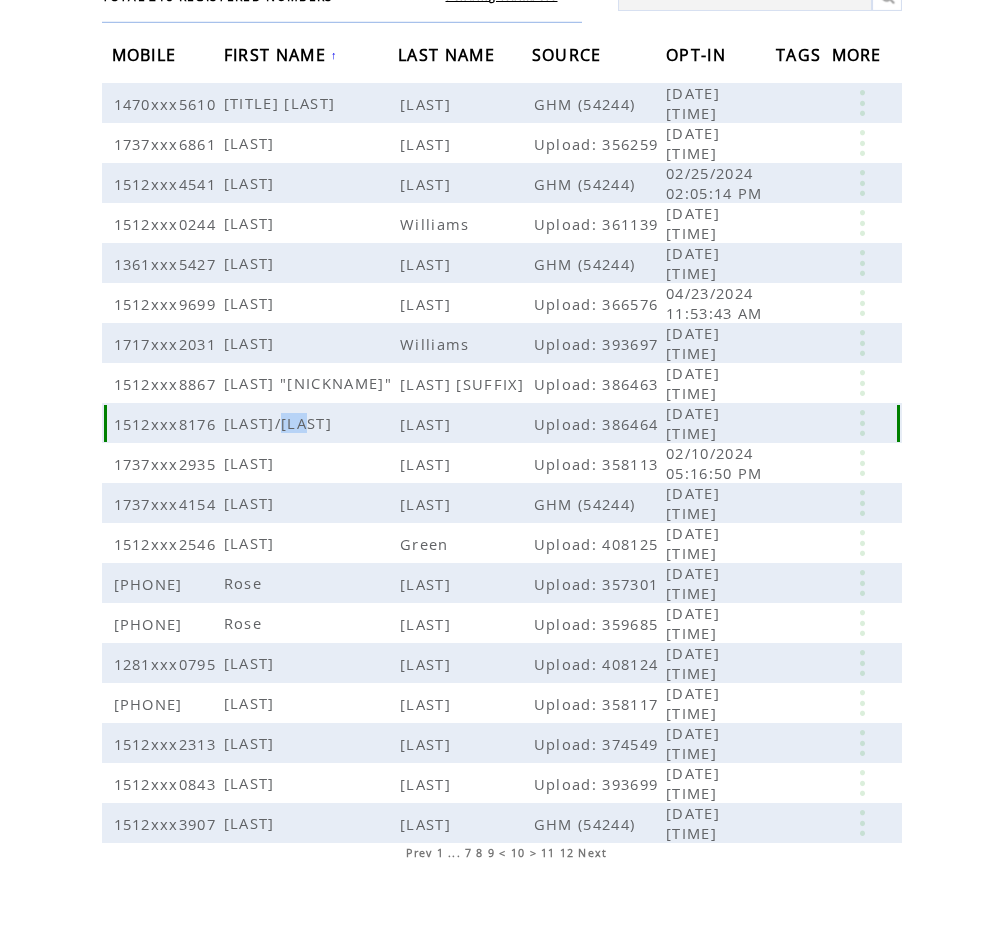 click on "Robert/Dee" at bounding box center [280, 423] 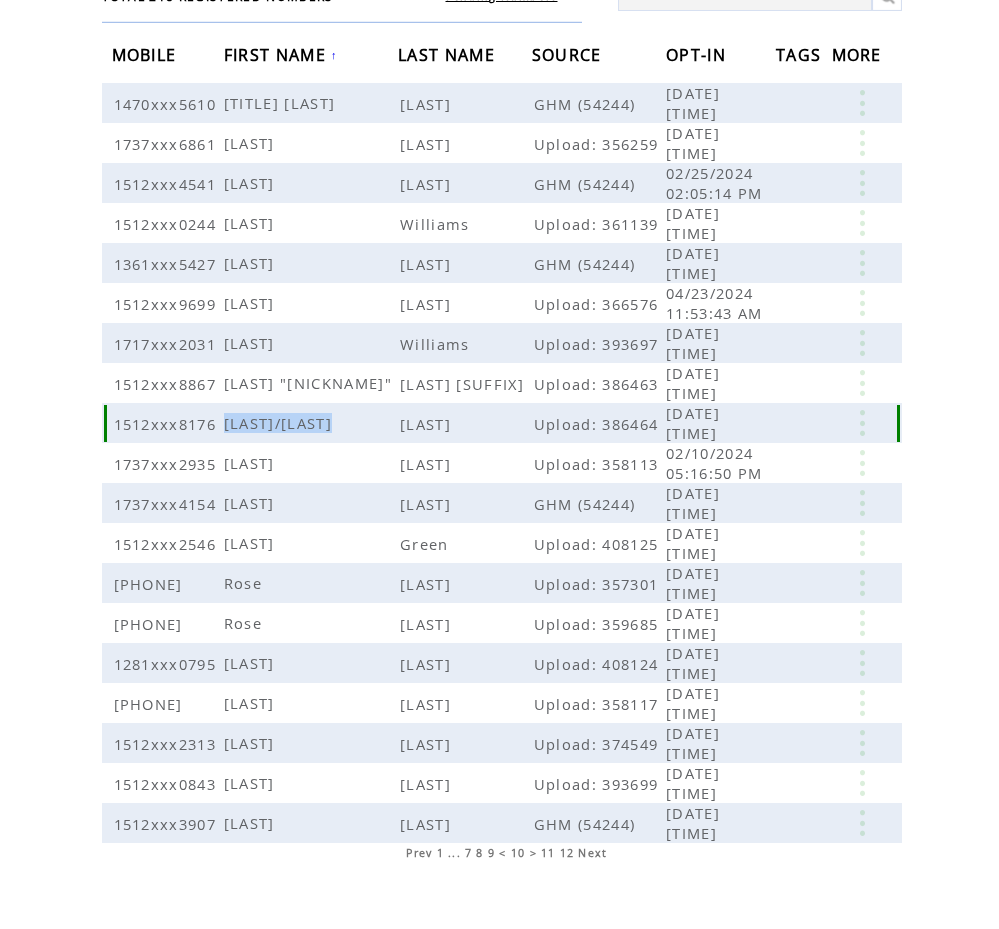 click on "[FIRST]/[FIRST]" at bounding box center [280, 423] 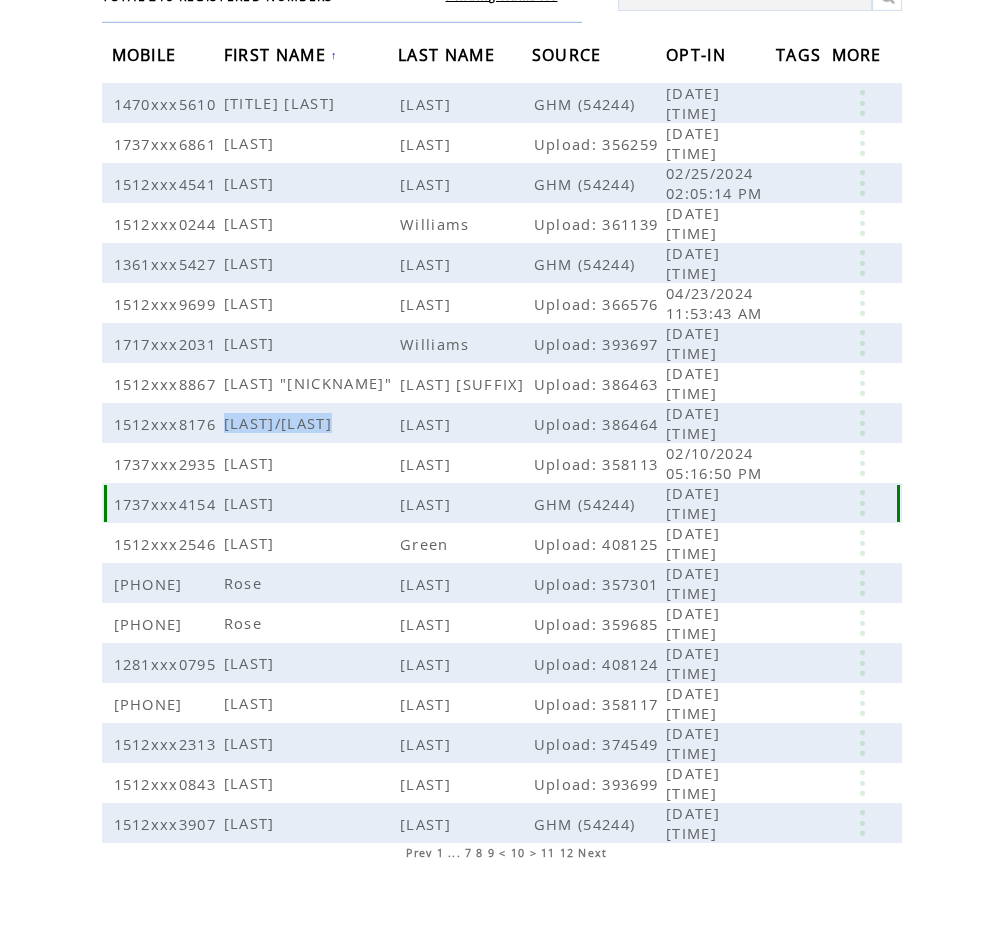 scroll, scrollTop: 208, scrollLeft: 0, axis: vertical 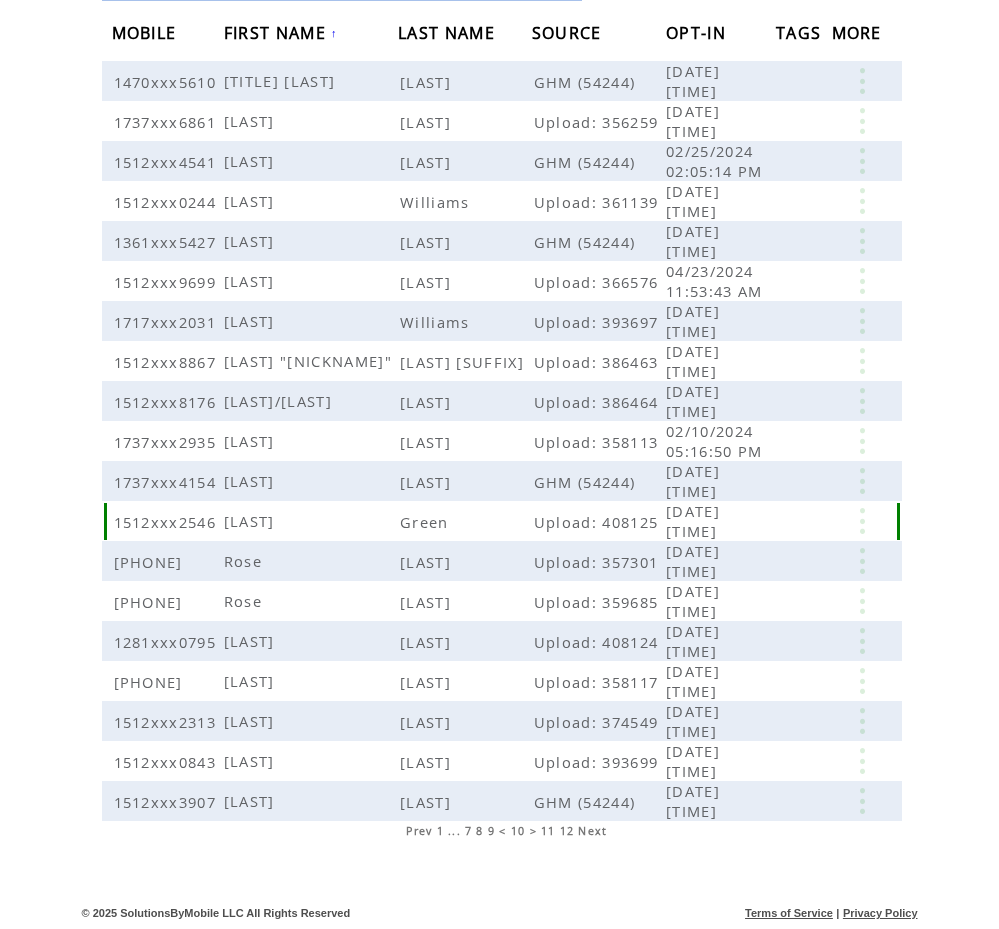 click on "Ronald" at bounding box center [252, 521] 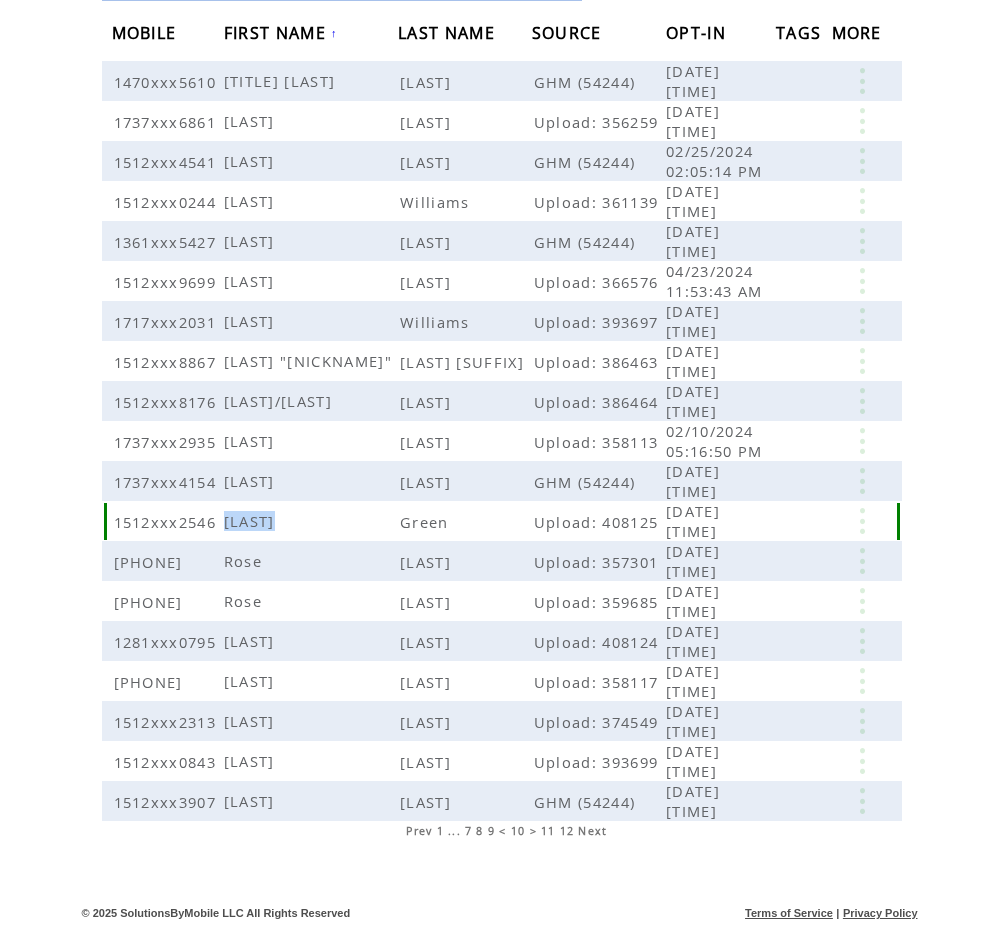 click on "Ronald" at bounding box center (252, 521) 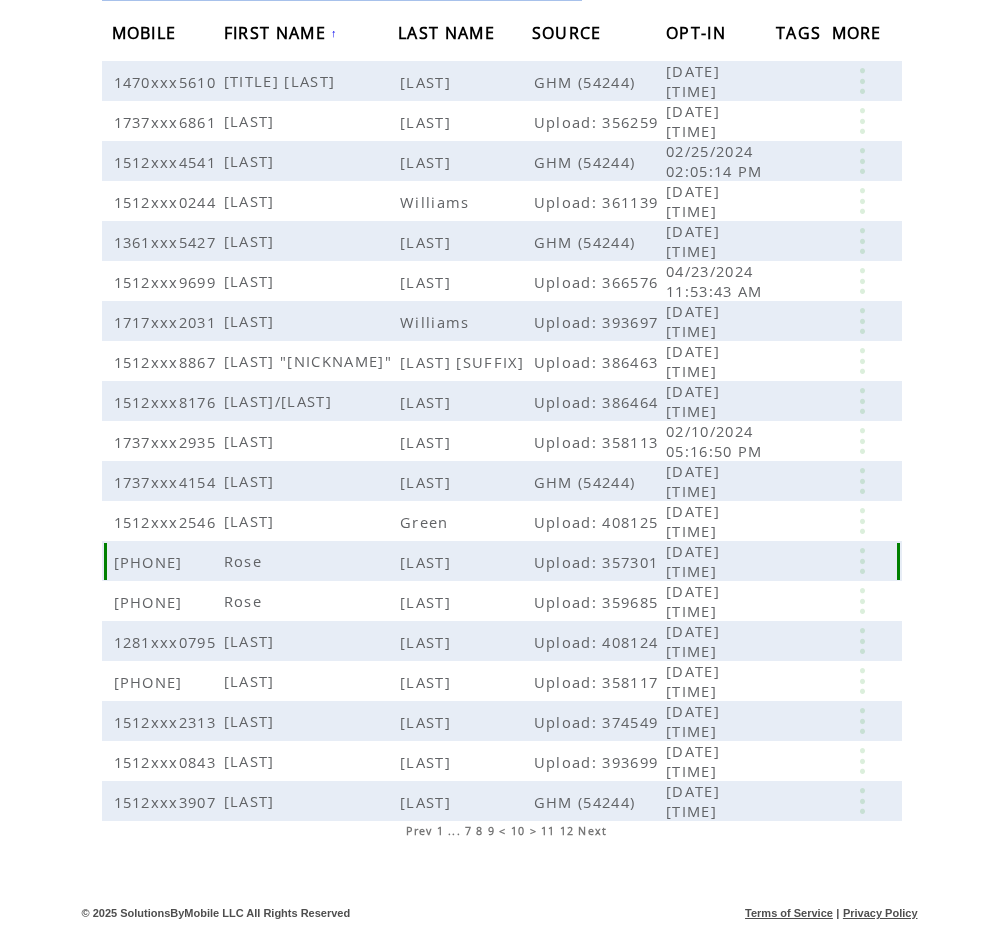 click on "Rose" at bounding box center [245, 561] 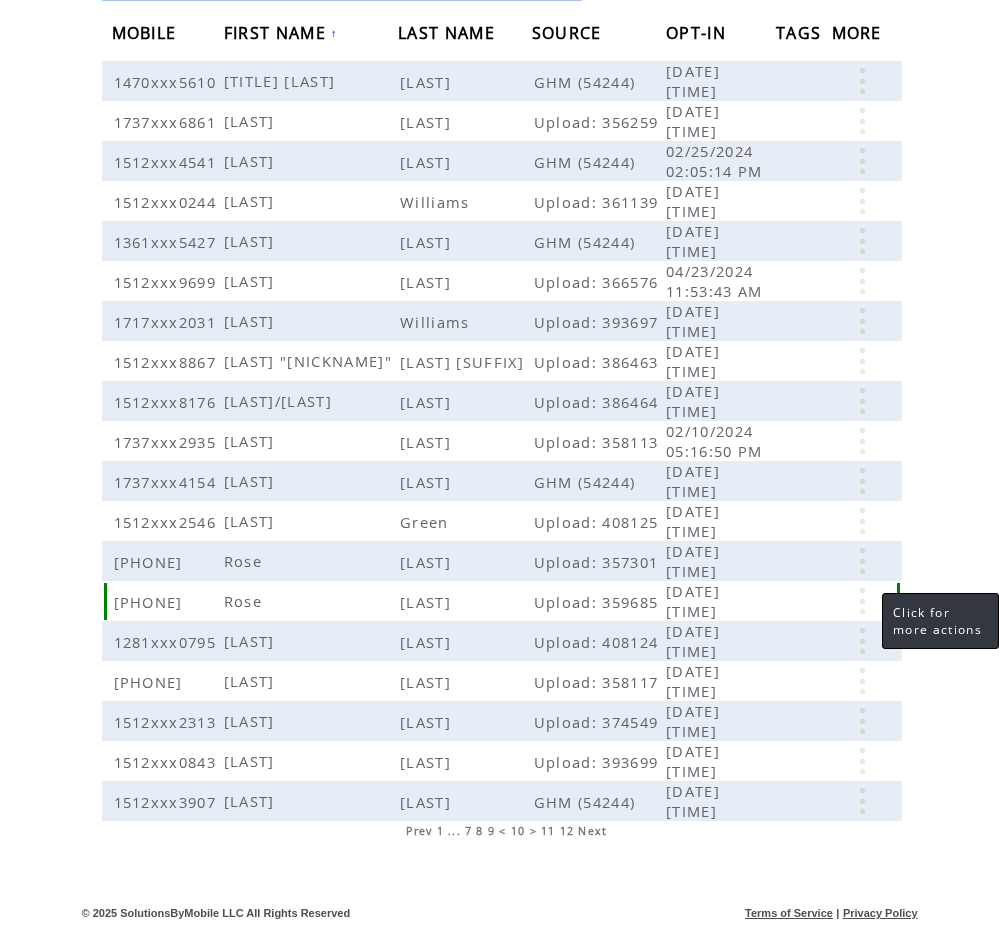 click at bounding box center (862, 601) 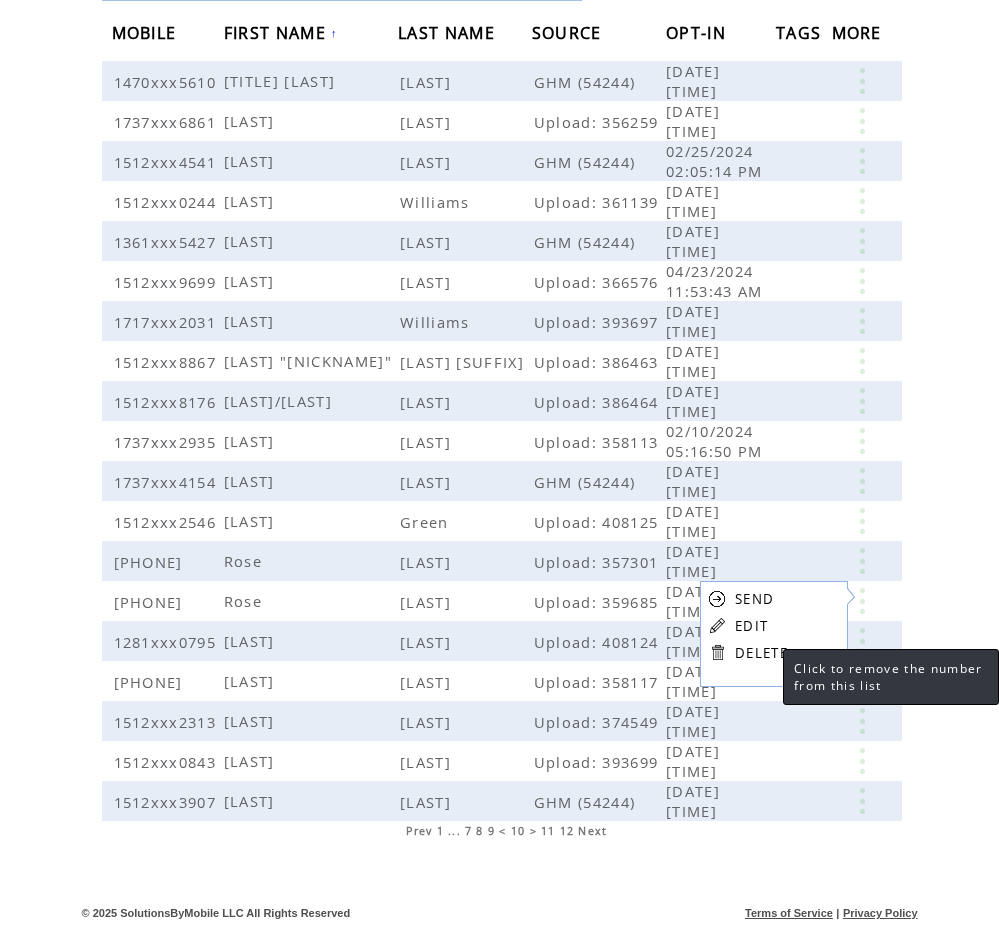 click on "DELETE" at bounding box center [761, 653] 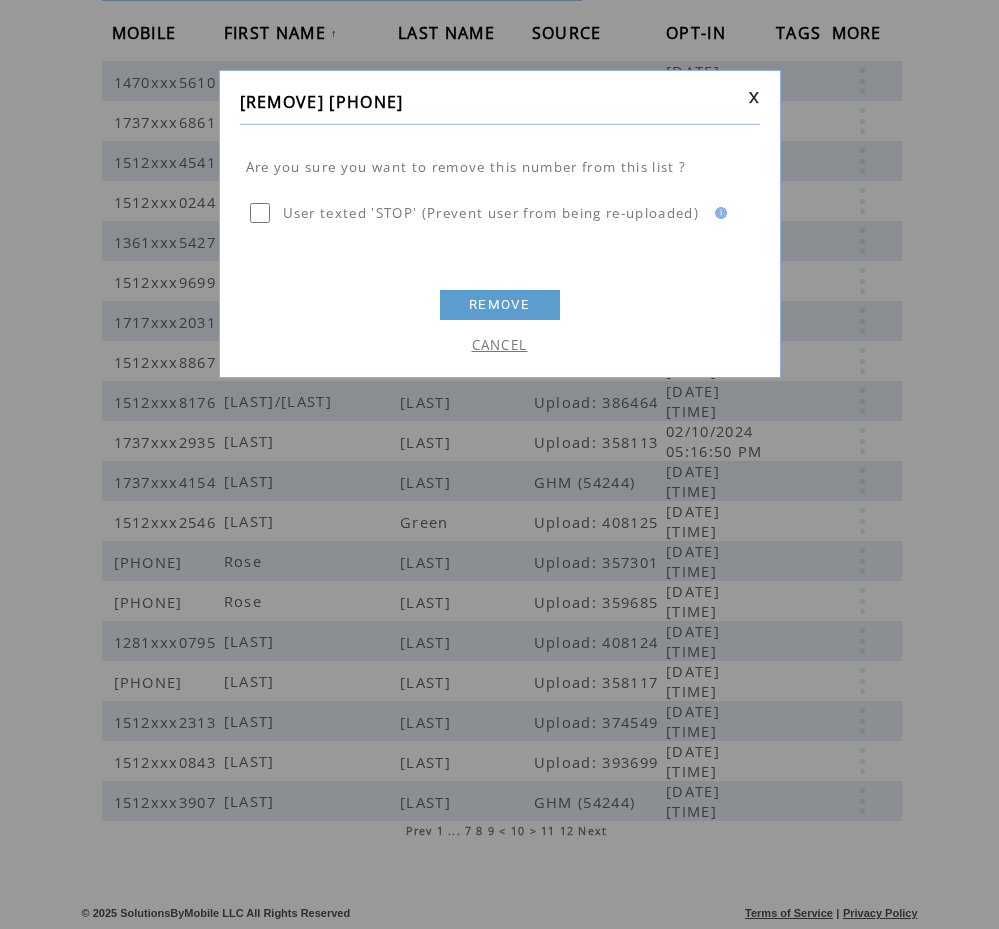 click on "REMOVE" at bounding box center [500, 305] 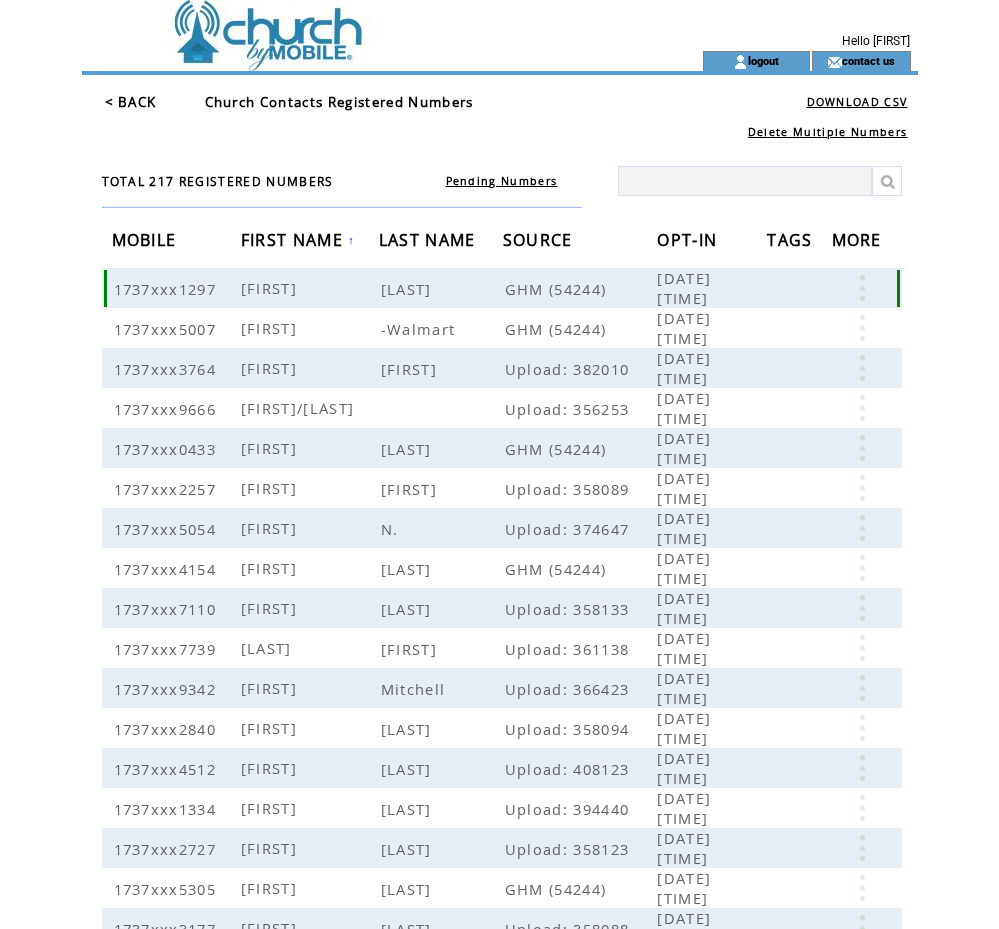 scroll, scrollTop: 0, scrollLeft: 0, axis: both 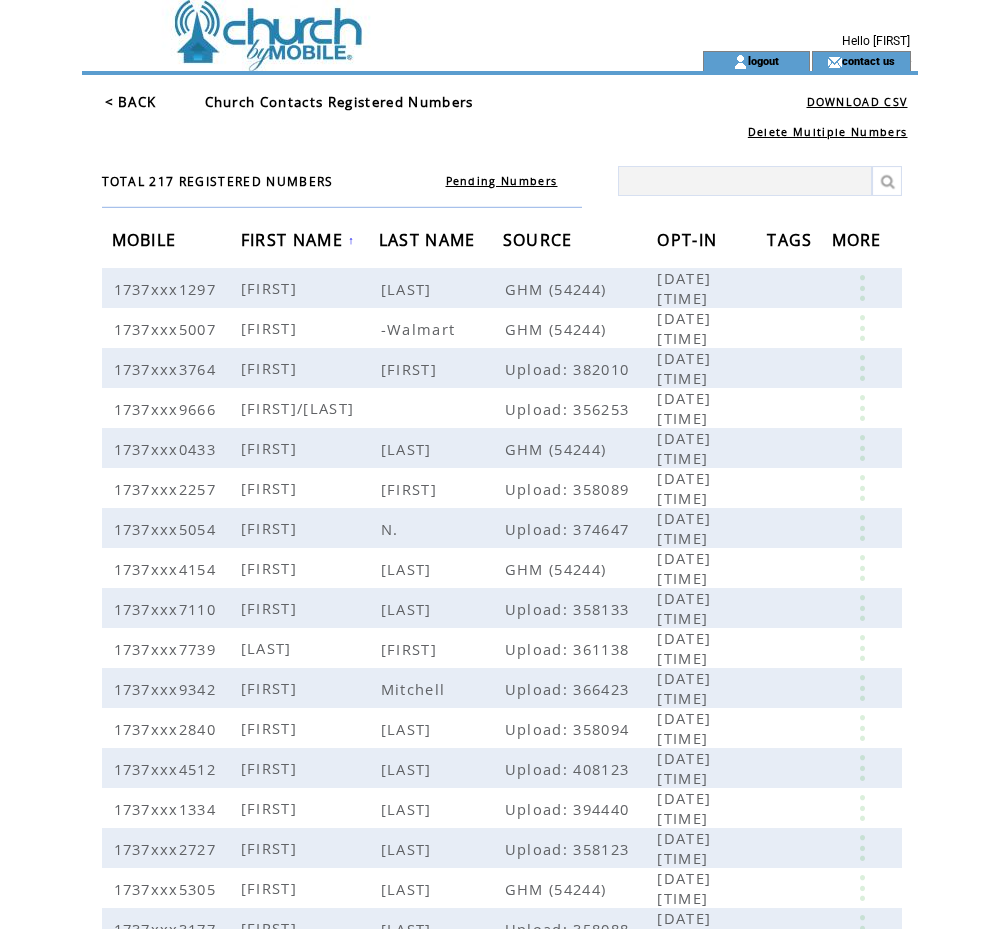 click on "FIRST NAME" at bounding box center [294, 242] 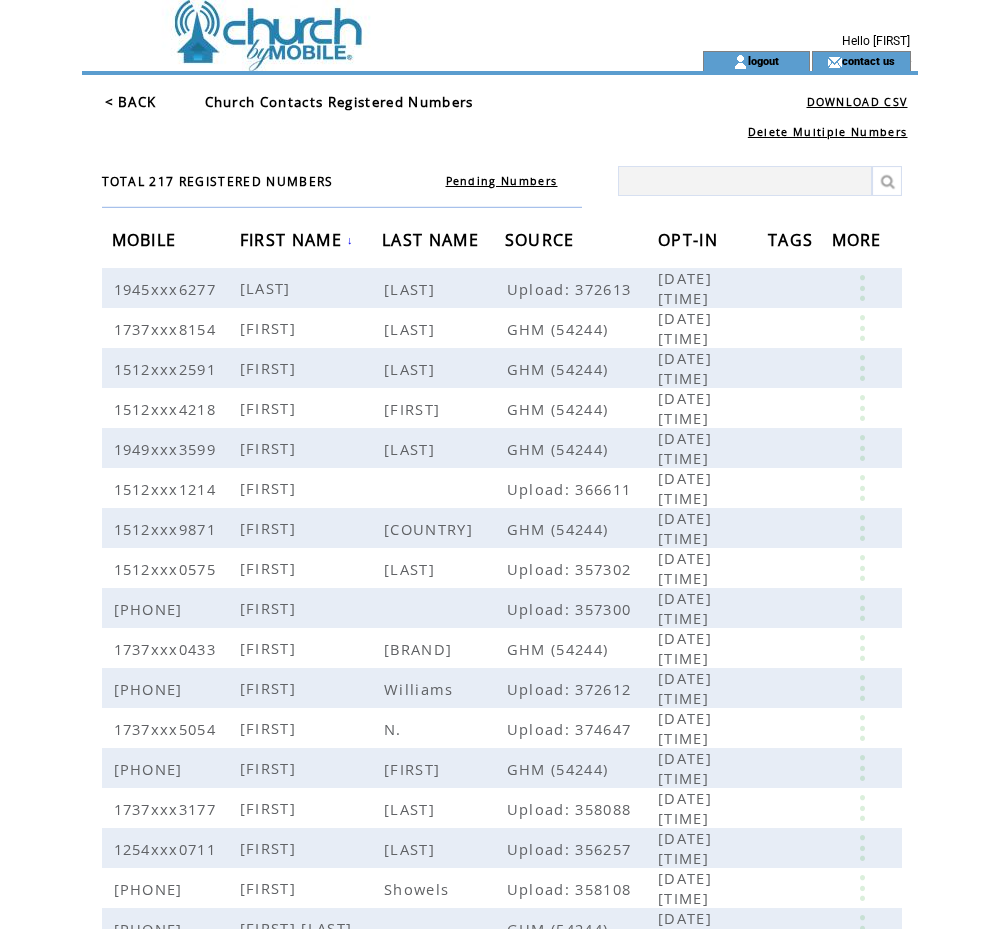 scroll, scrollTop: 0, scrollLeft: 0, axis: both 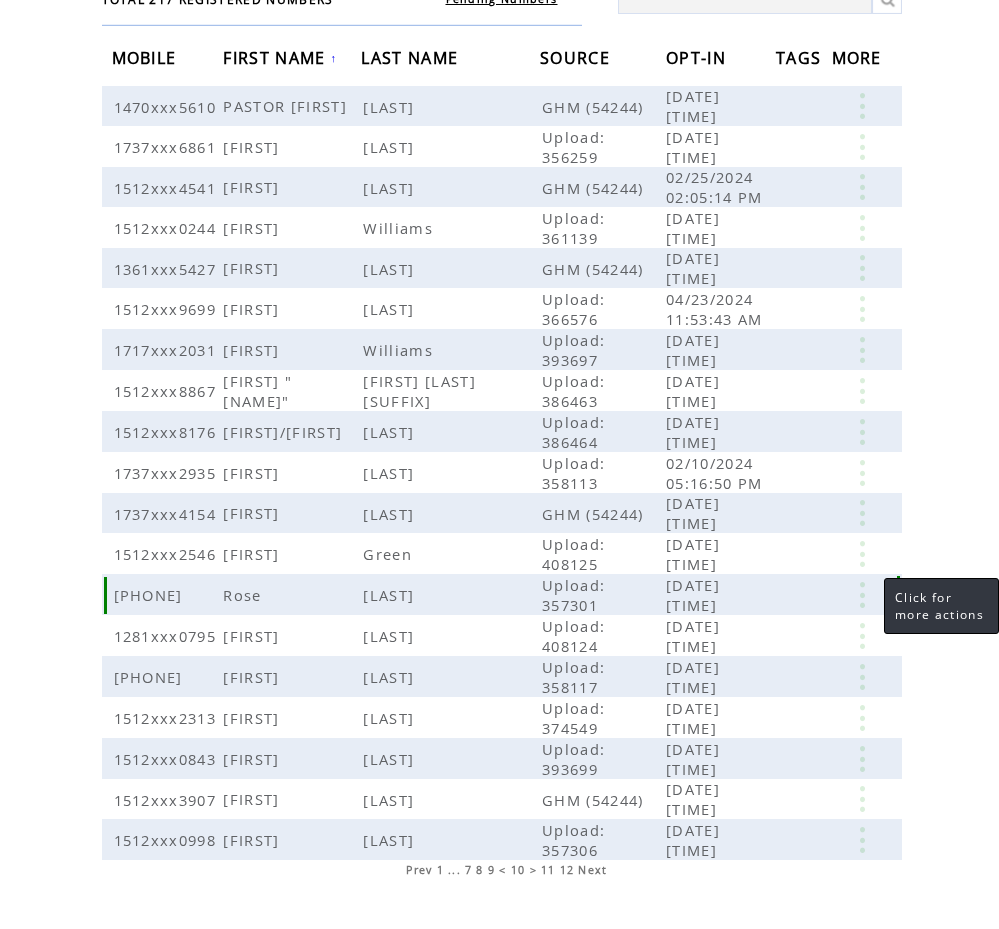click at bounding box center [862, 595] 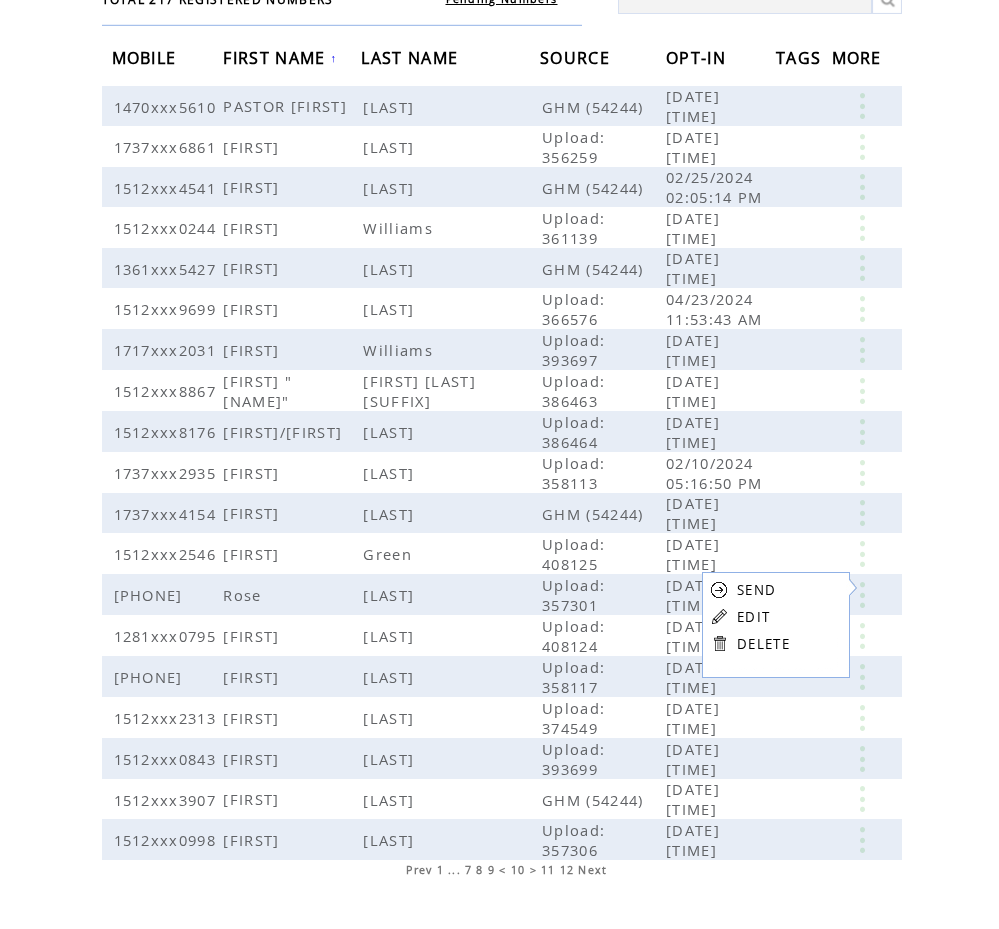 click on "EDIT" at bounding box center [753, 617] 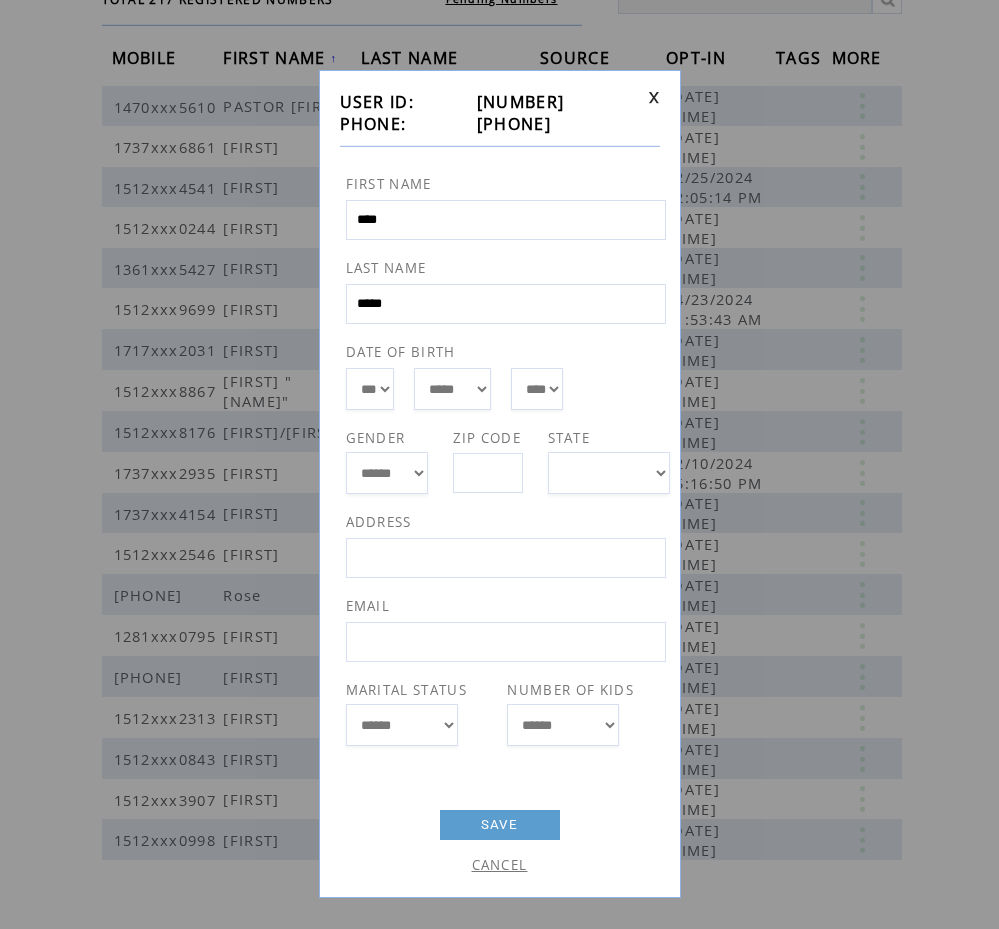 click on "15127012735" at bounding box center [514, 124] 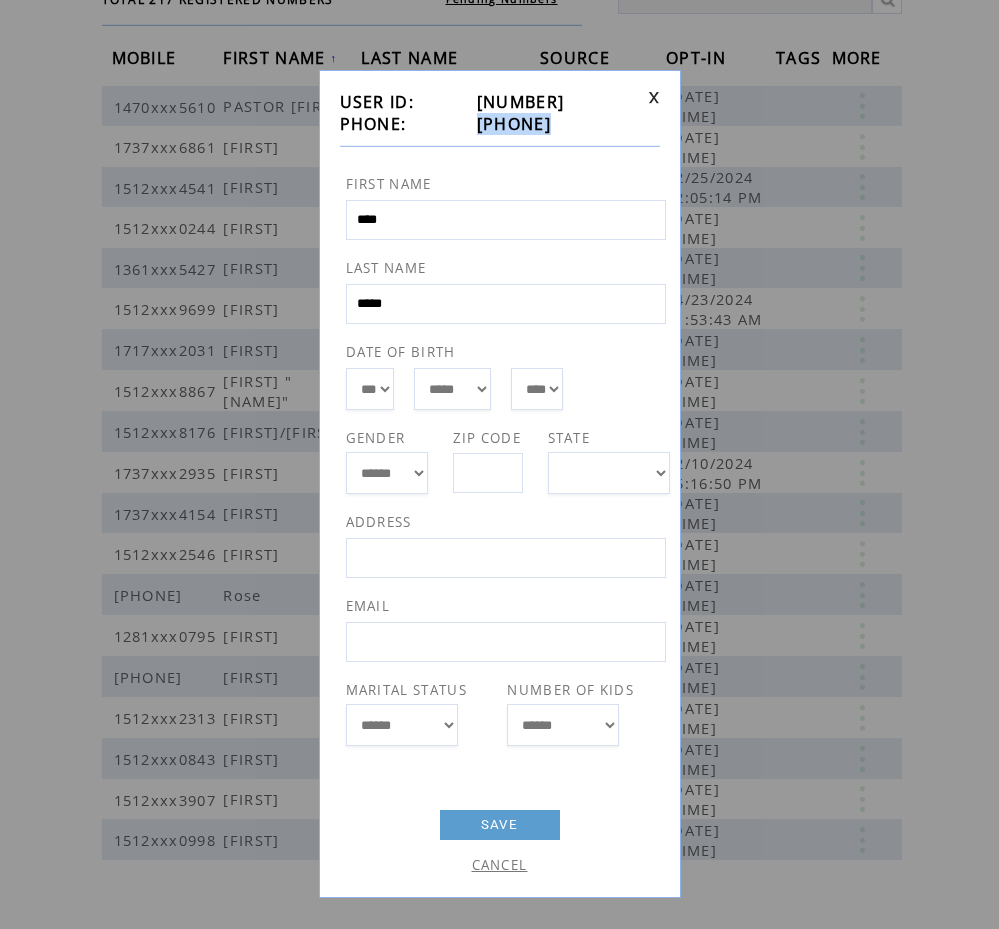 click on "15127012735" at bounding box center [514, 124] 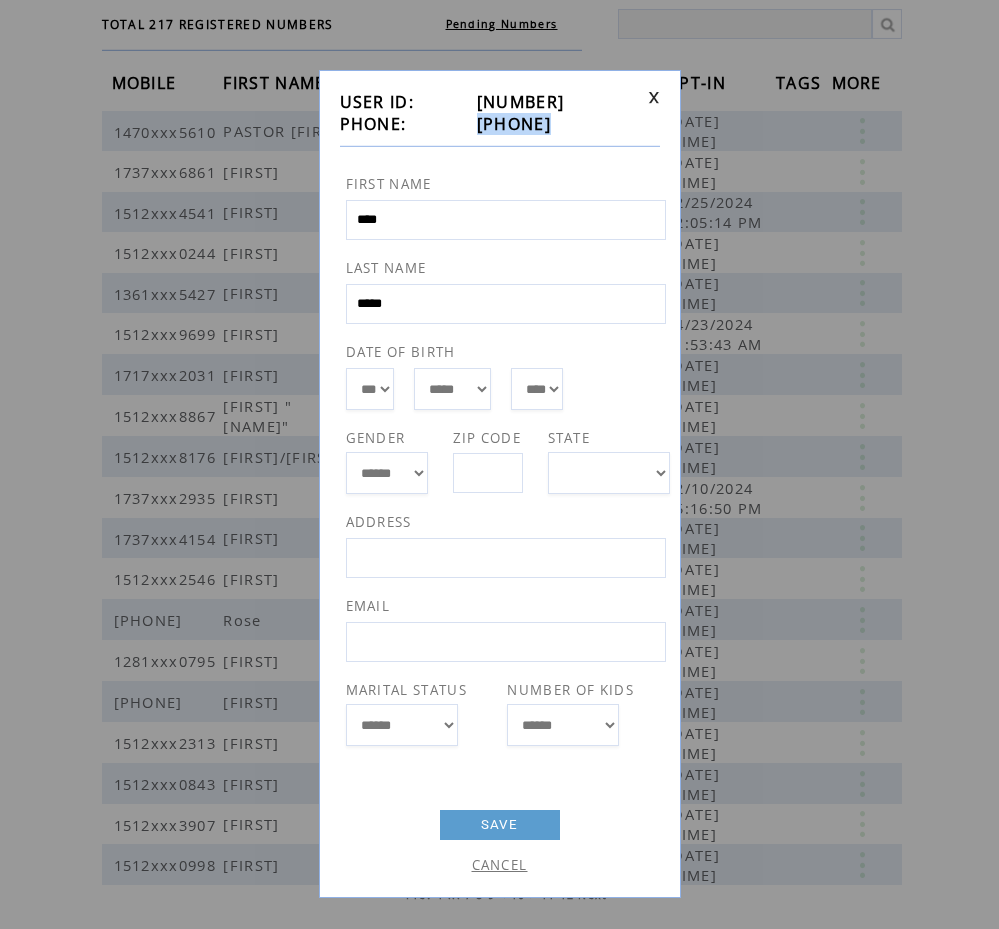 scroll, scrollTop: 153, scrollLeft: 0, axis: vertical 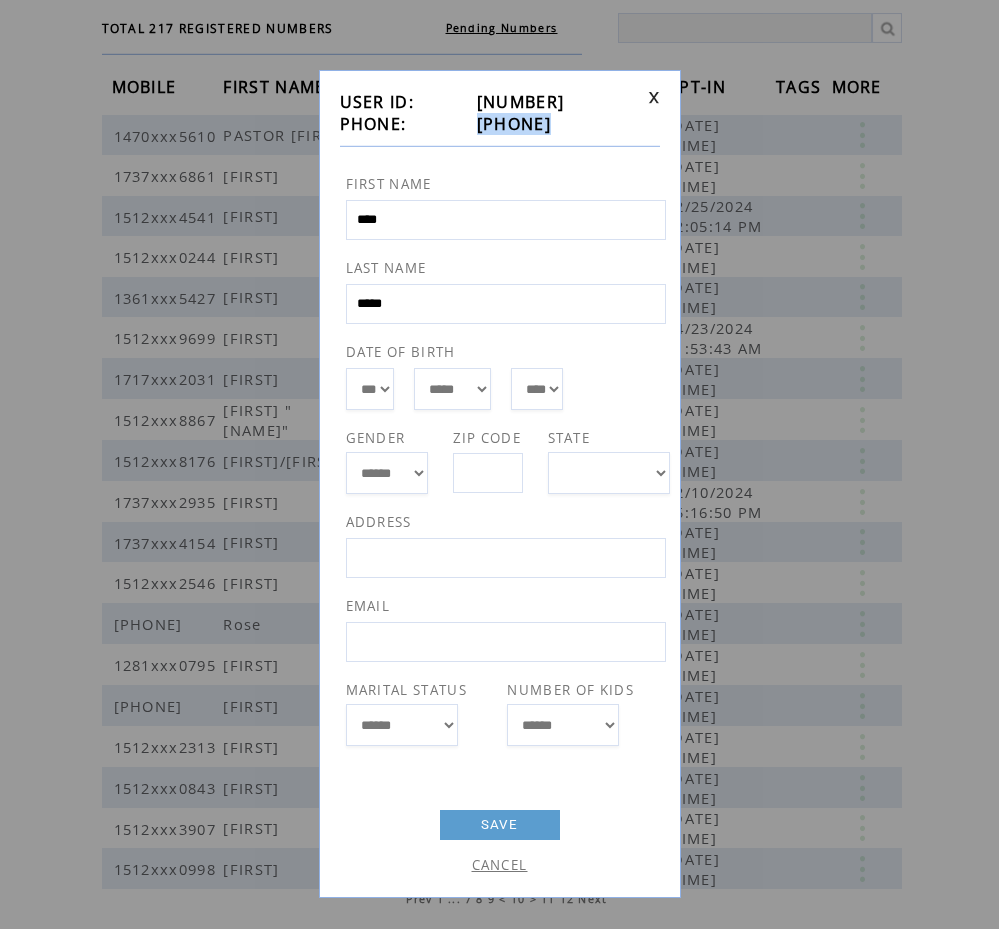 click at bounding box center (654, 97) 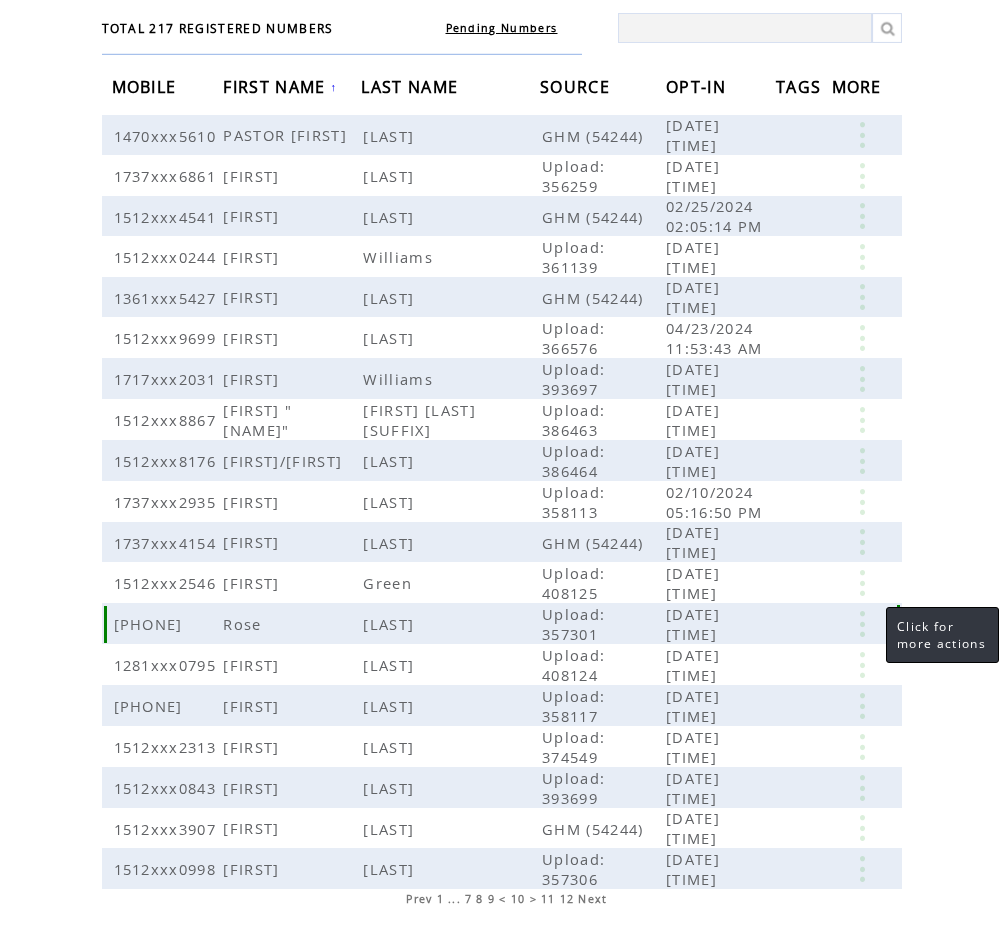 click at bounding box center (862, 624) 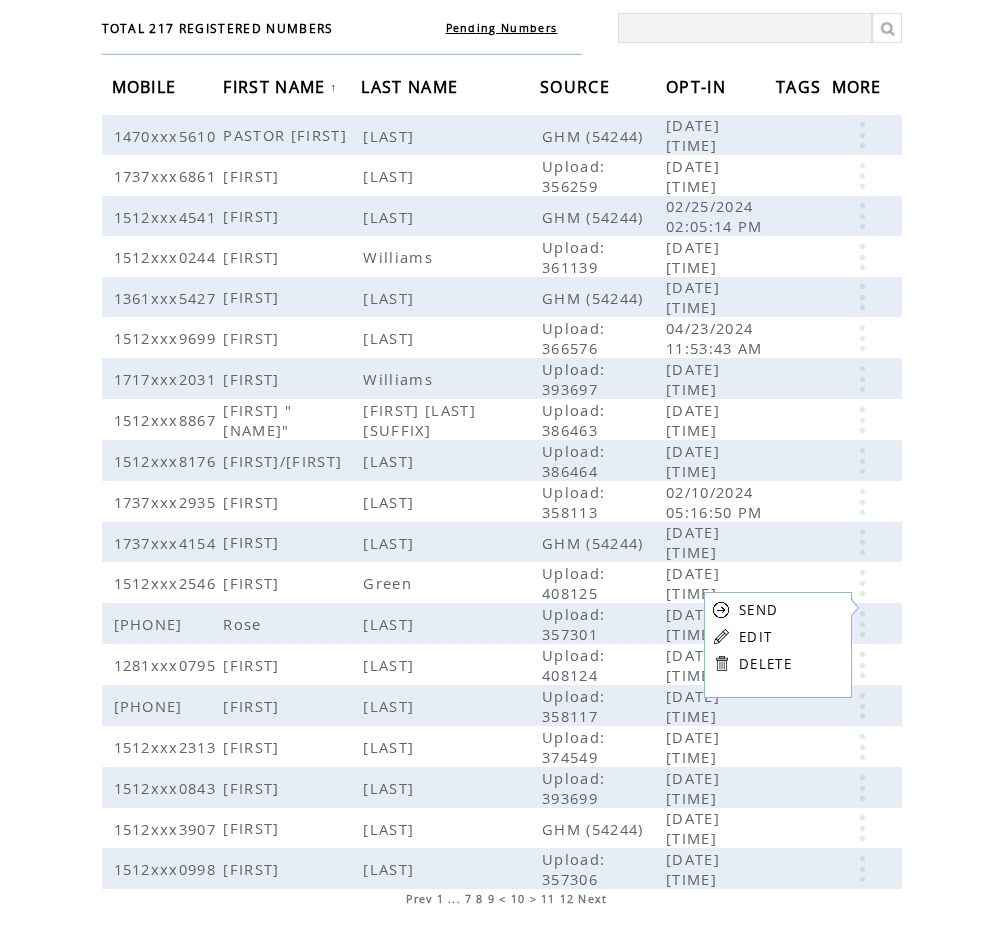 click on "DELETE" at bounding box center [765, 664] 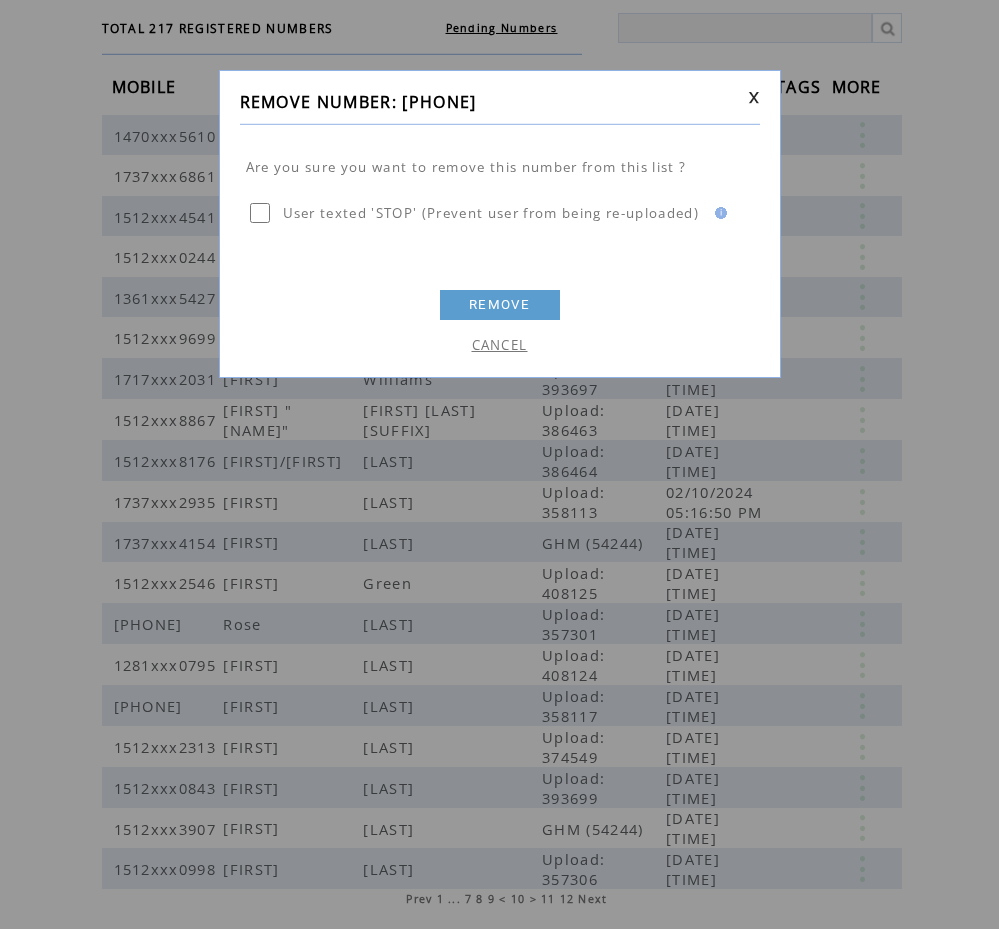 click on "REMOVE" at bounding box center (500, 305) 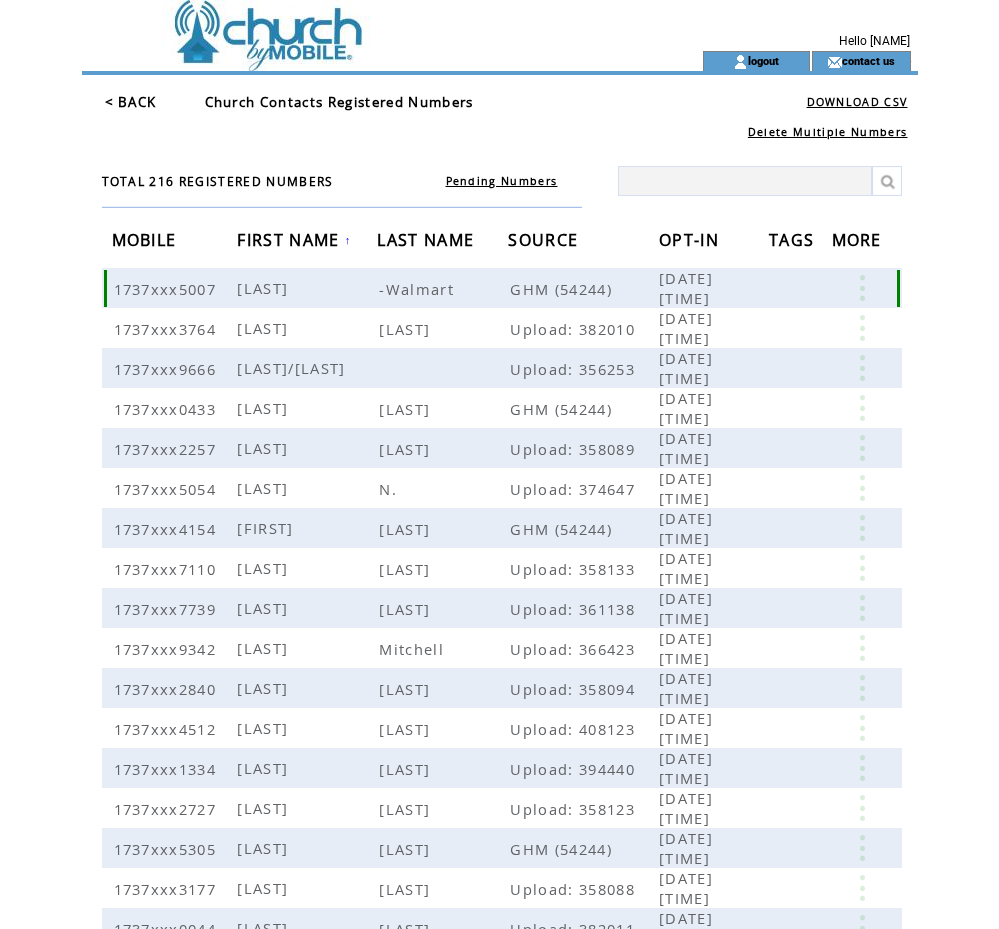 scroll, scrollTop: 0, scrollLeft: 0, axis: both 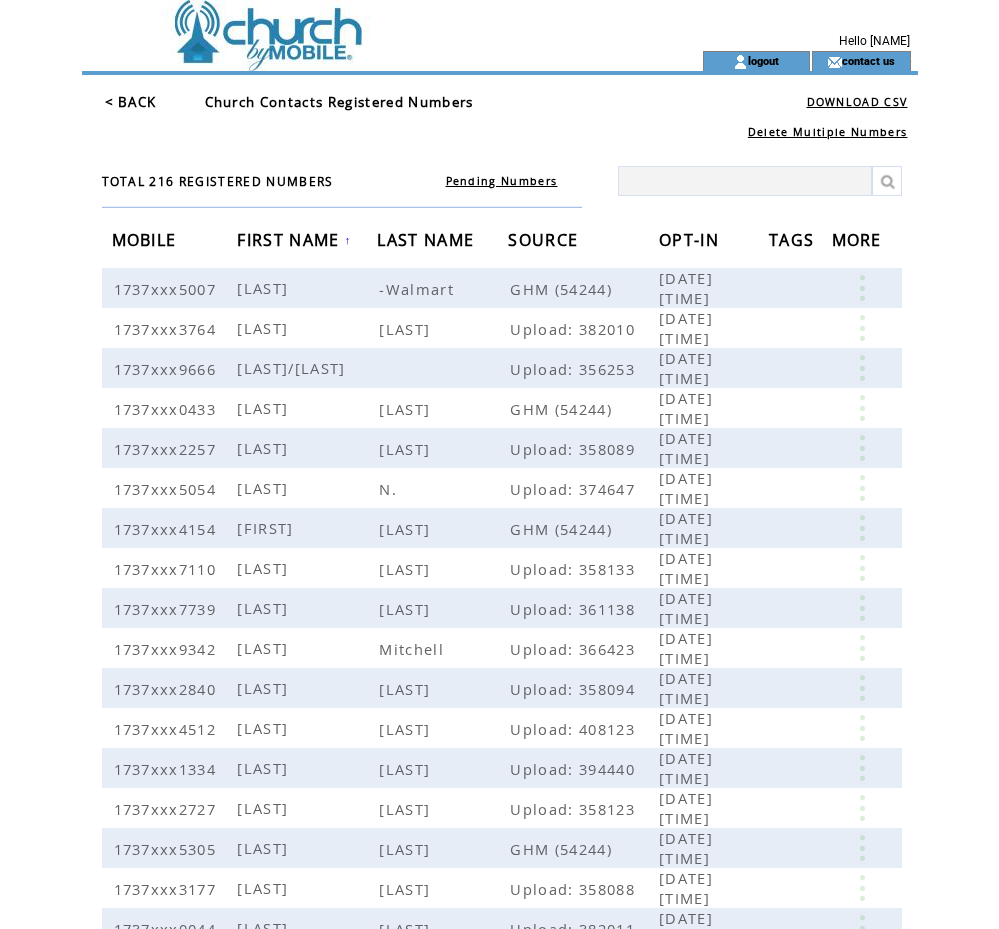click on "< BACK" at bounding box center [131, 102] 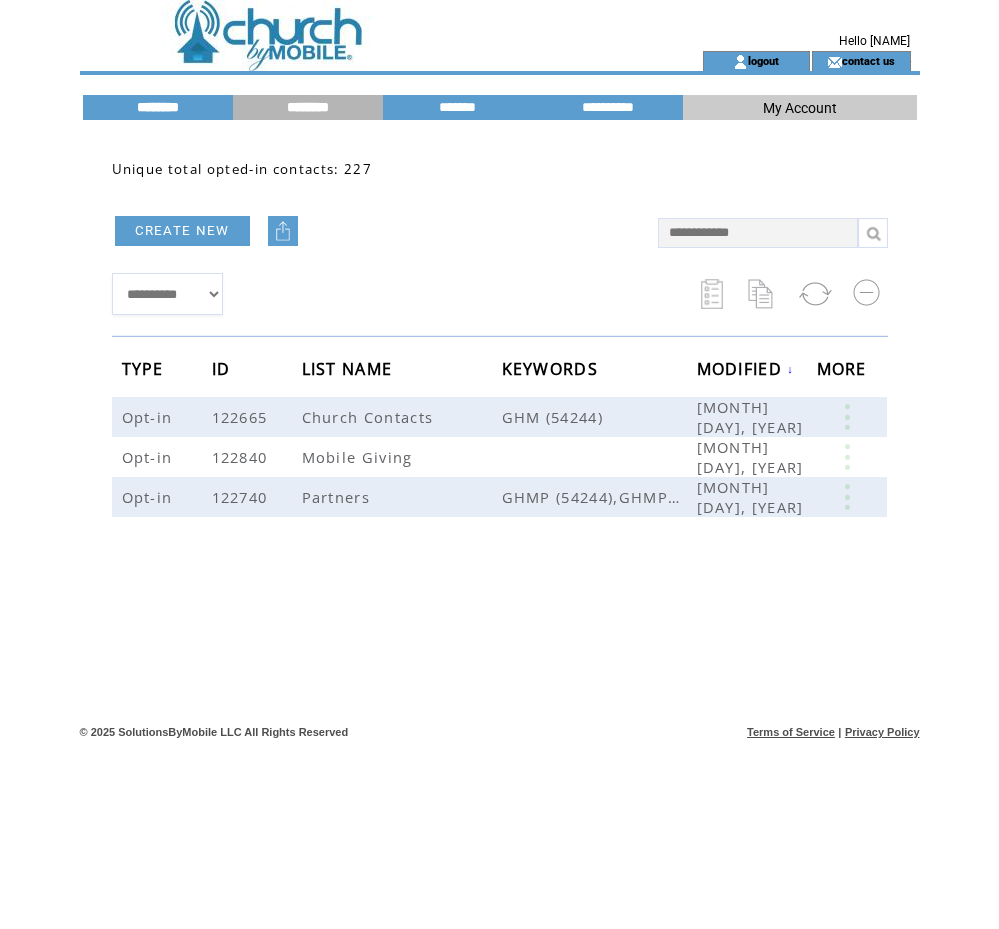 scroll, scrollTop: 0, scrollLeft: 0, axis: both 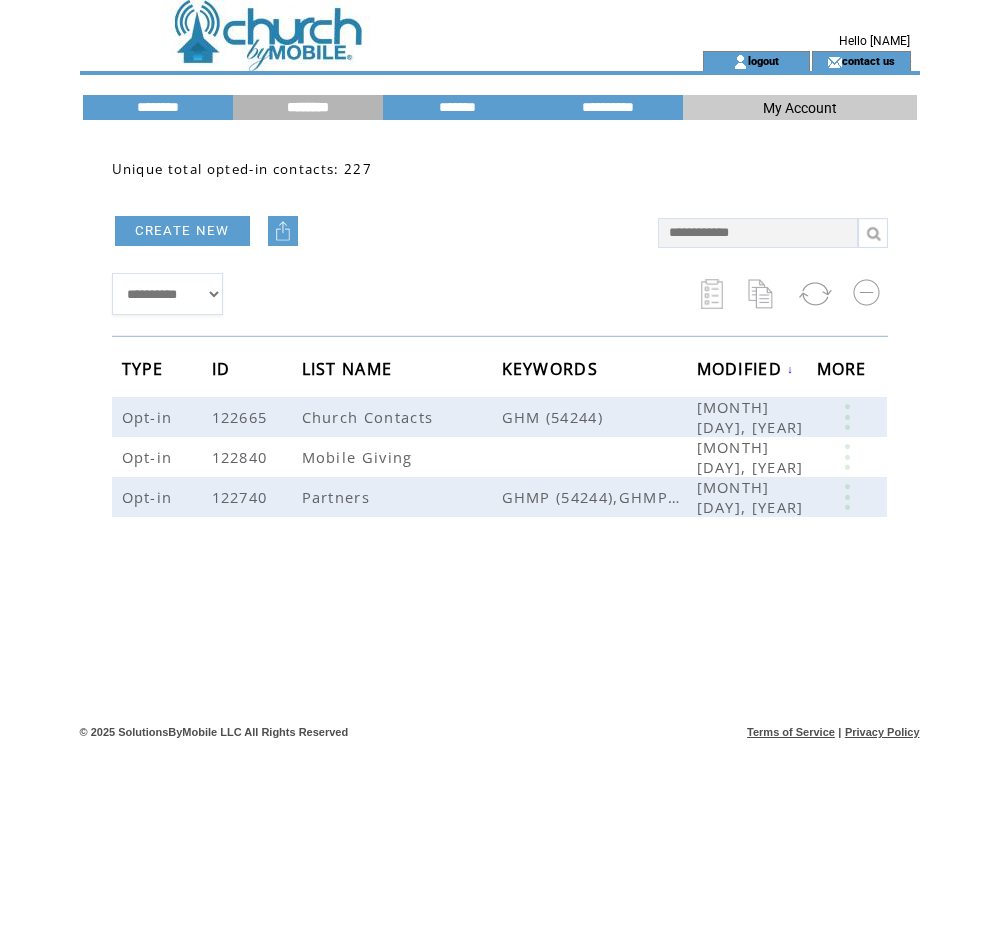 click at bounding box center [283, 231] 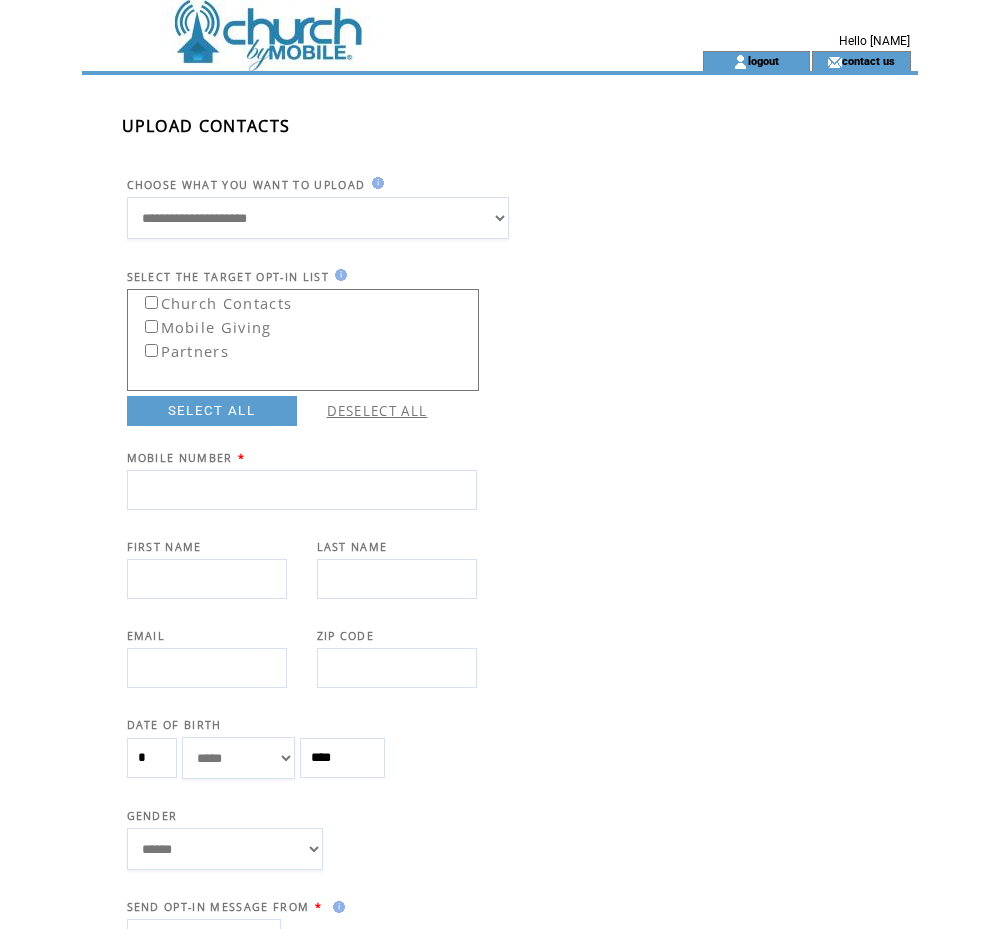 scroll, scrollTop: 0, scrollLeft: 0, axis: both 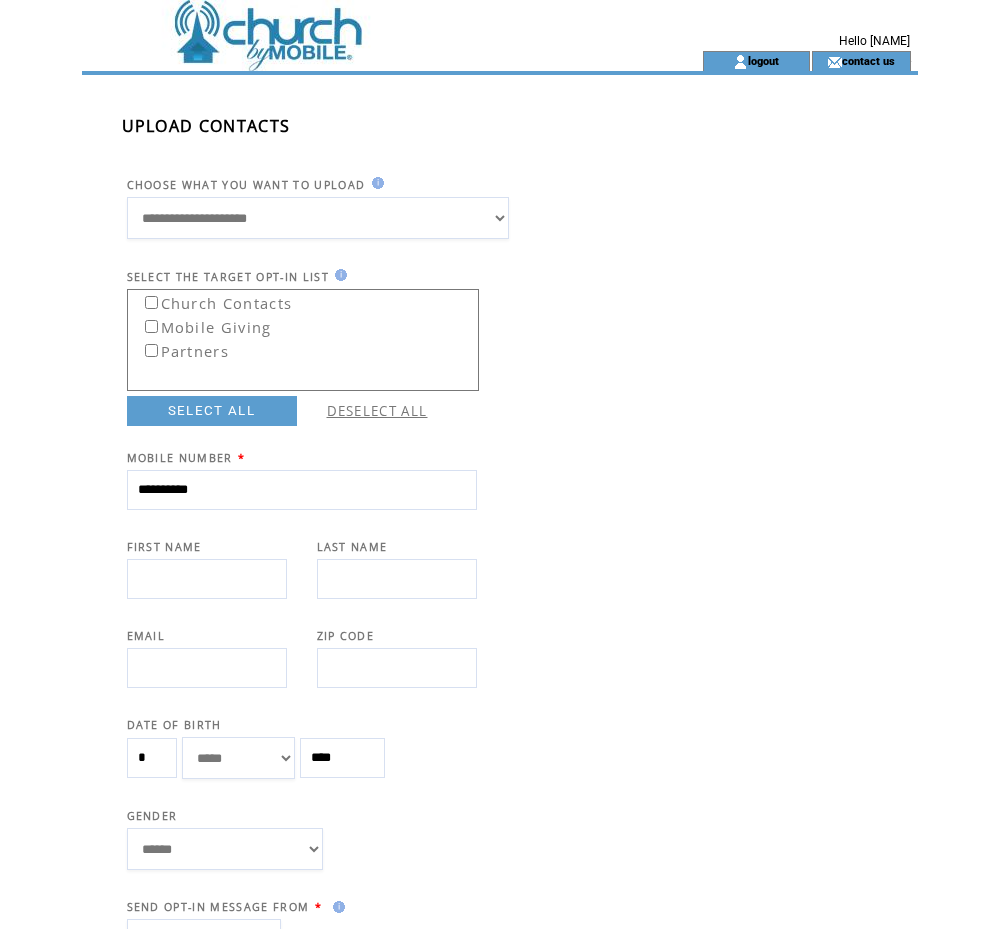 type on "**********" 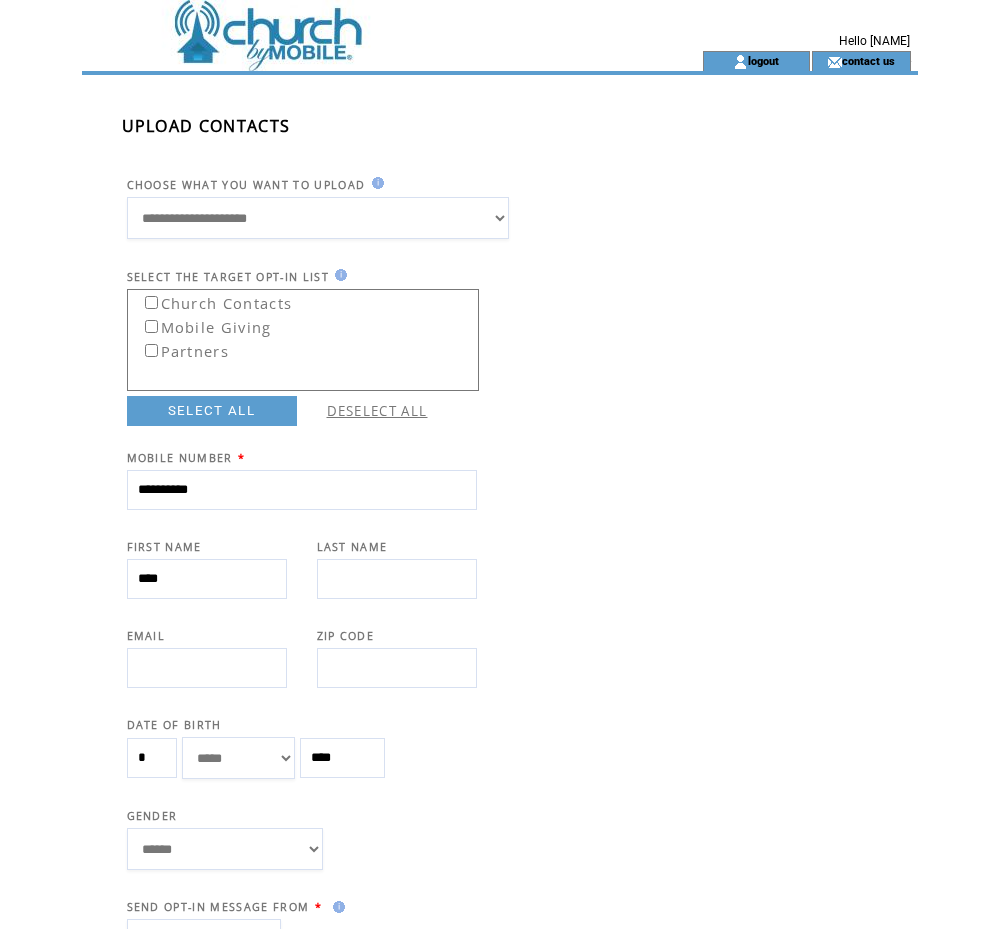 type on "****" 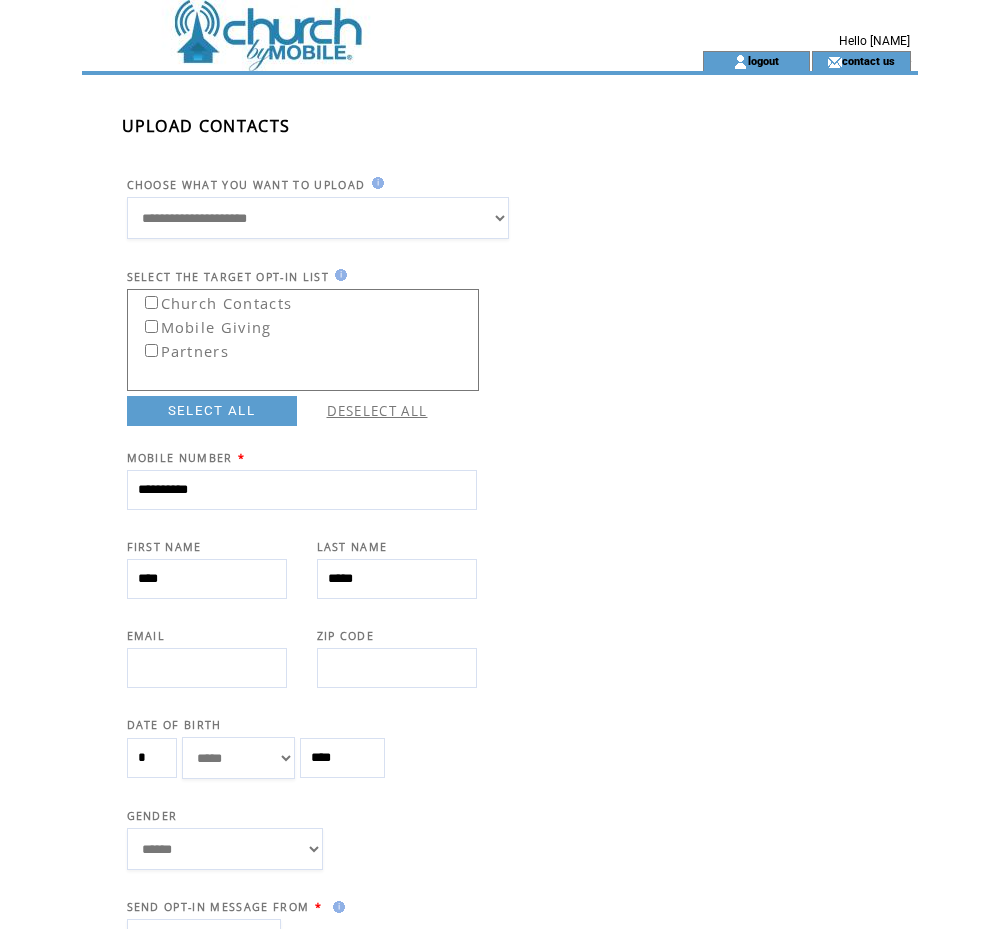 type on "*****" 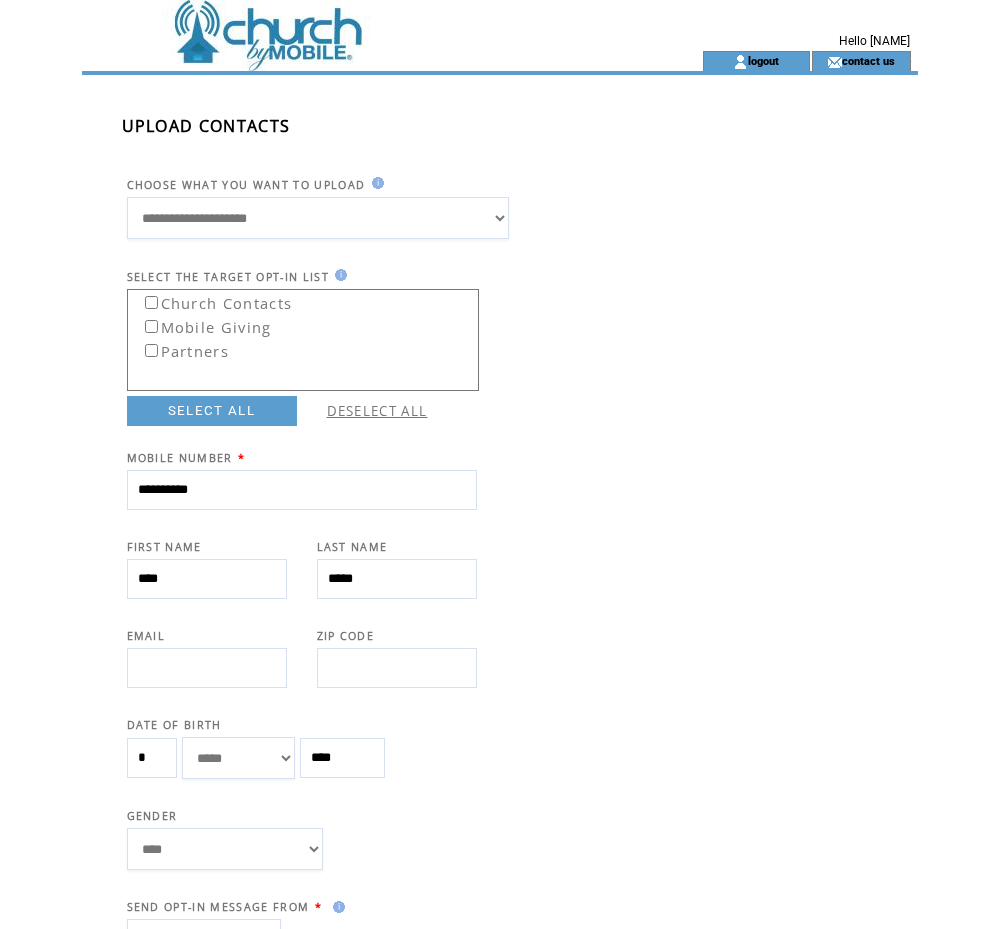 click on "GENDER" at bounding box center [302, 816] 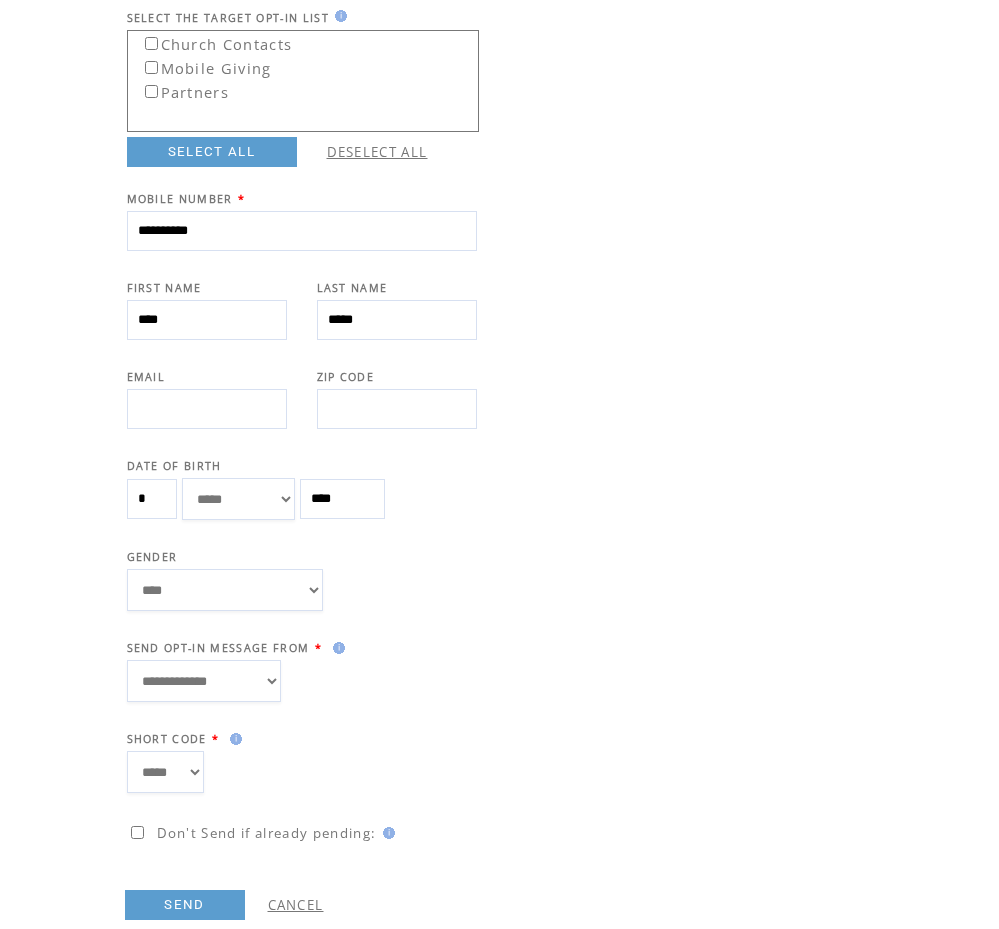 scroll, scrollTop: 297, scrollLeft: 0, axis: vertical 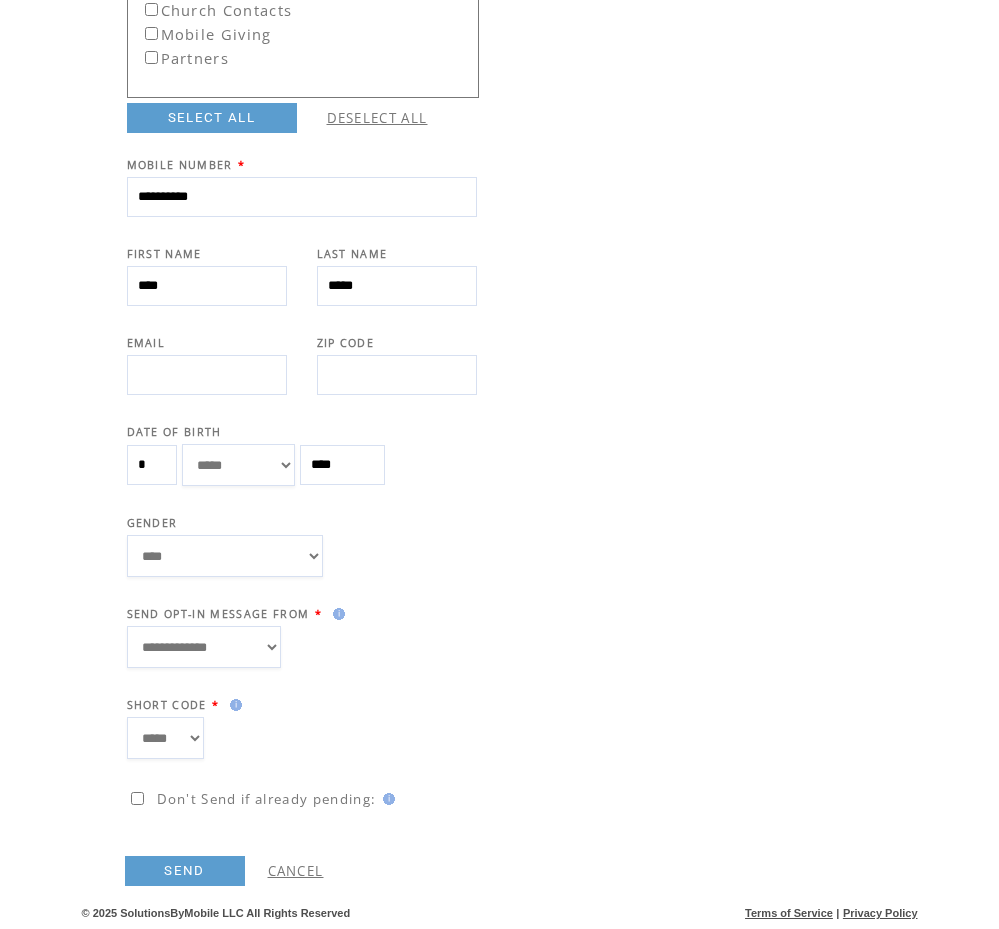 click on "SEND" at bounding box center (185, 871) 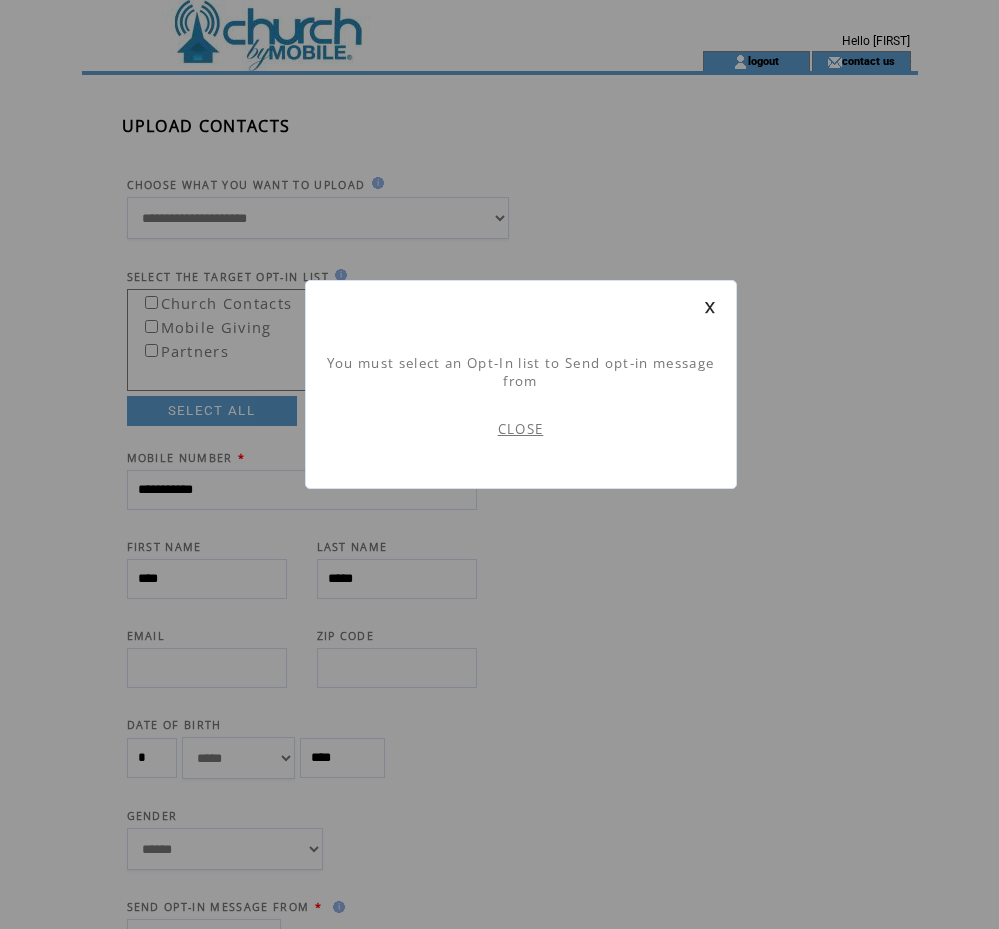 scroll, scrollTop: 1, scrollLeft: 0, axis: vertical 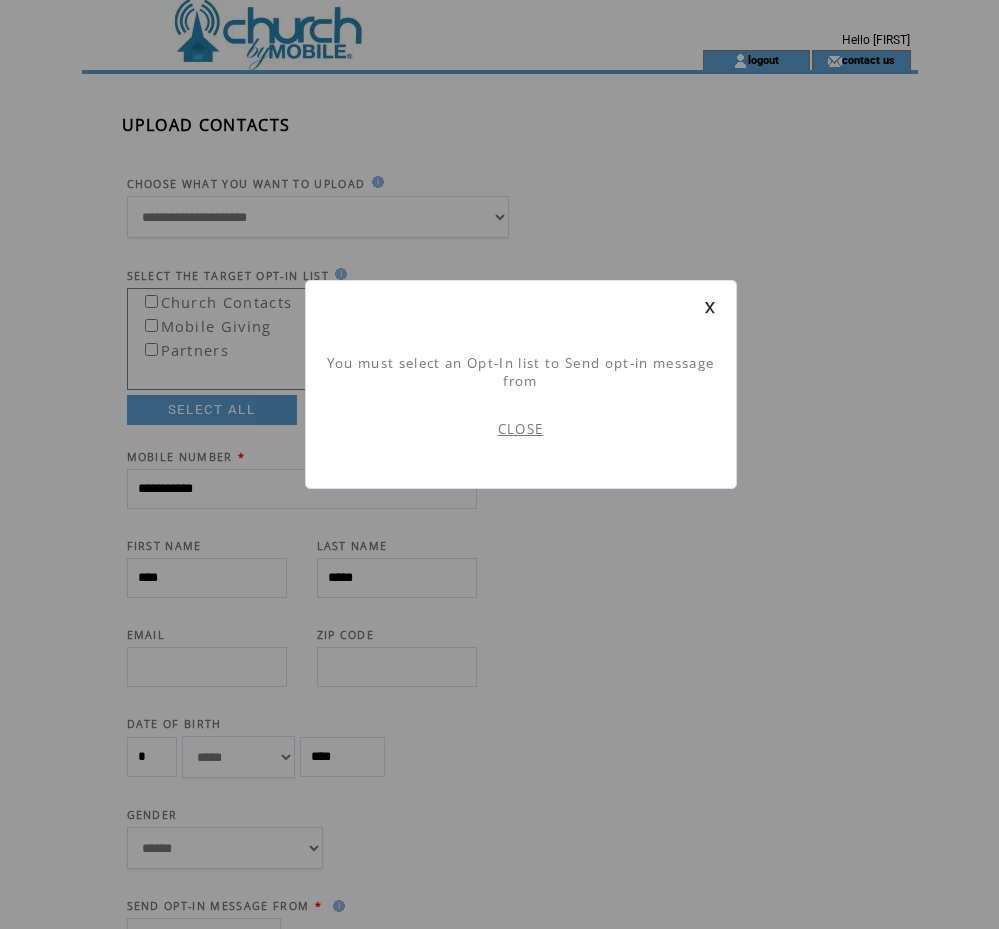 click on "CLOSE" at bounding box center (521, 429) 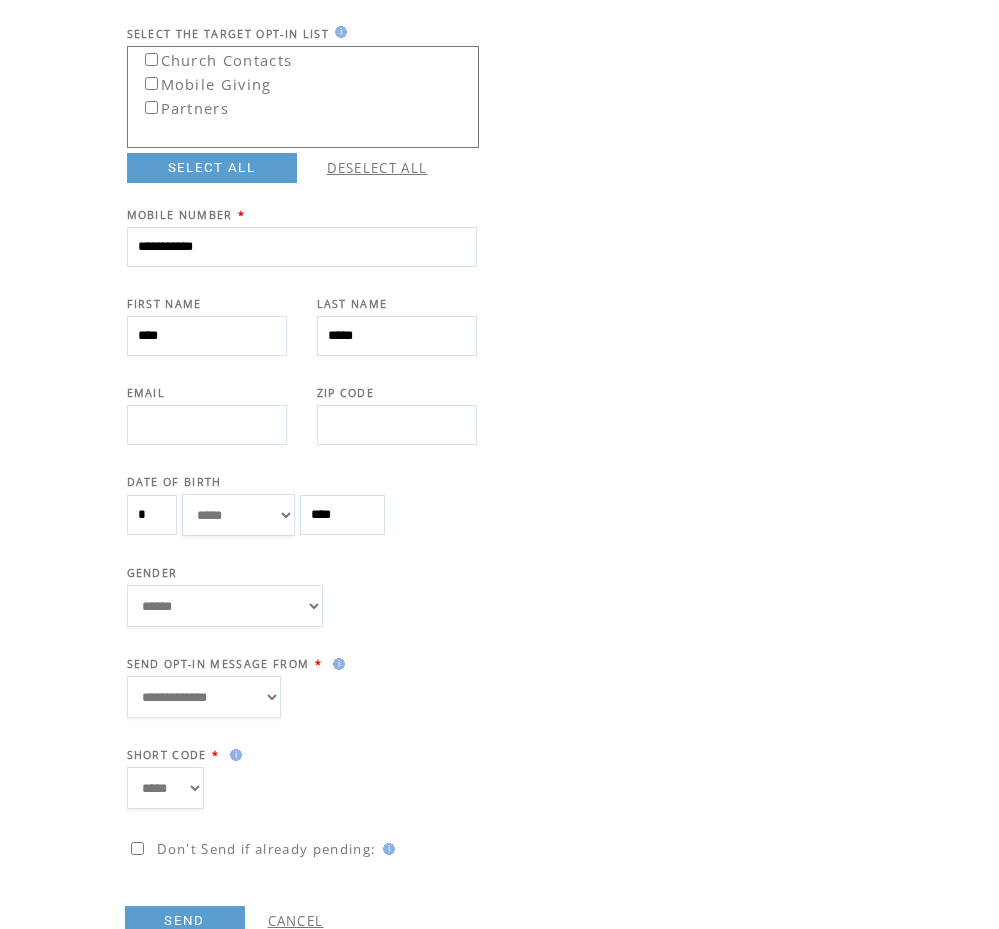 scroll, scrollTop: 249, scrollLeft: 0, axis: vertical 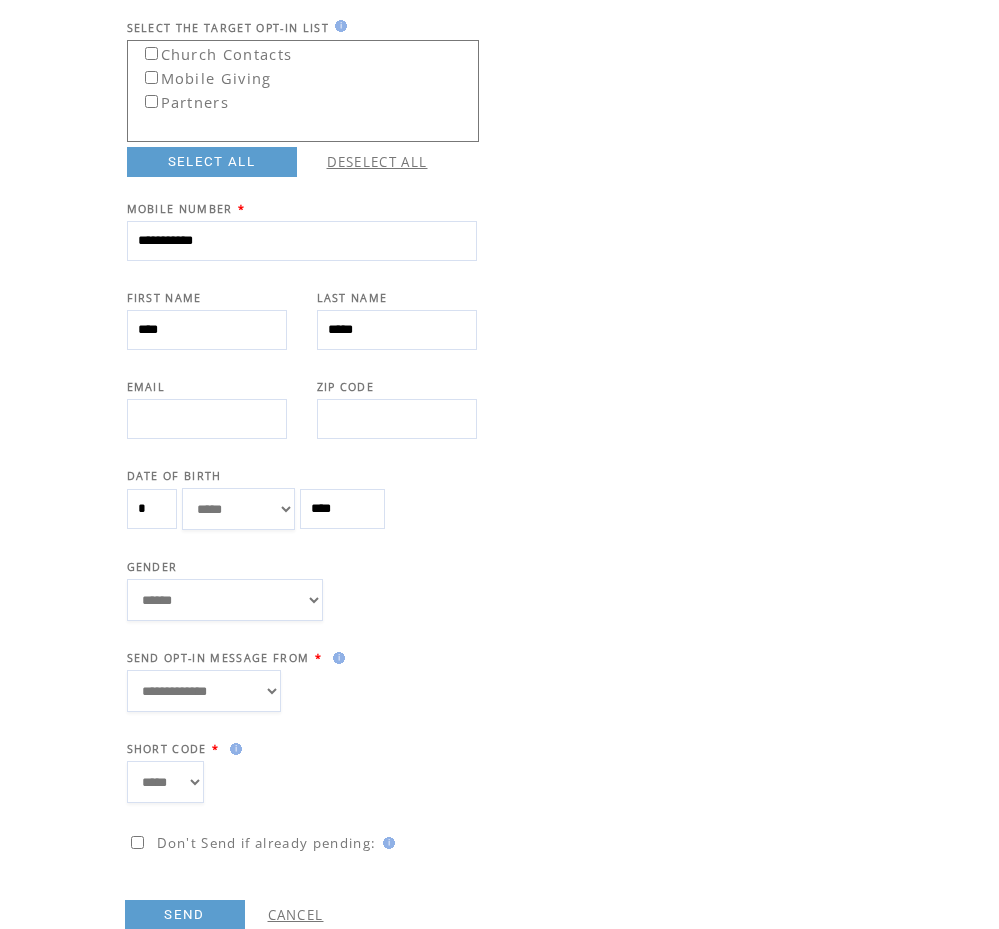 click on "**********" at bounding box center [204, 691] 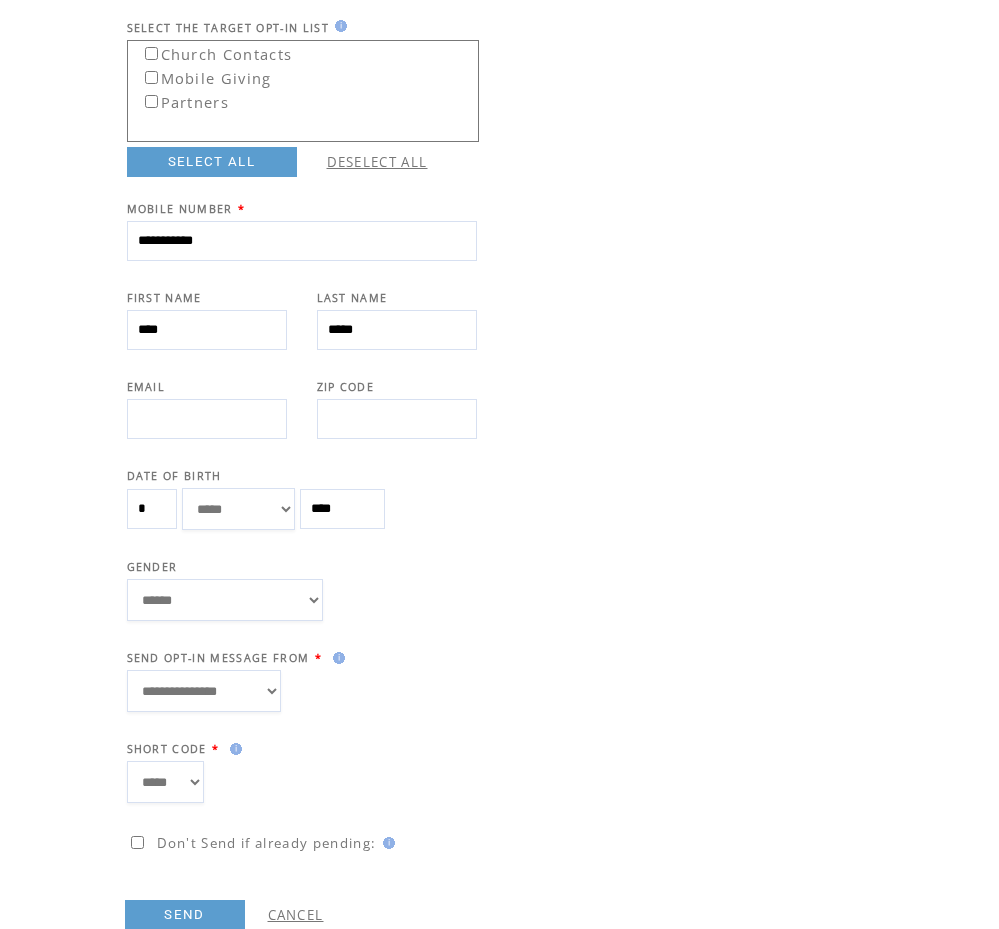 click on "SEND" at bounding box center [185, 915] 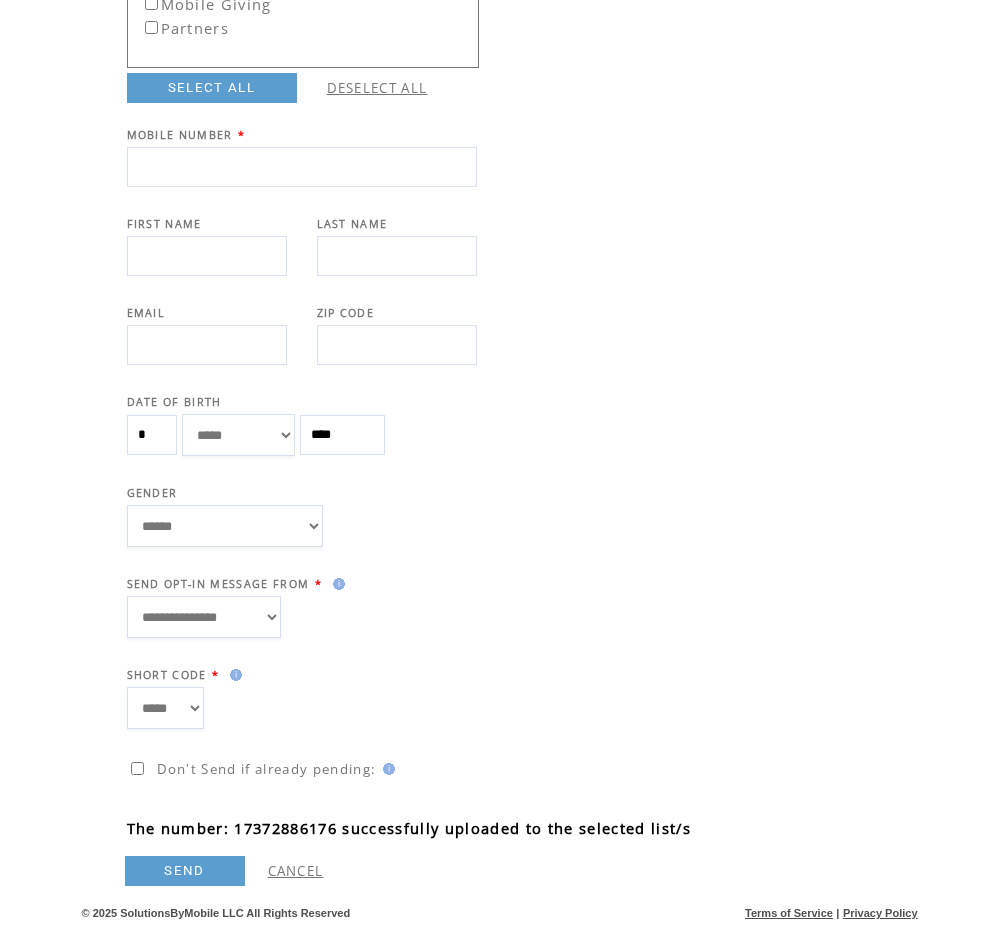 scroll, scrollTop: 0, scrollLeft: 0, axis: both 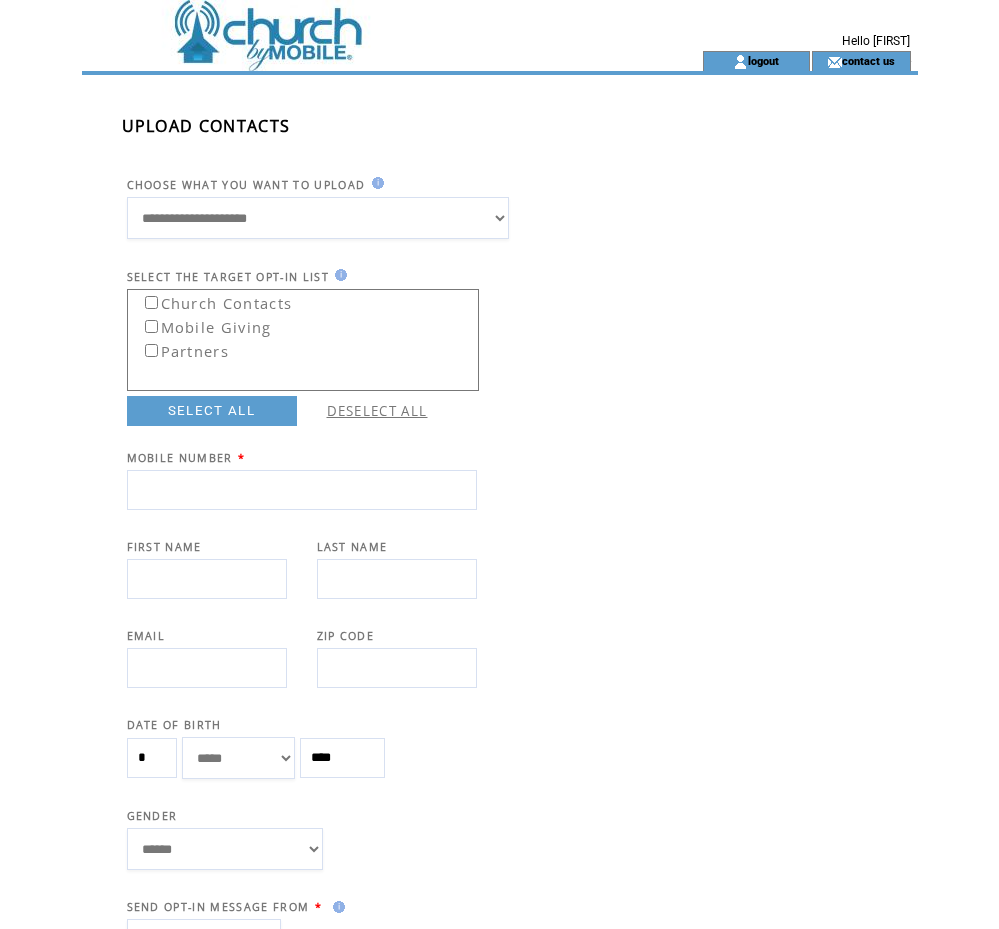 click at bounding box center [356, 25] 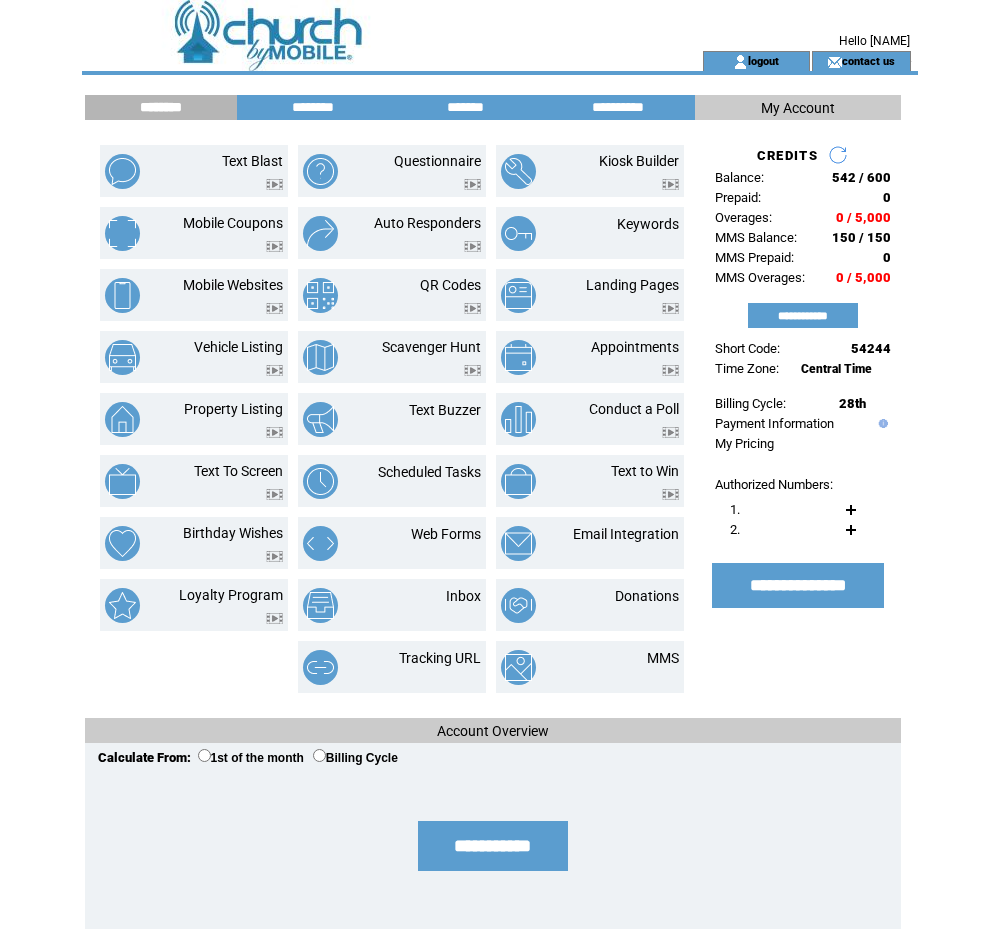 scroll, scrollTop: 0, scrollLeft: 0, axis: both 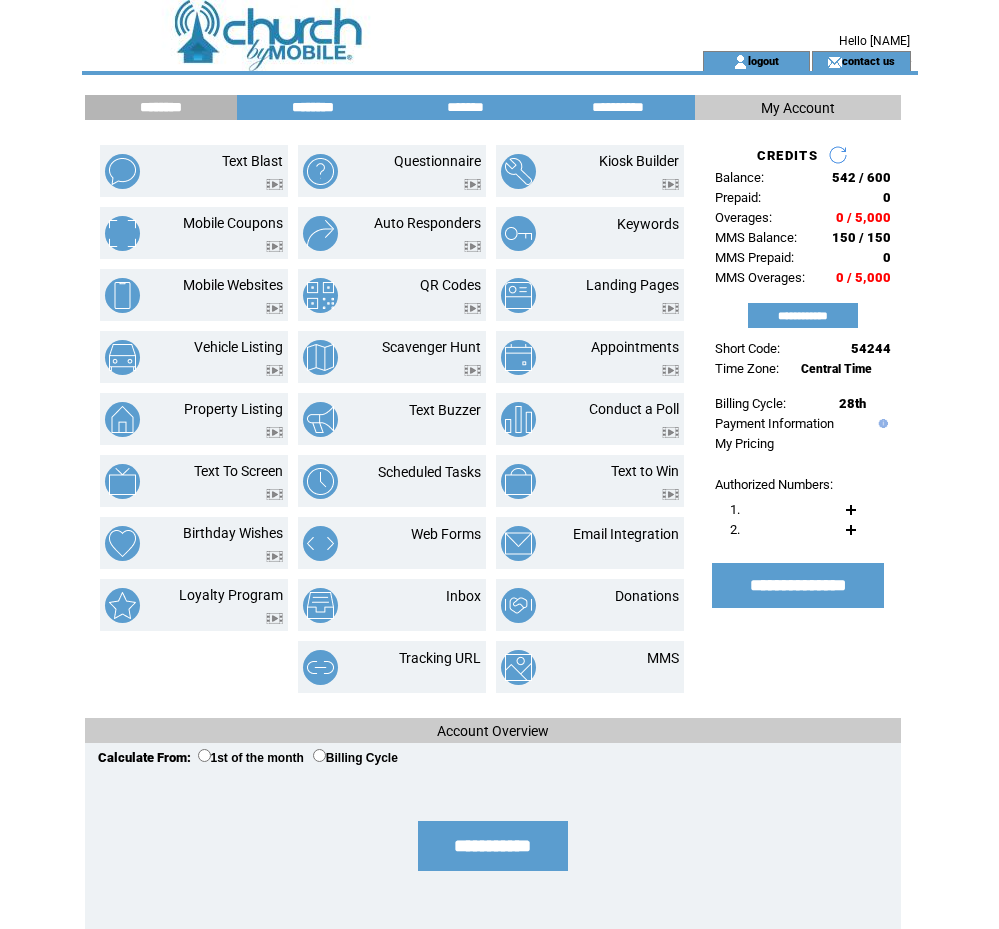 click on "********" at bounding box center [313, 107] 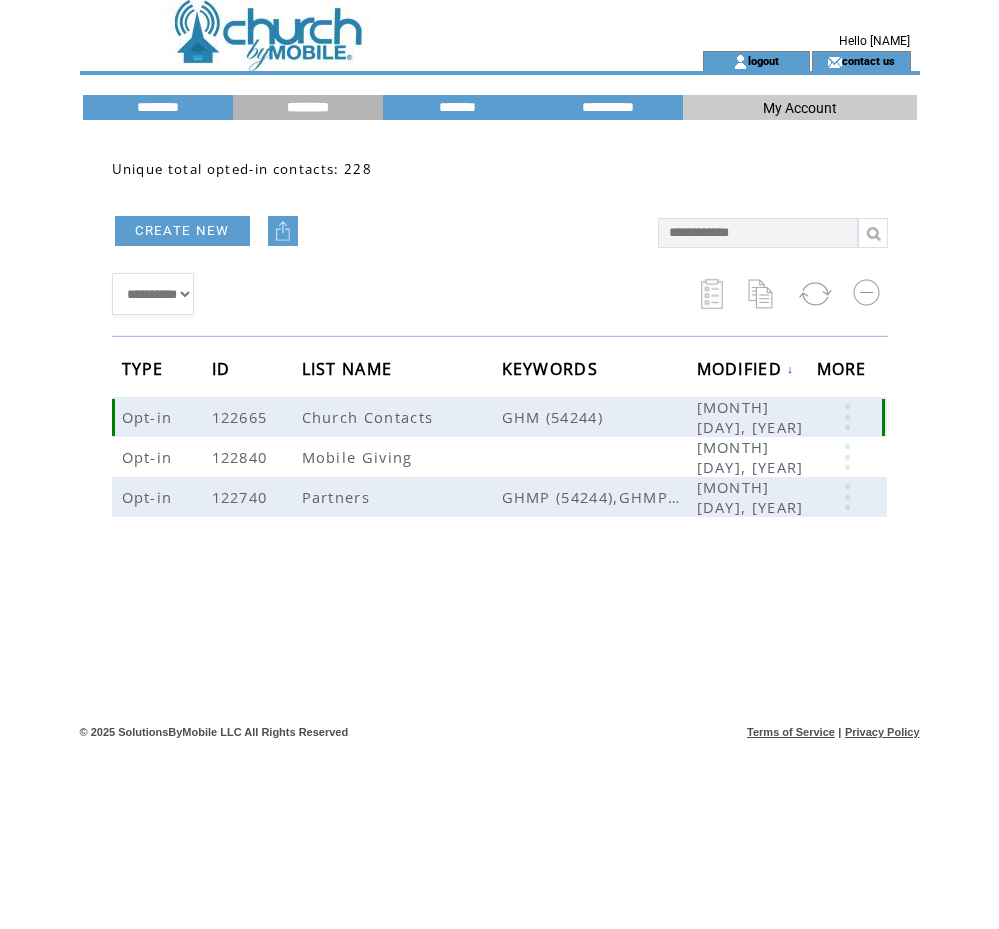 click at bounding box center [847, 417] 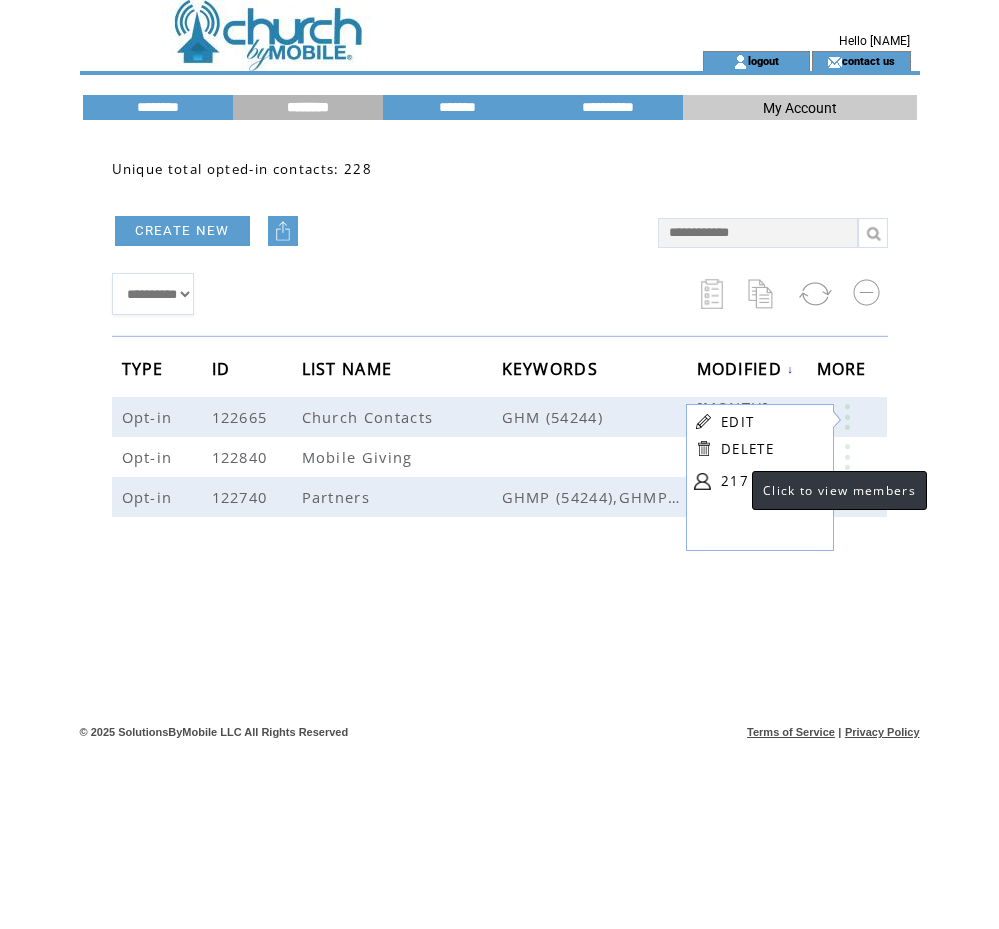 click on "217" at bounding box center (771, 481) 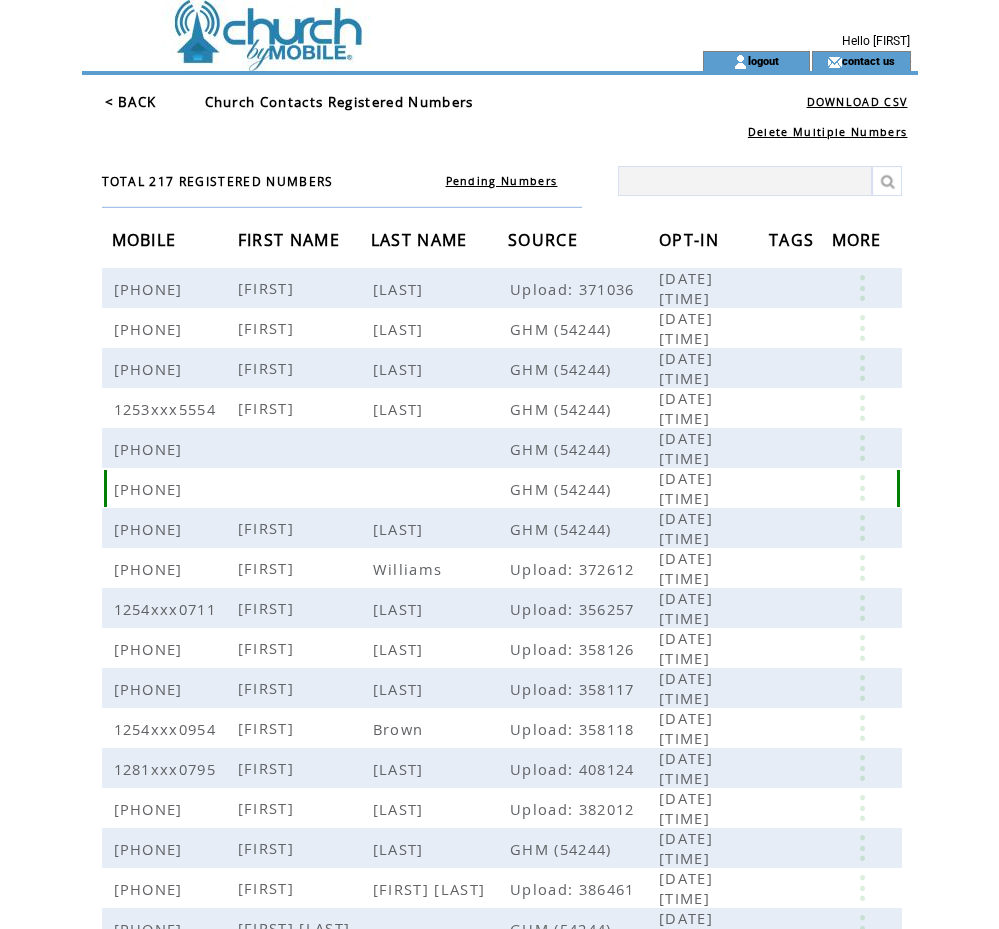 scroll, scrollTop: 0, scrollLeft: 0, axis: both 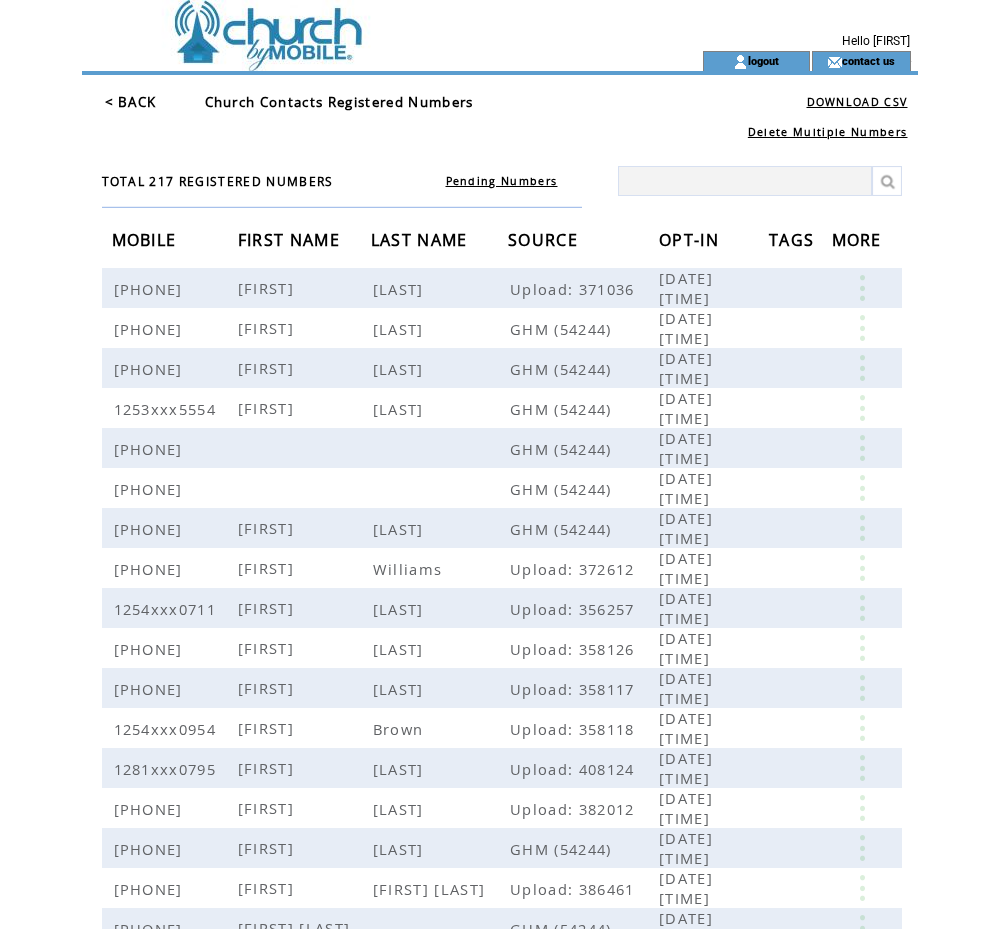 click on "FIRST NAME" at bounding box center [291, 242] 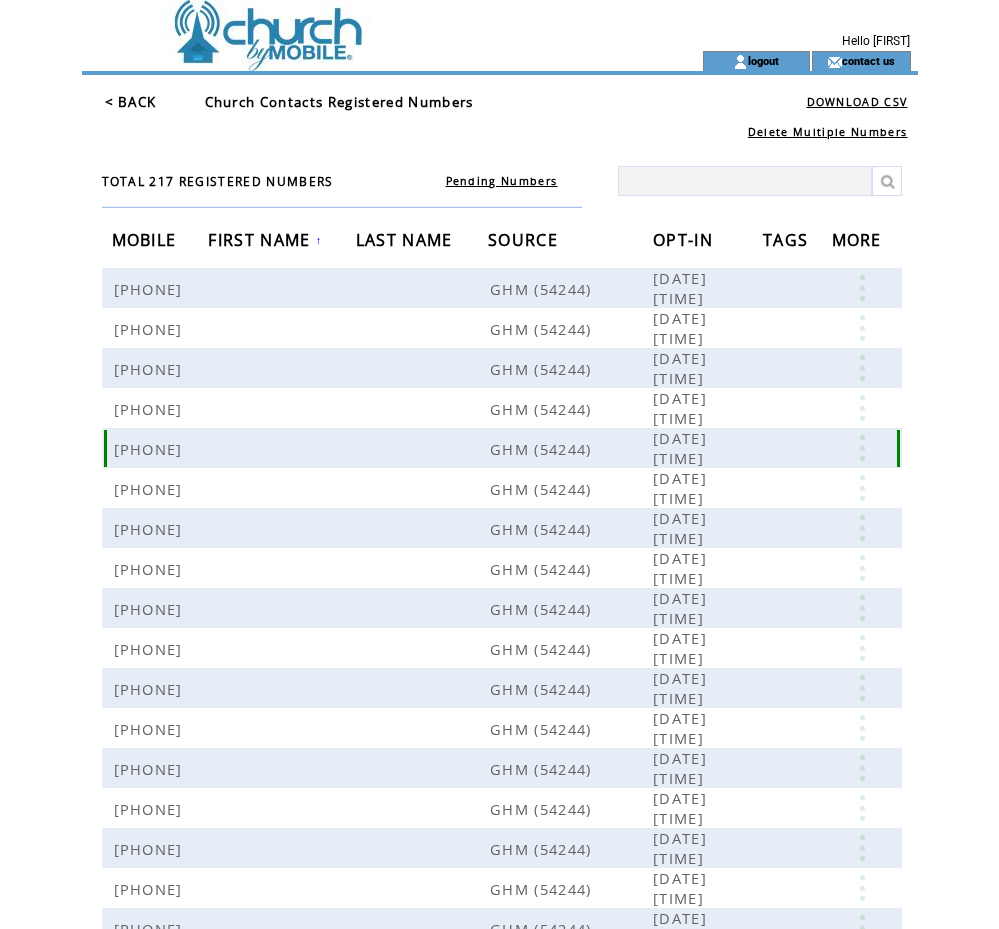 scroll, scrollTop: 208, scrollLeft: 0, axis: vertical 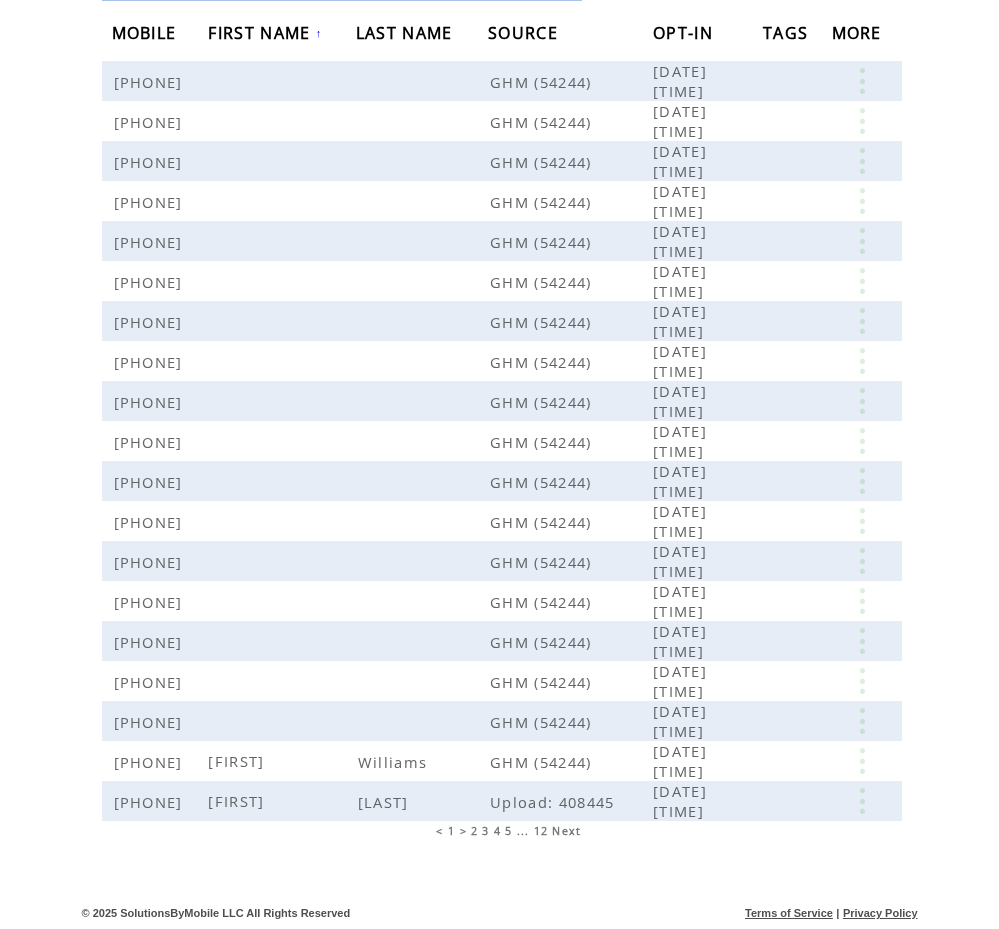 click on "Next" at bounding box center (566, 831) 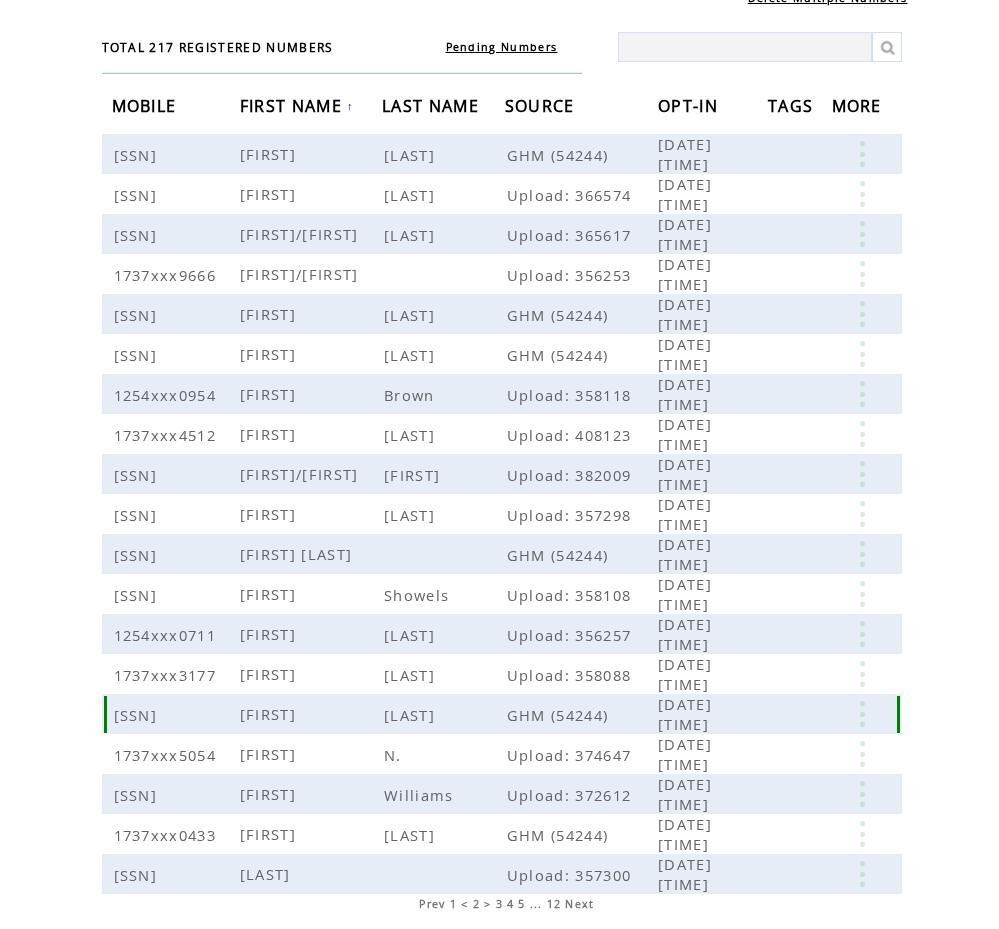 scroll, scrollTop: 208, scrollLeft: 0, axis: vertical 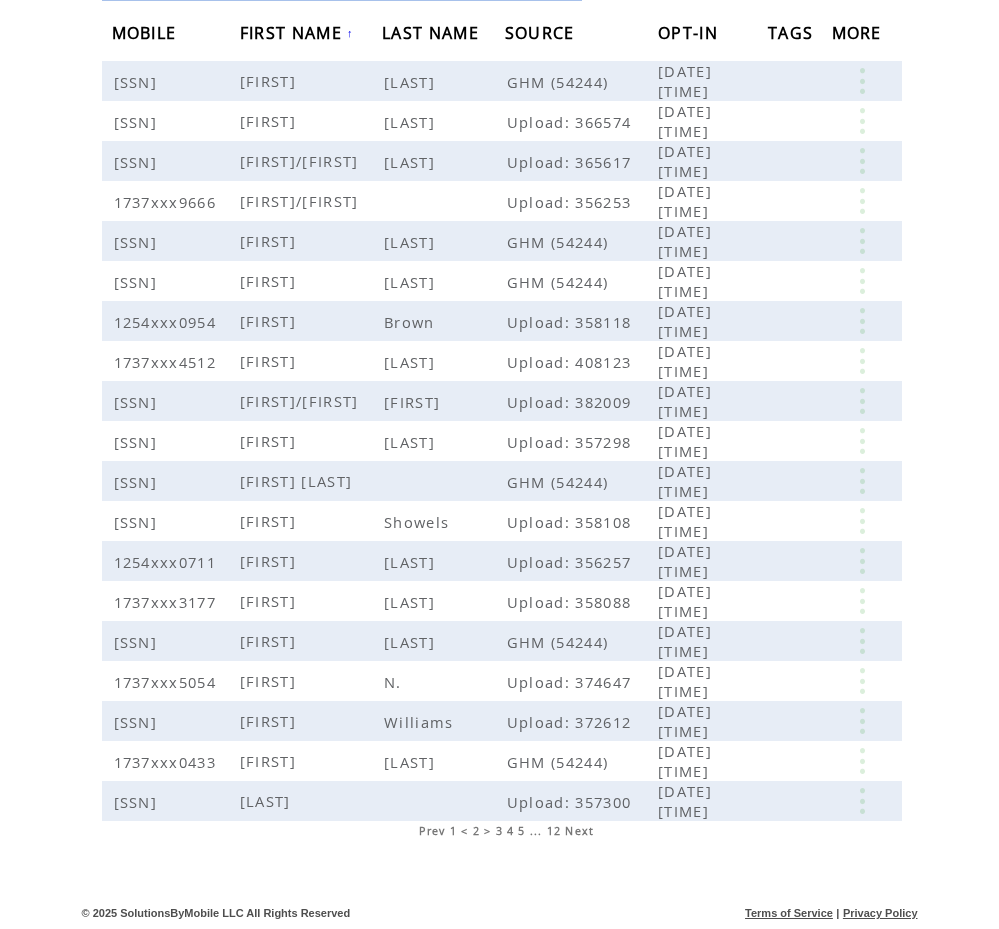 click on "Next" at bounding box center (579, 831) 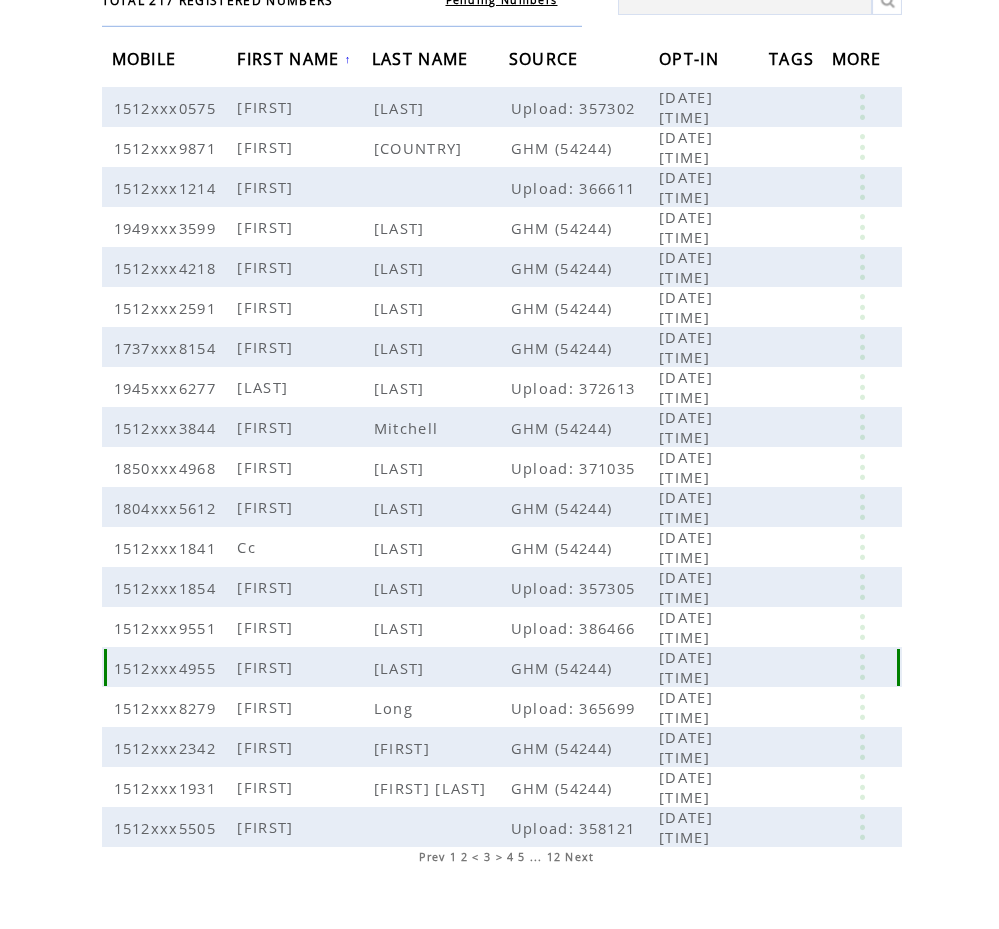scroll, scrollTop: 208, scrollLeft: 0, axis: vertical 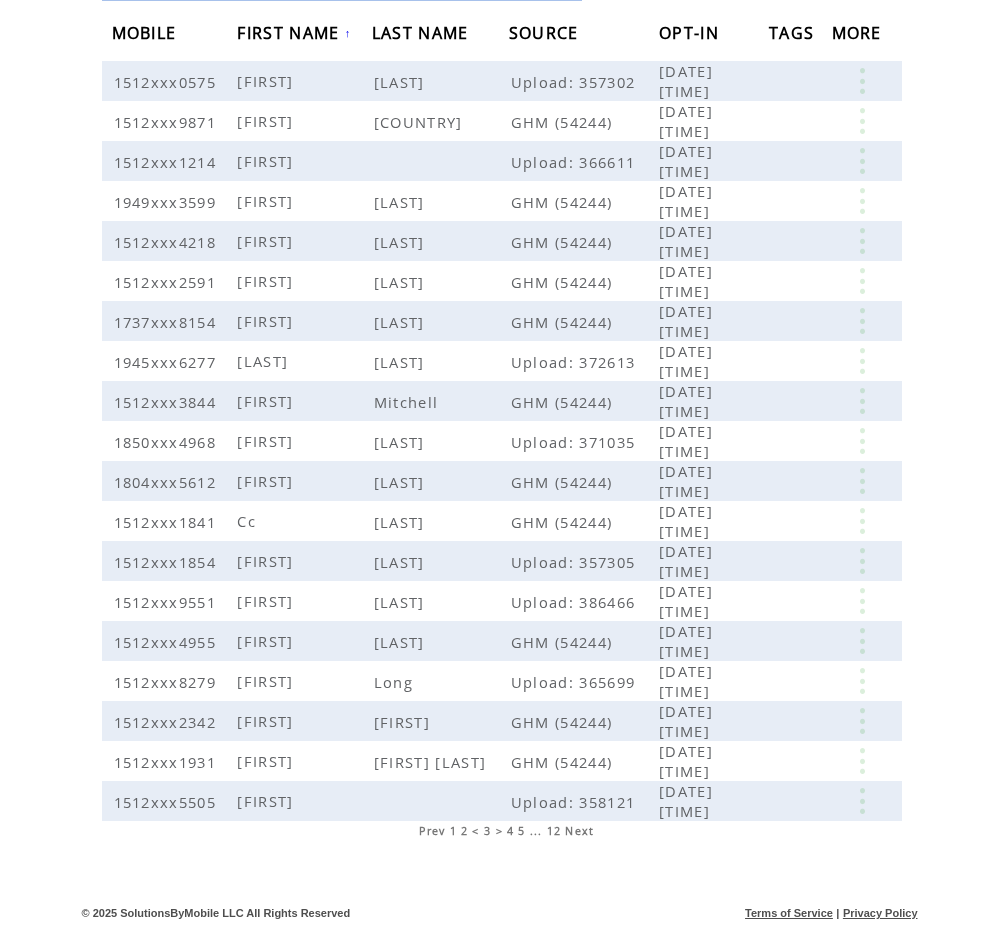 click on "Next" at bounding box center (579, 831) 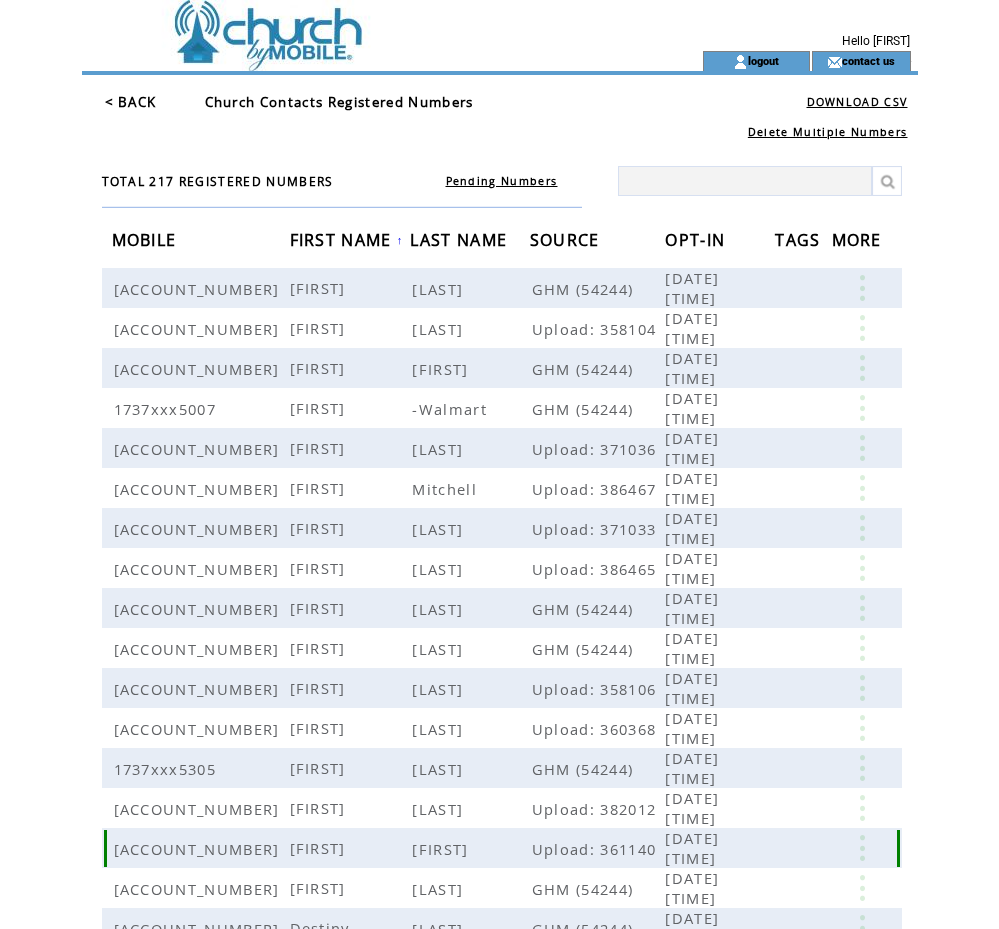 scroll, scrollTop: 208, scrollLeft: 0, axis: vertical 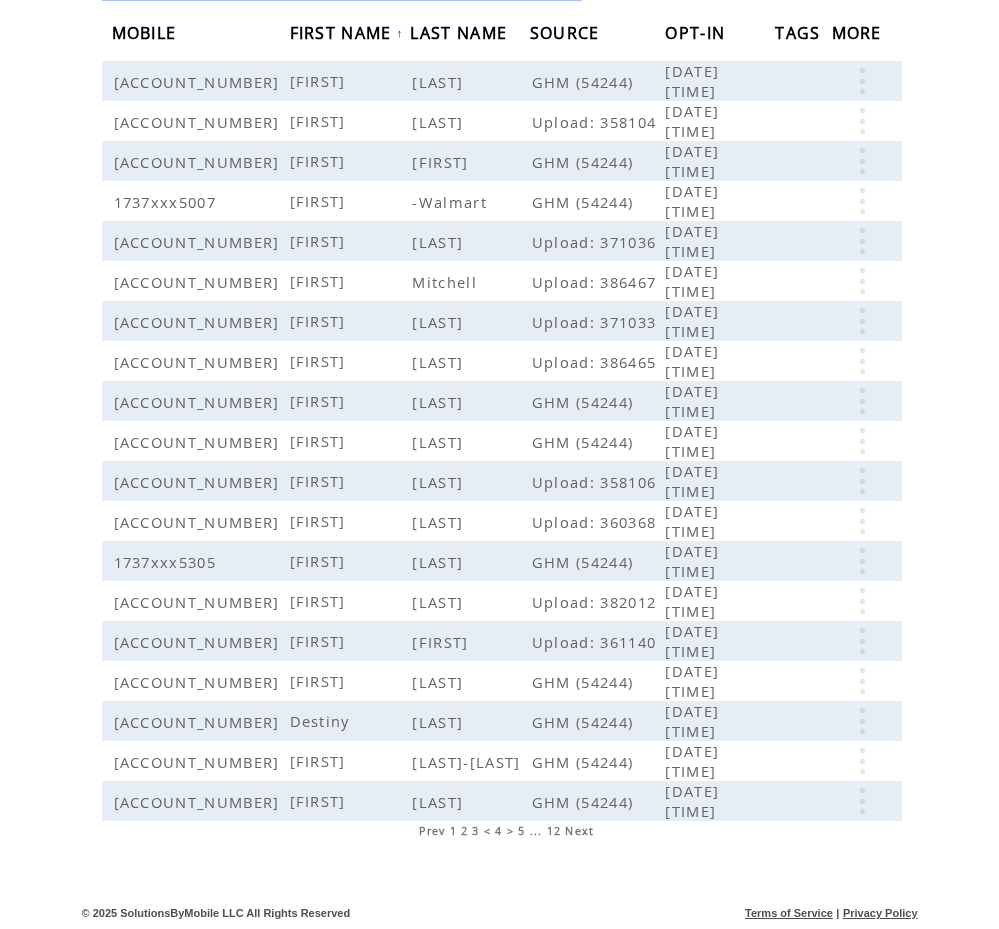 click on "Next" at bounding box center [579, 831] 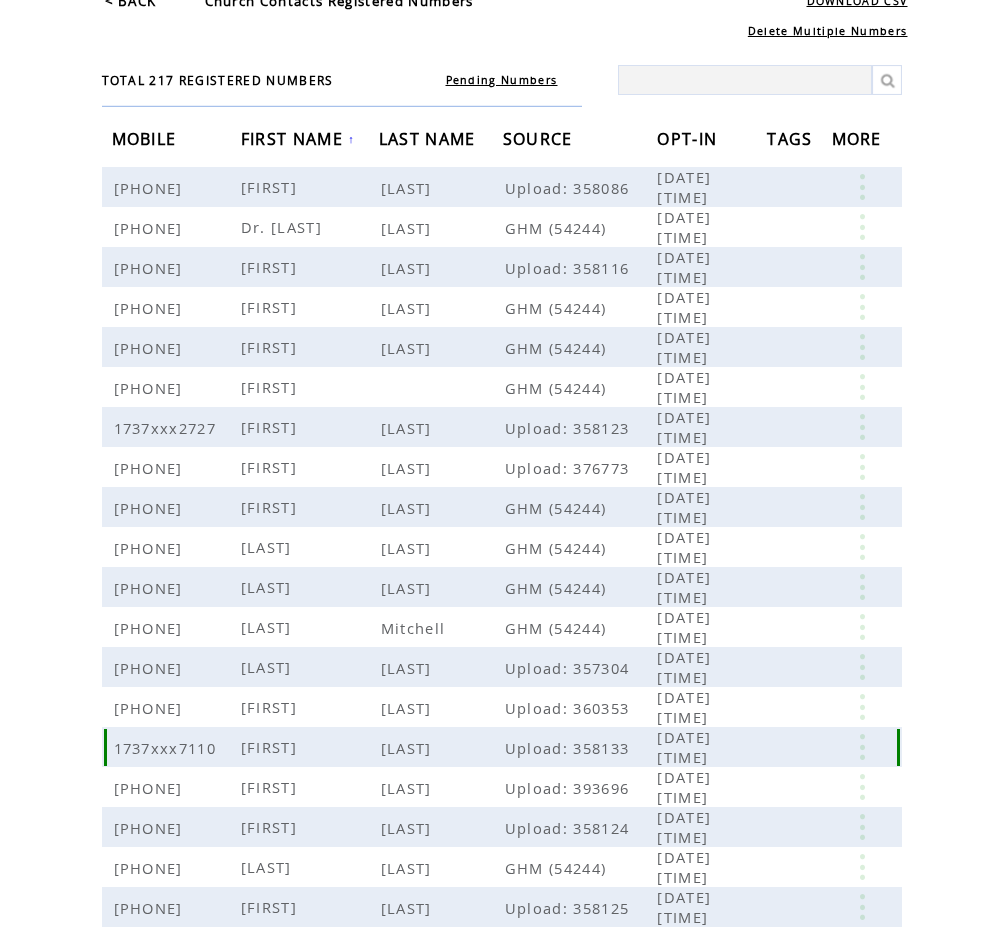 scroll, scrollTop: 208, scrollLeft: 0, axis: vertical 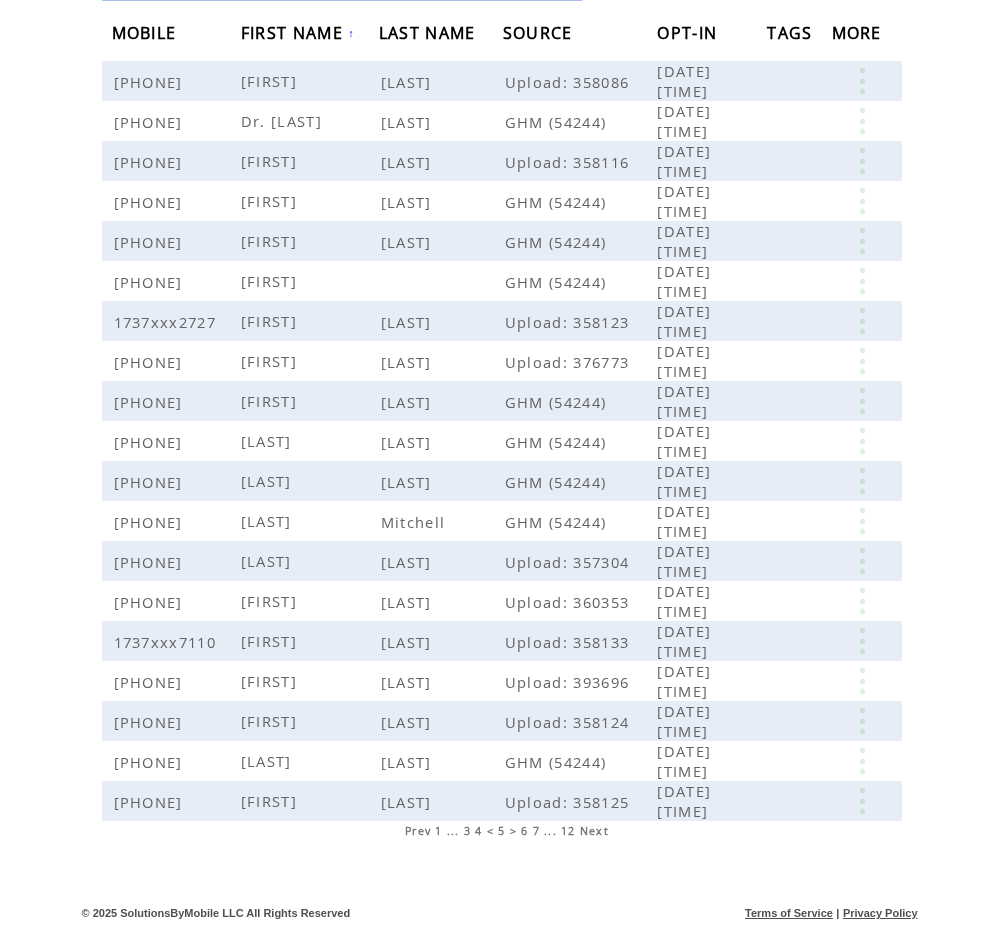 click on "Next" at bounding box center (594, 831) 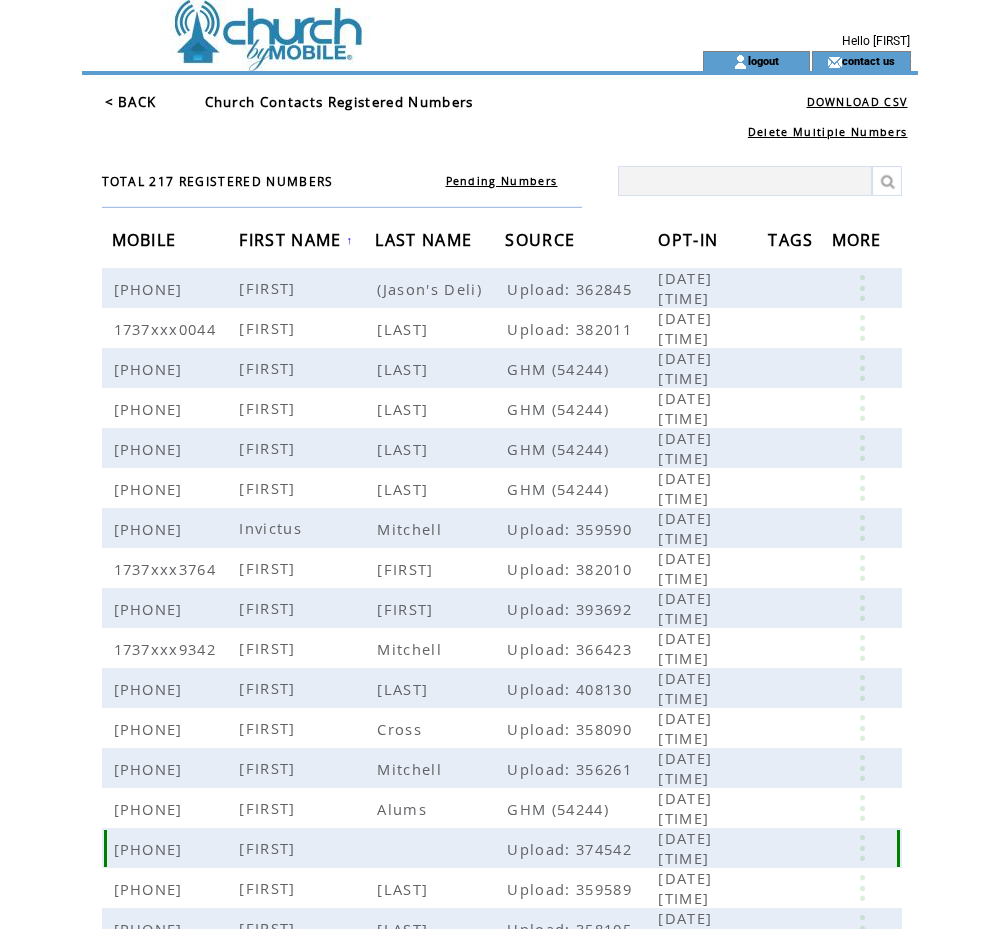 scroll, scrollTop: 208, scrollLeft: 0, axis: vertical 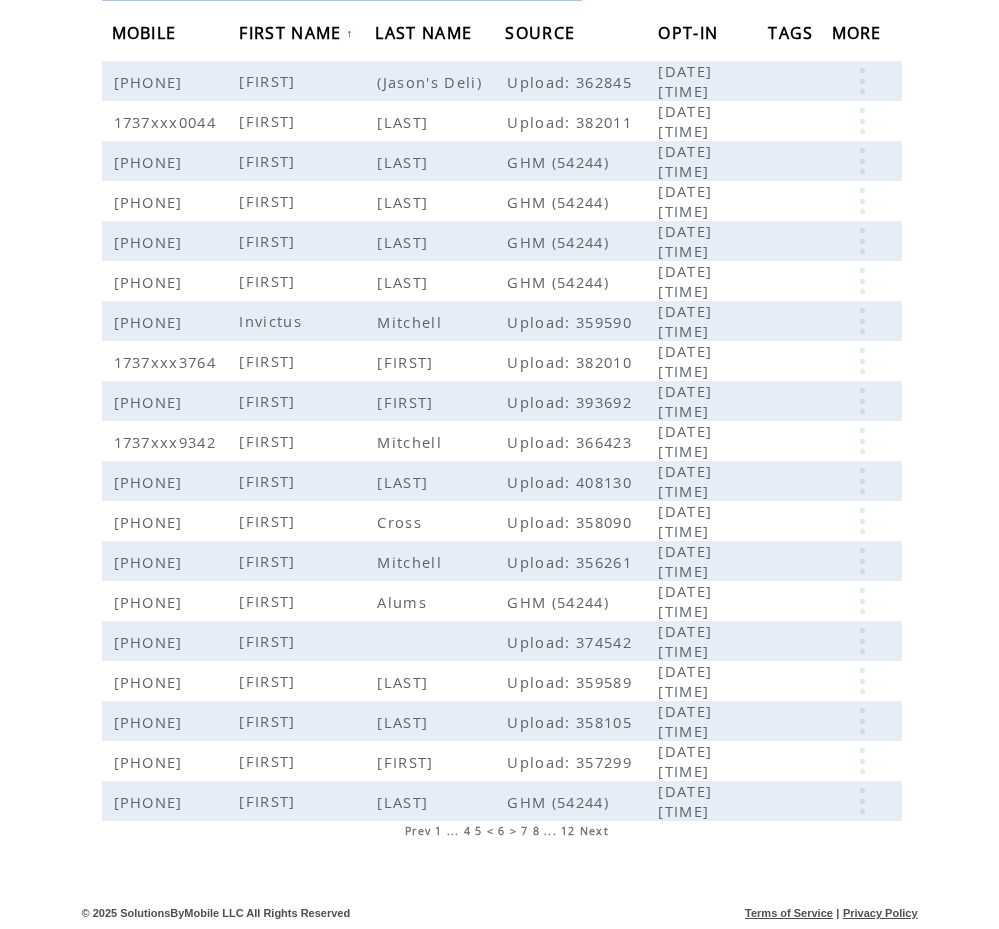 click on "Next" at bounding box center [594, 831] 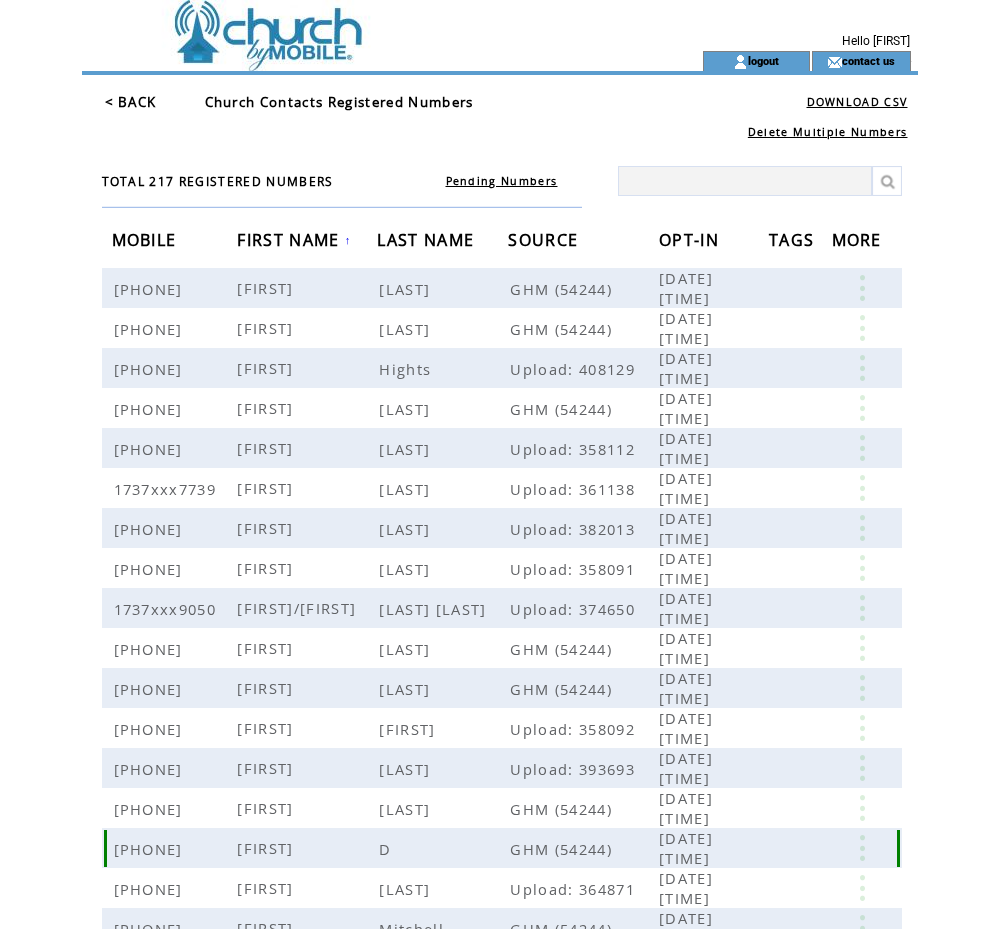 scroll, scrollTop: 208, scrollLeft: 0, axis: vertical 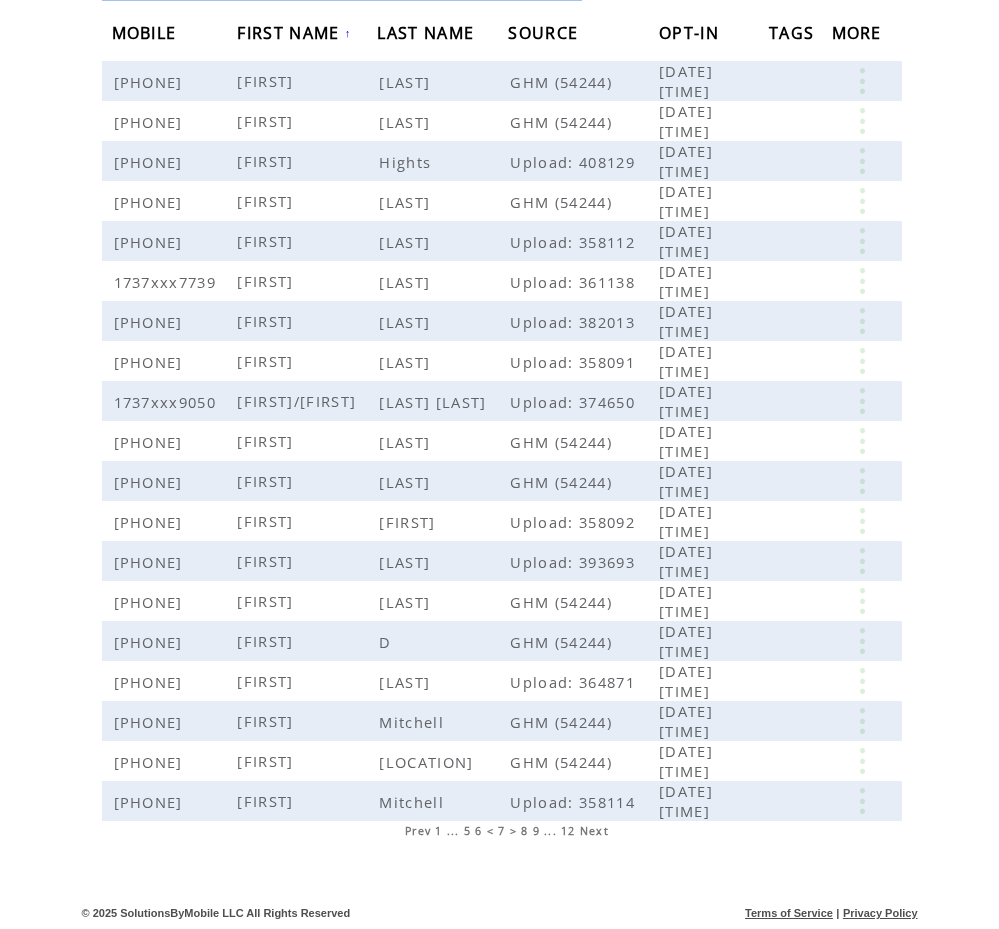 click on "Next" at bounding box center [594, 831] 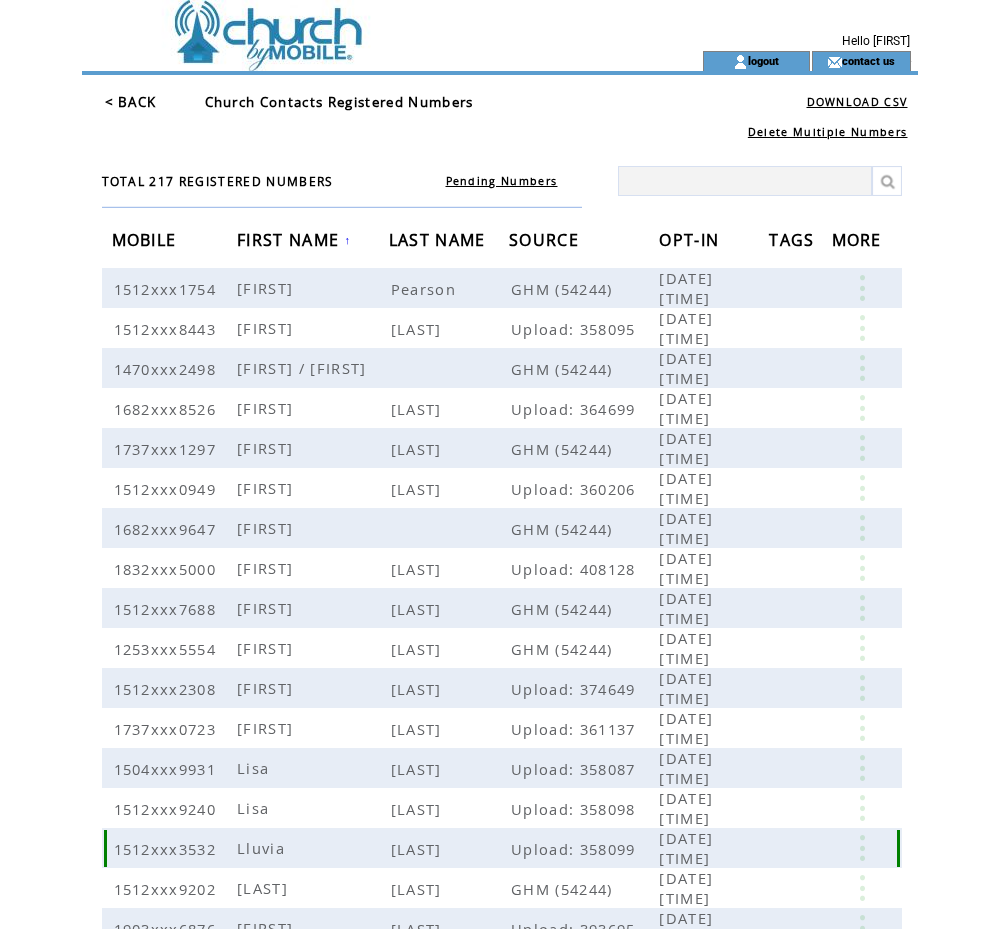 scroll, scrollTop: 208, scrollLeft: 0, axis: vertical 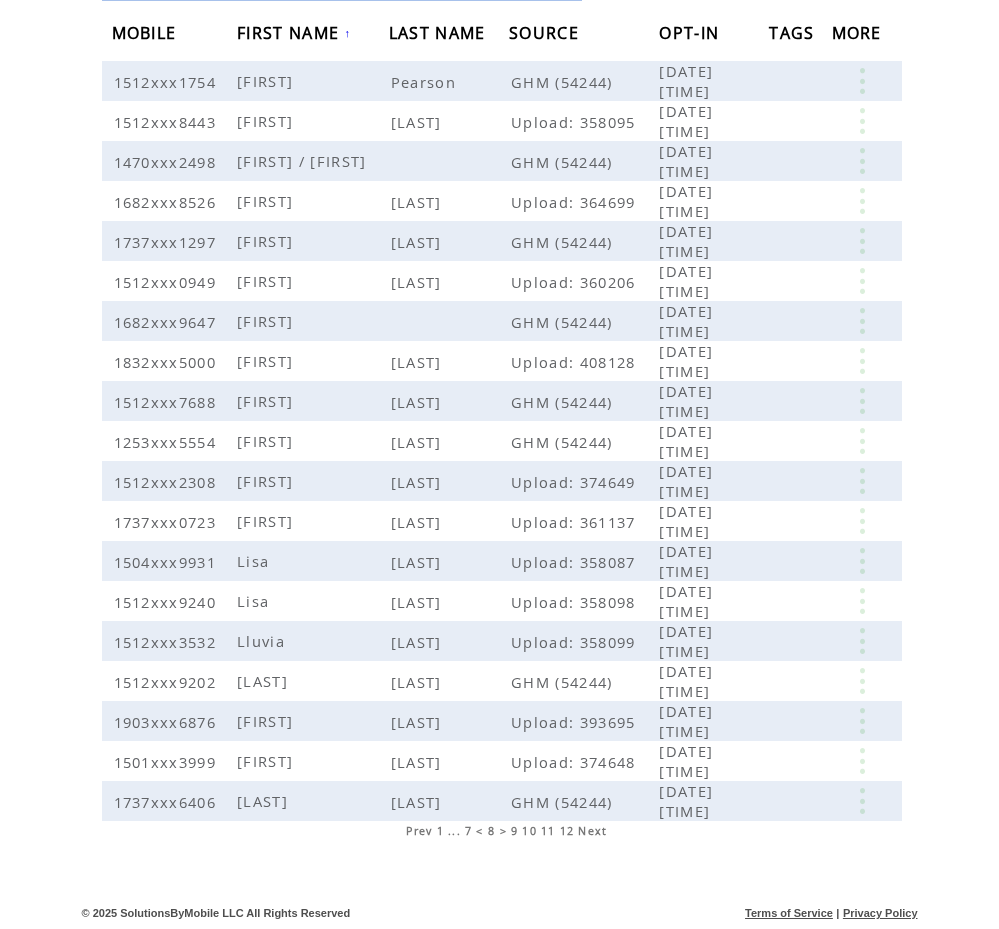click on "Next" at bounding box center (592, 831) 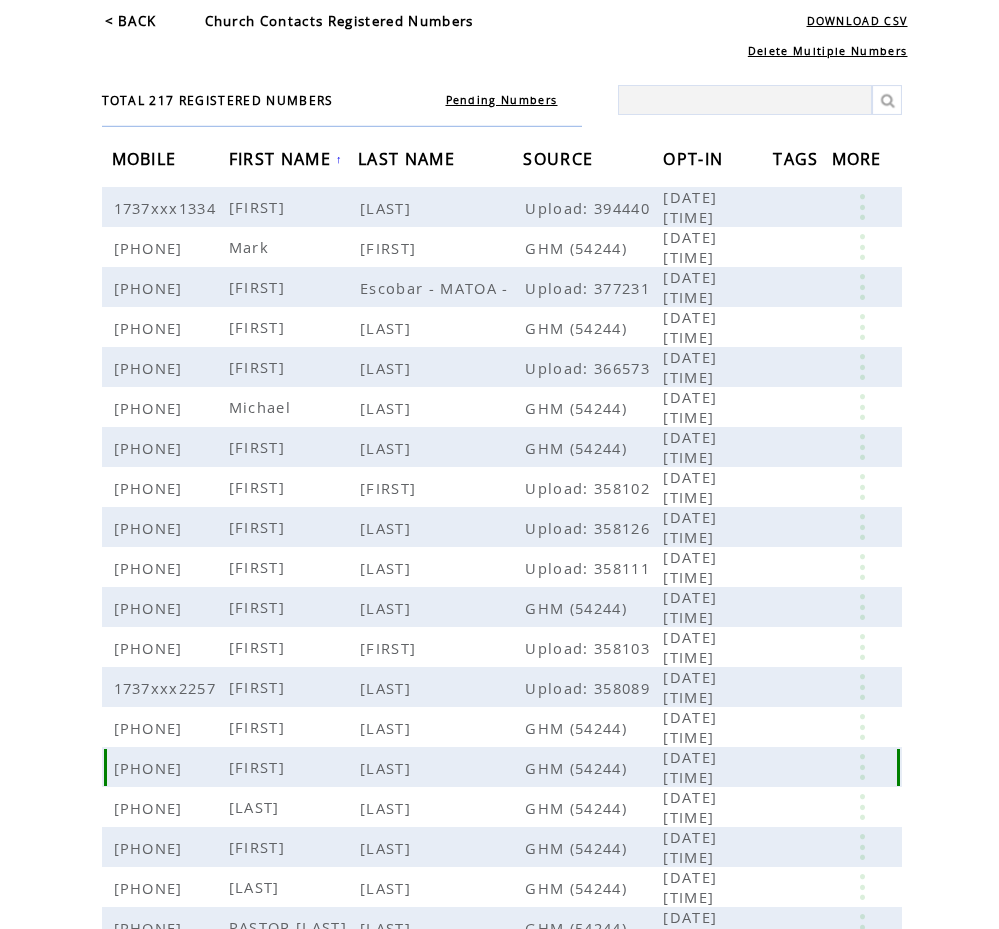 scroll, scrollTop: 208, scrollLeft: 0, axis: vertical 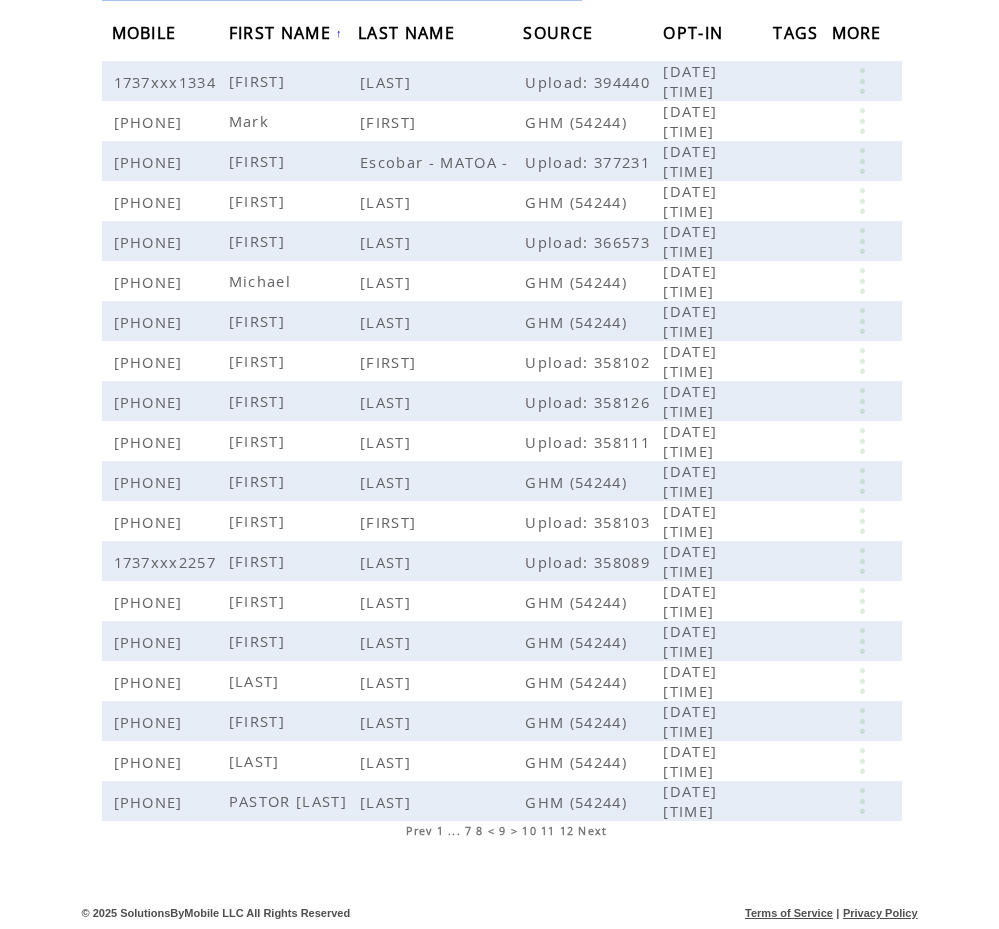 click on "Next" at bounding box center [592, 831] 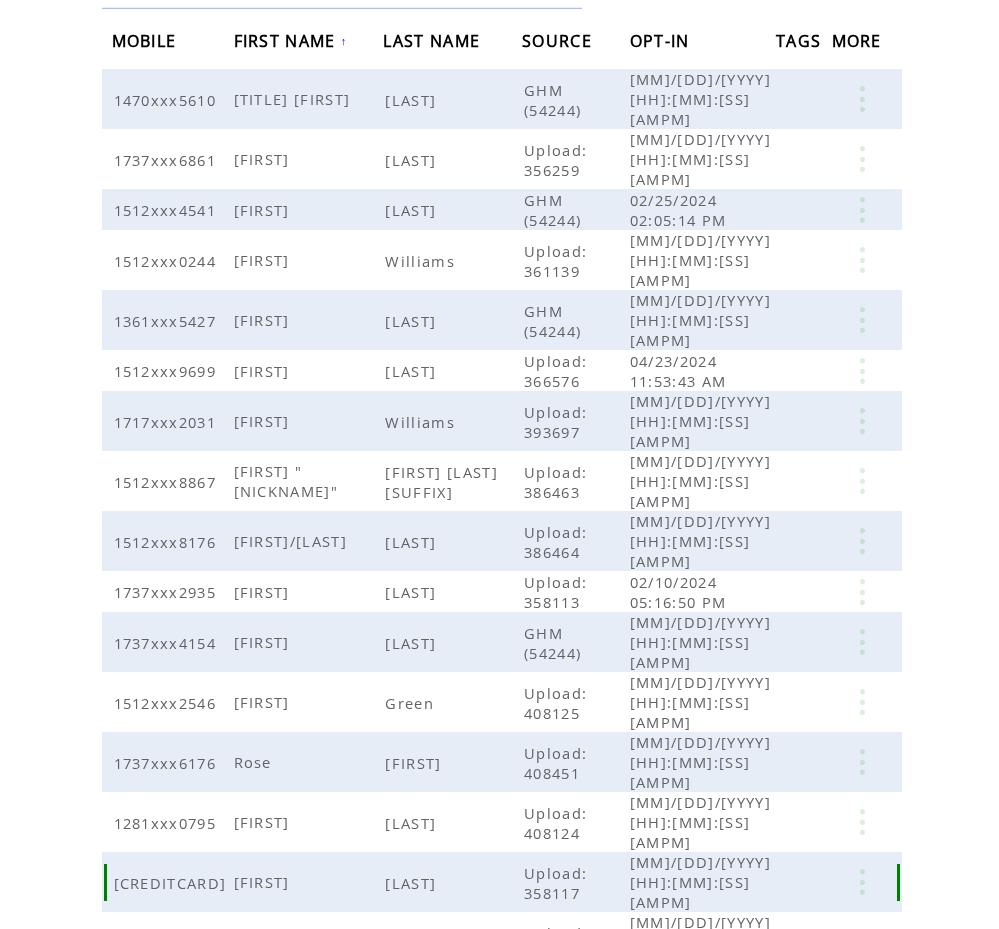 scroll, scrollTop: 208, scrollLeft: 0, axis: vertical 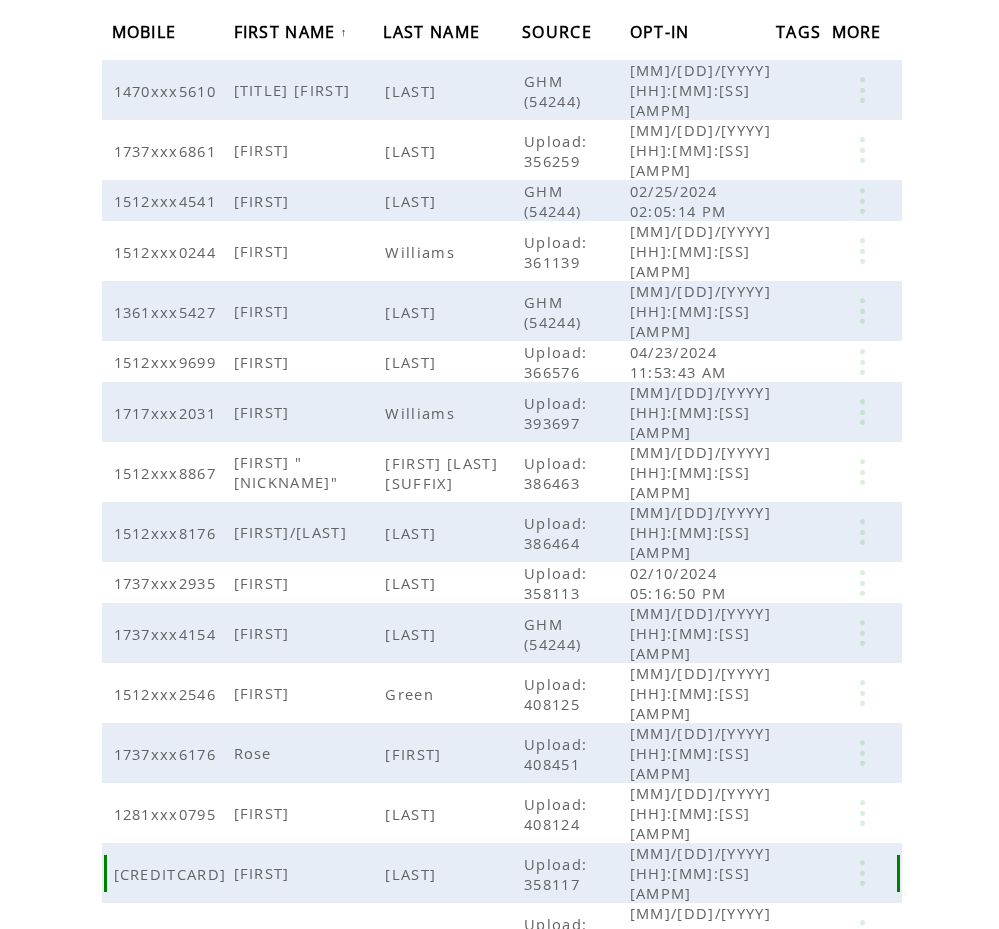 click on "Ryan" at bounding box center (309, 873) 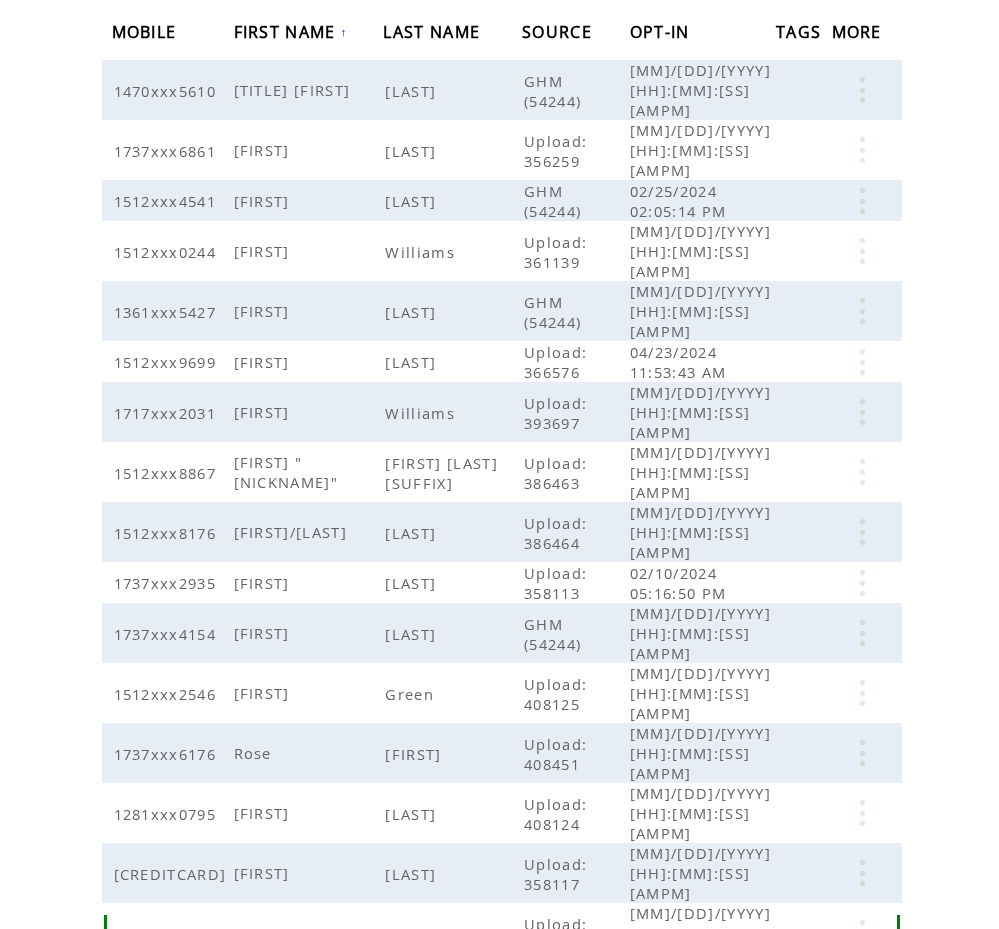 click on "Sarah" at bounding box center (309, 933) 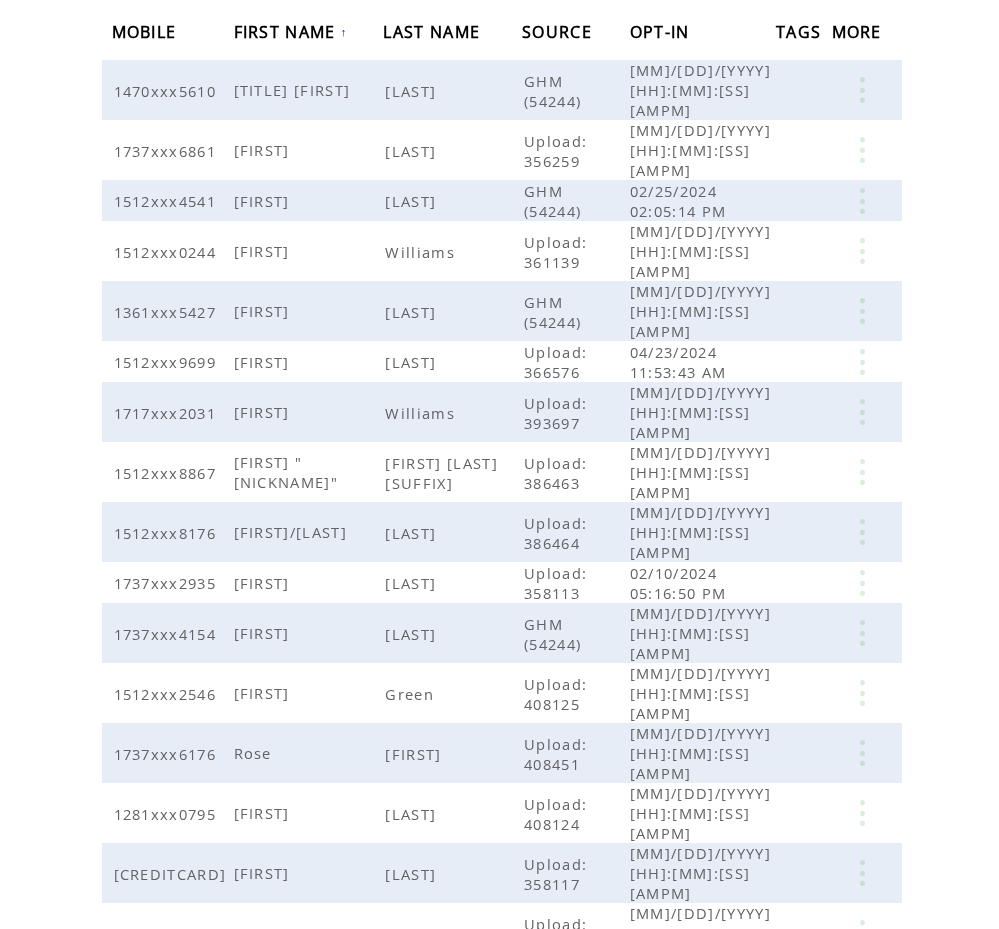 click on "Next" at bounding box center [592, 1153] 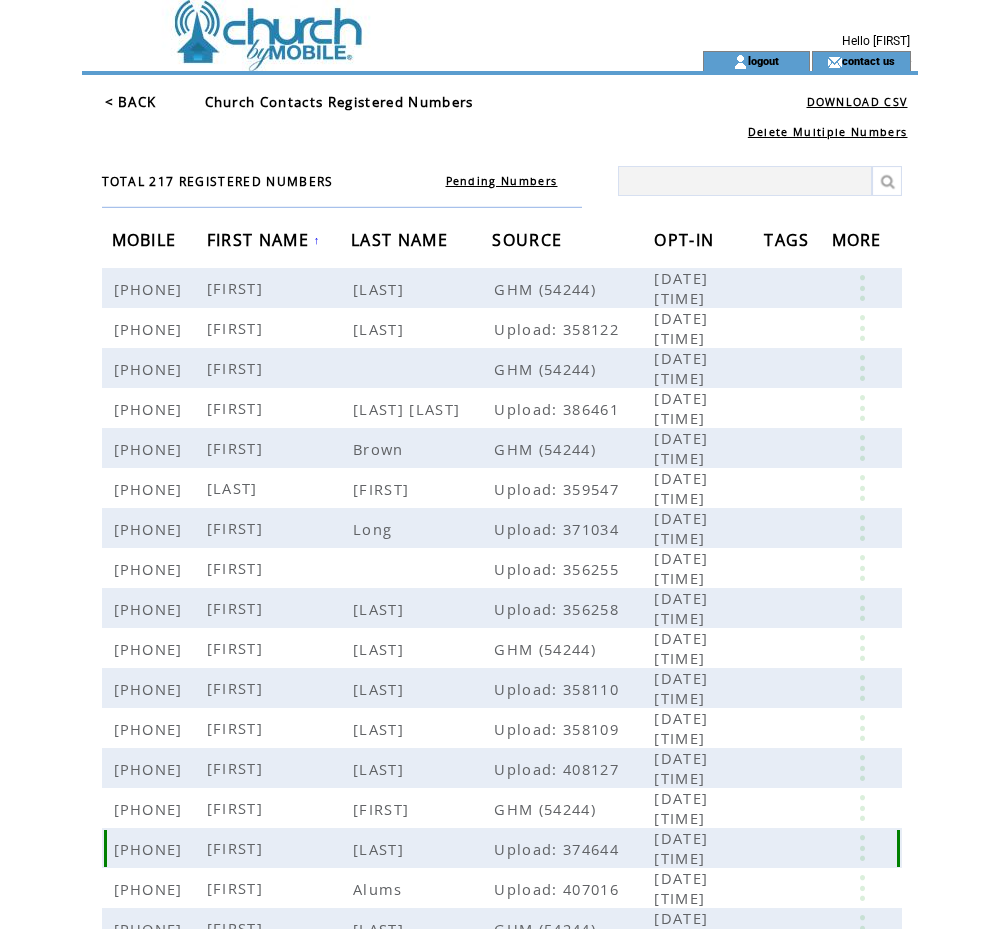 scroll, scrollTop: 0, scrollLeft: 0, axis: both 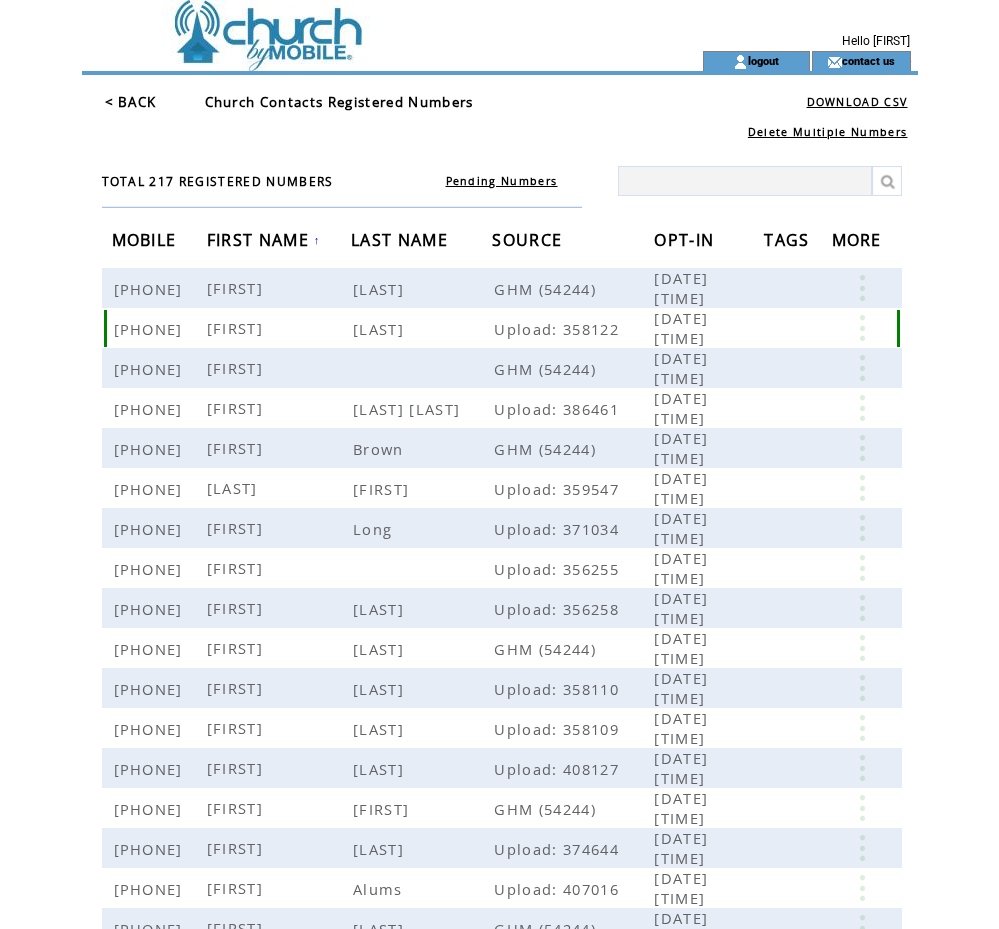 click on "Shavon" at bounding box center [237, 328] 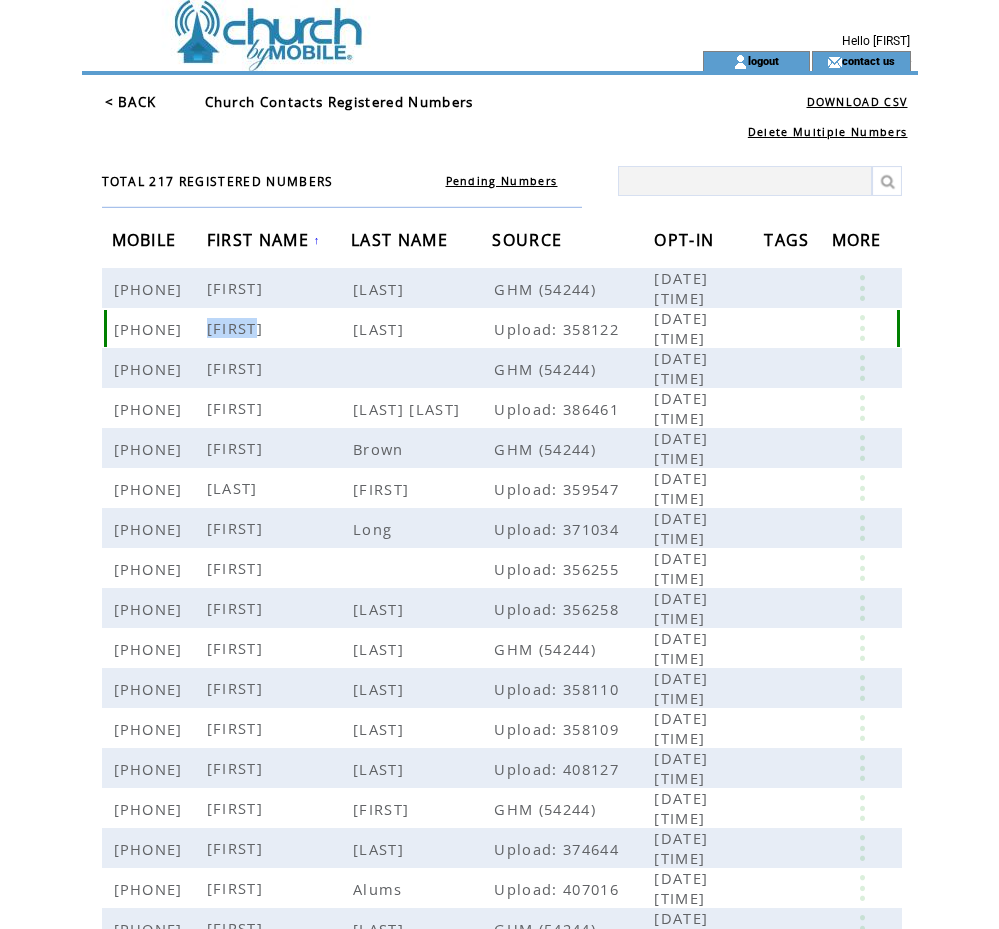 click on "Shavon" at bounding box center [237, 328] 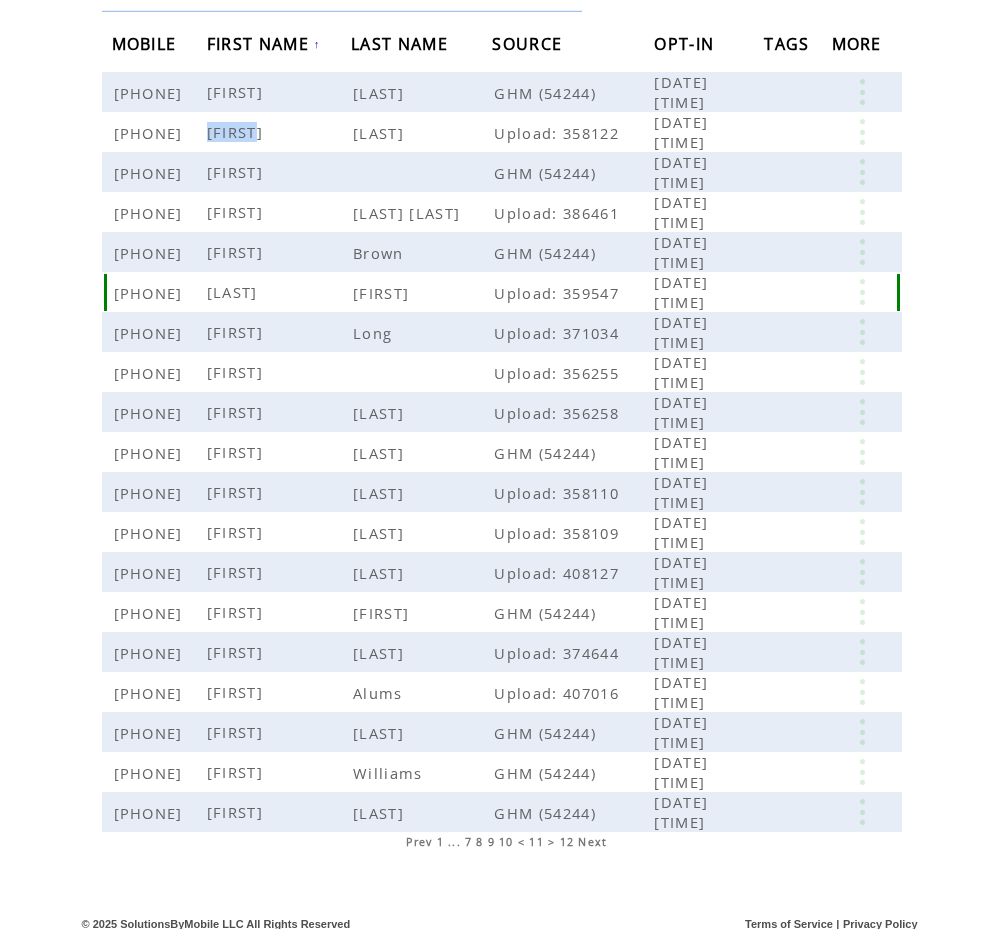 scroll, scrollTop: 205, scrollLeft: 0, axis: vertical 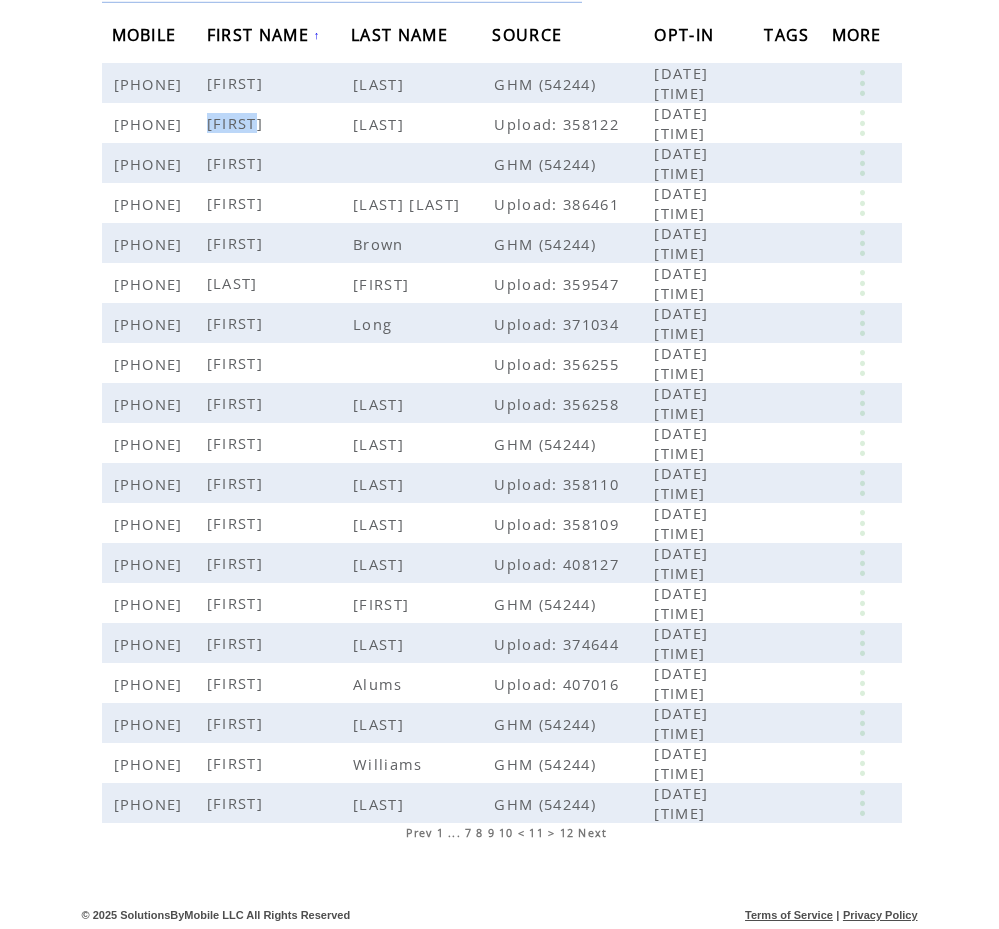 click on "Prev" at bounding box center [419, 833] 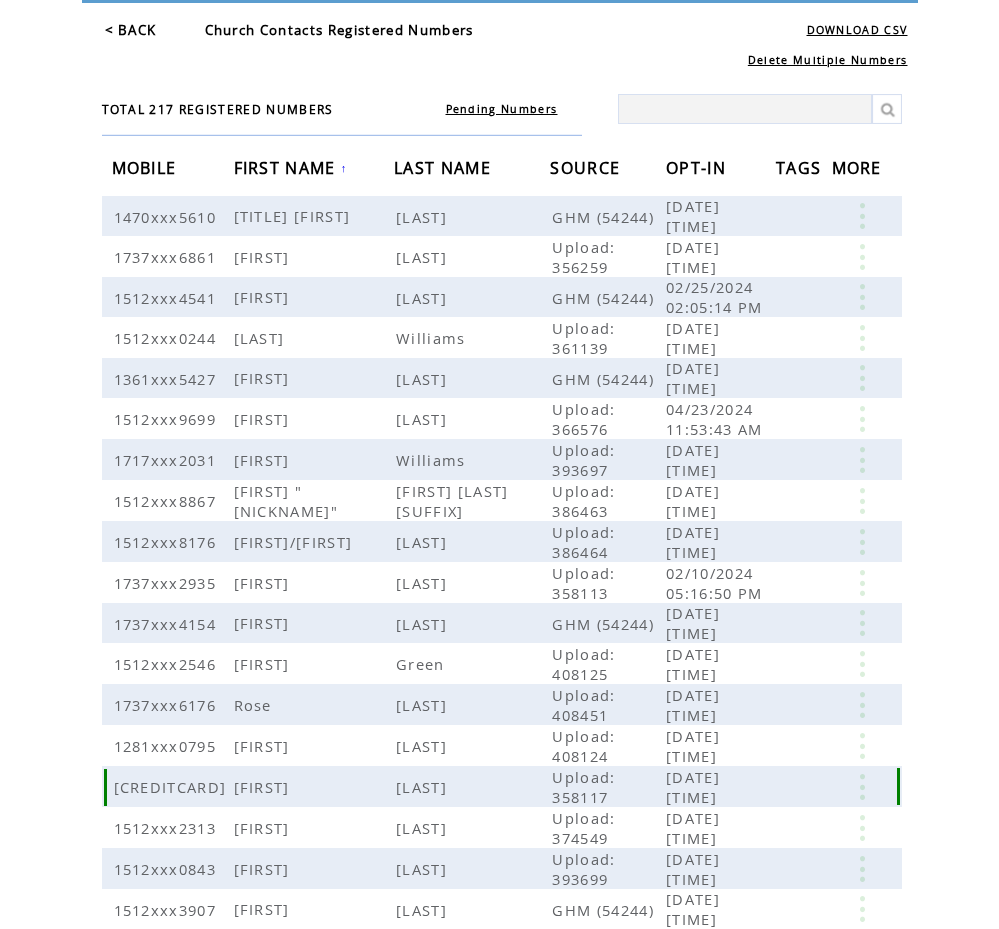 scroll, scrollTop: 208, scrollLeft: 0, axis: vertical 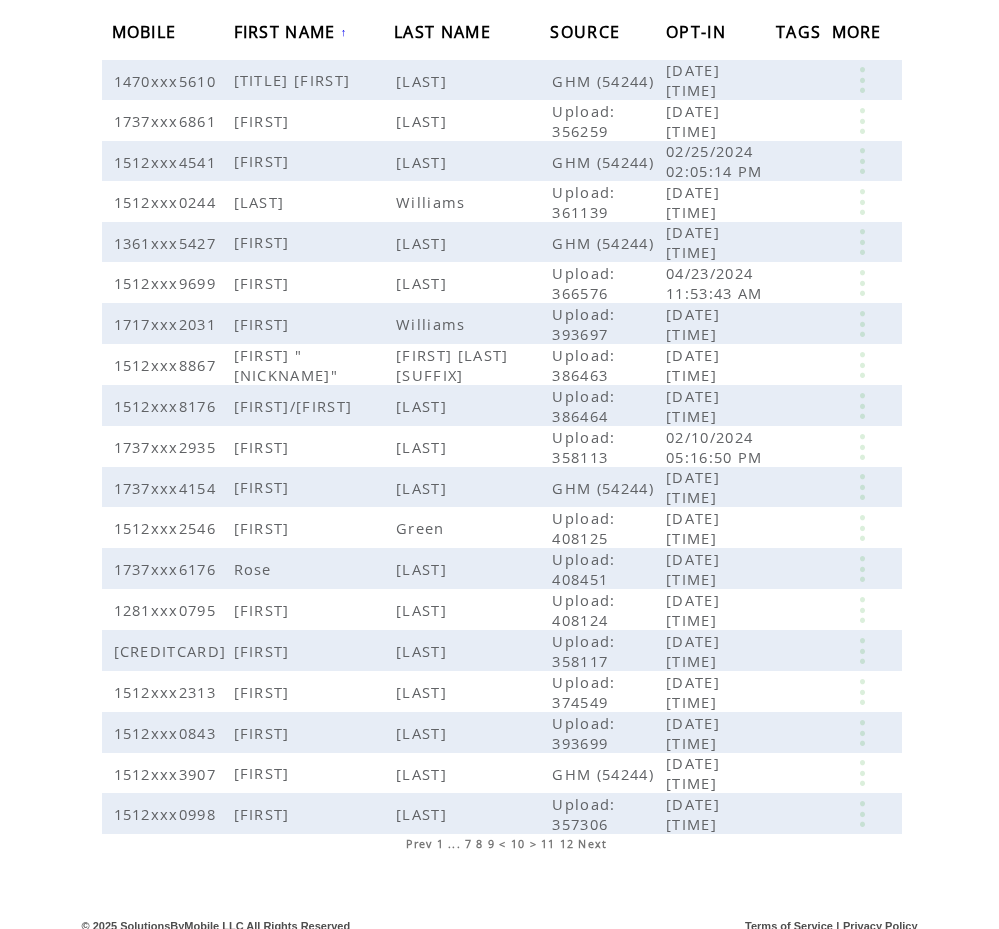 click on "Next" at bounding box center [592, 844] 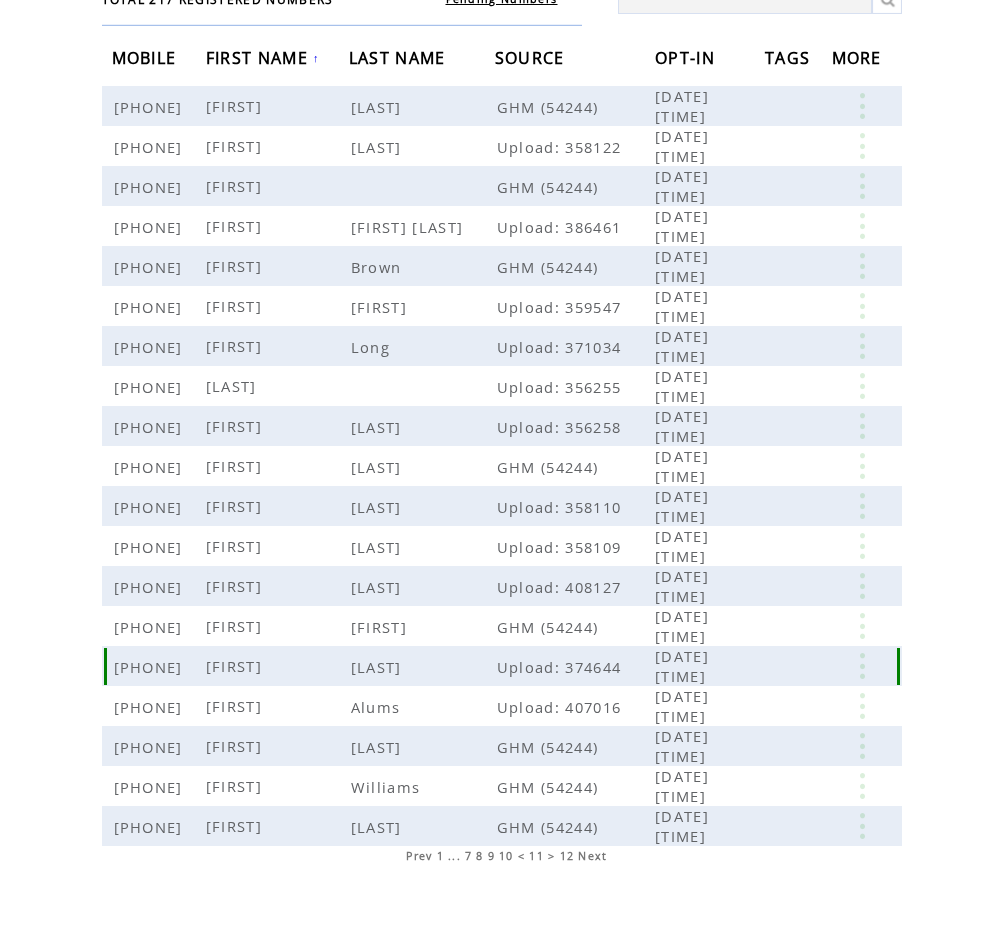 scroll, scrollTop: 188, scrollLeft: 0, axis: vertical 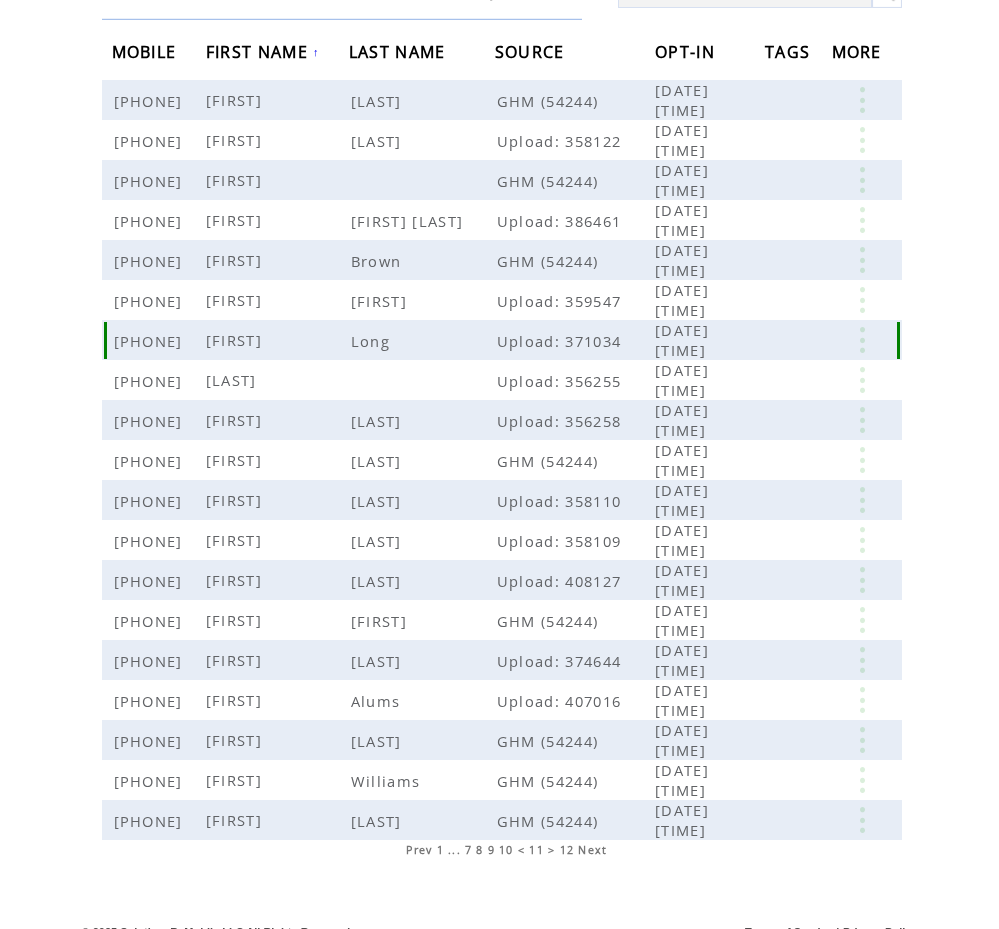 click on "Sophia" at bounding box center [277, 340] 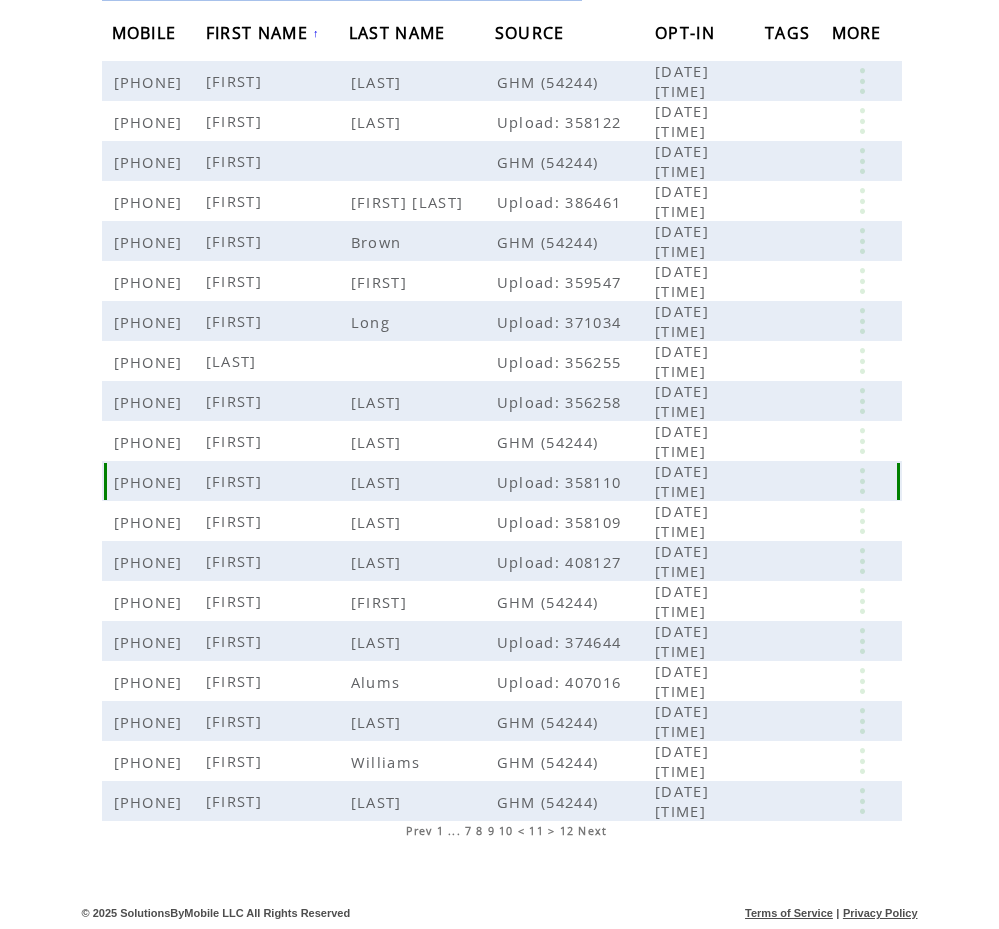 scroll, scrollTop: 208, scrollLeft: 0, axis: vertical 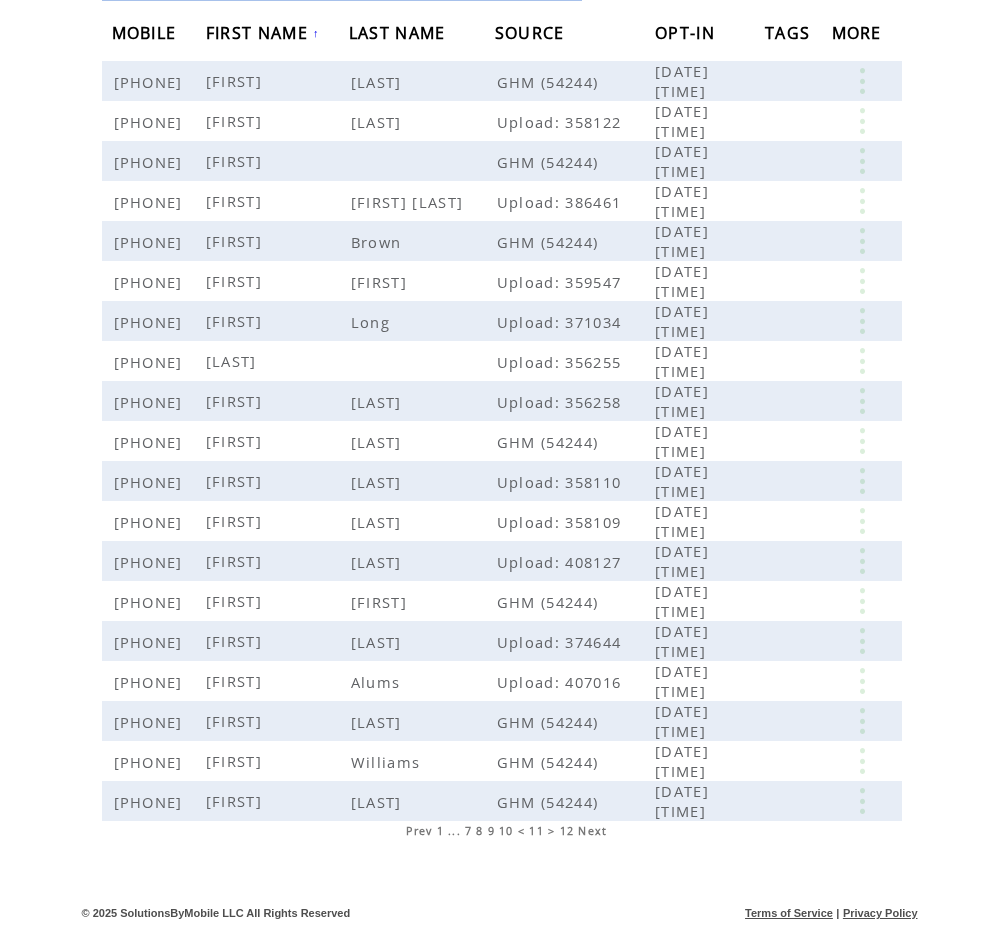 click on "Next" at bounding box center [592, 831] 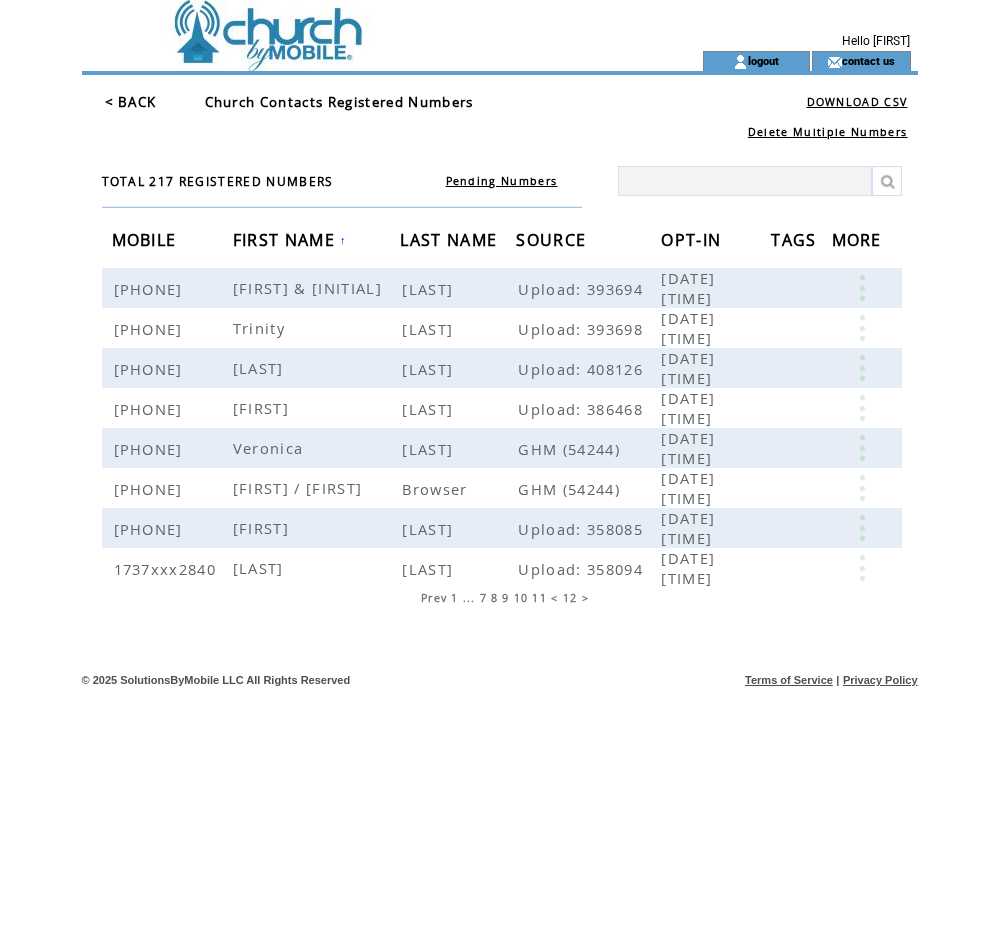 scroll, scrollTop: 0, scrollLeft: 0, axis: both 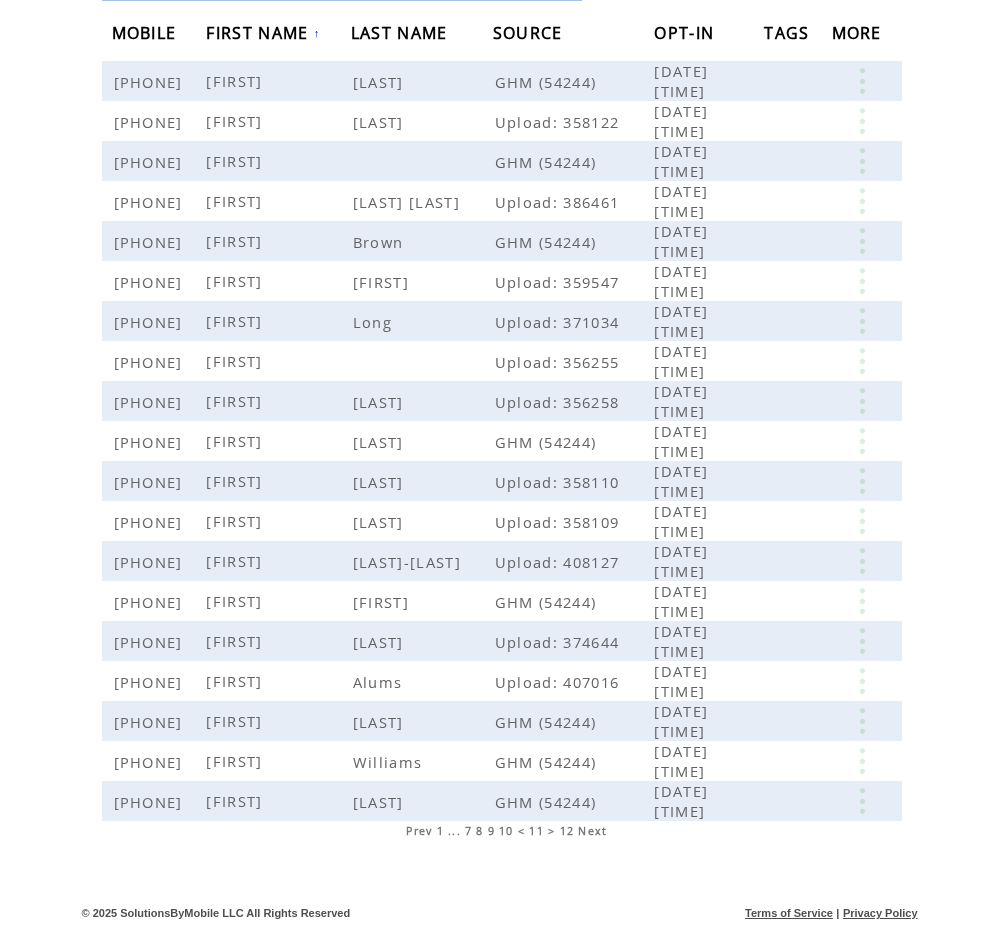 click on "Next" at bounding box center (592, 831) 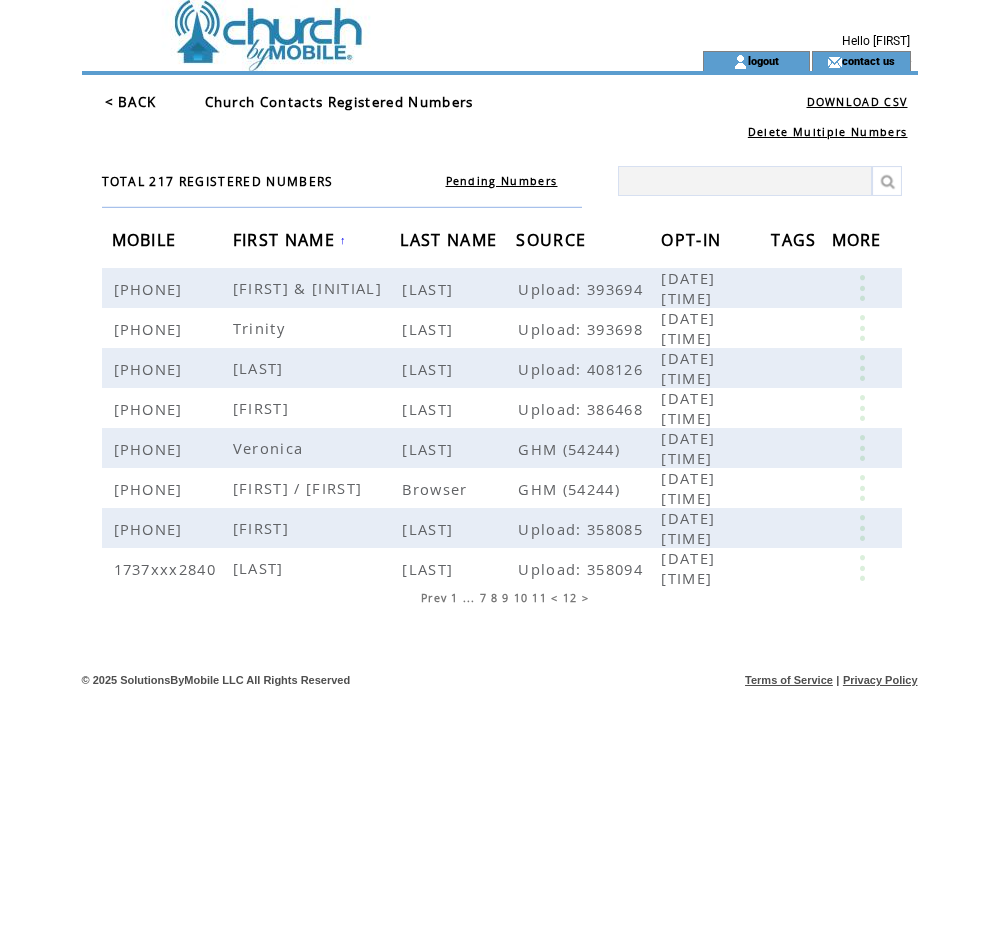 scroll, scrollTop: 0, scrollLeft: 0, axis: both 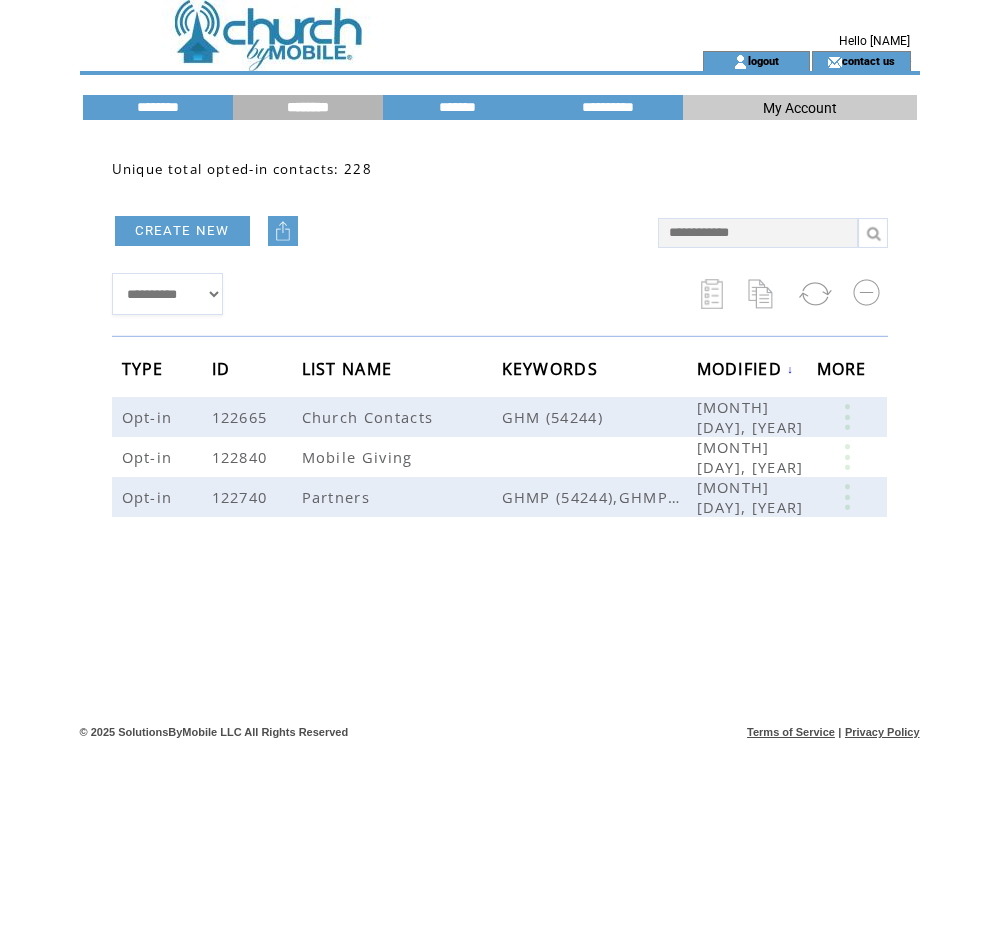 click at bounding box center (283, 231) 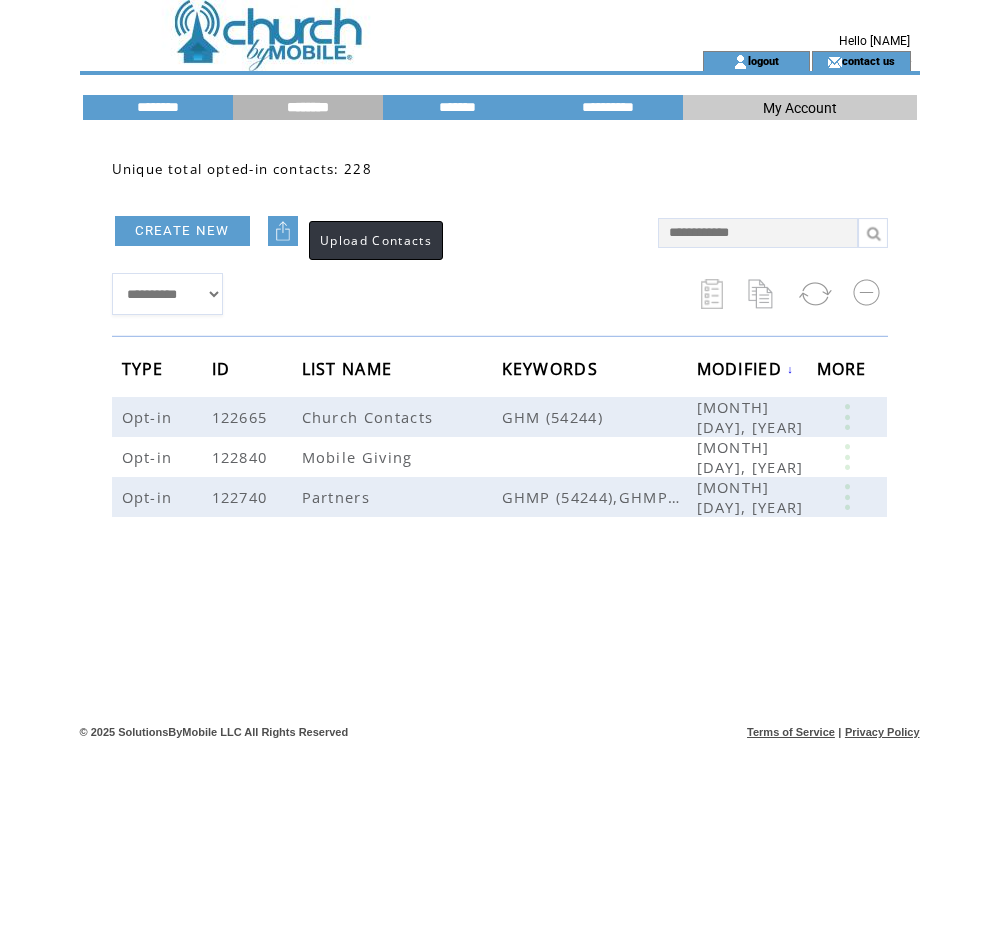 click at bounding box center [283, 231] 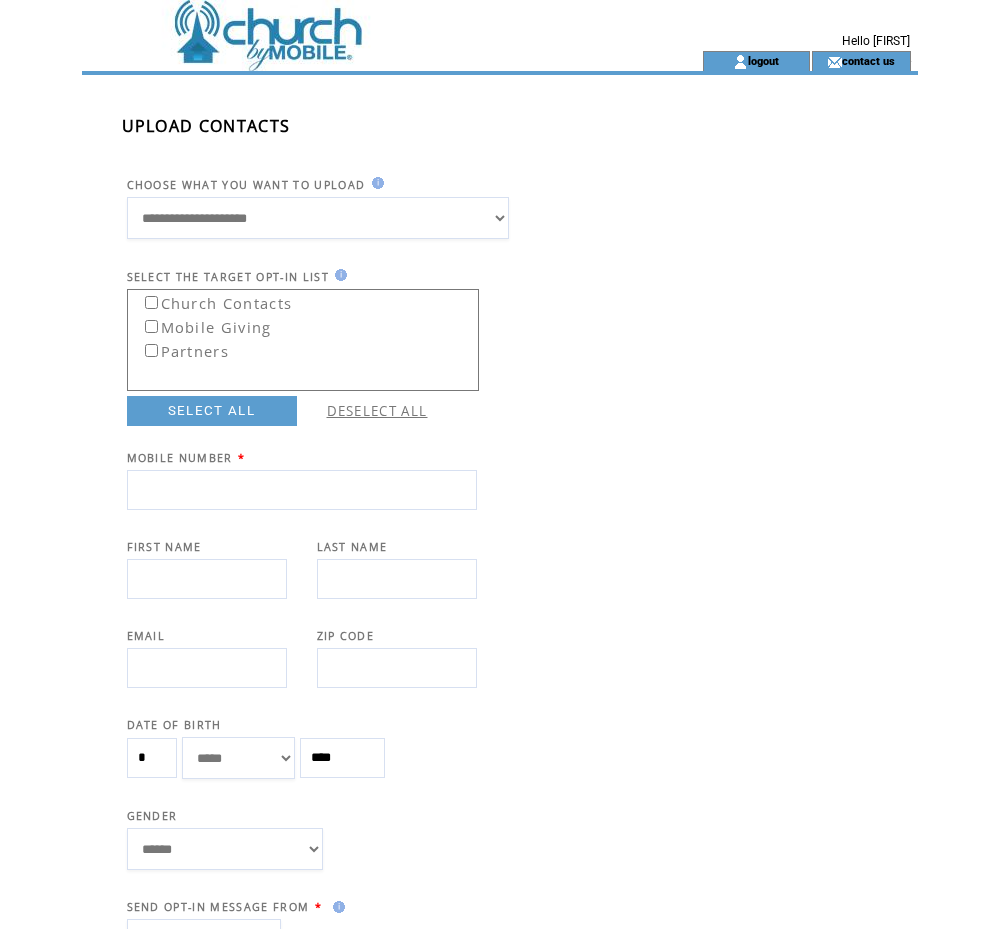 scroll, scrollTop: 0, scrollLeft: 0, axis: both 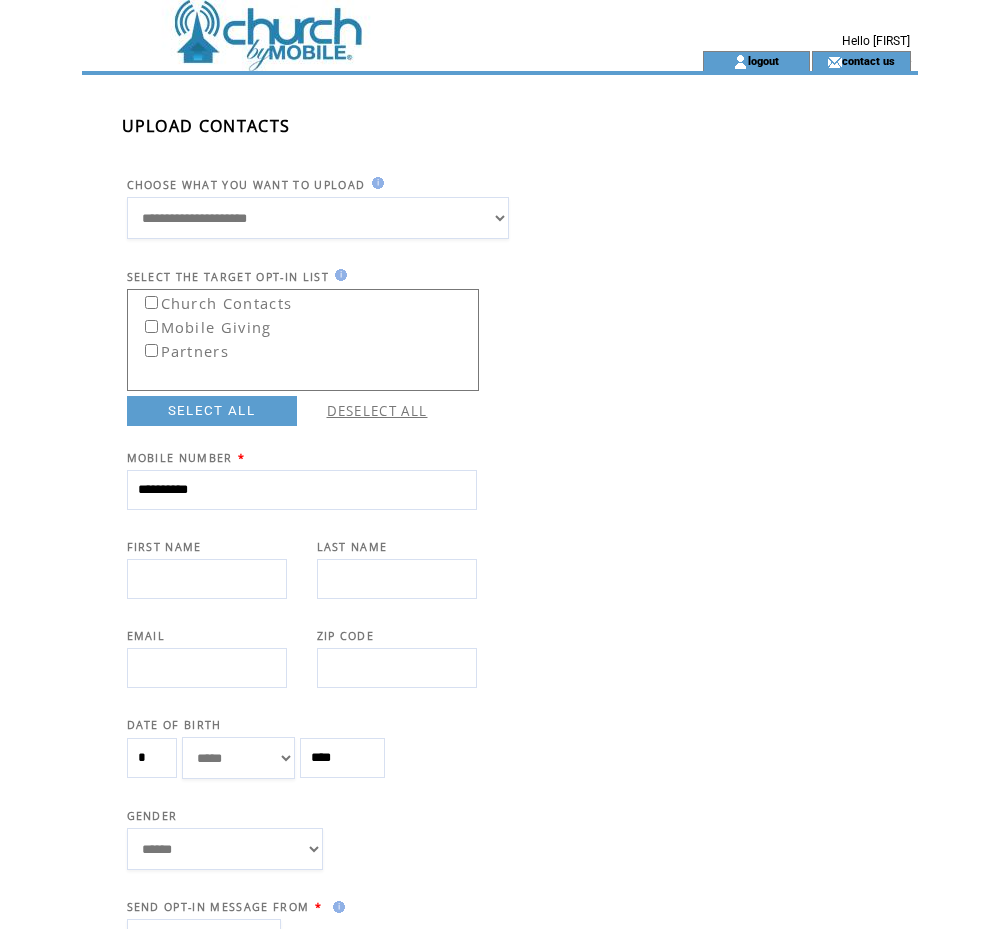 type on "**********" 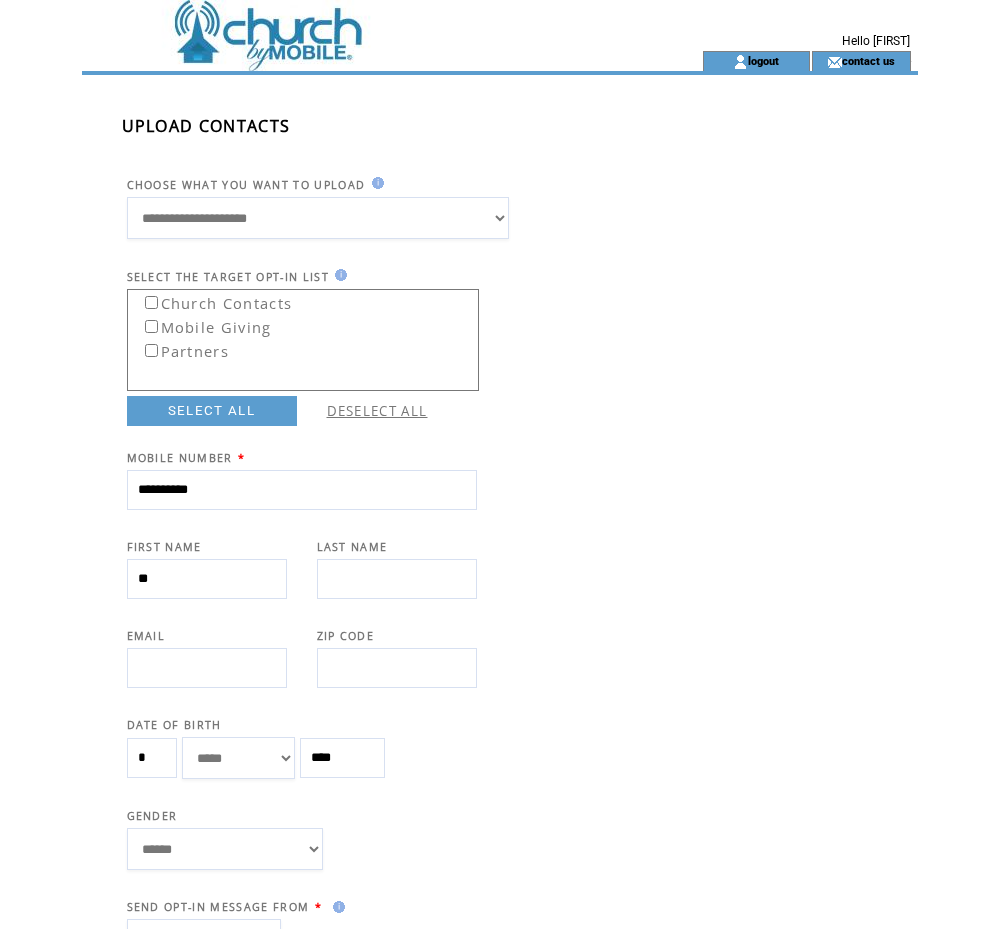 type on "**" 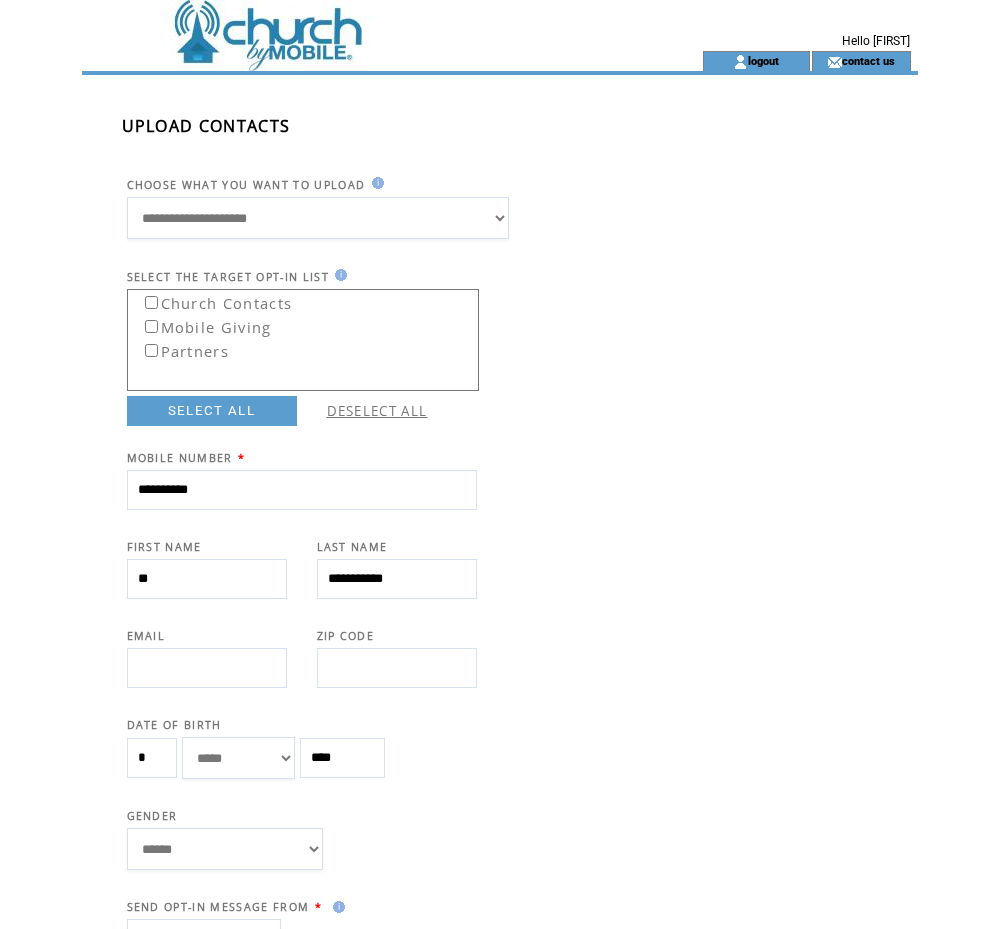 type on "**********" 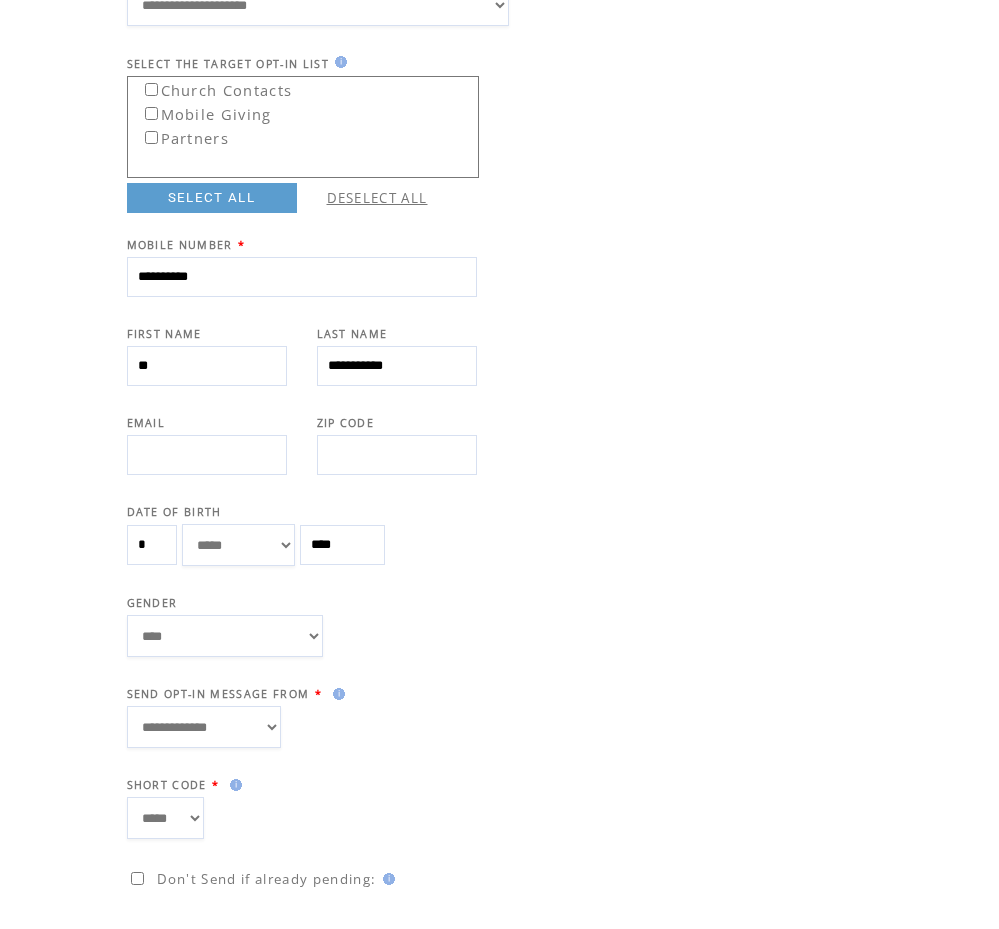 scroll, scrollTop: 221, scrollLeft: 0, axis: vertical 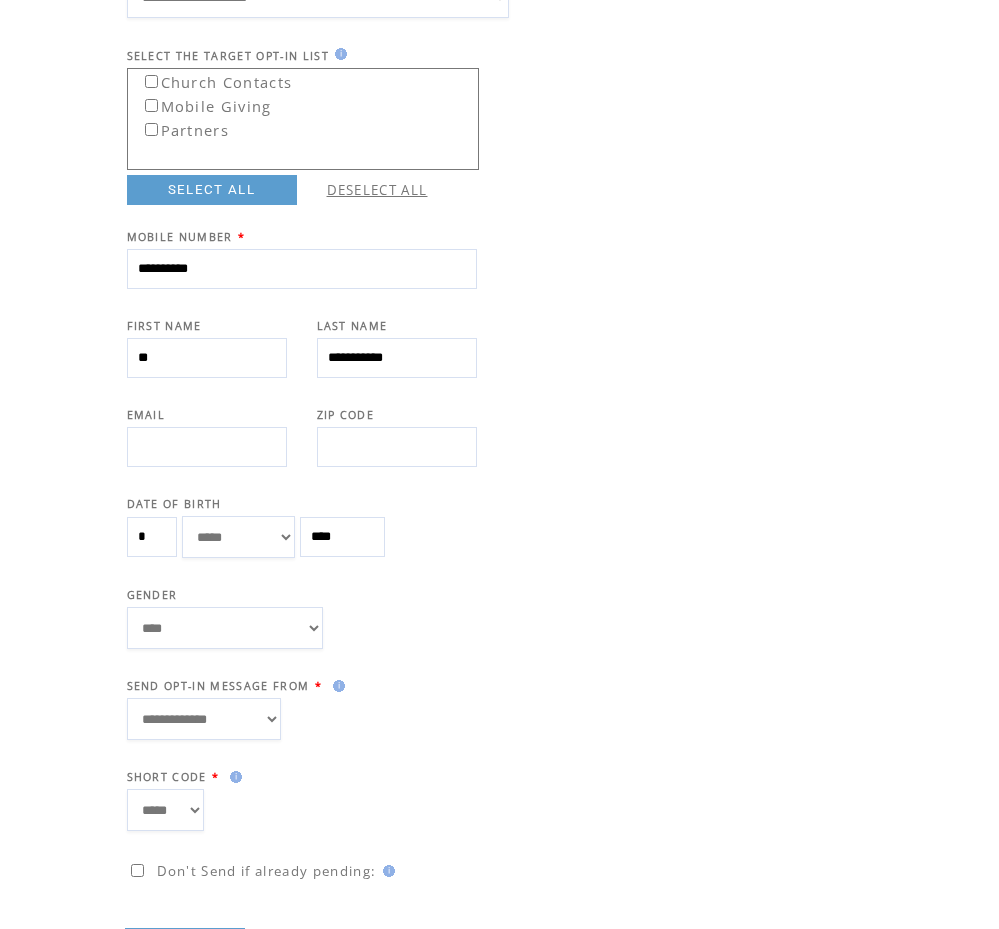 click on "**********" at bounding box center [204, 719] 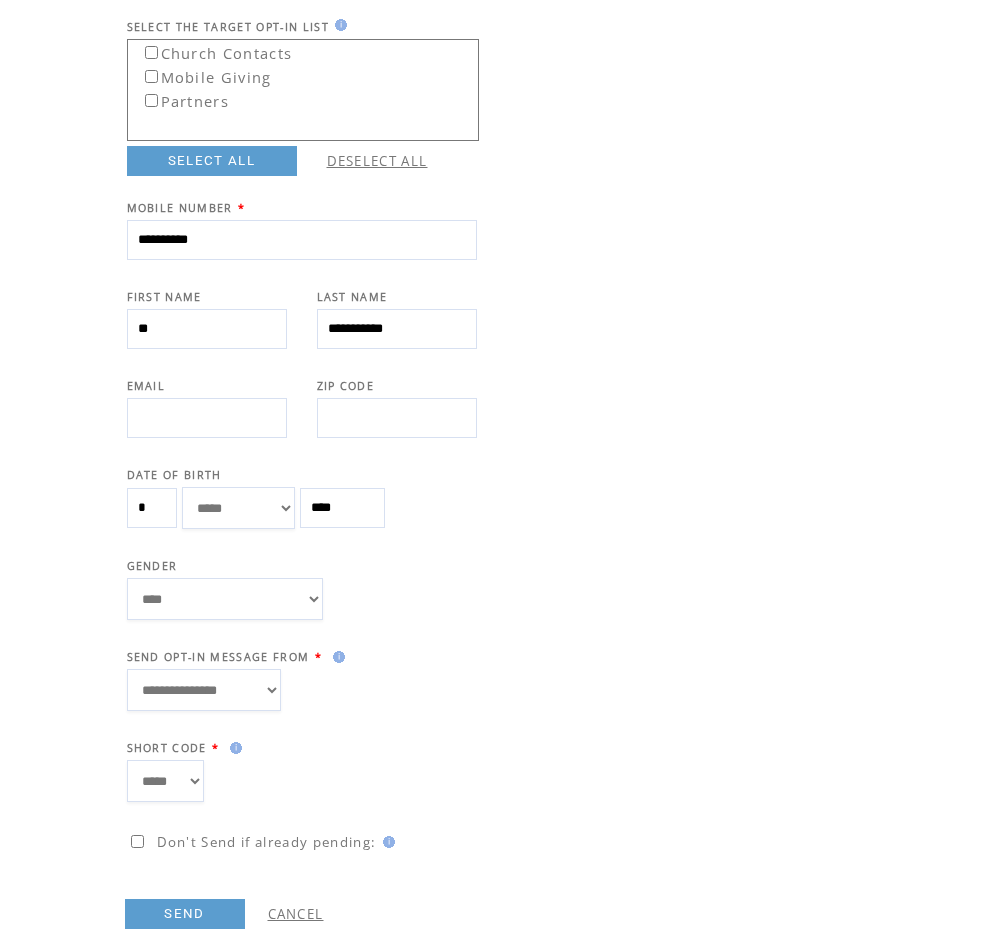 scroll, scrollTop: 297, scrollLeft: 0, axis: vertical 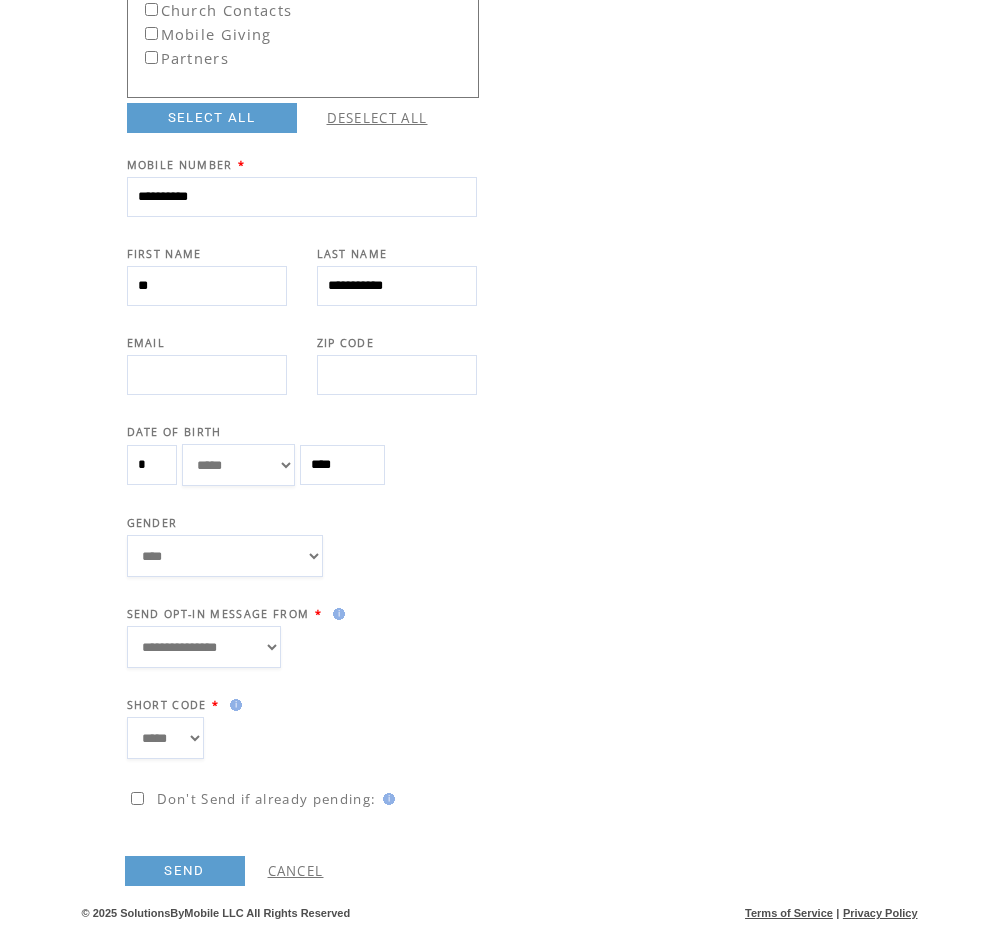 click on "SEND" at bounding box center (185, 871) 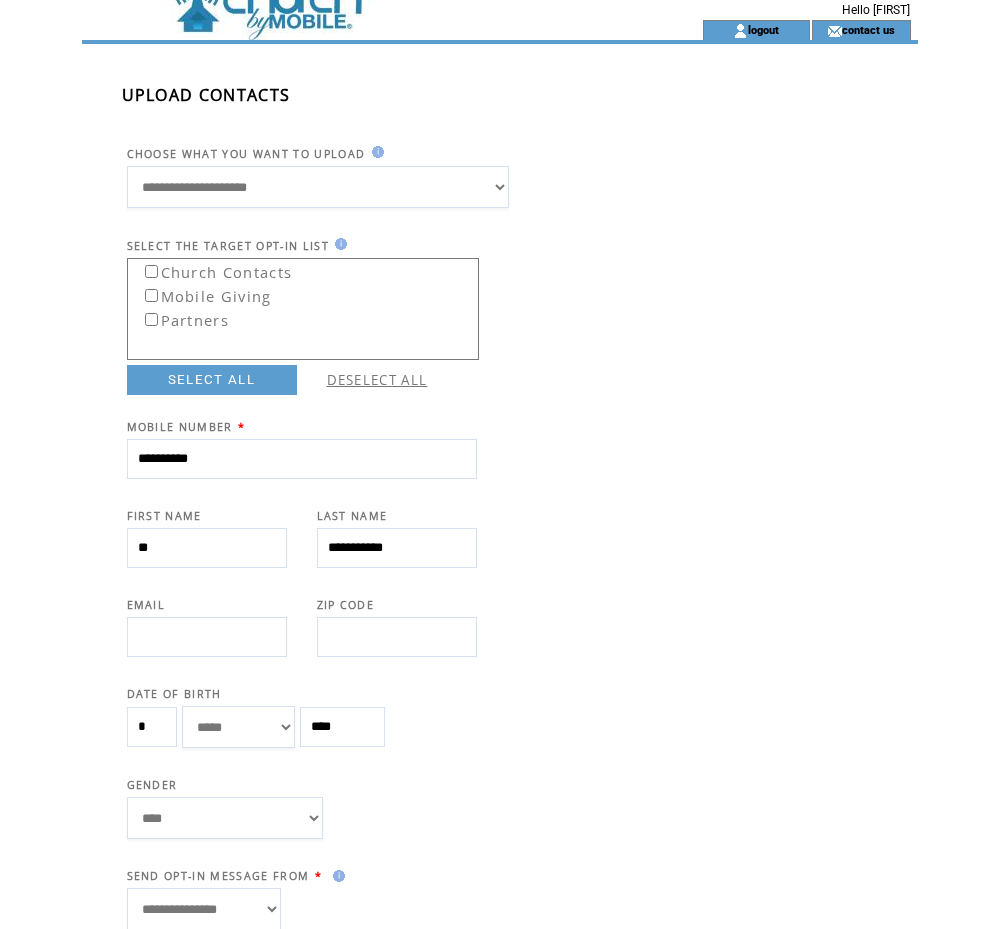 scroll, scrollTop: 297, scrollLeft: 0, axis: vertical 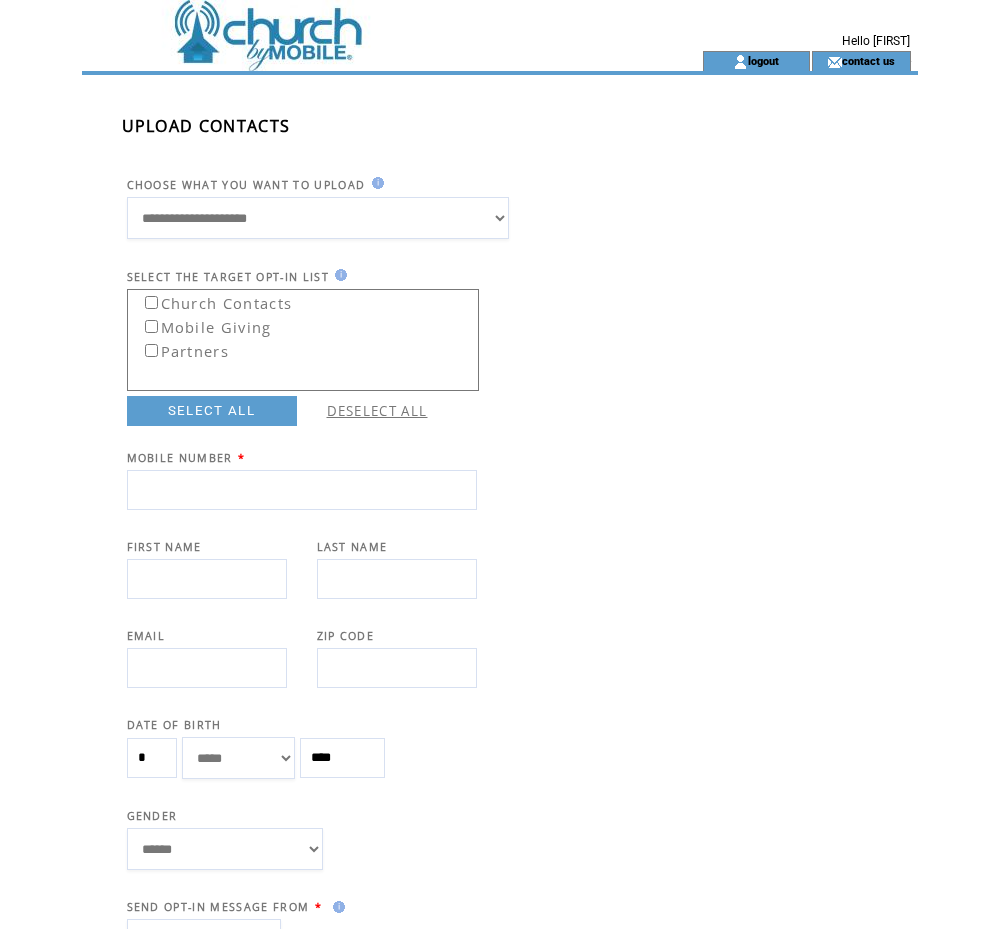 click at bounding box center (302, 490) 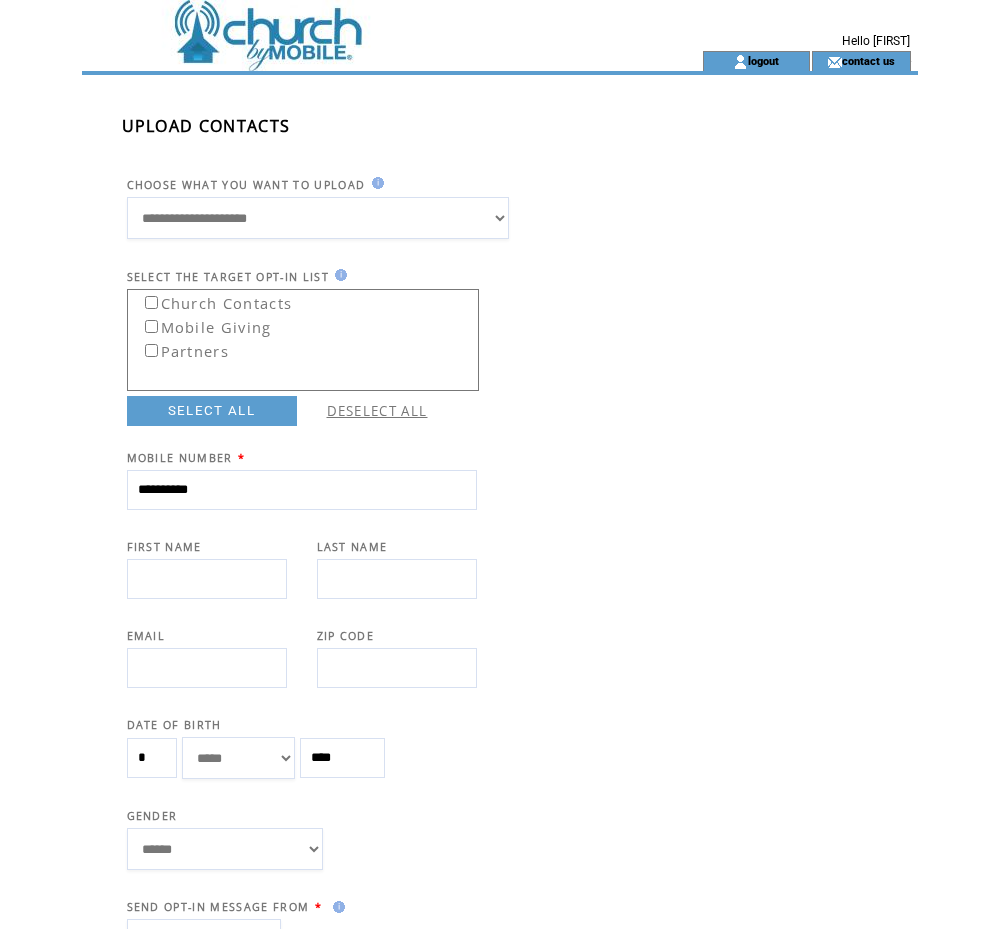 type on "**********" 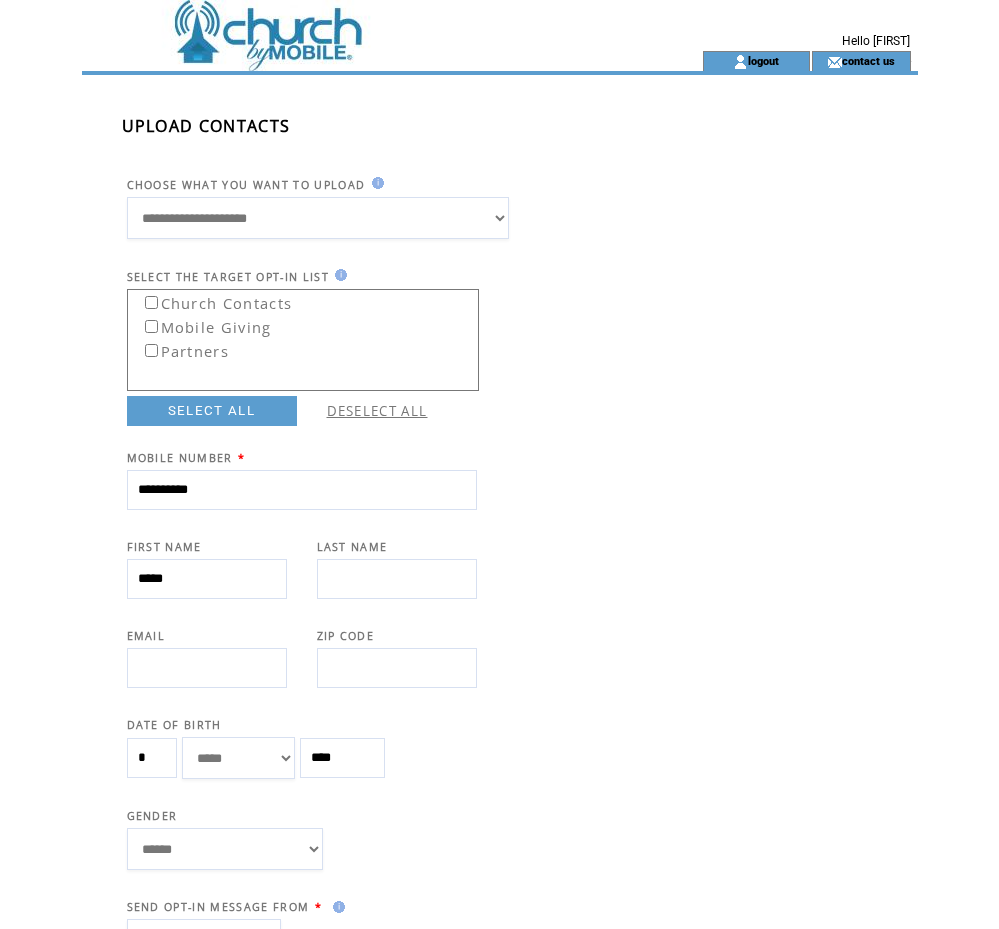 type on "*****" 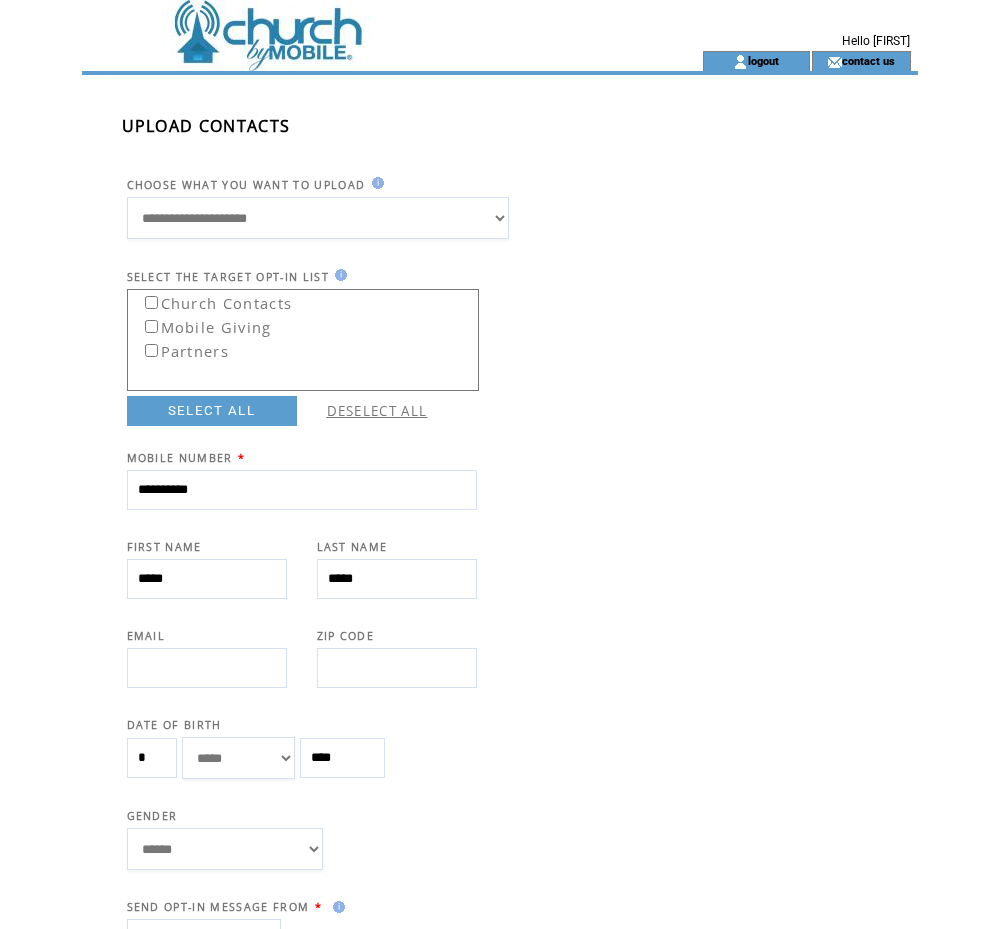 click on "****** 	 **** 	 ******" at bounding box center (225, 849) 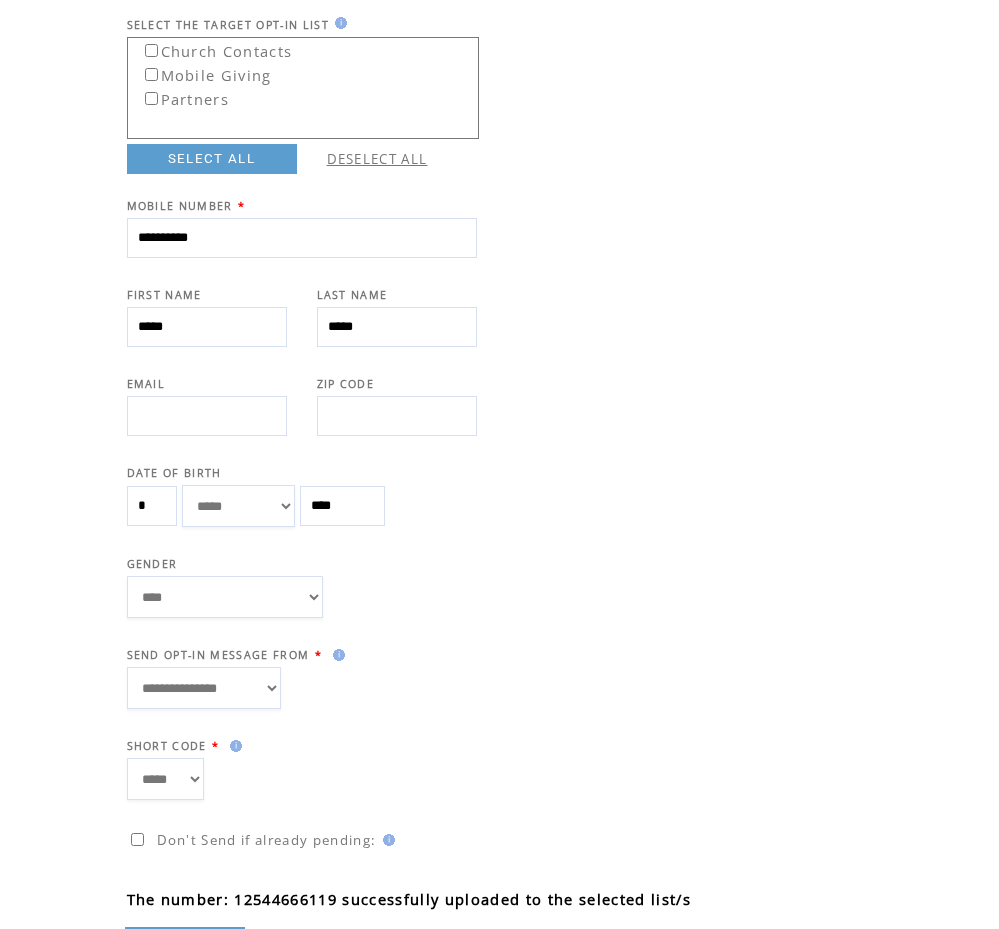 scroll, scrollTop: 327, scrollLeft: 0, axis: vertical 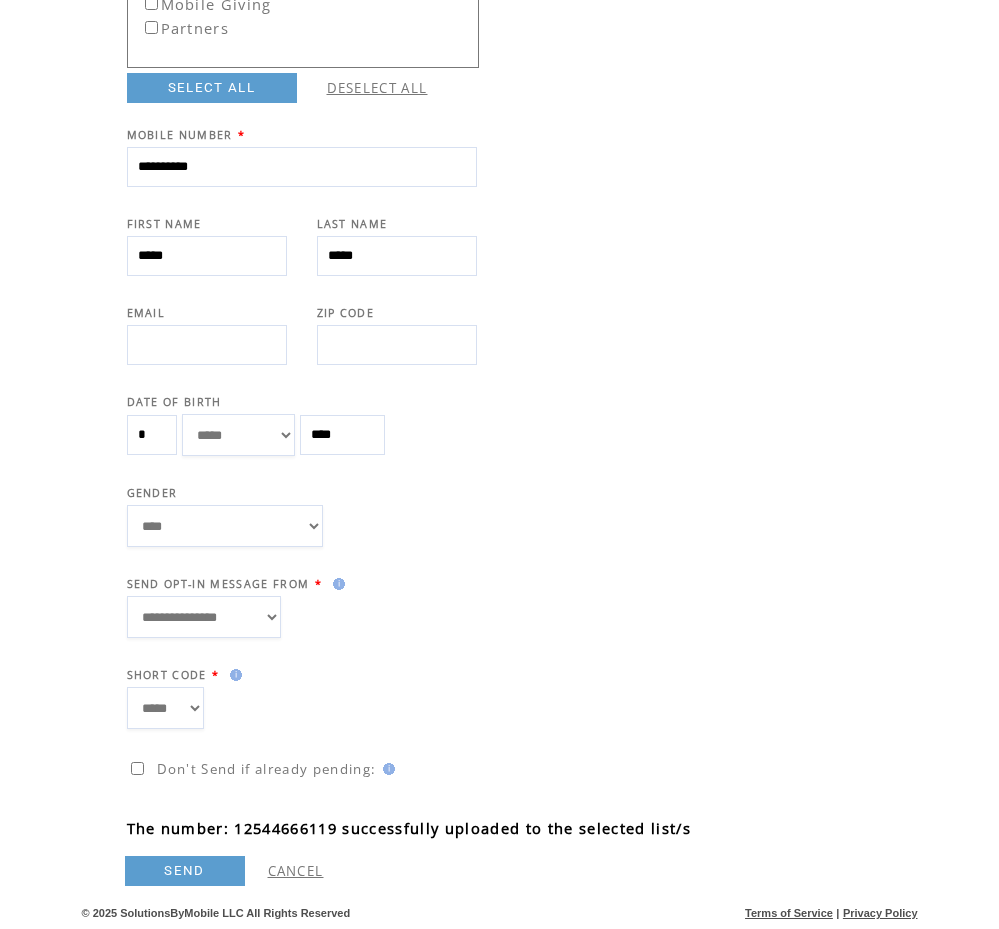 click on "SEND" at bounding box center (185, 871) 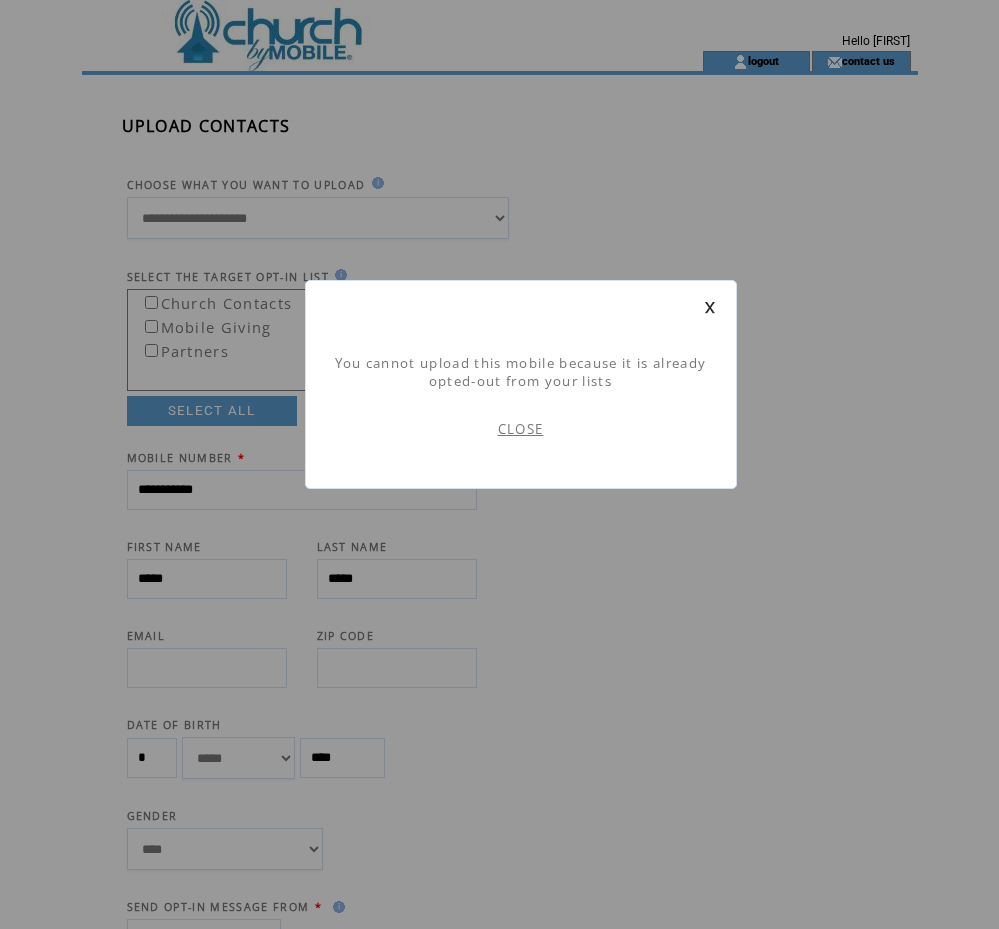 scroll, scrollTop: 1, scrollLeft: 0, axis: vertical 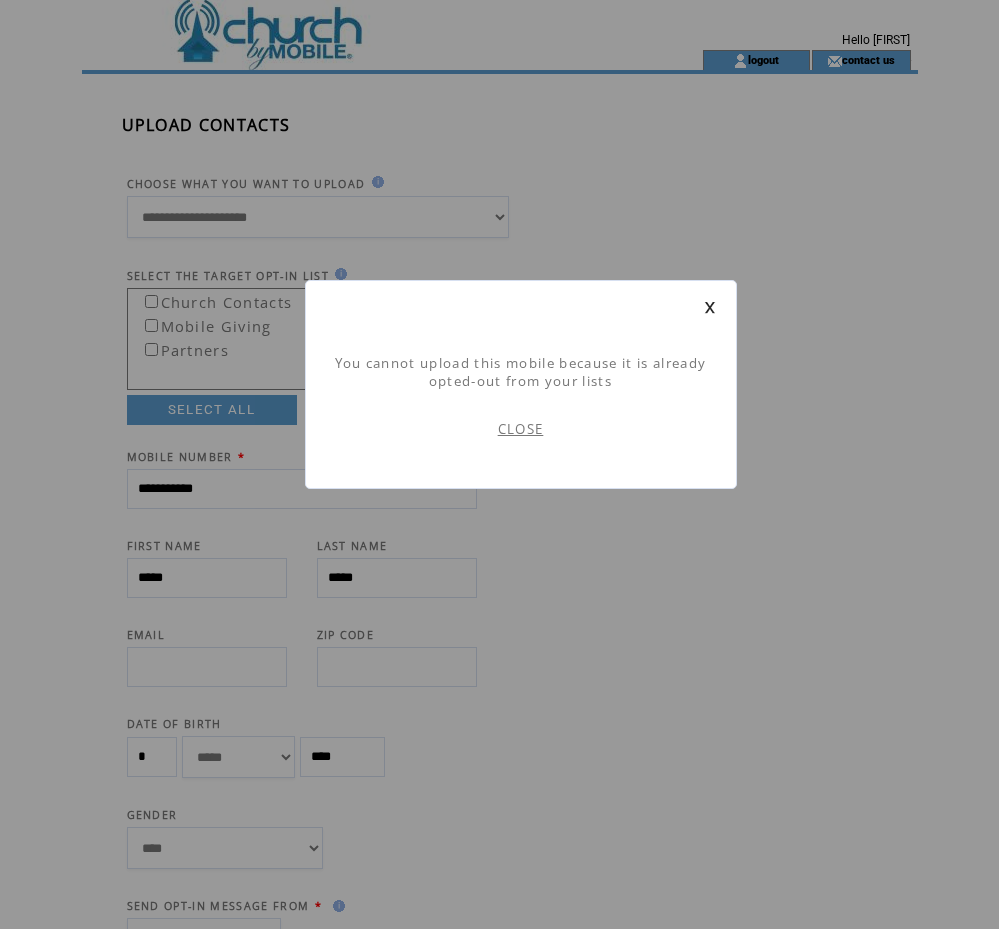 click on "CLOSE" at bounding box center [521, 429] 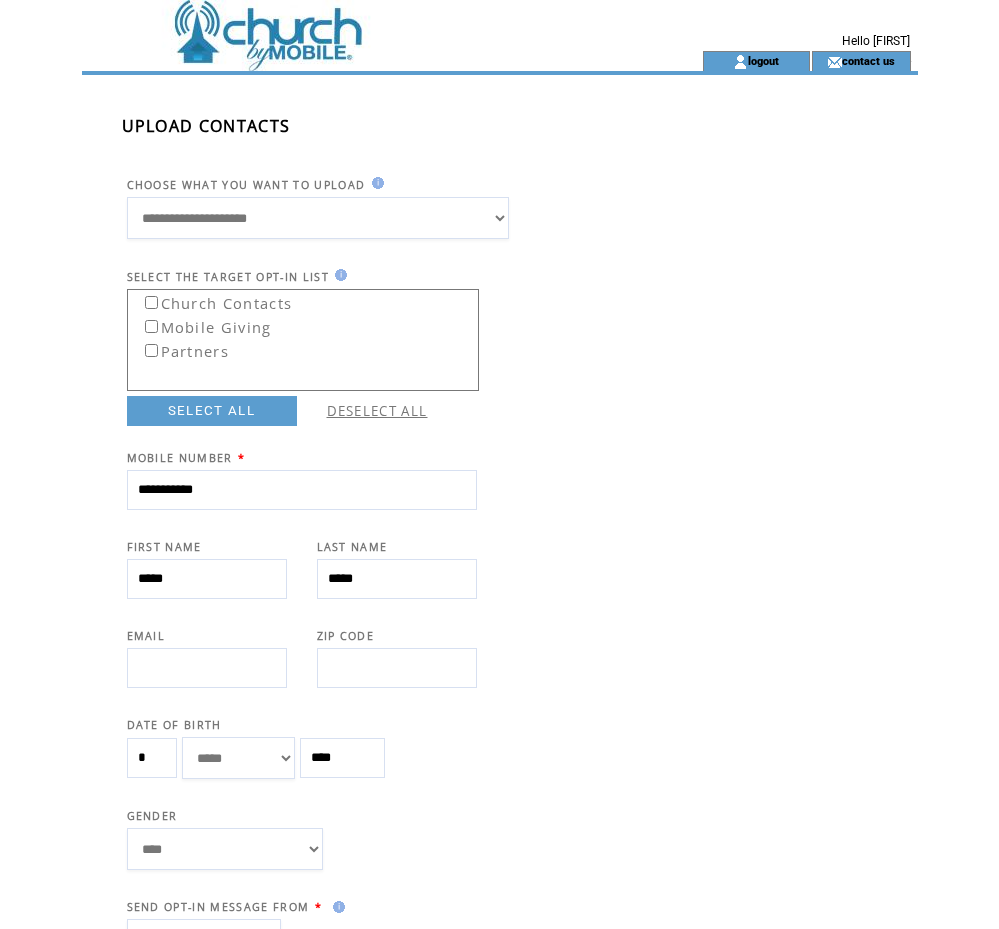 click on "**********" at bounding box center [302, 490] 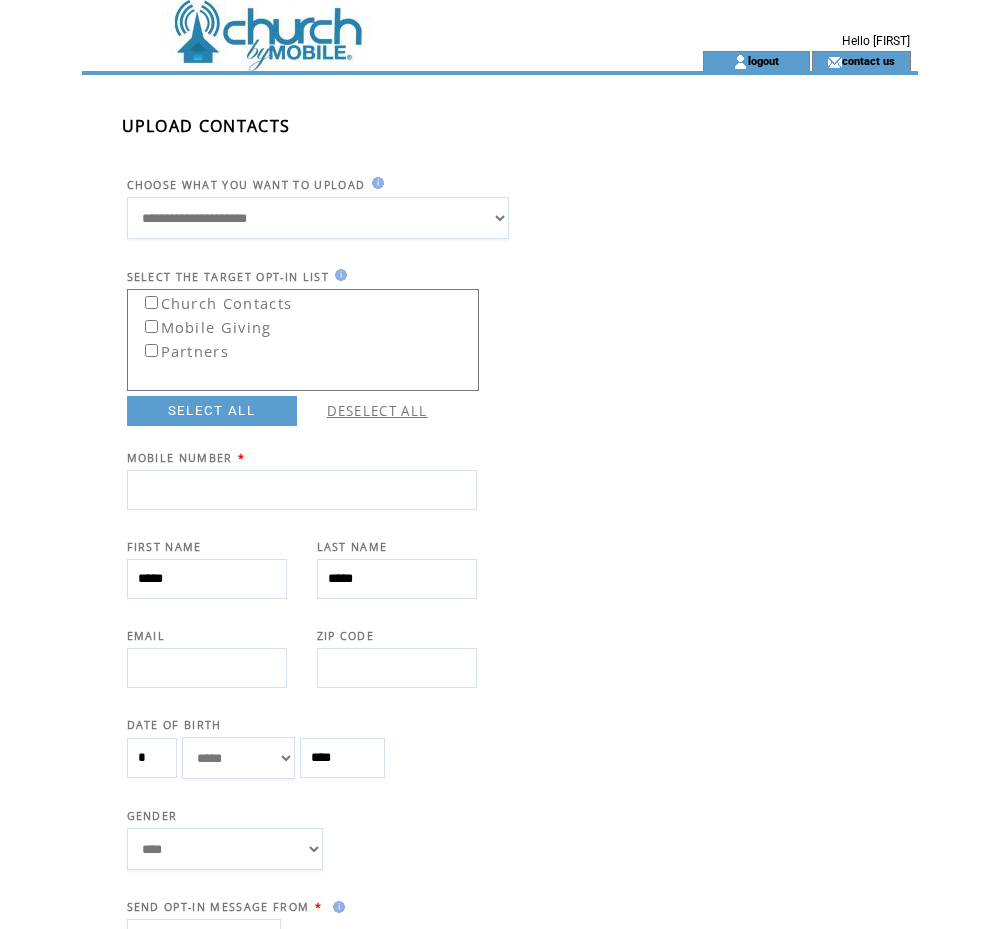 type 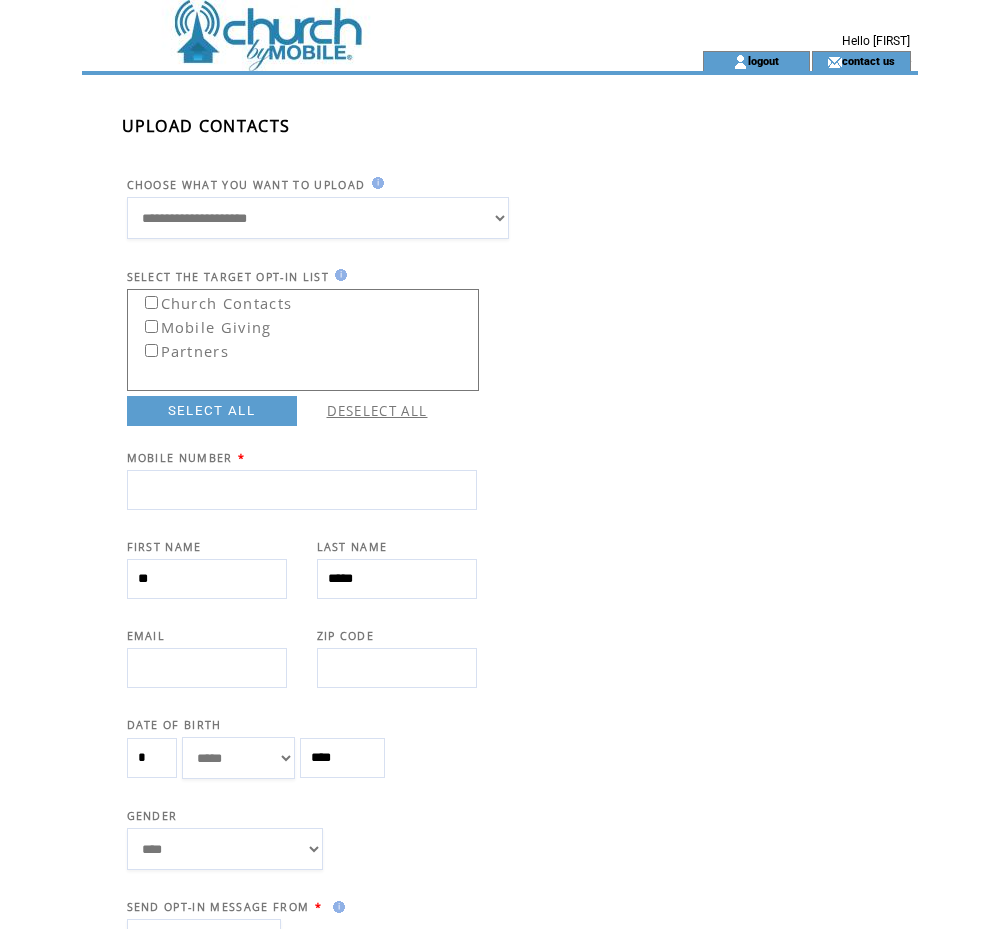 type on "**" 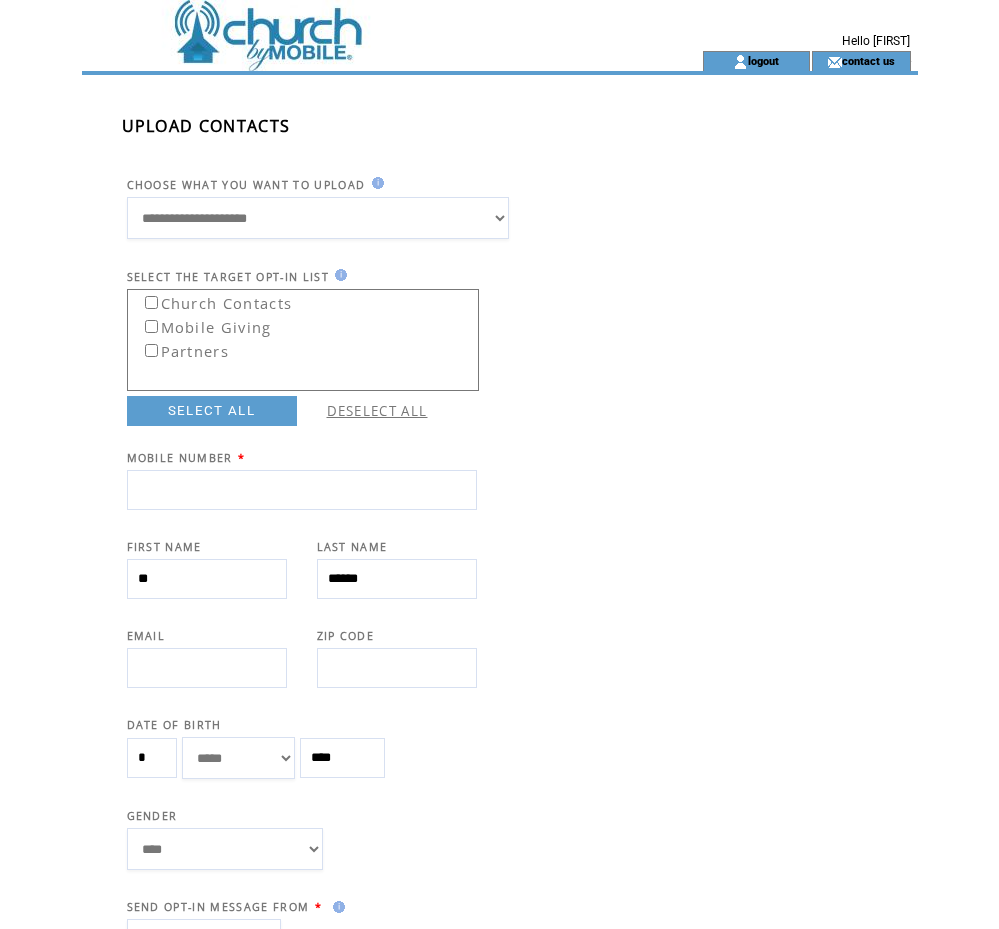 type on "******" 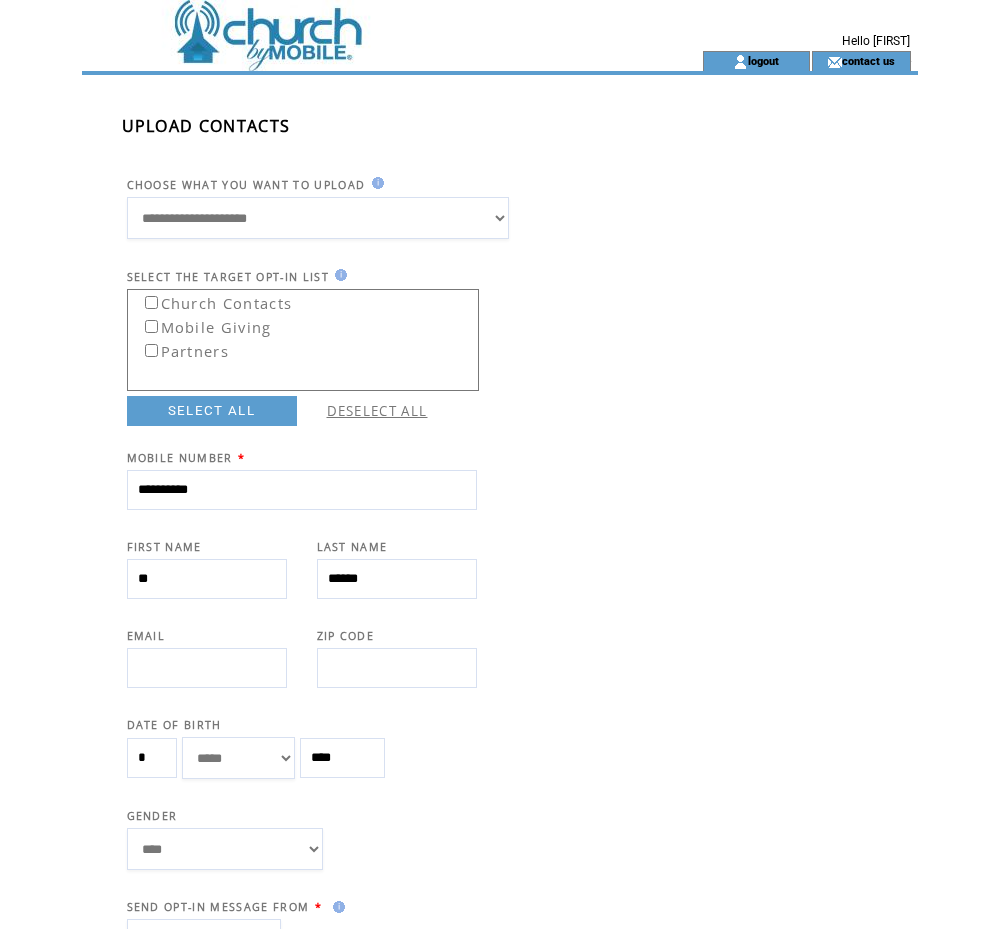 type on "**********" 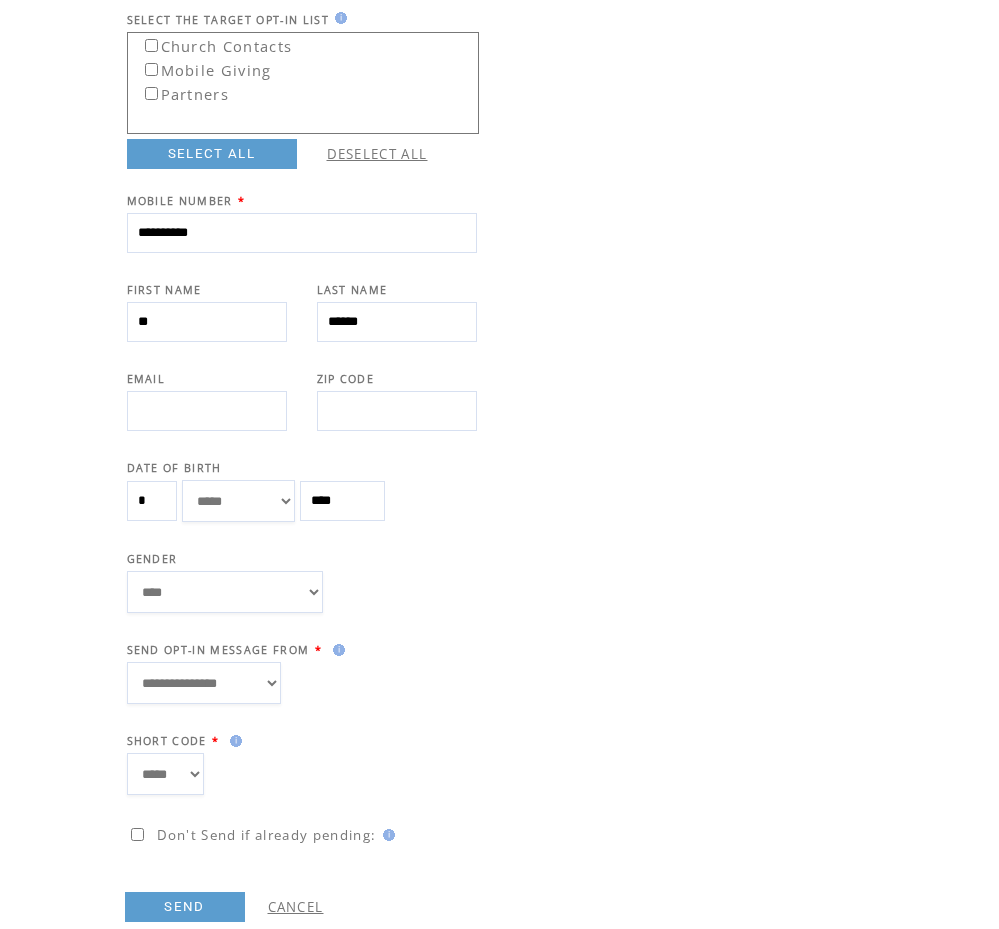 scroll, scrollTop: 297, scrollLeft: 0, axis: vertical 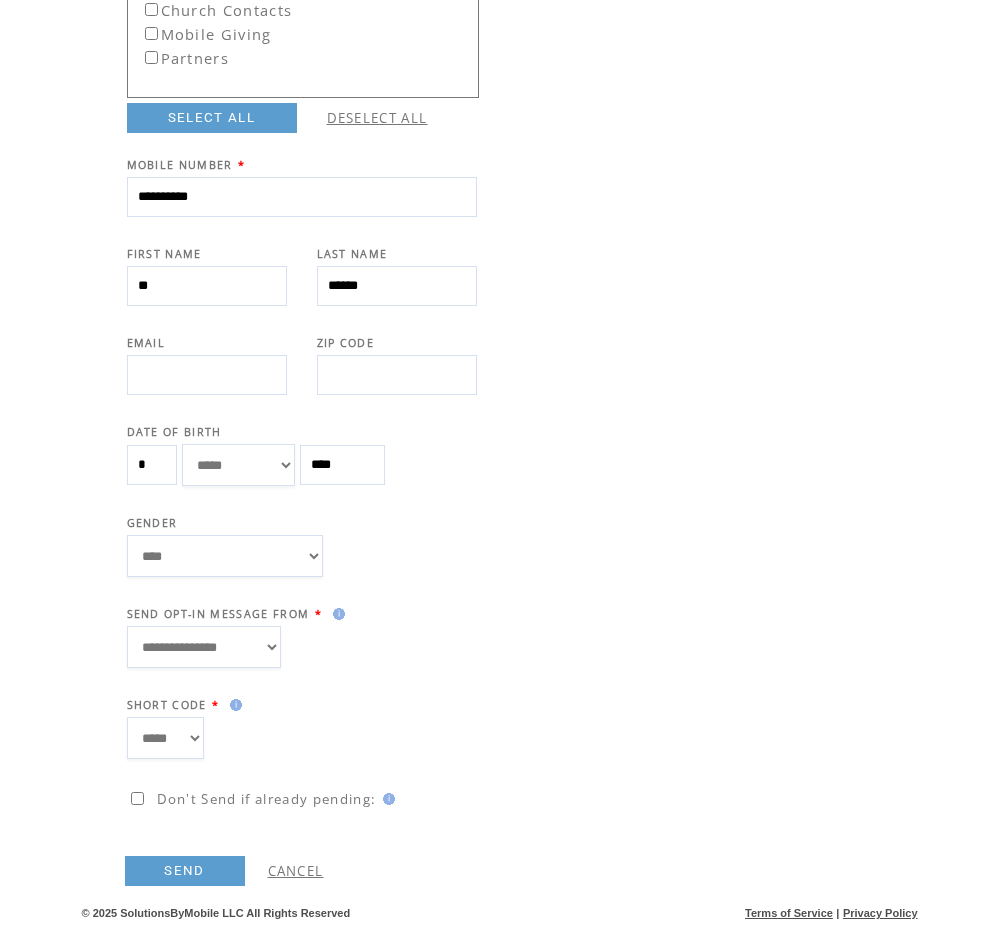 click on "SEND" at bounding box center (185, 871) 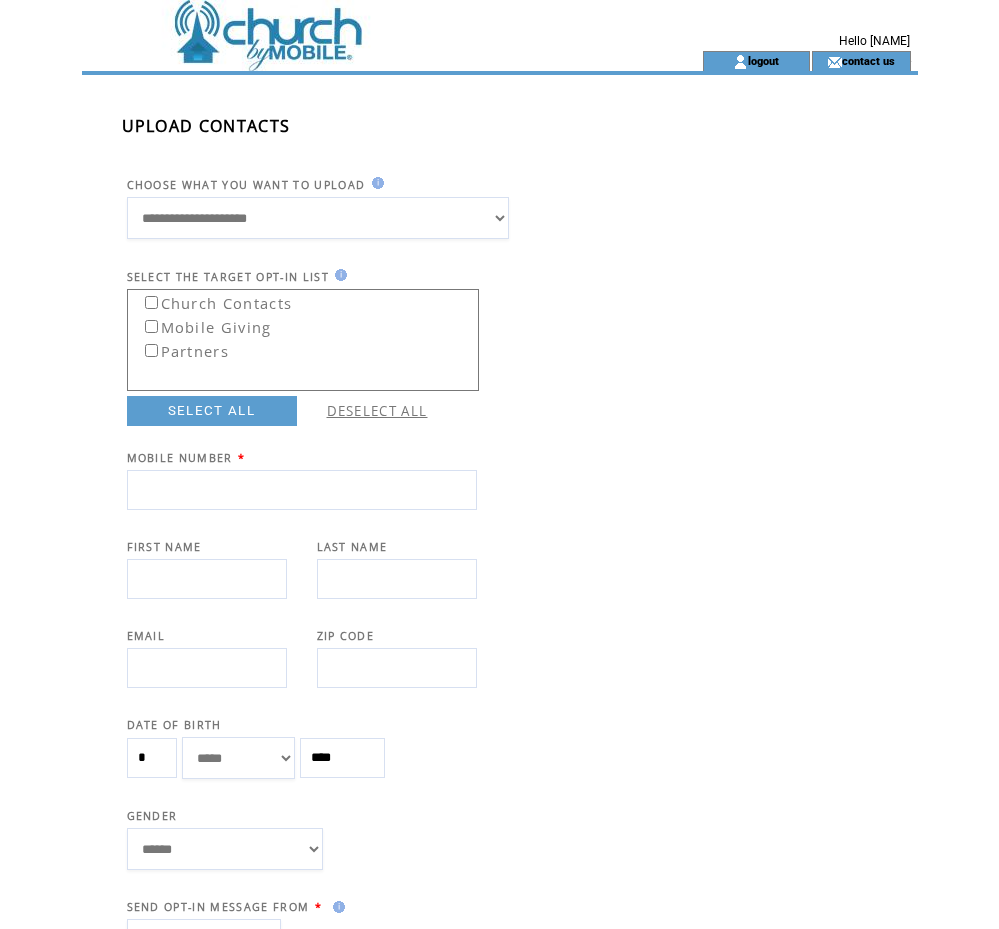 scroll, scrollTop: 327, scrollLeft: 0, axis: vertical 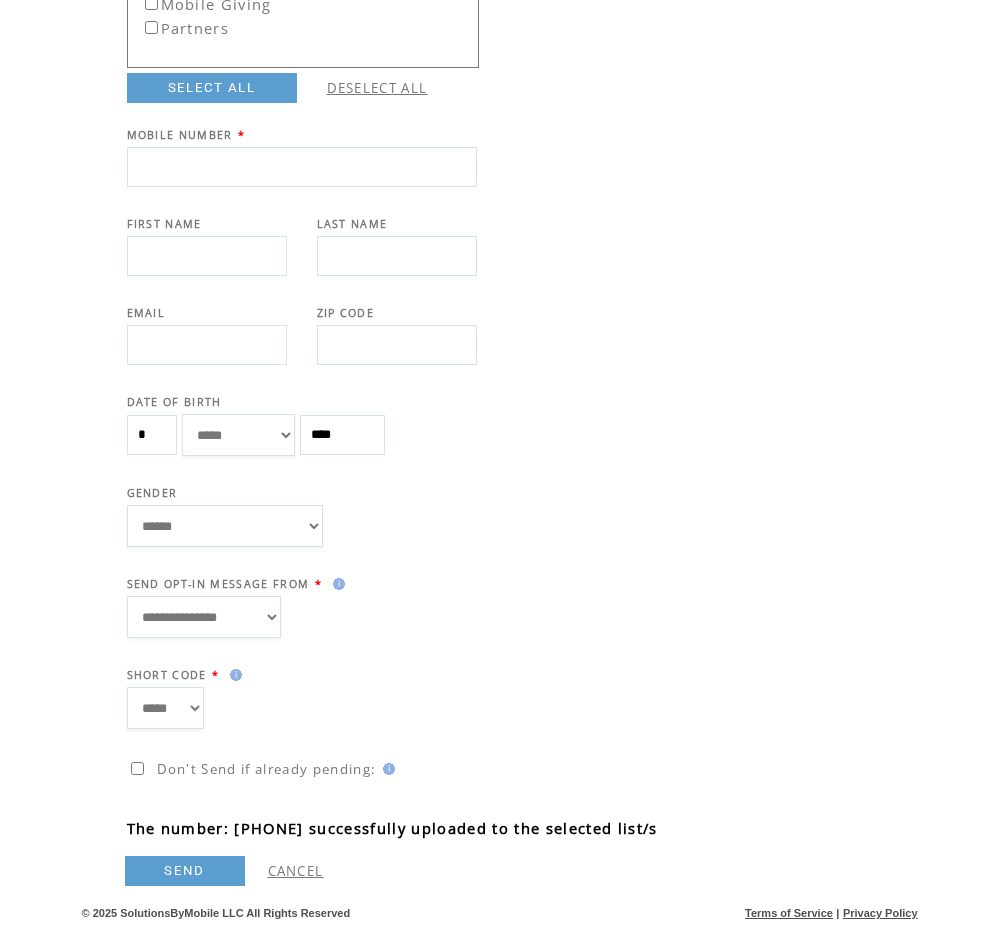 click at bounding box center (207, 256) 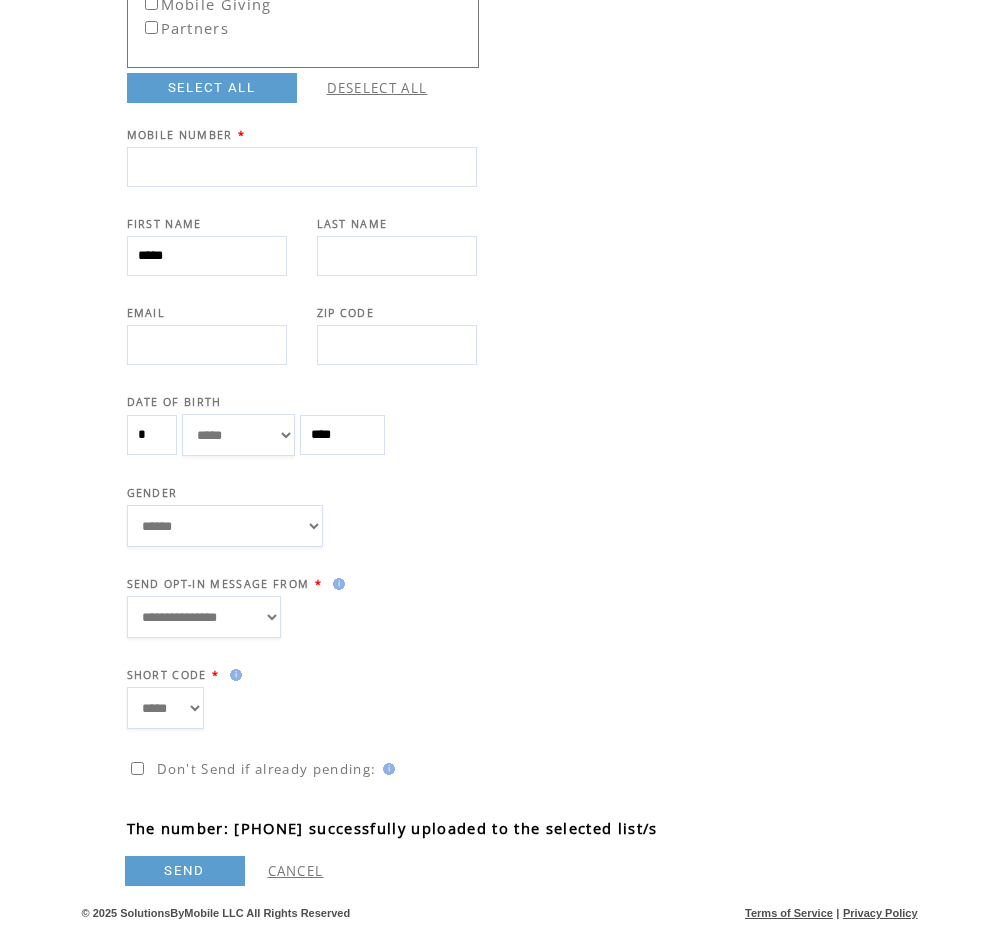 type on "*****" 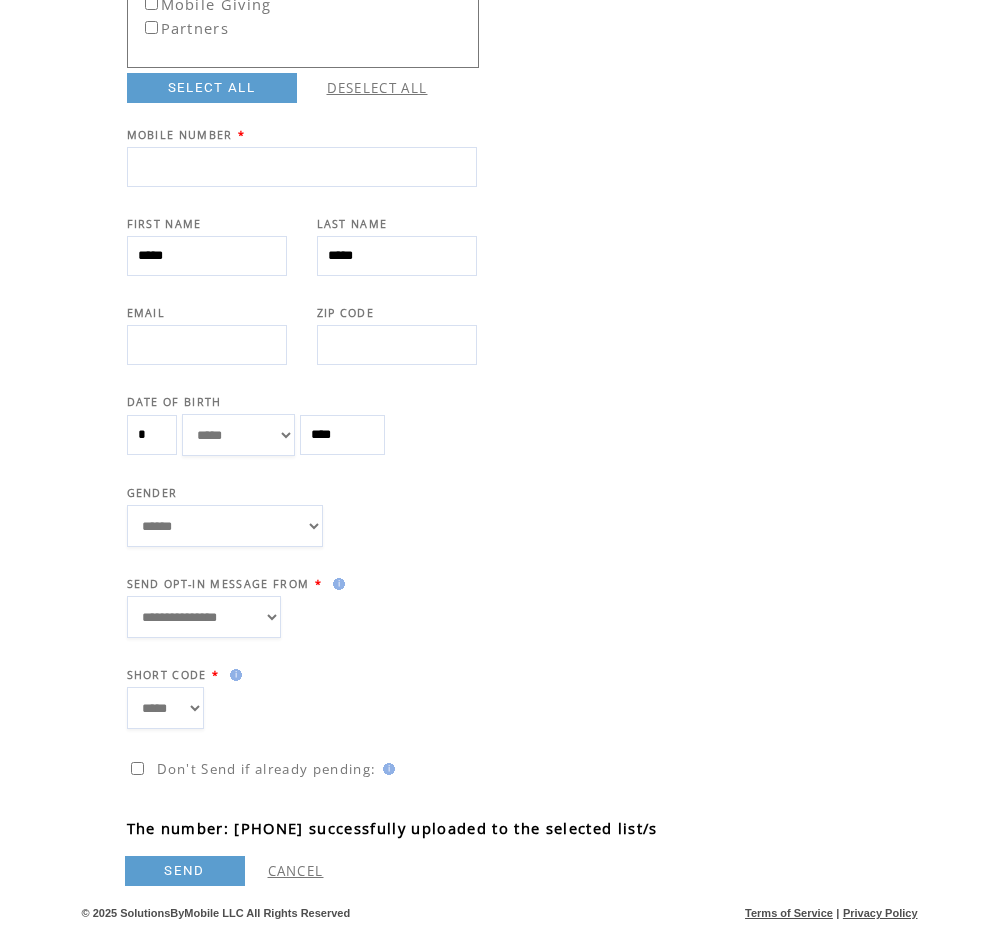 type on "*****" 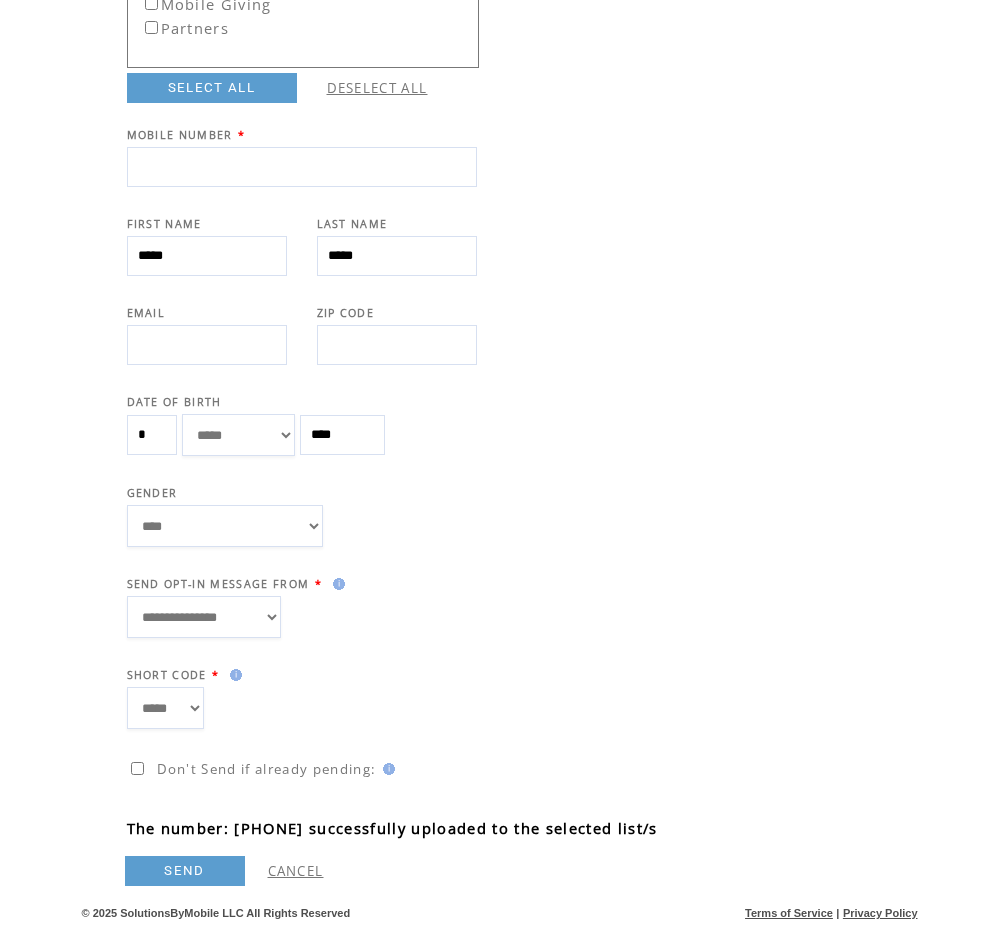 click at bounding box center [302, 167] 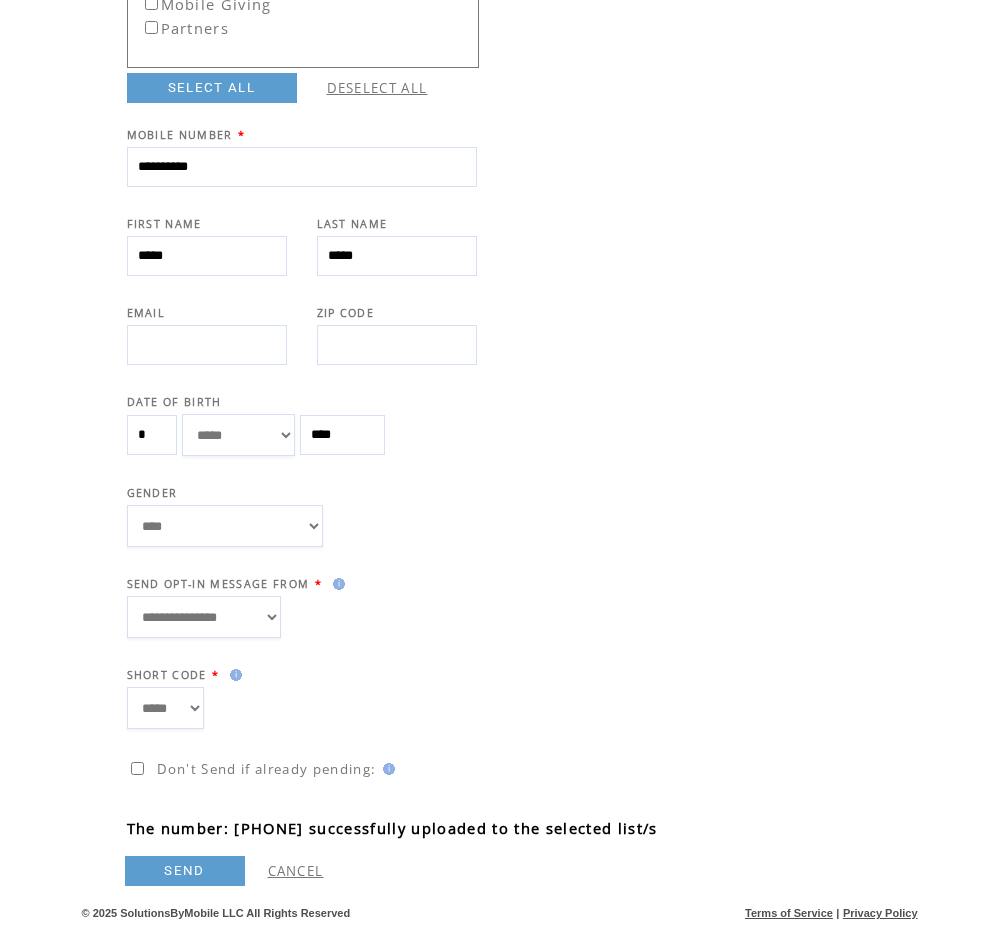 type on "**********" 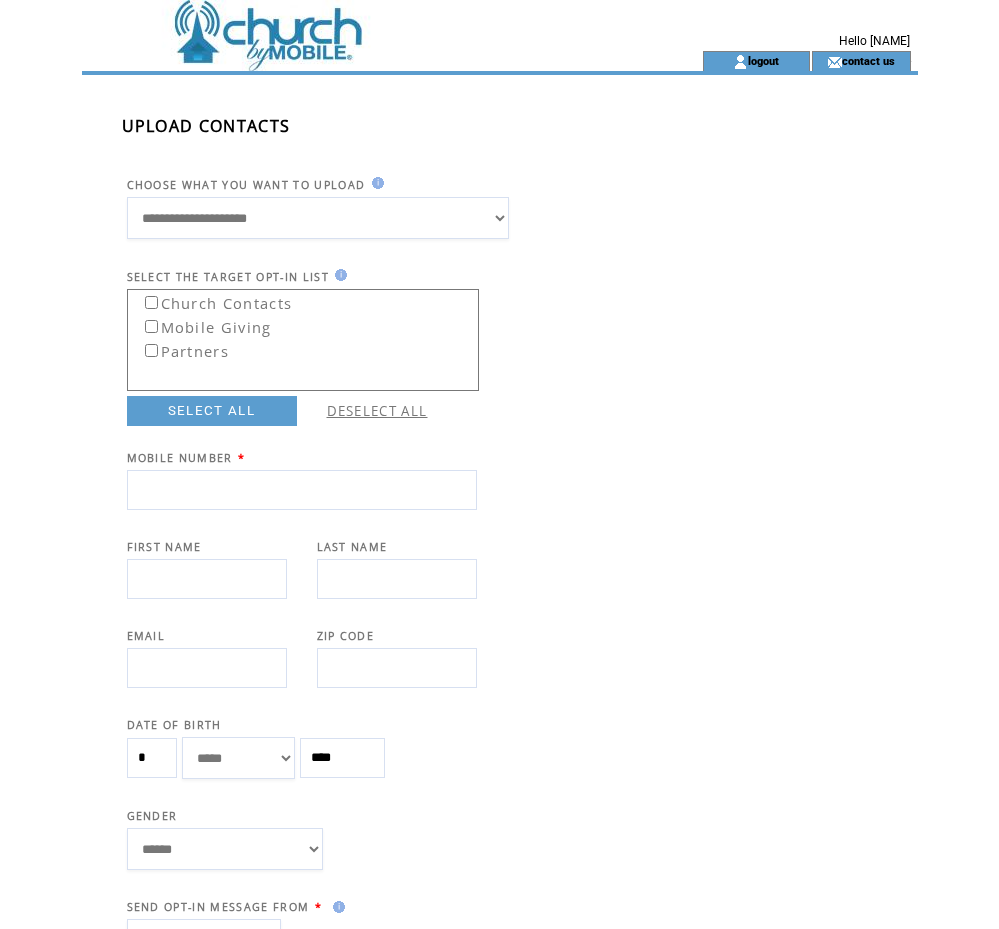 scroll, scrollTop: 327, scrollLeft: 0, axis: vertical 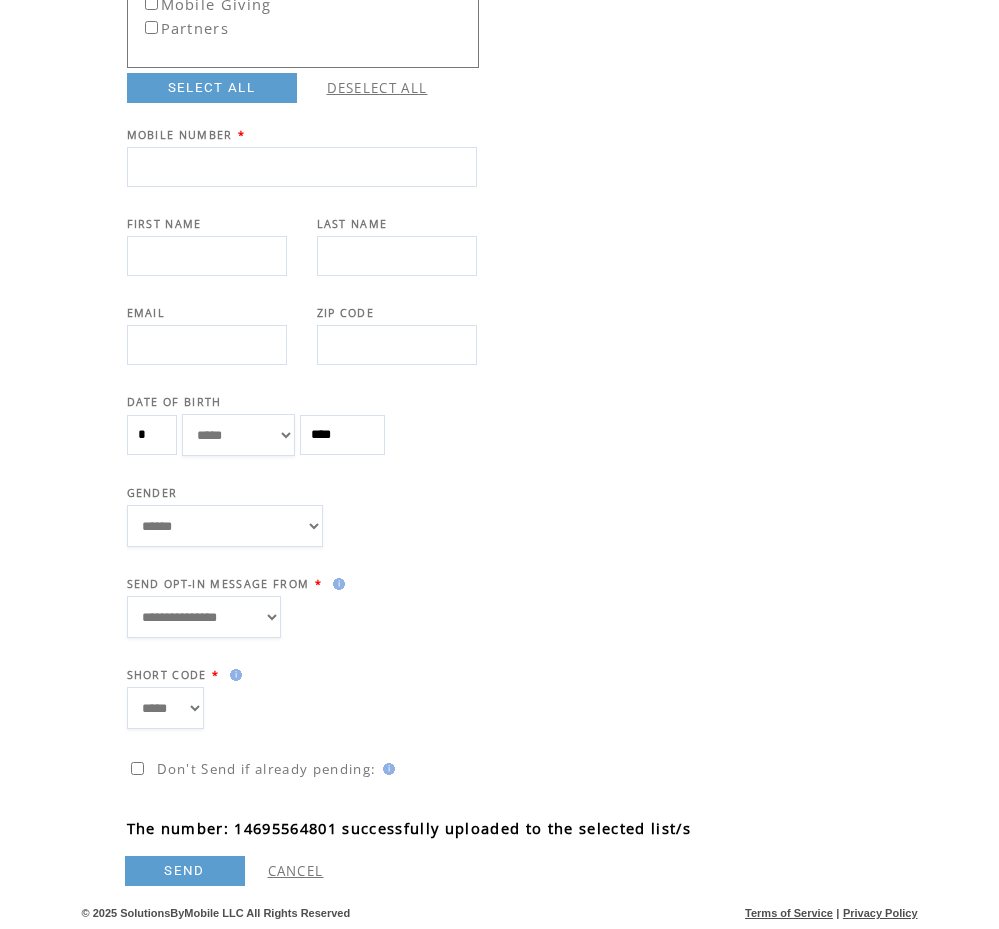 click at bounding box center (302, 167) 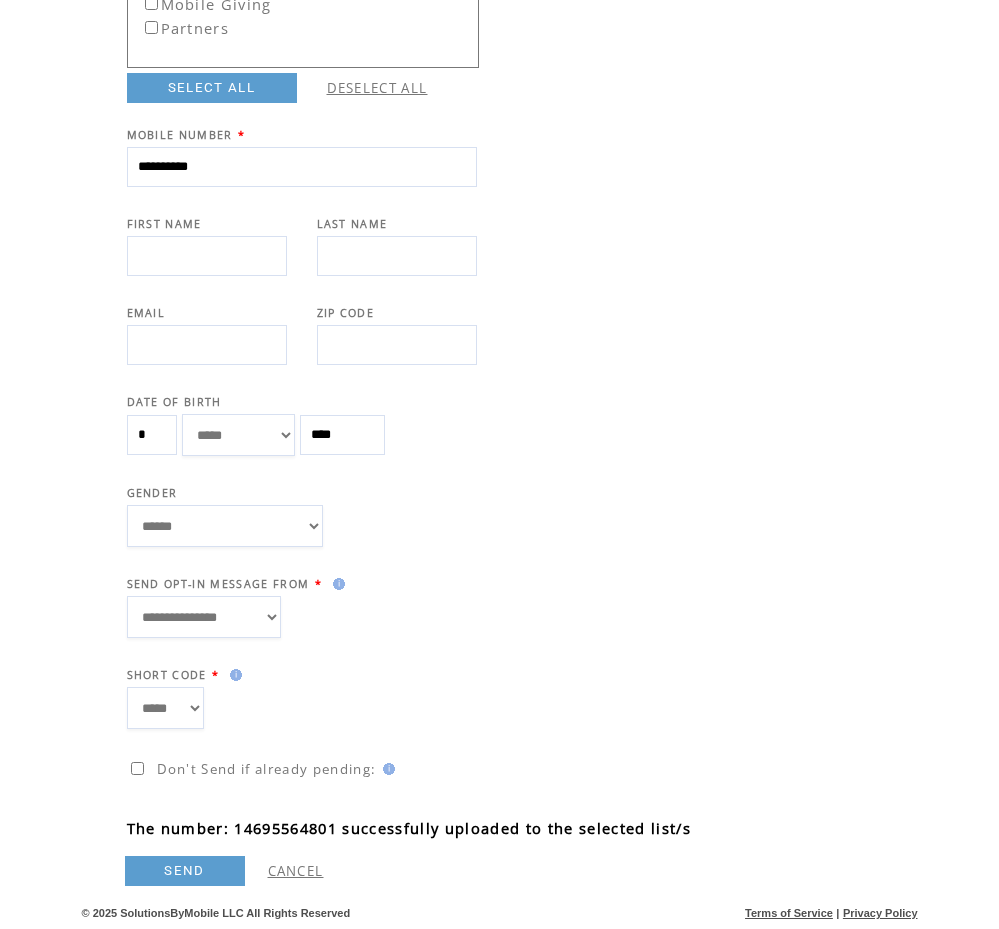 type on "**********" 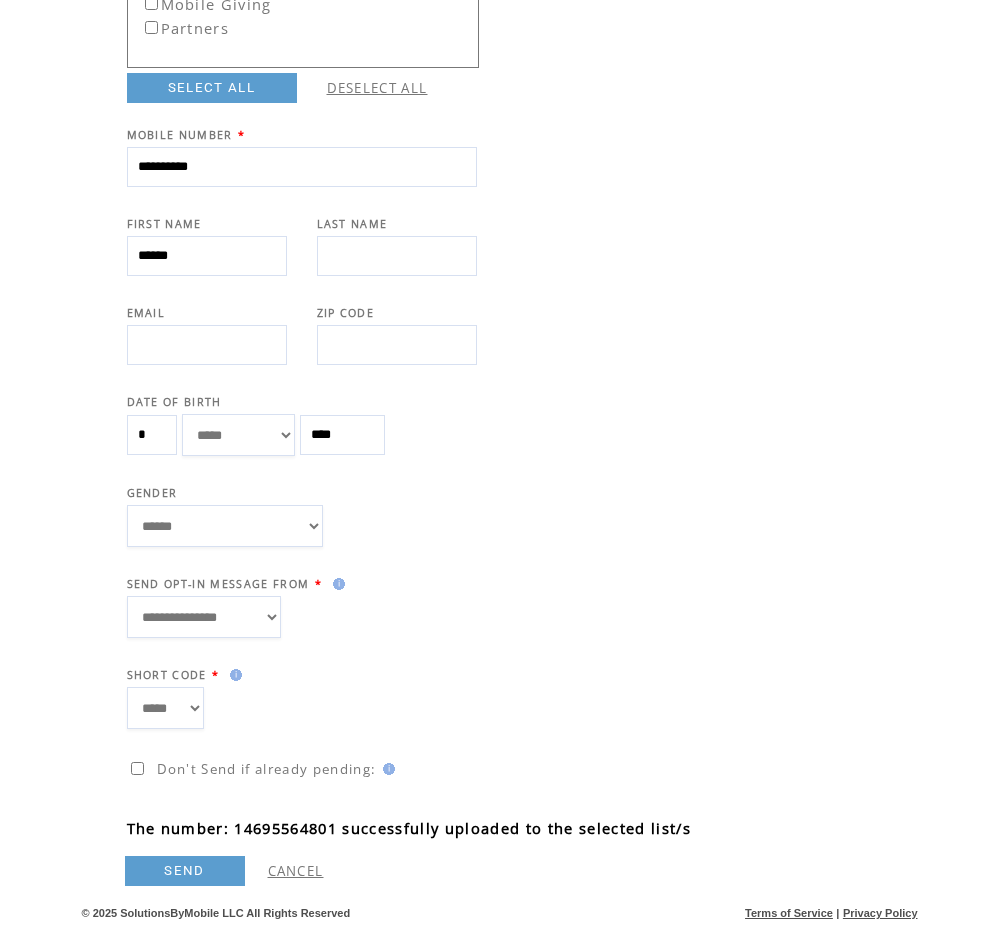 type on "******" 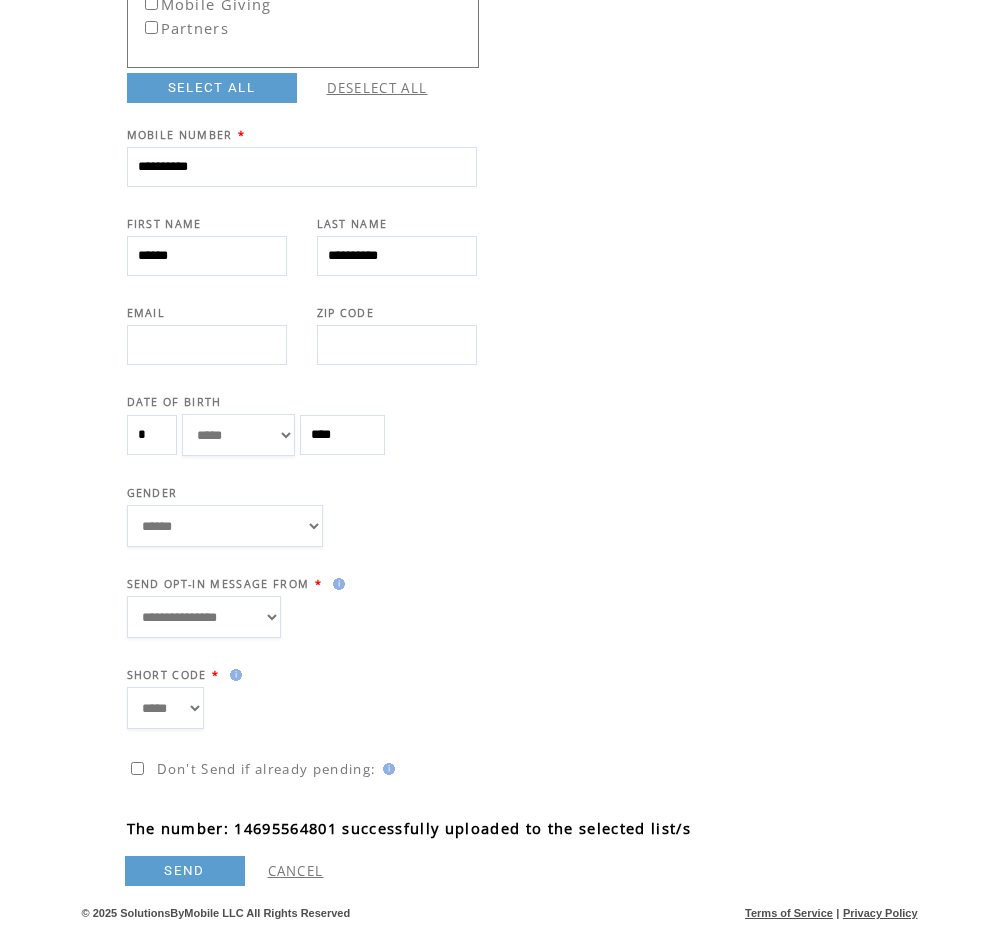 type on "**********" 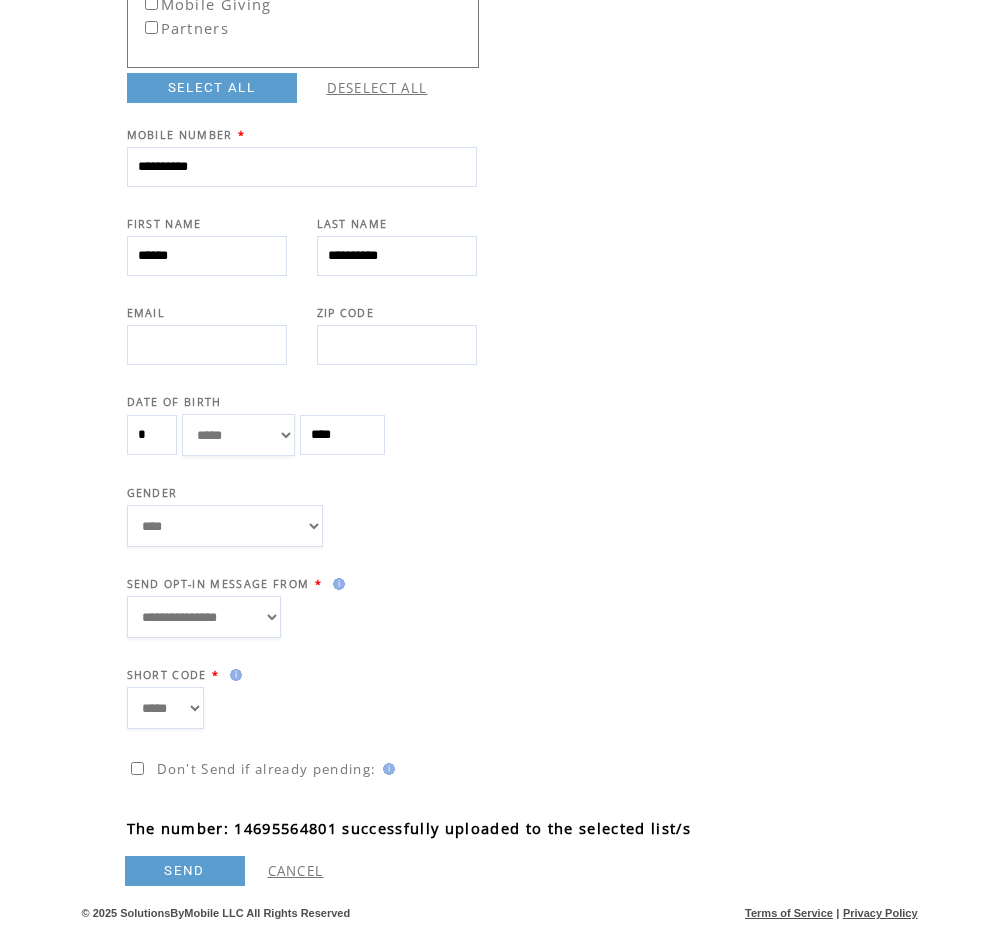 click on "****** 	 **** 	 ******" at bounding box center (302, 526) 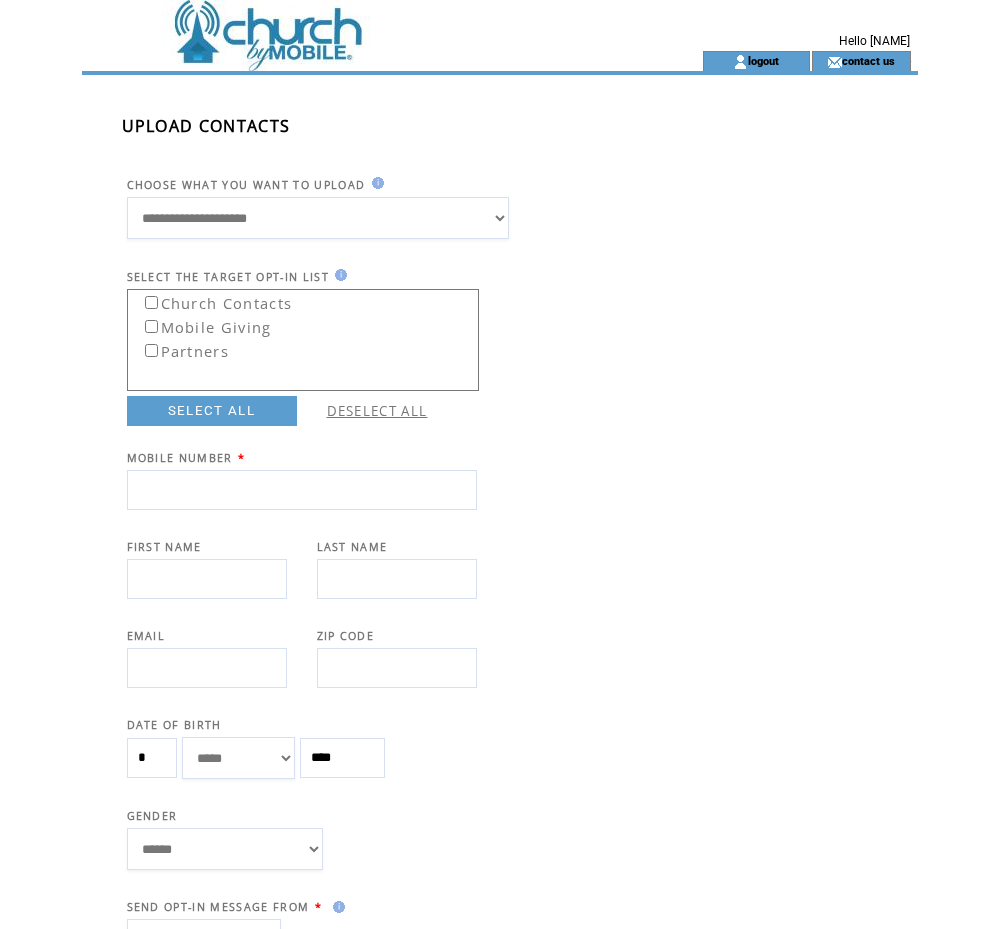 scroll, scrollTop: 327, scrollLeft: 0, axis: vertical 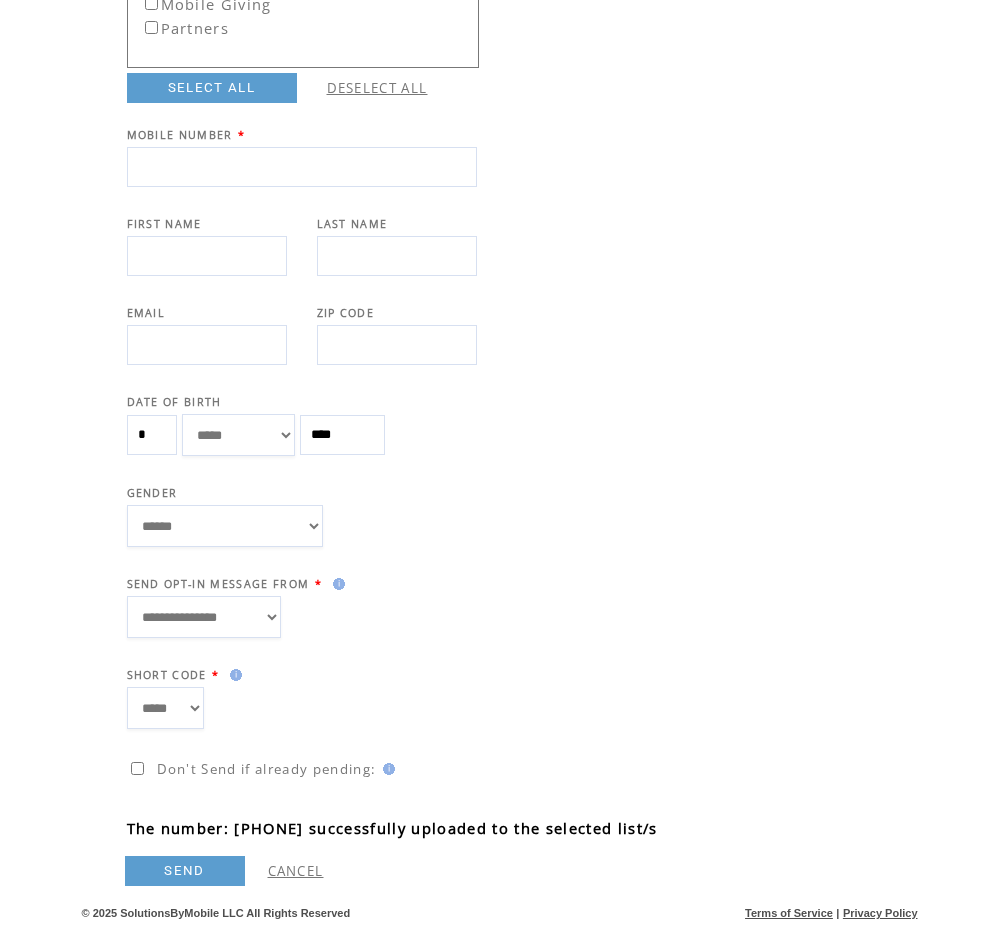 click at bounding box center [207, 256] 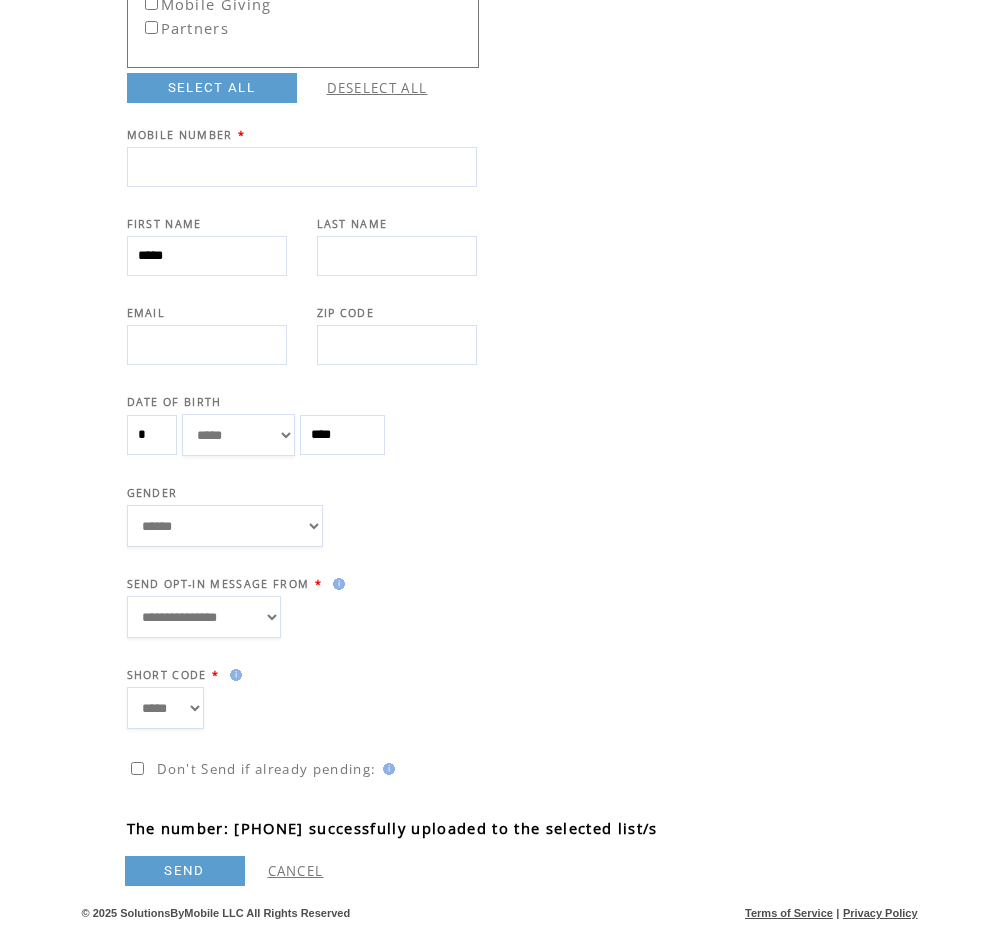 type on "*****" 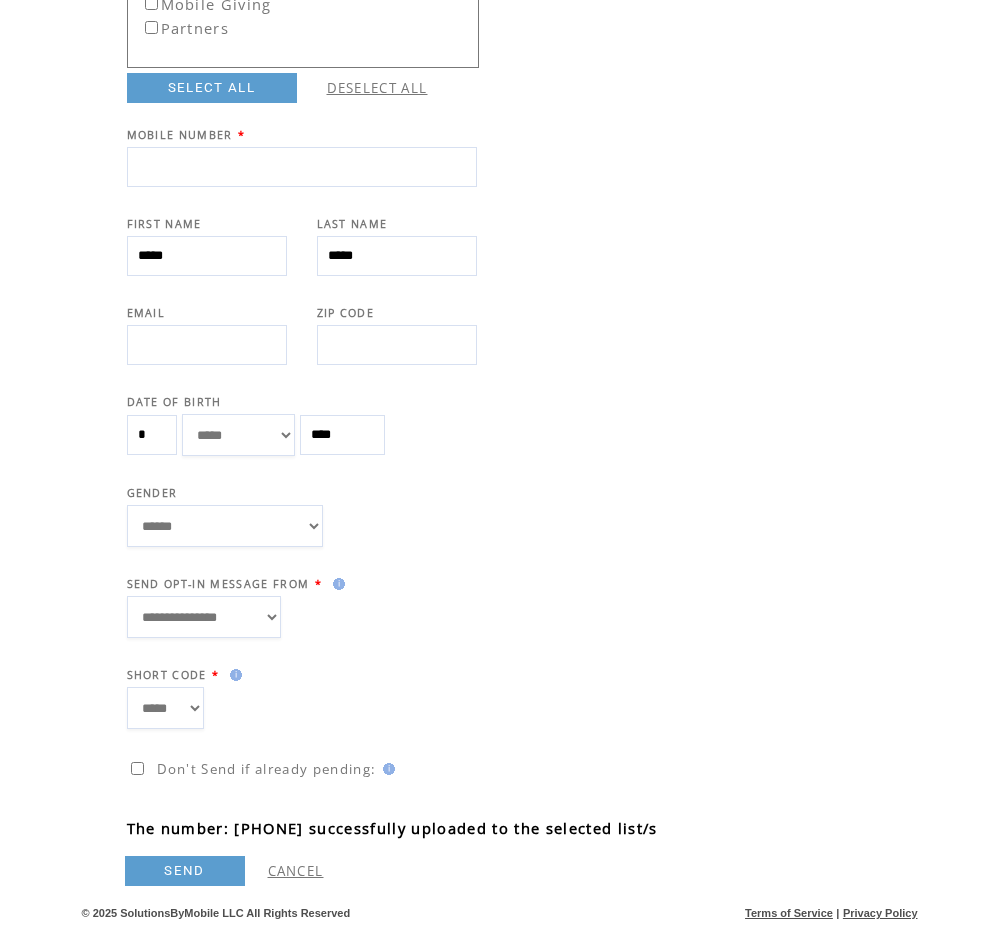 type on "*****" 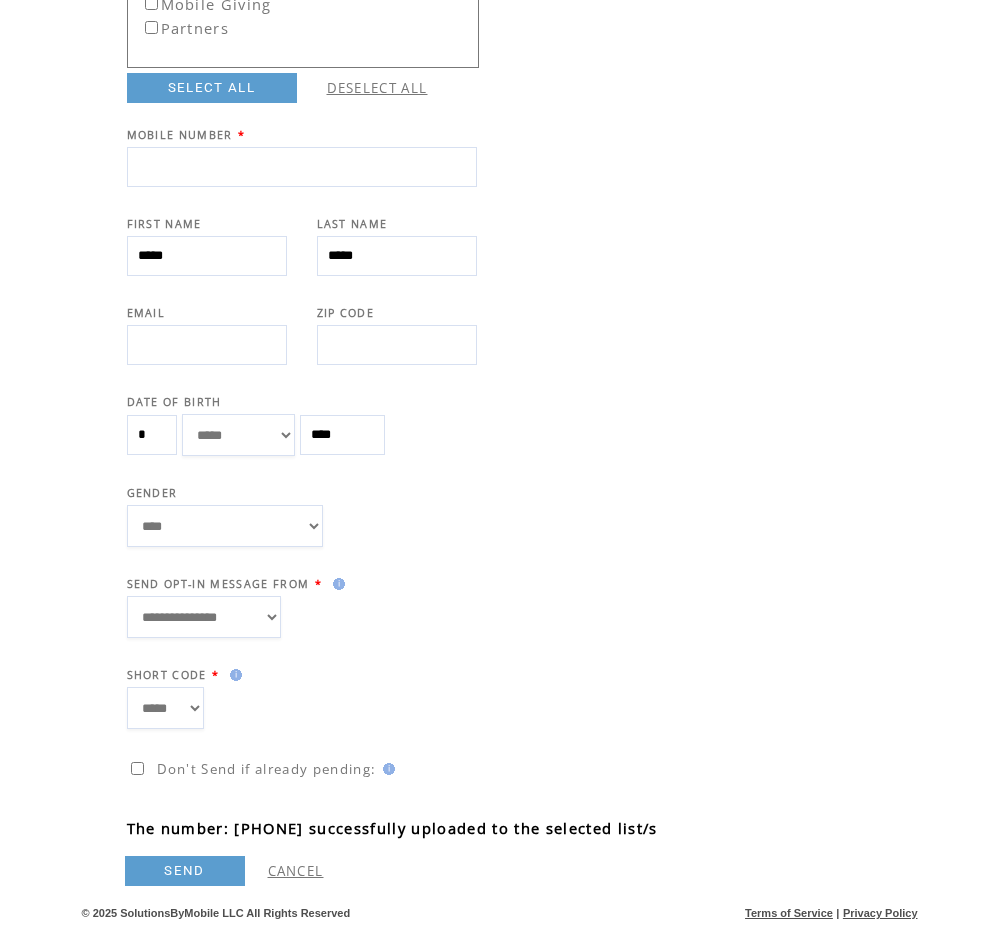 click at bounding box center [302, 167] 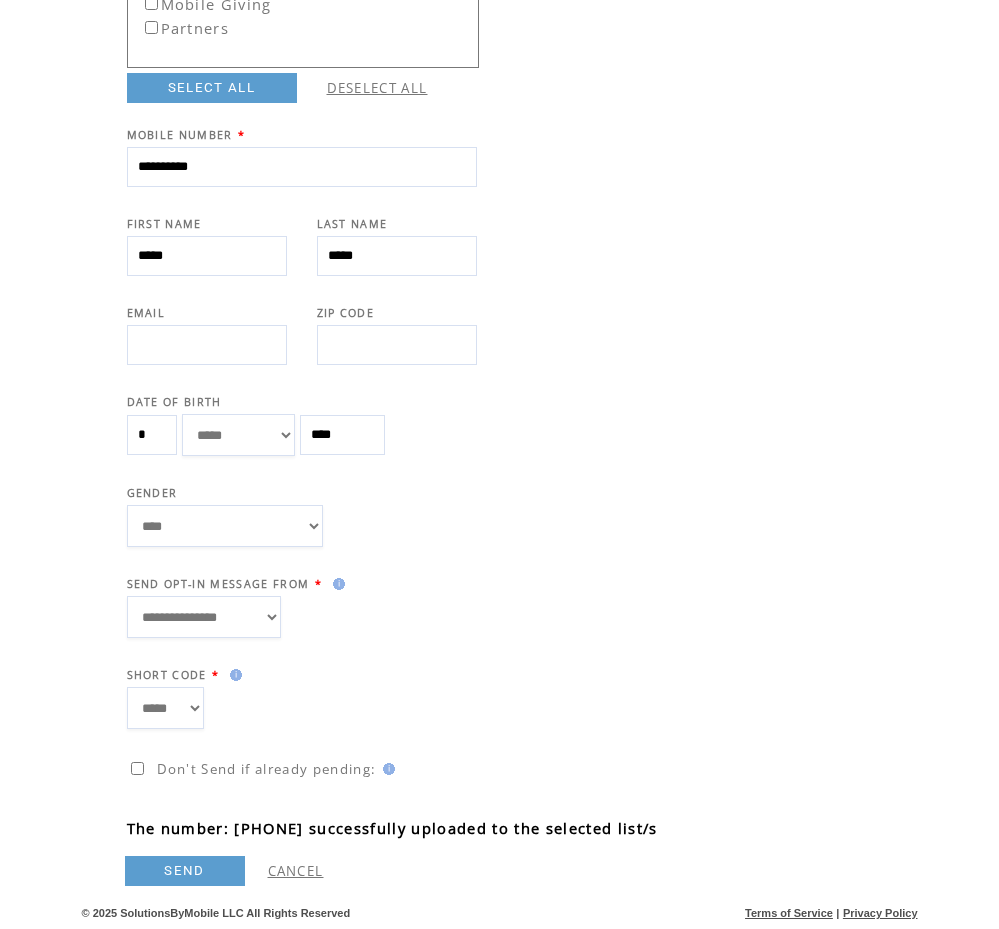 type on "**********" 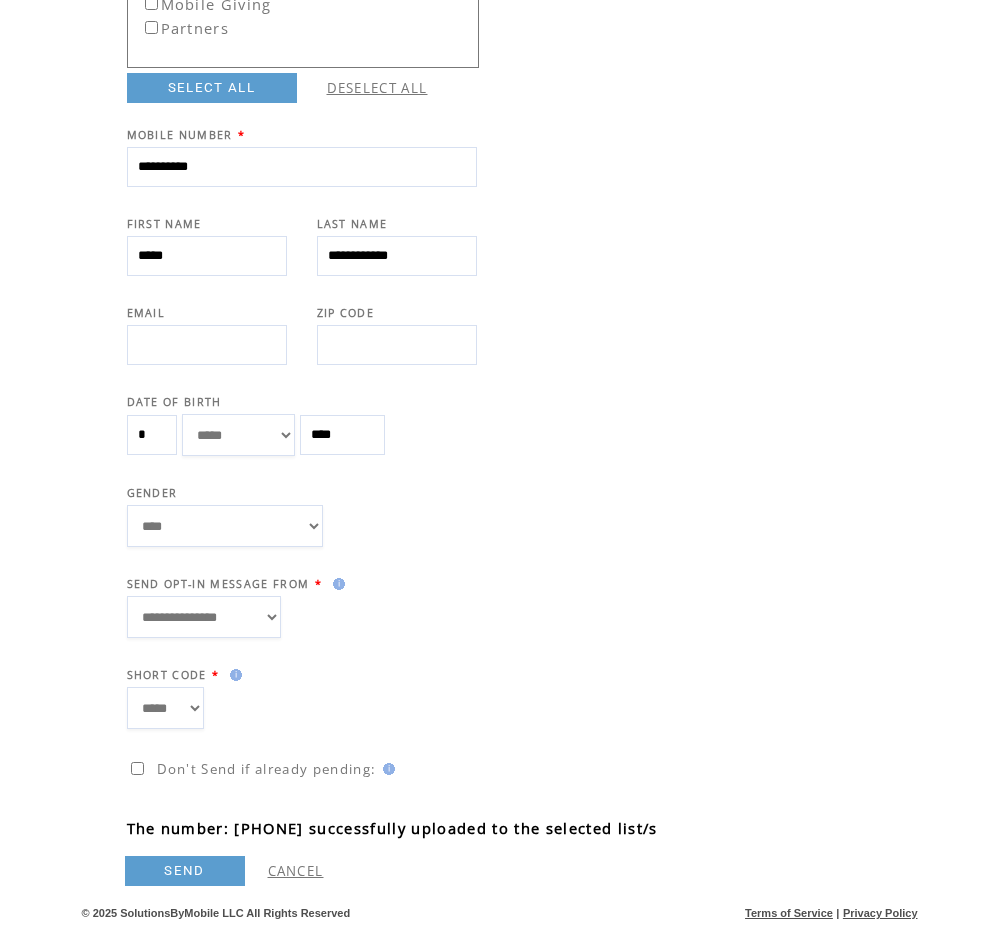 type on "**********" 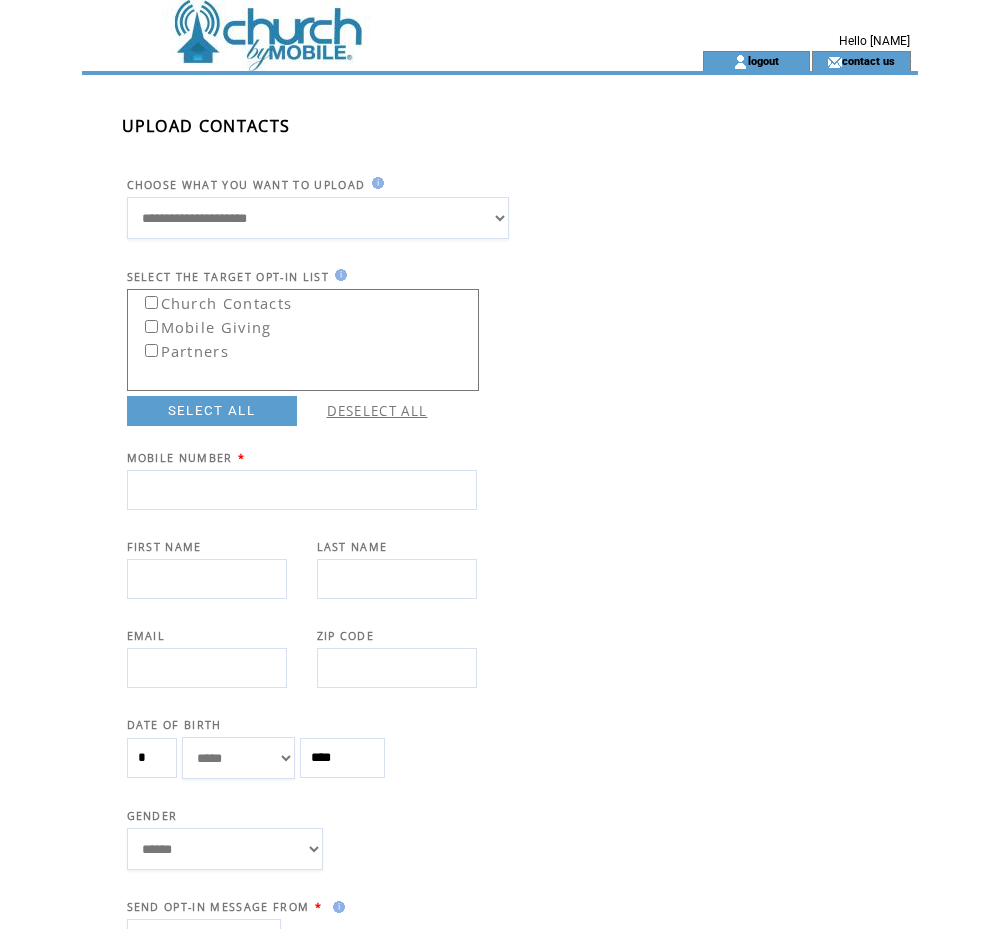 scroll, scrollTop: 327, scrollLeft: 0, axis: vertical 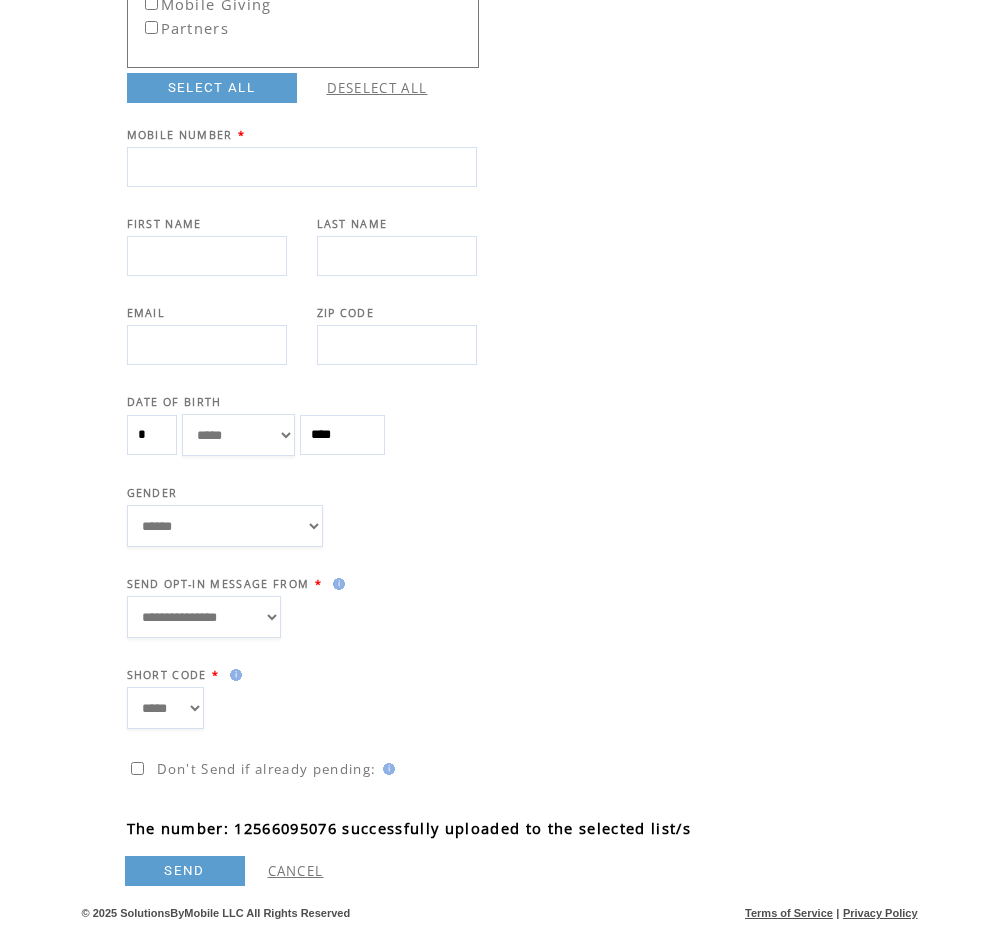 click at bounding box center [207, 256] 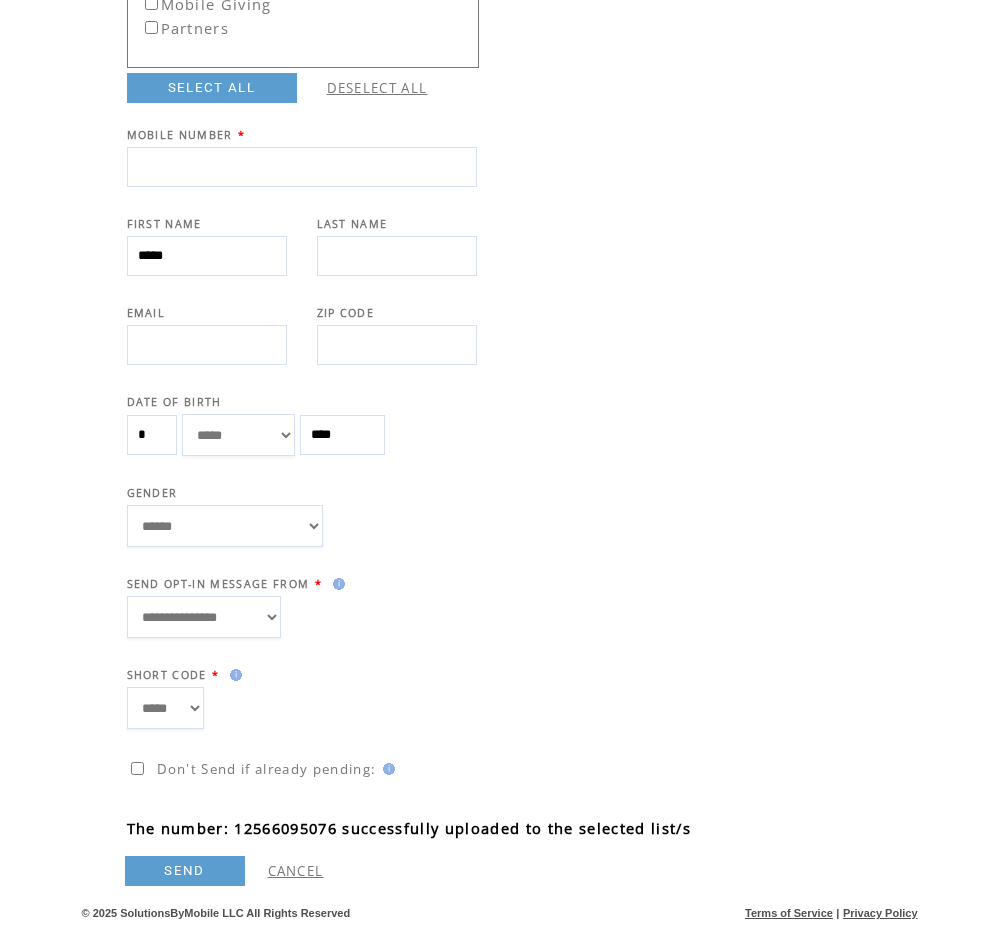 type on "*****" 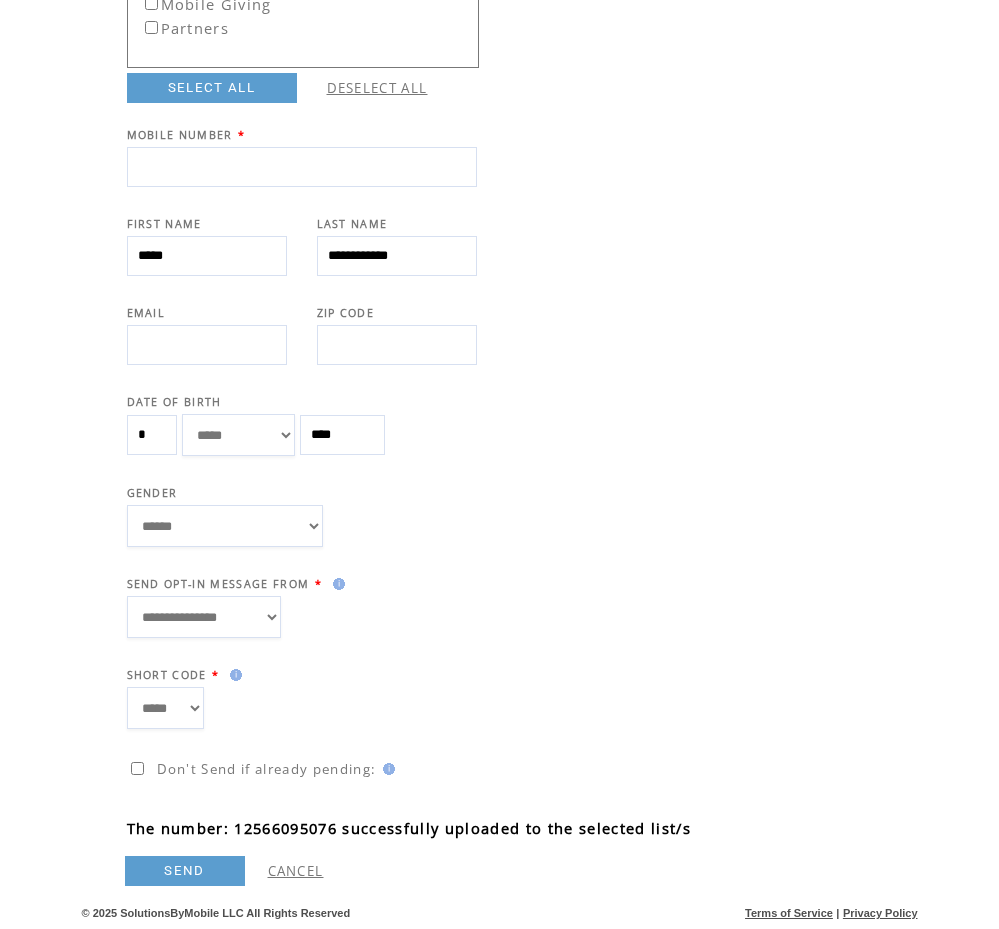 type on "**********" 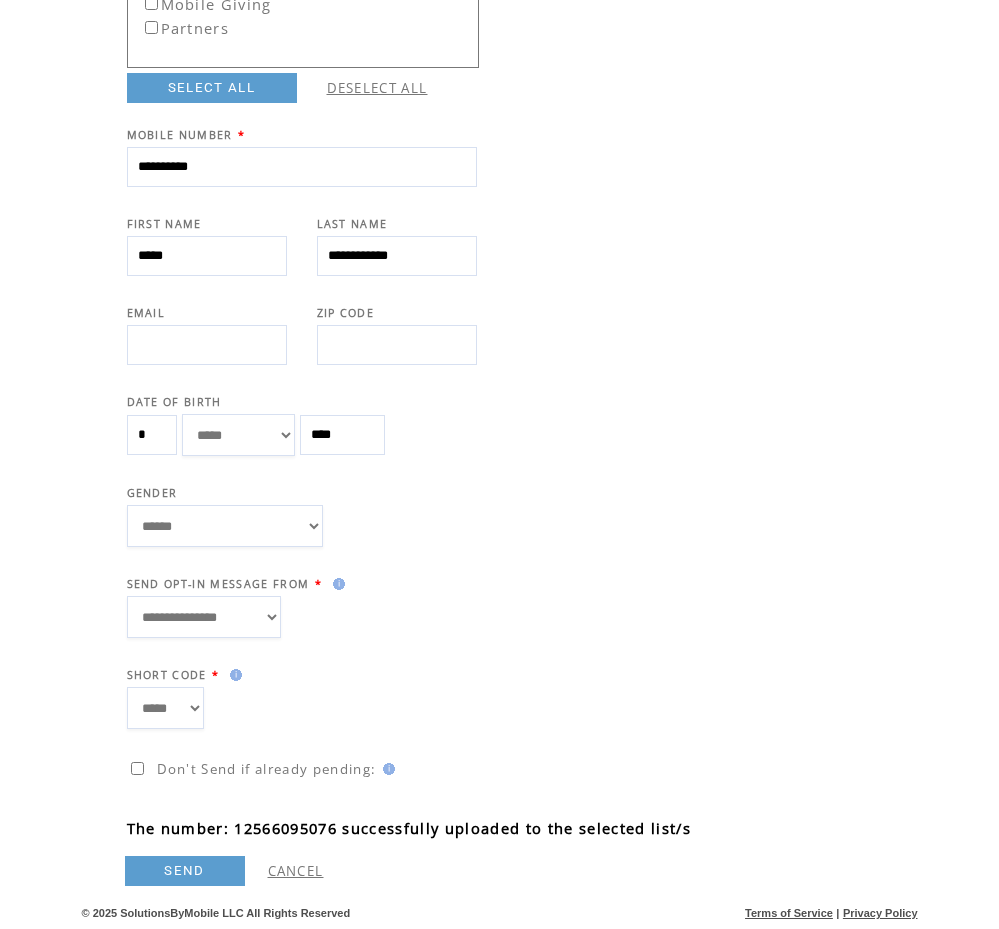 type on "**********" 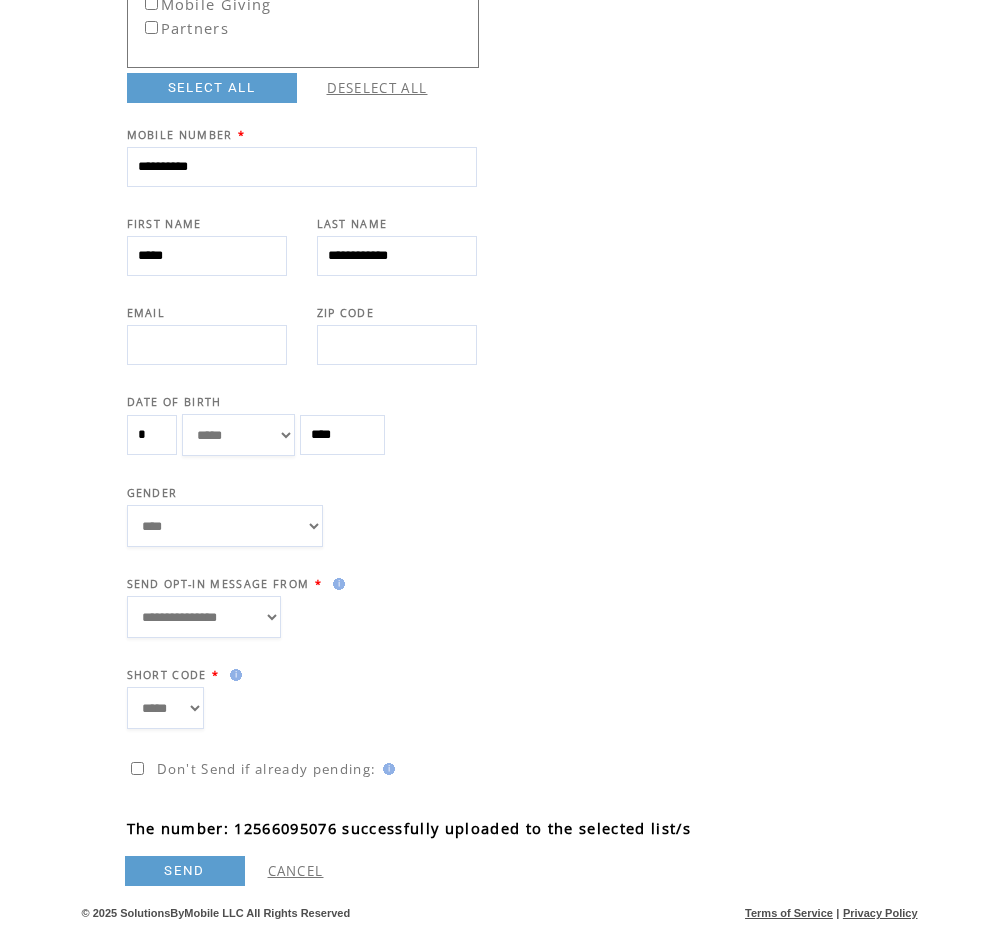 click on "****** 	 **** 	 ******" at bounding box center [302, 526] 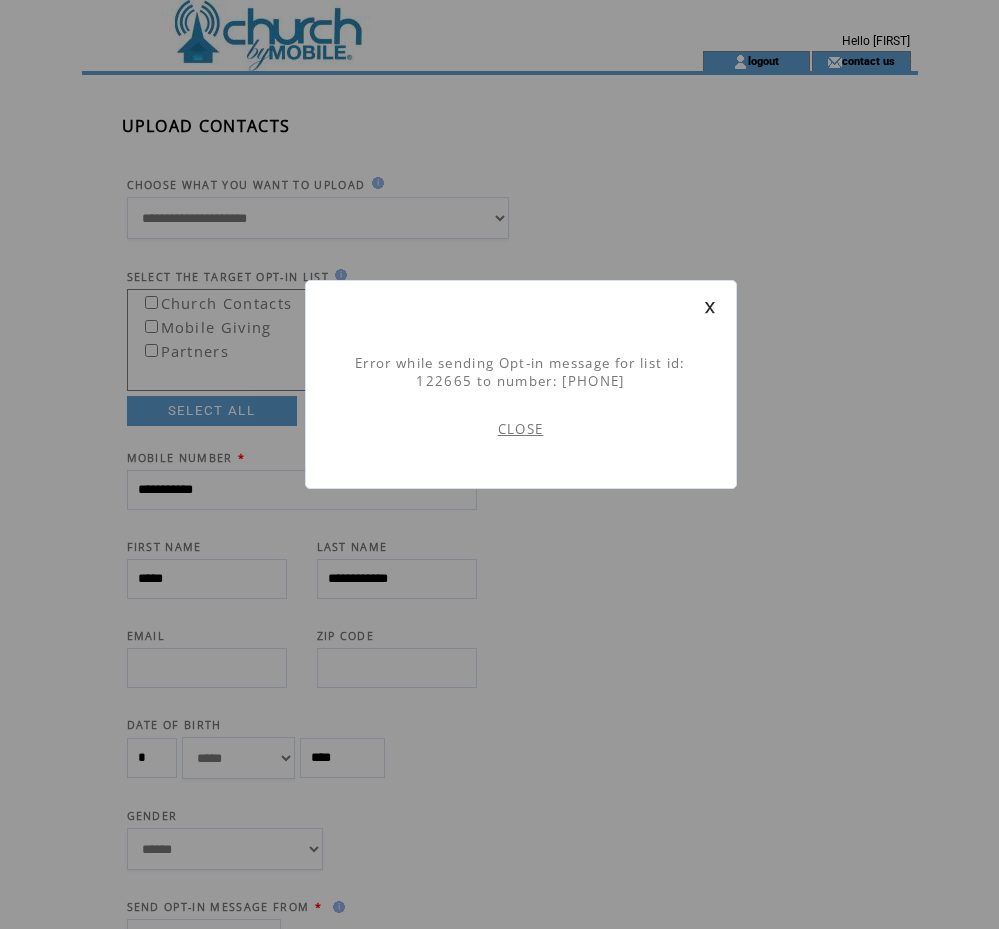 scroll, scrollTop: 1, scrollLeft: 0, axis: vertical 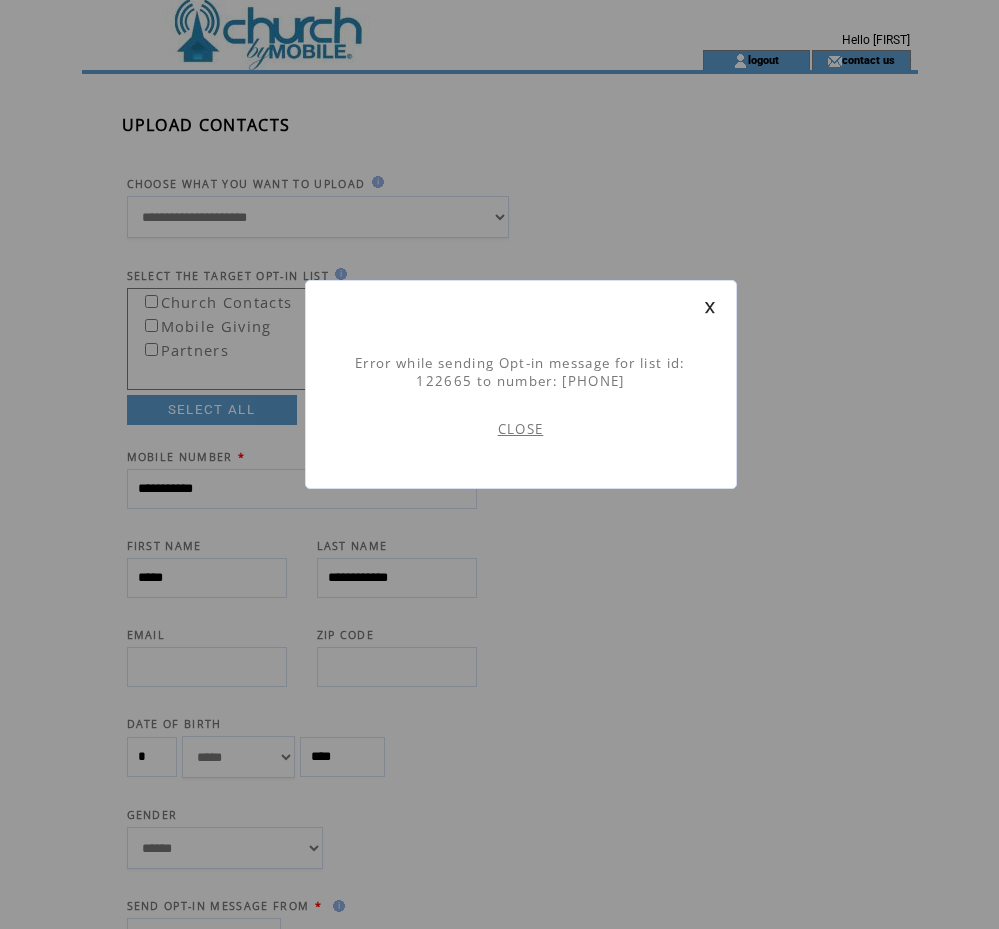 click on "CLOSE" at bounding box center (521, 429) 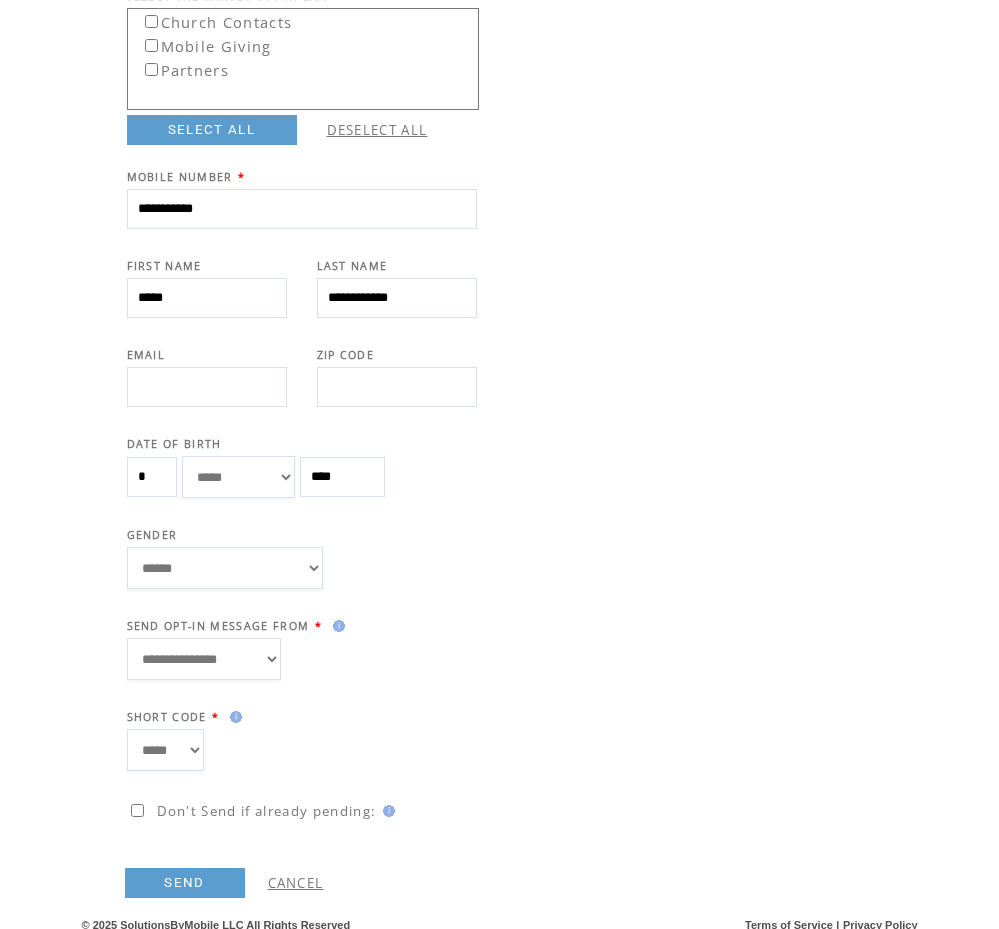 scroll, scrollTop: 297, scrollLeft: 0, axis: vertical 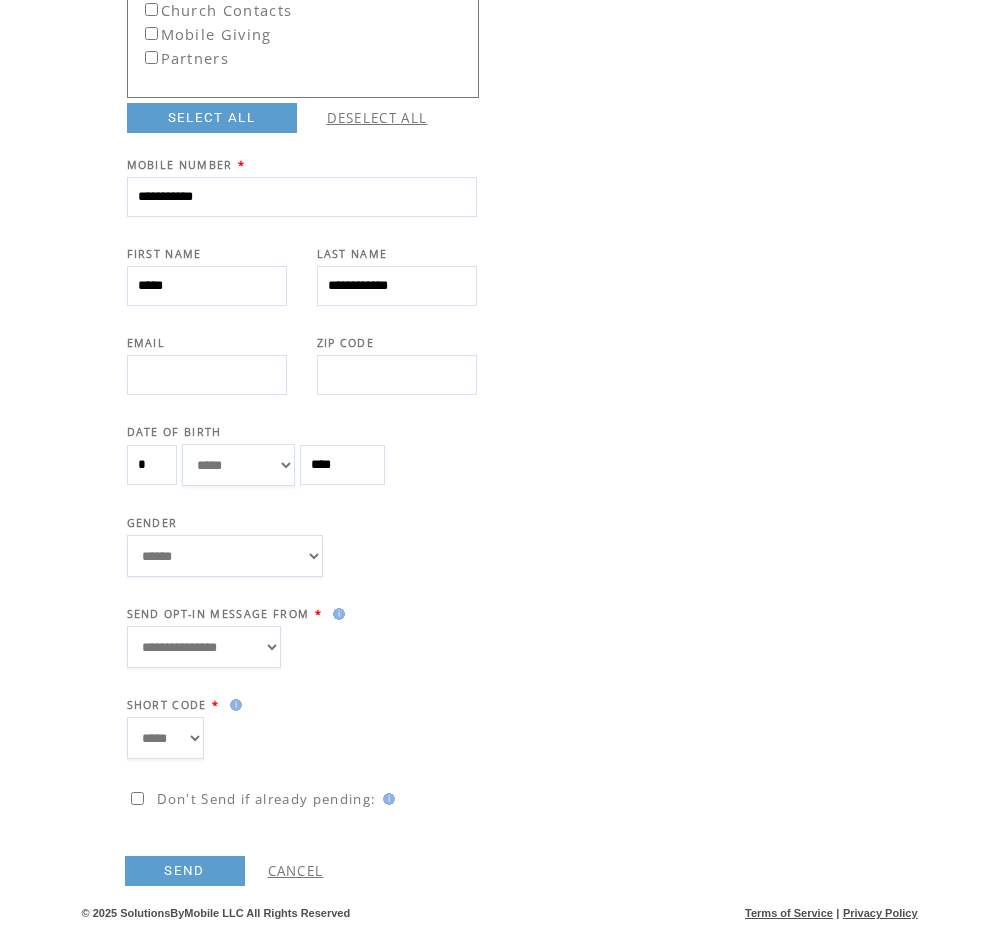 click on "SEND" at bounding box center [185, 871] 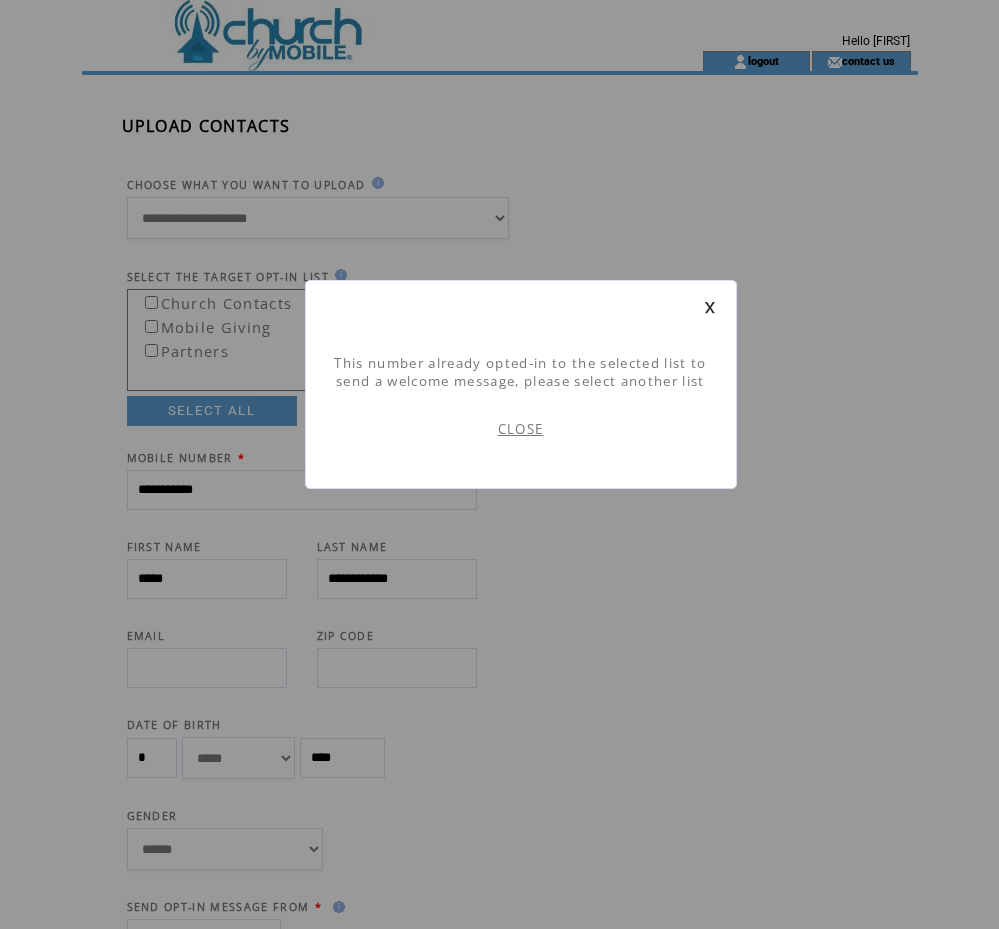 scroll, scrollTop: 1, scrollLeft: 0, axis: vertical 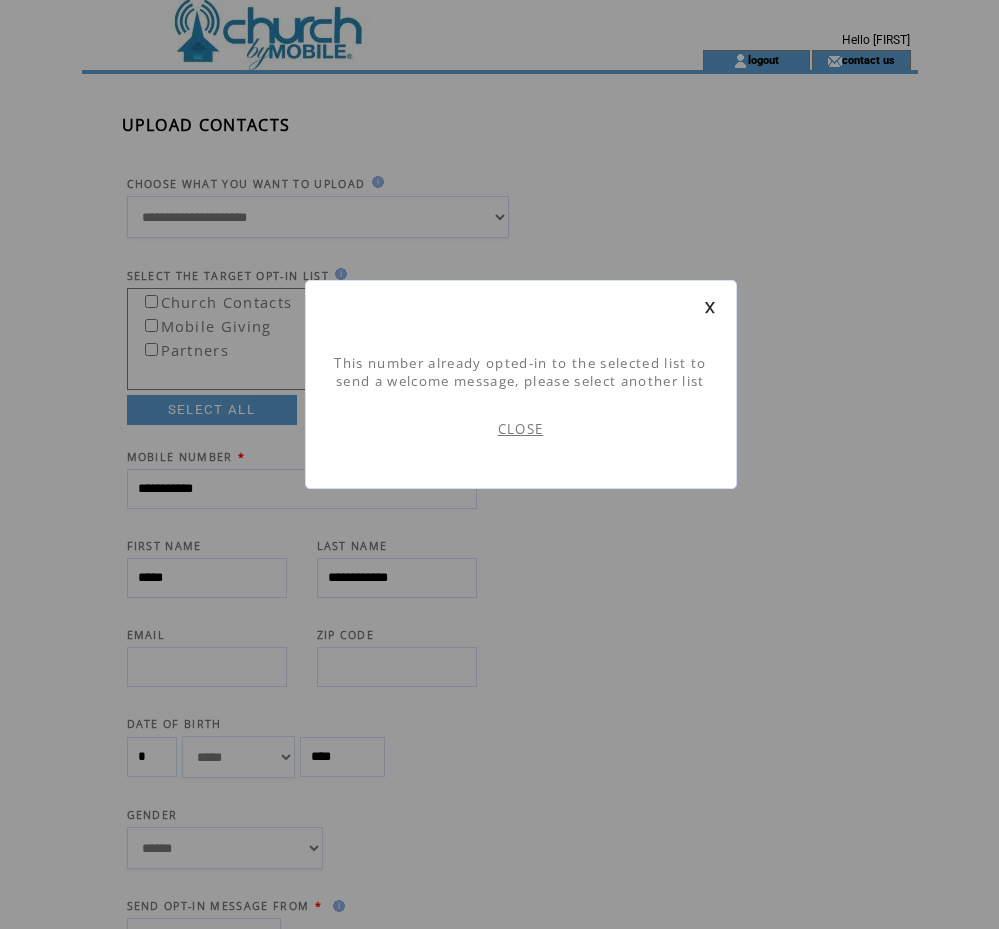 click on "CLOSE" at bounding box center (521, 429) 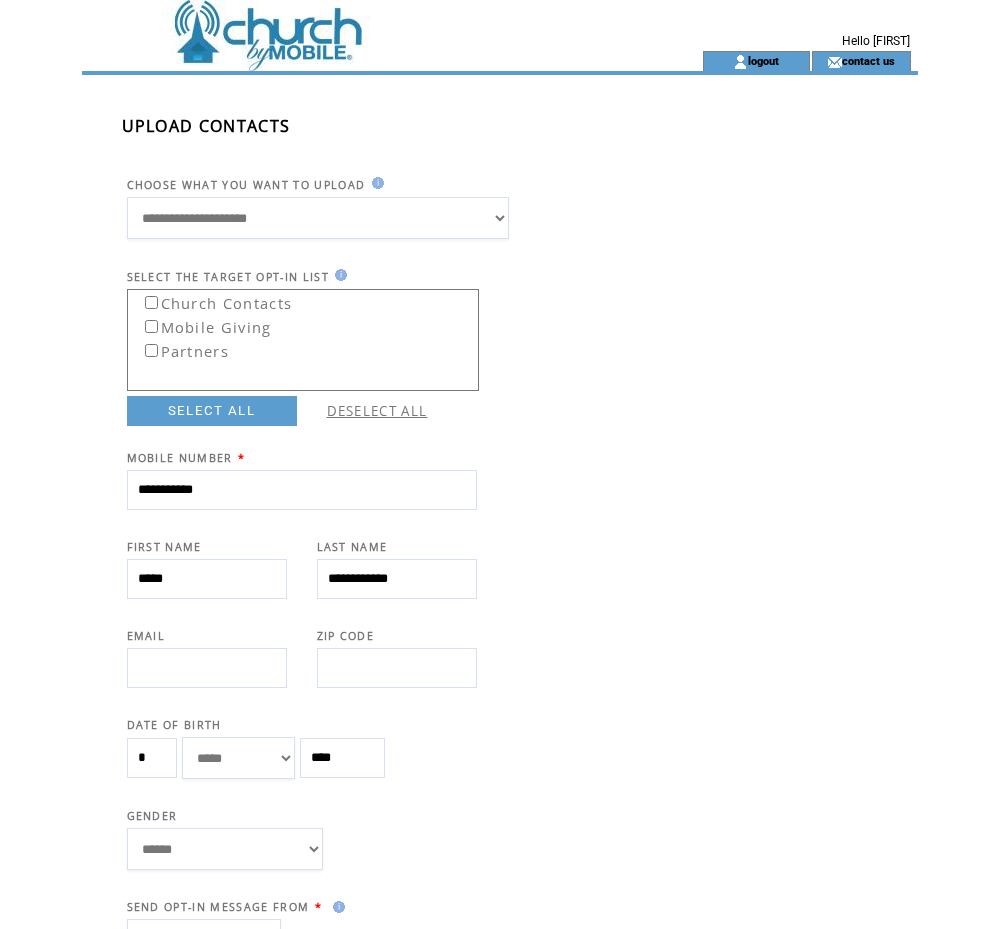 click on "**********" at bounding box center [520, 766] 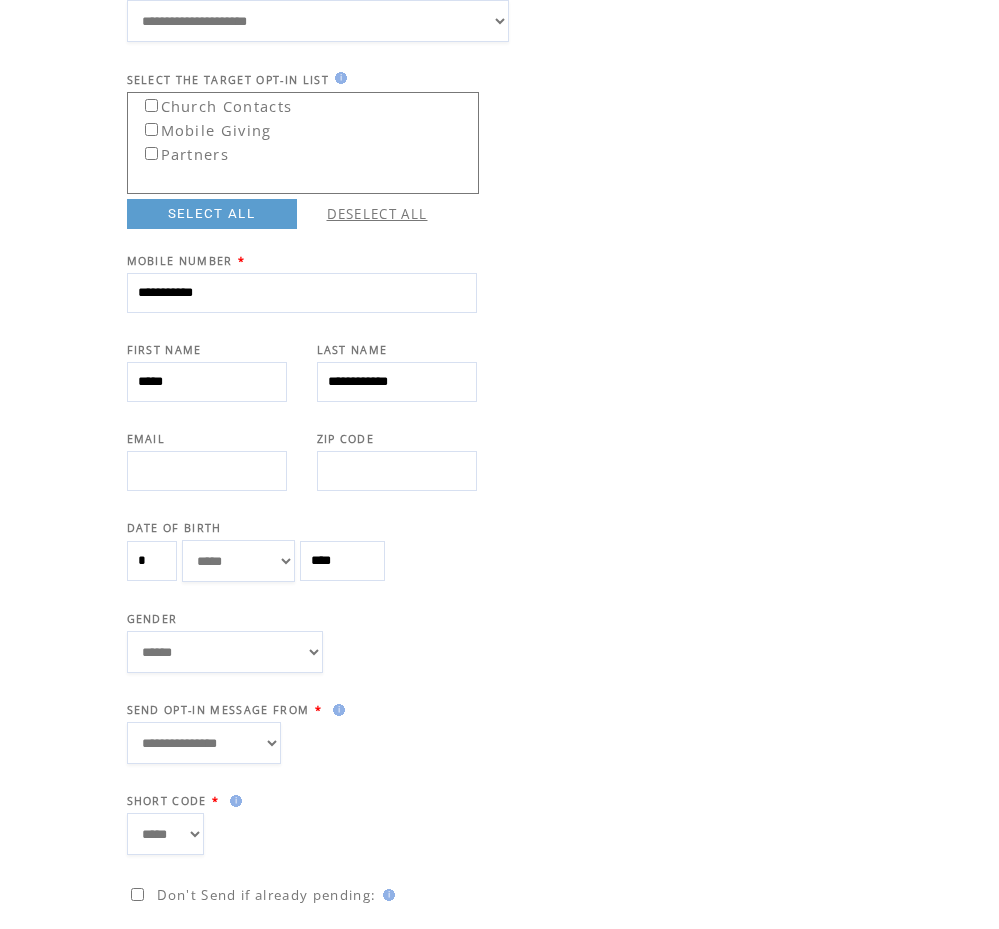 scroll, scrollTop: 297, scrollLeft: 0, axis: vertical 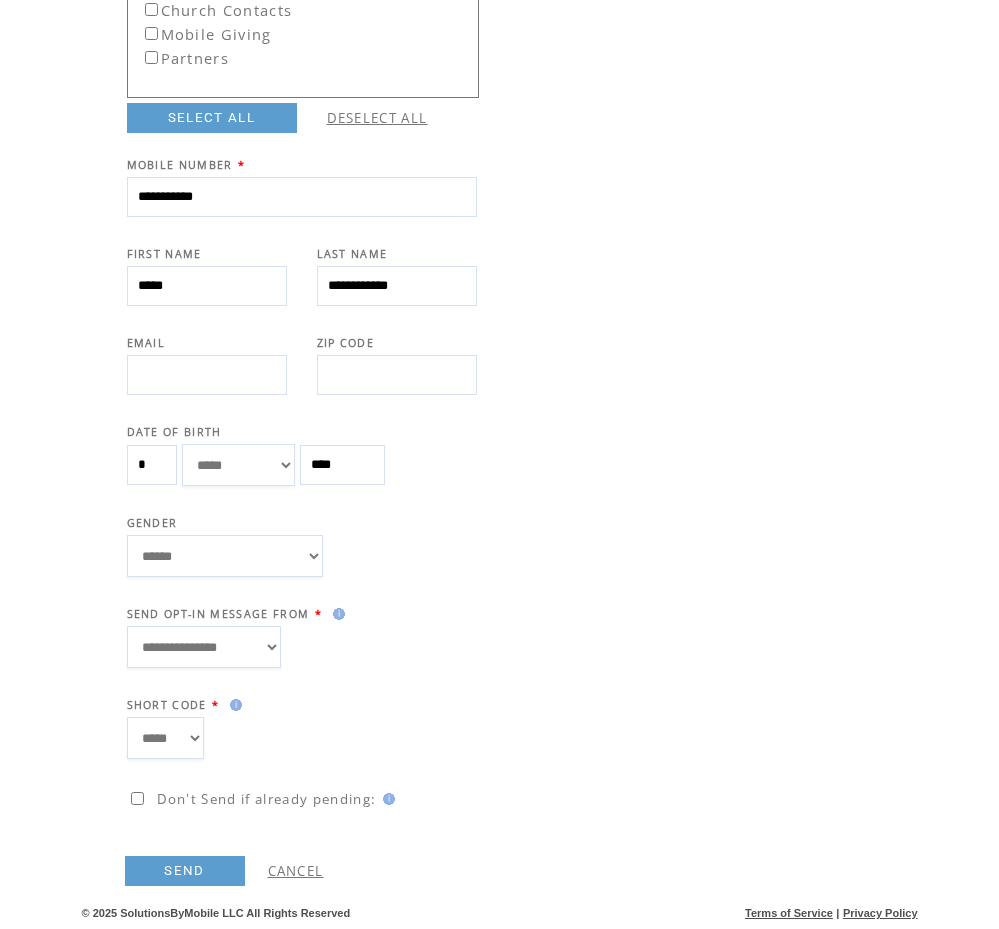 click on "SEND" at bounding box center [185, 871] 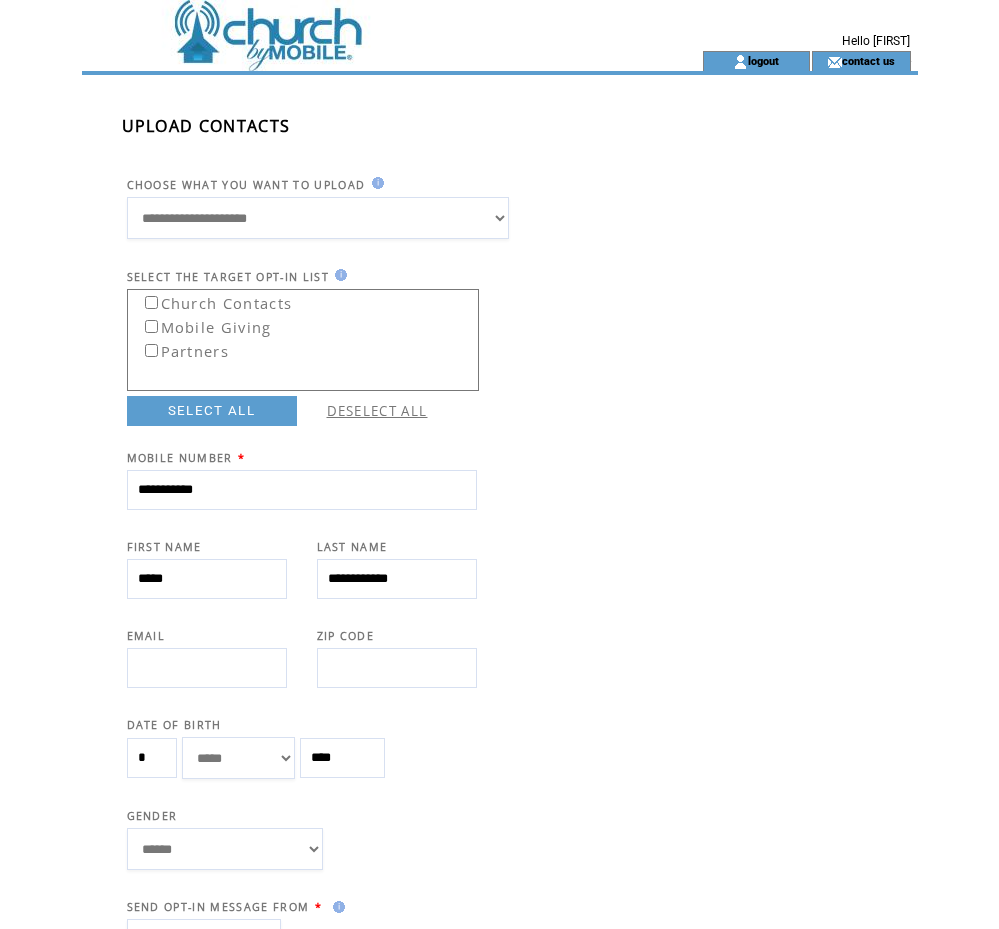 scroll, scrollTop: 1, scrollLeft: 0, axis: vertical 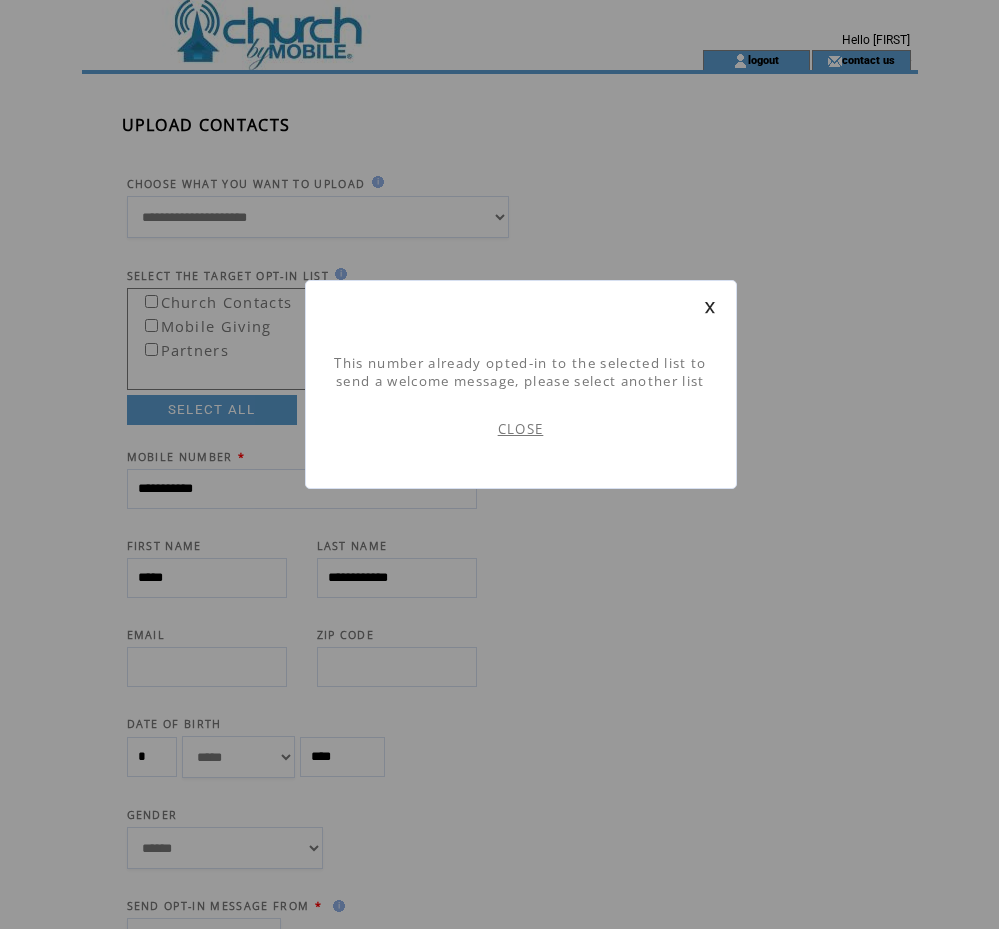 click on "CLOSE" at bounding box center (521, 429) 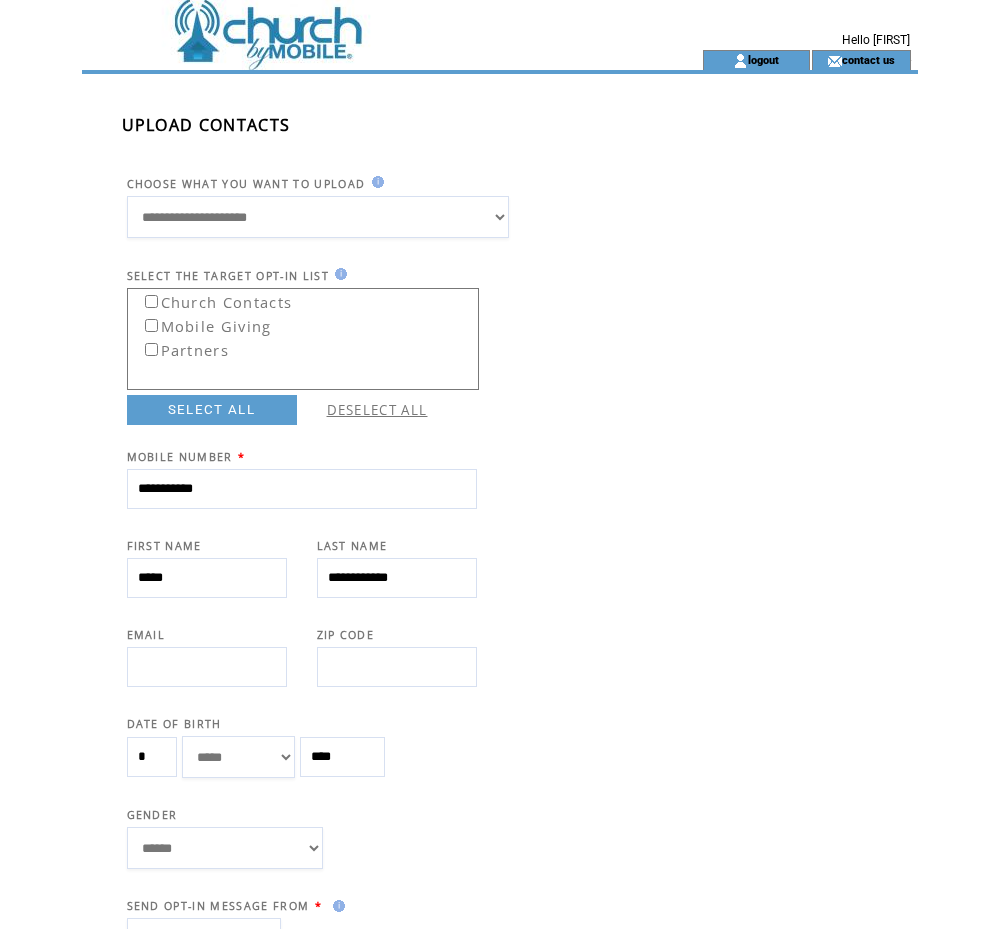 scroll, scrollTop: 0, scrollLeft: 0, axis: both 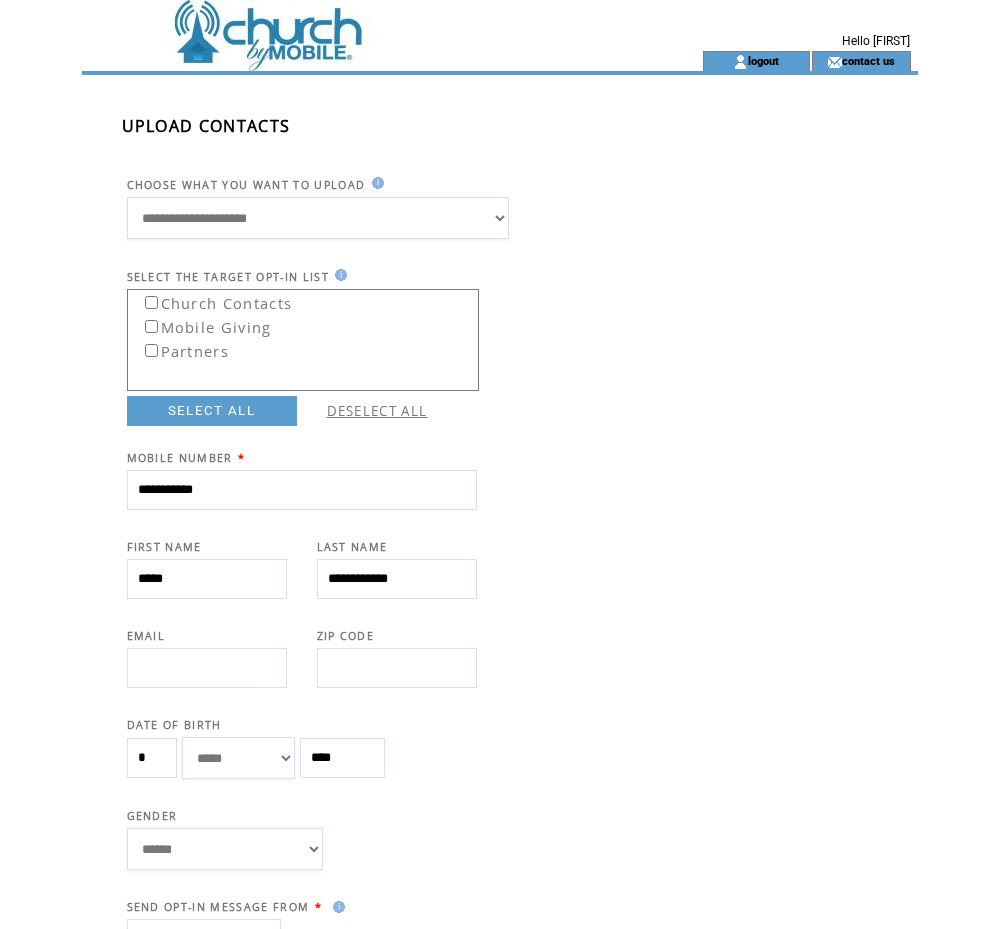 click on "**********" at bounding box center (302, 490) 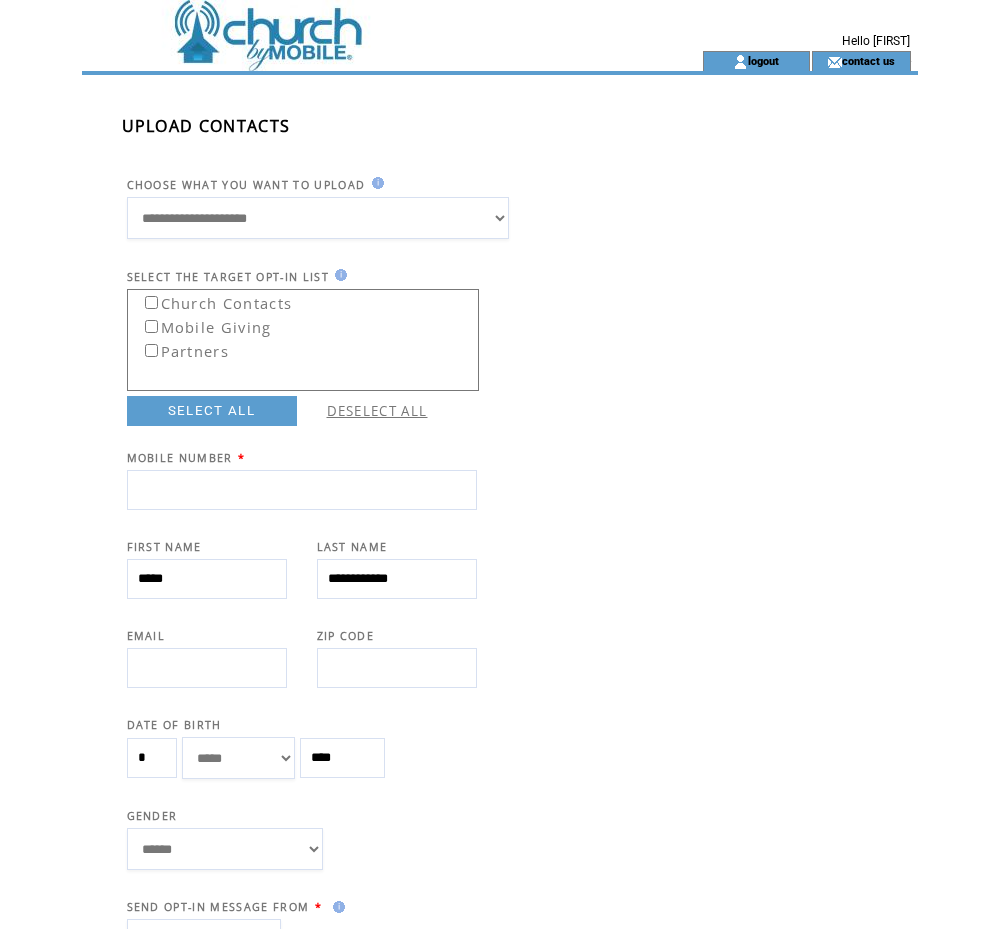 type 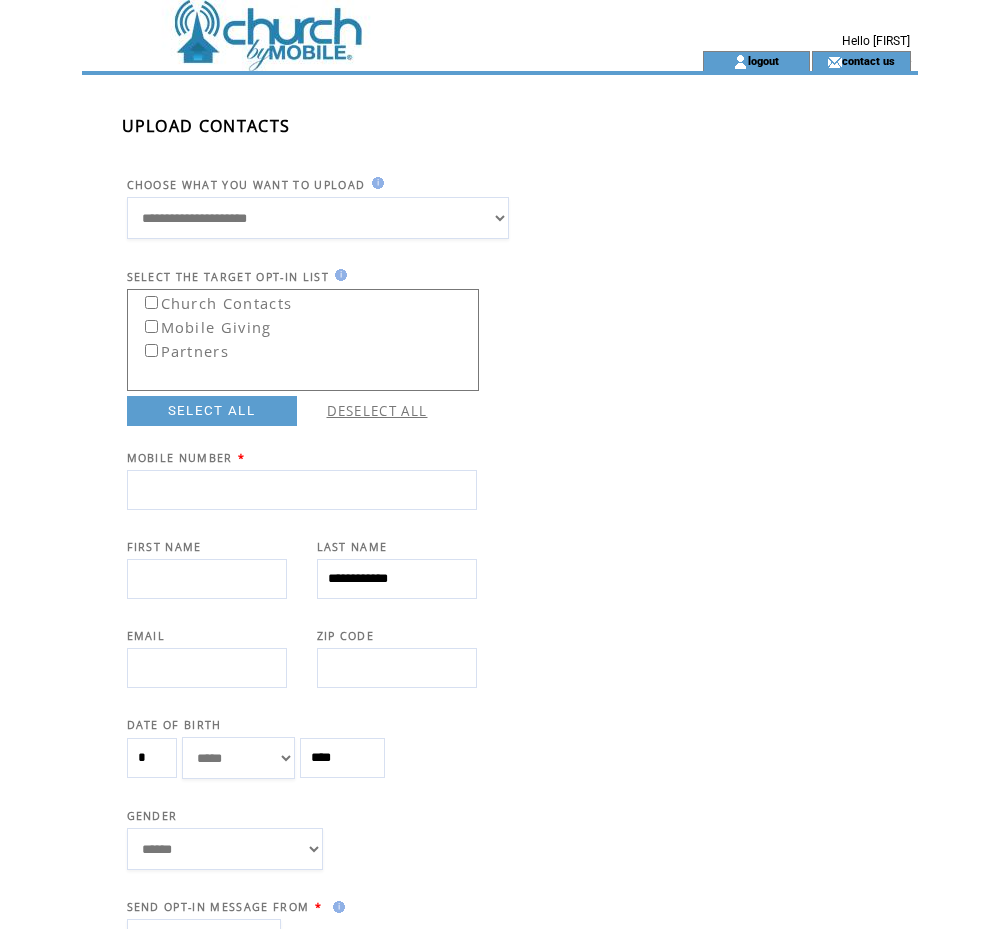 type 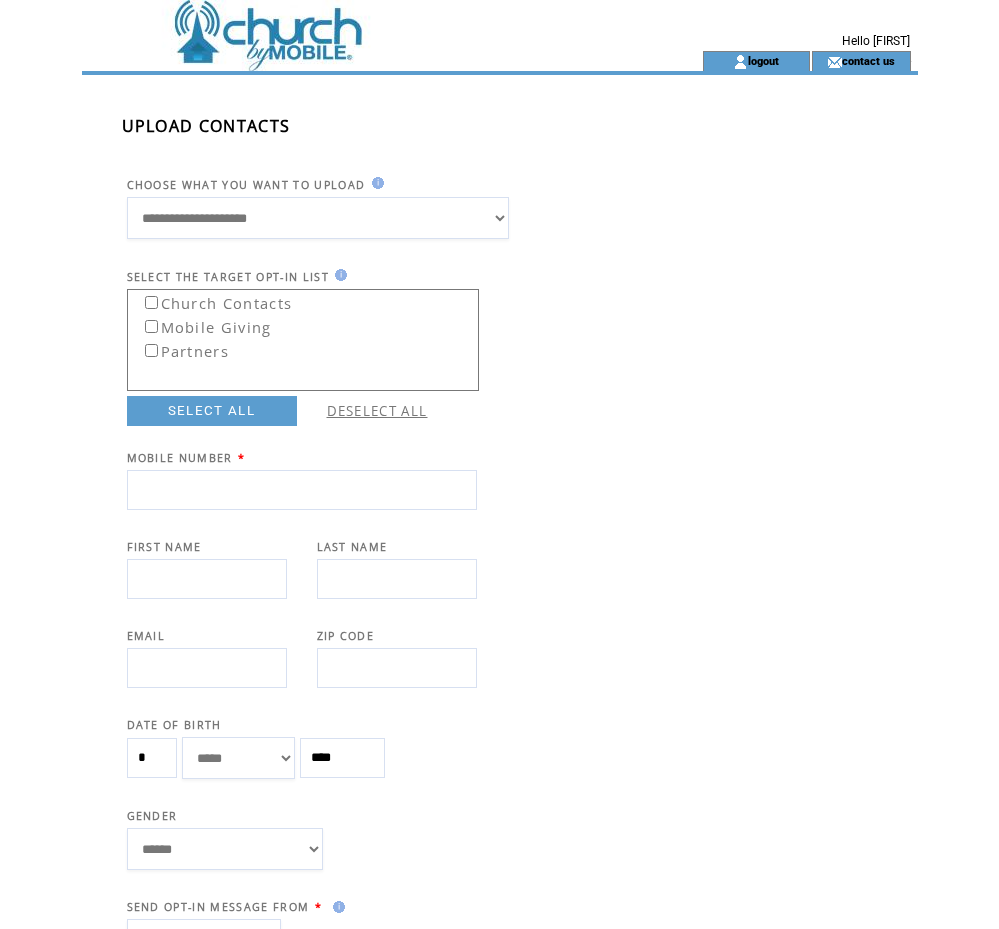 type 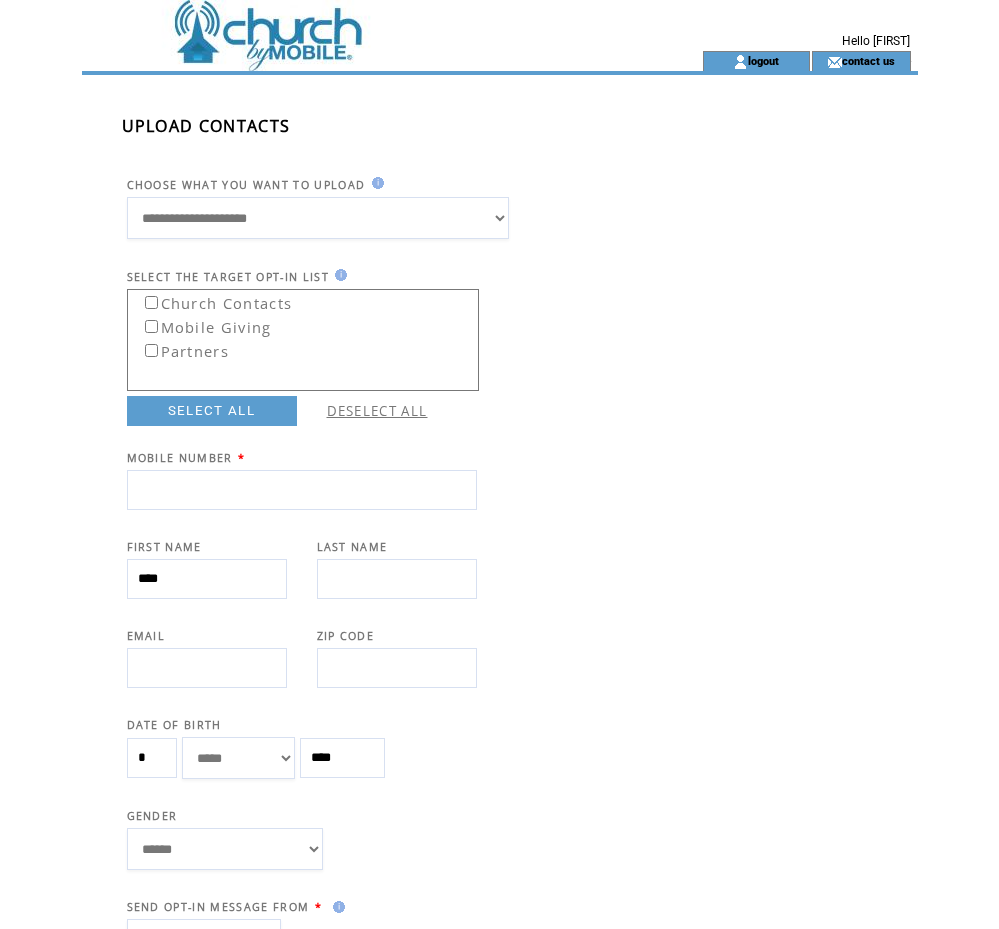 type on "****" 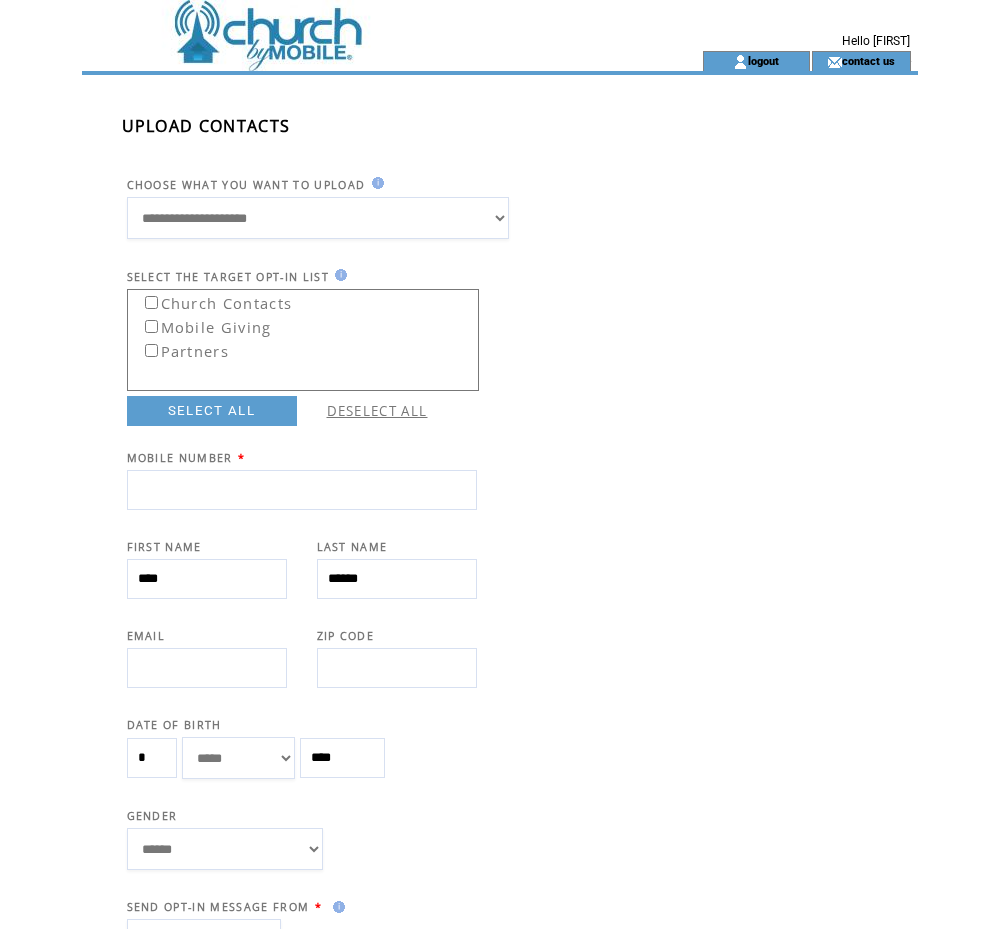 type on "******" 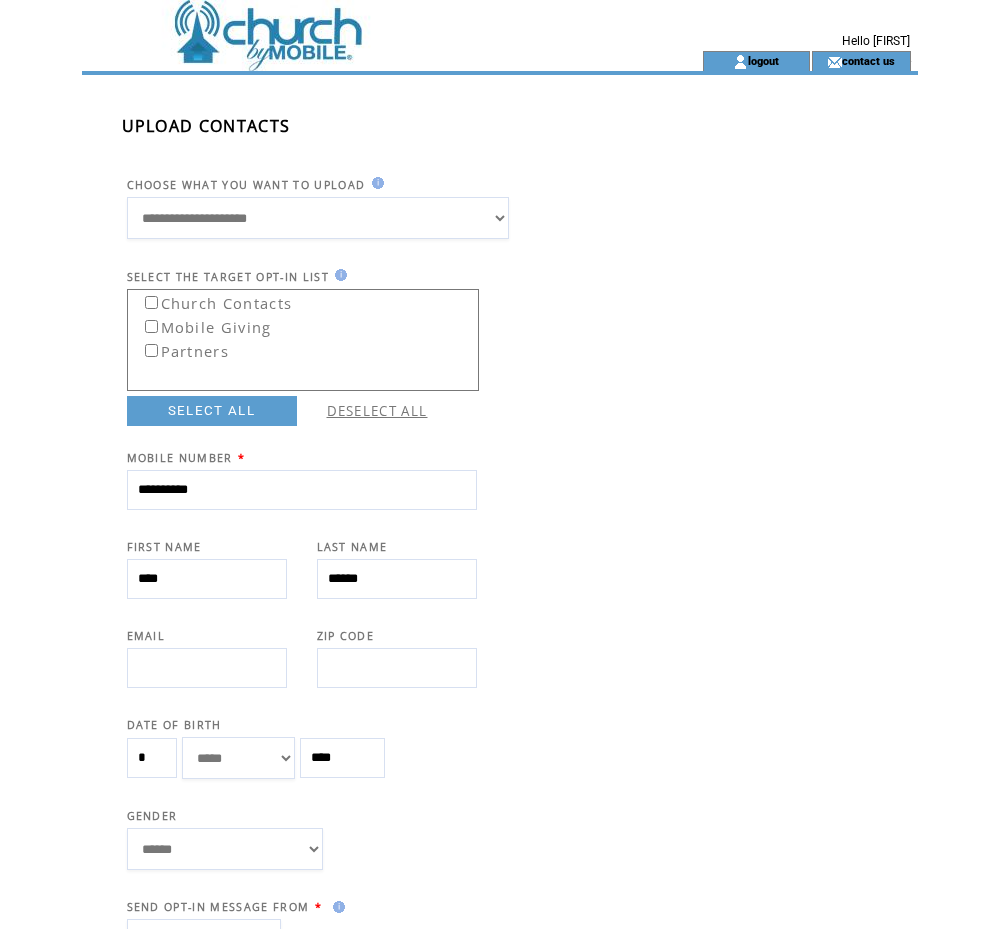 type on "**********" 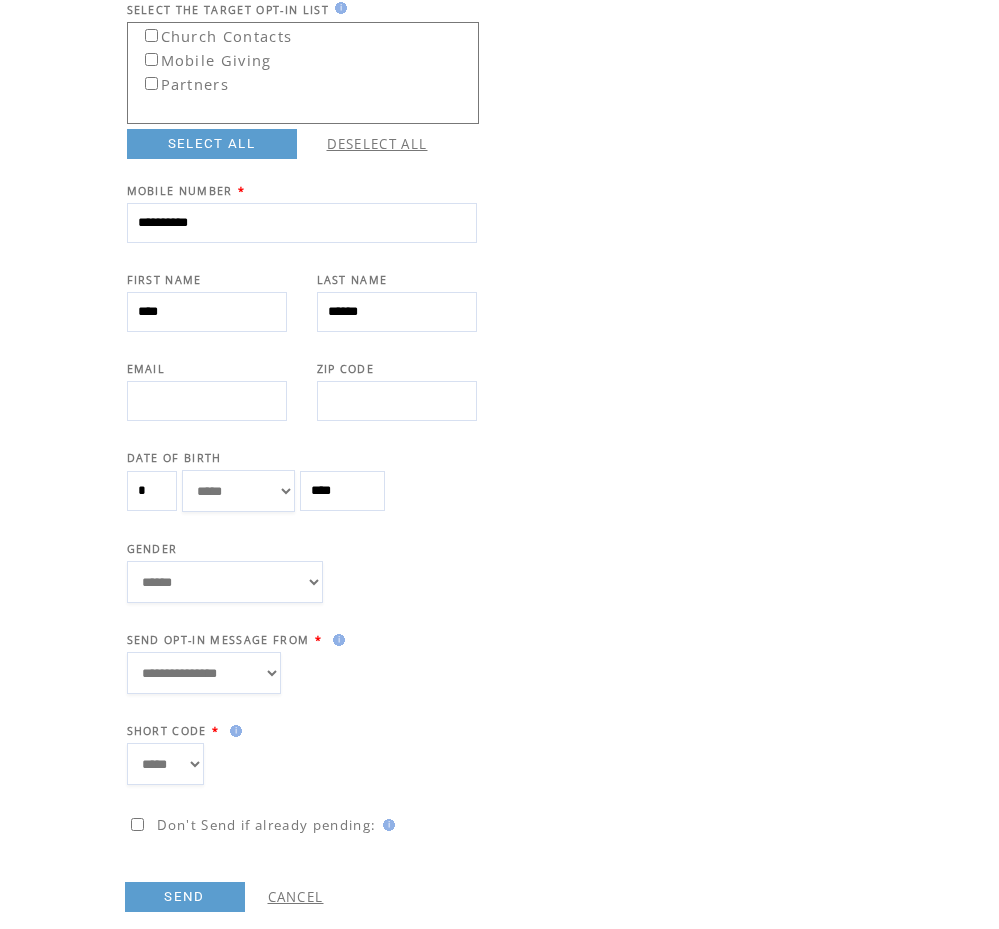 scroll, scrollTop: 279, scrollLeft: 0, axis: vertical 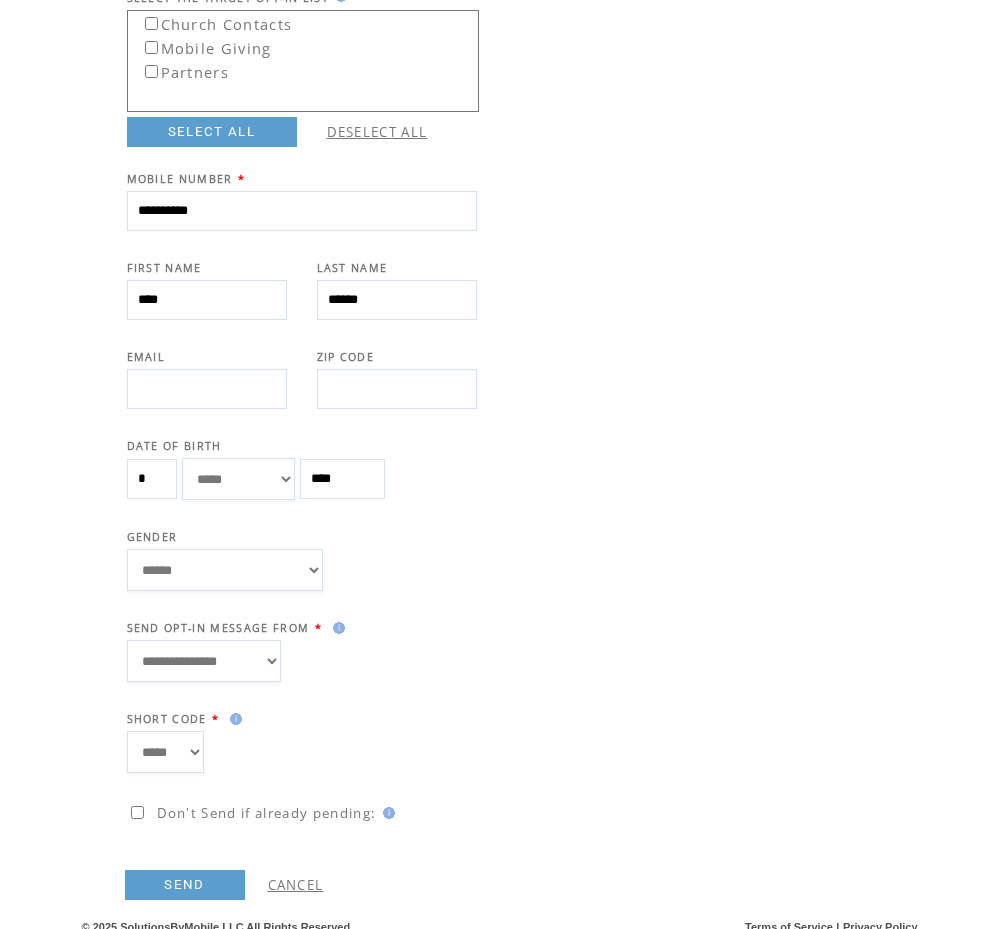 click on "SEND" at bounding box center (185, 885) 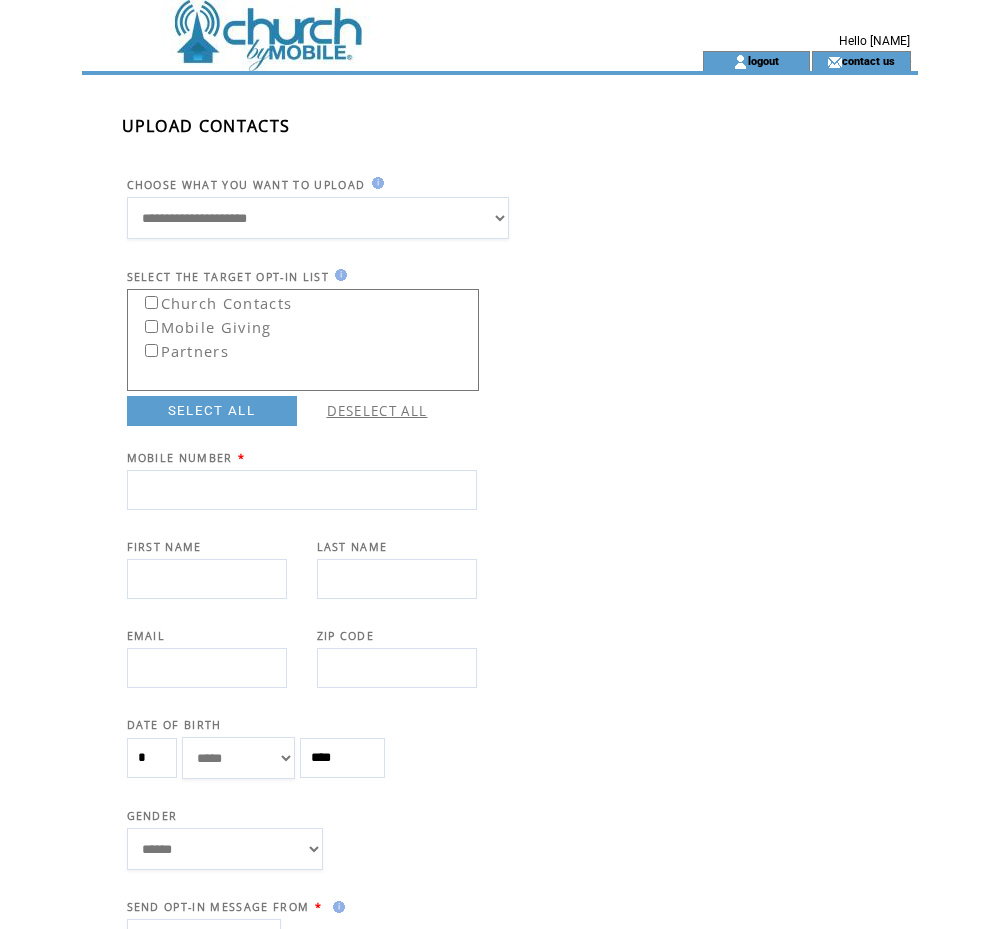 scroll, scrollTop: 327, scrollLeft: 0, axis: vertical 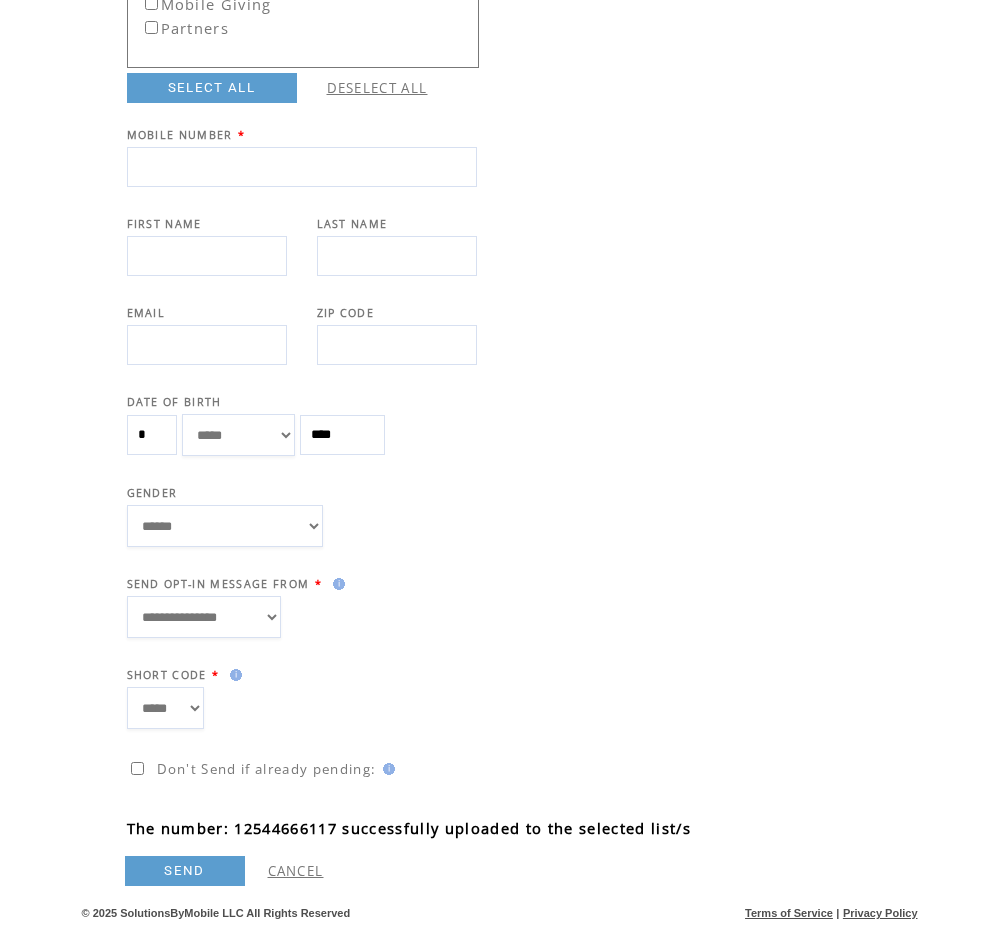click at bounding box center (207, 256) 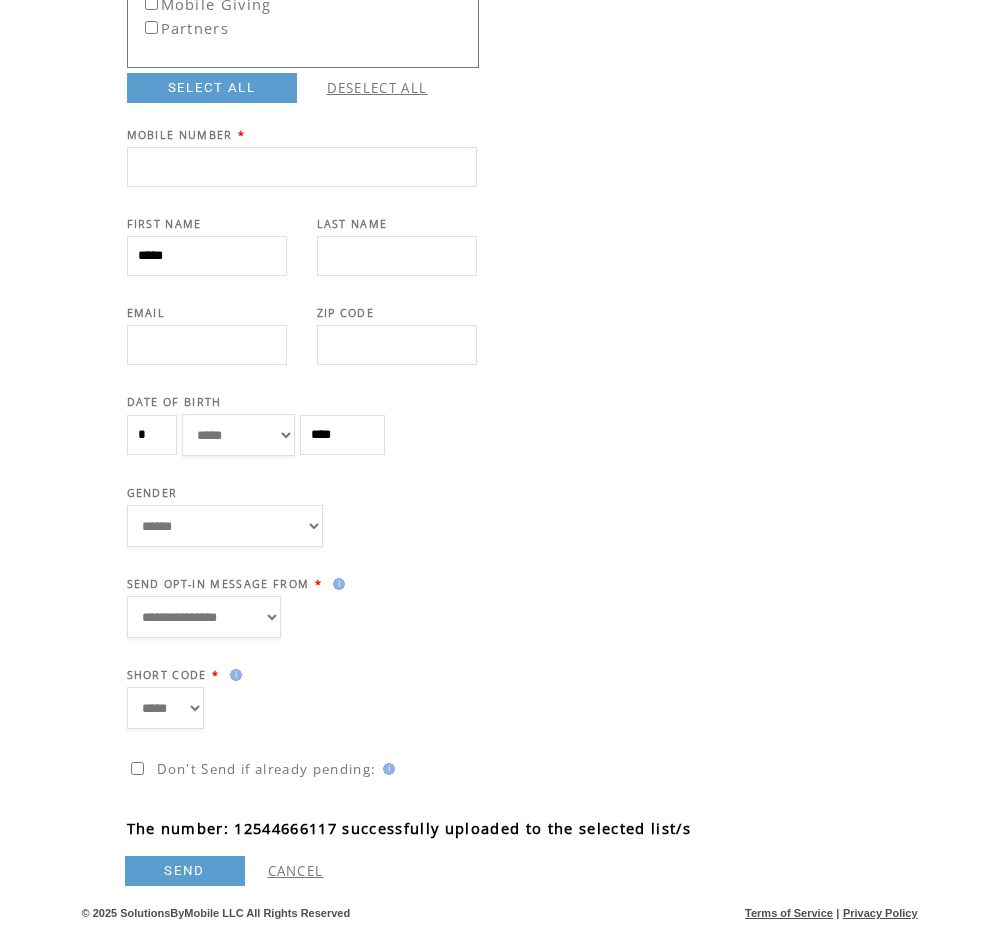 type on "*****" 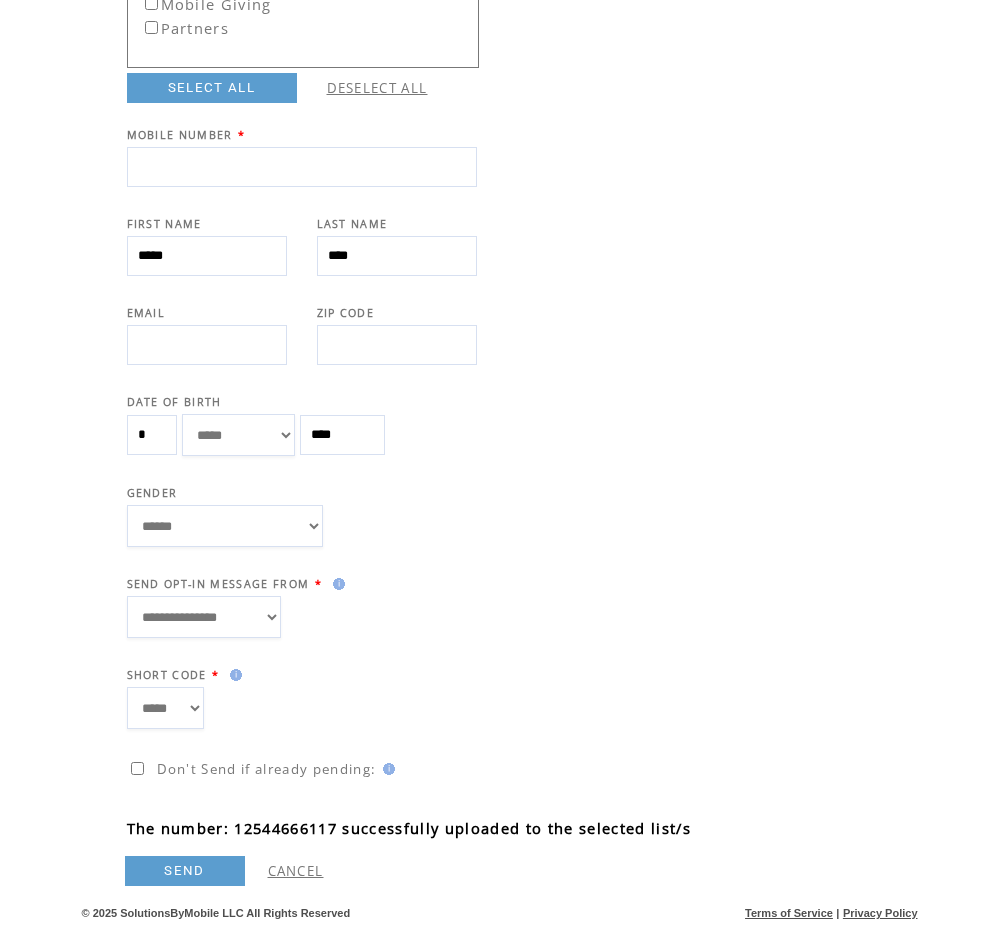 type on "****" 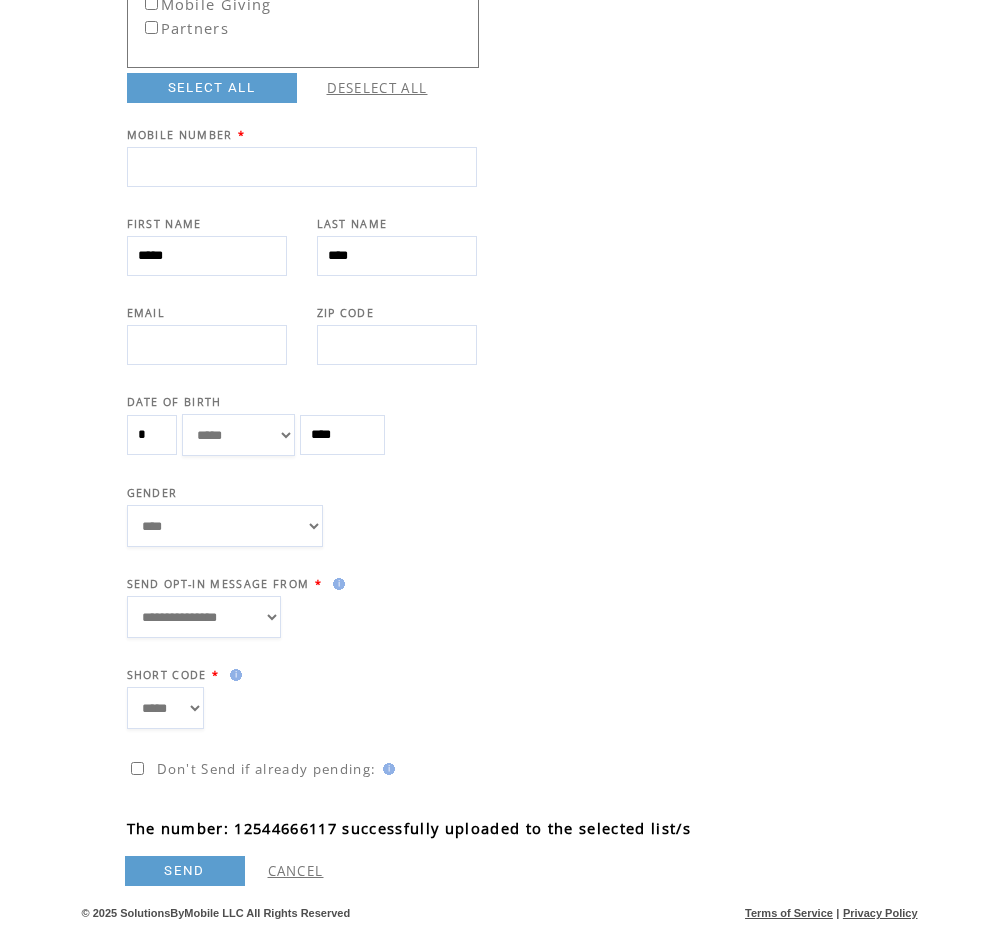 click on "SEND" at bounding box center (185, 871) 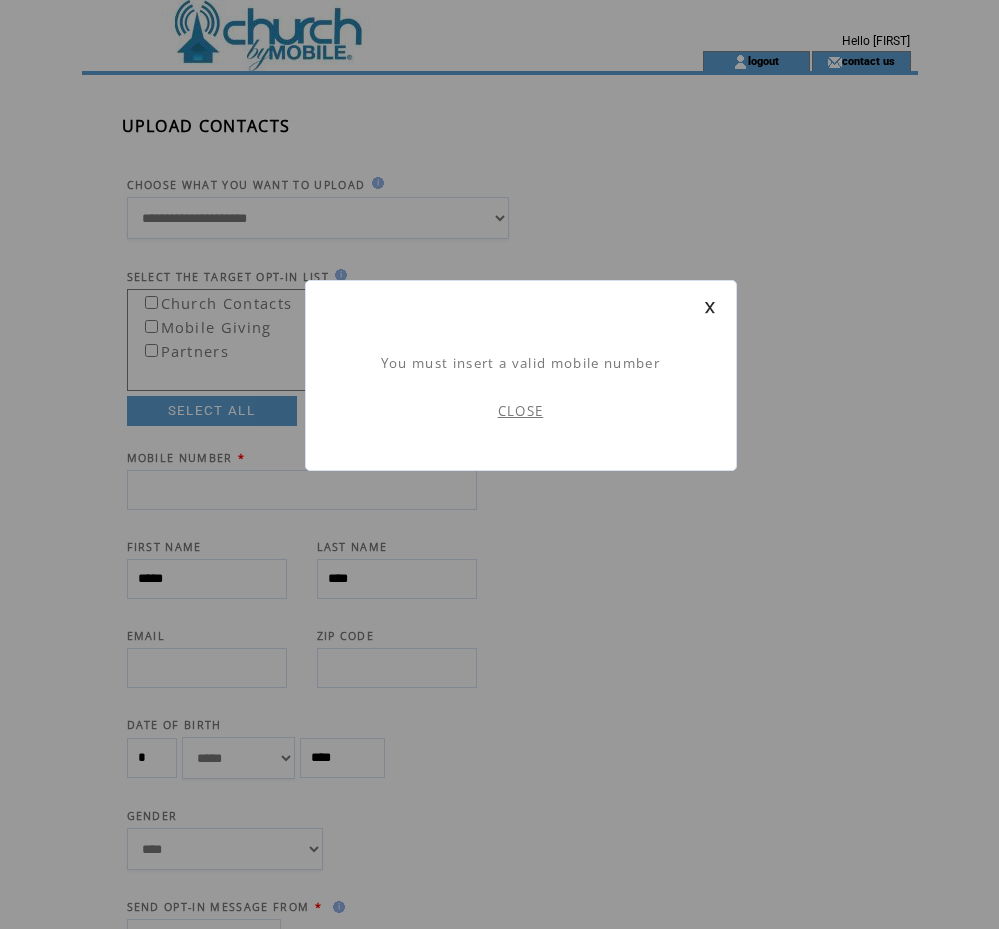 scroll, scrollTop: 1, scrollLeft: 0, axis: vertical 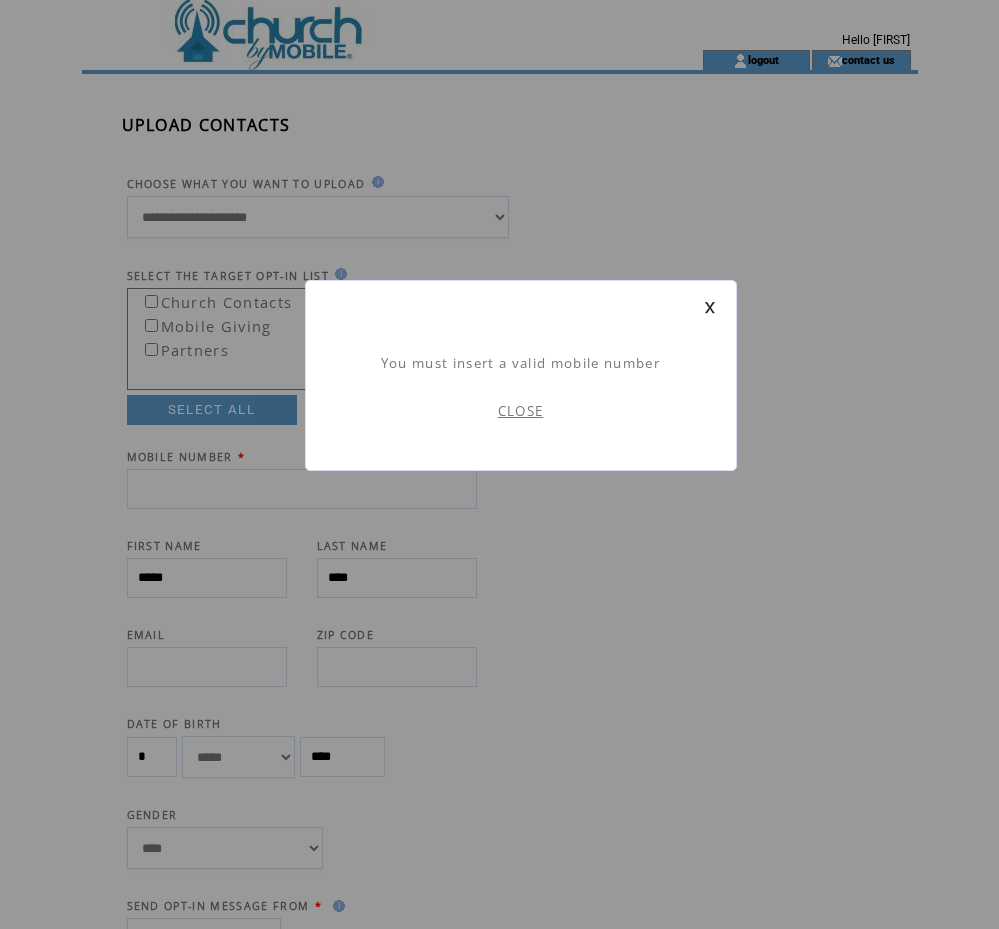 click at bounding box center [710, 307] 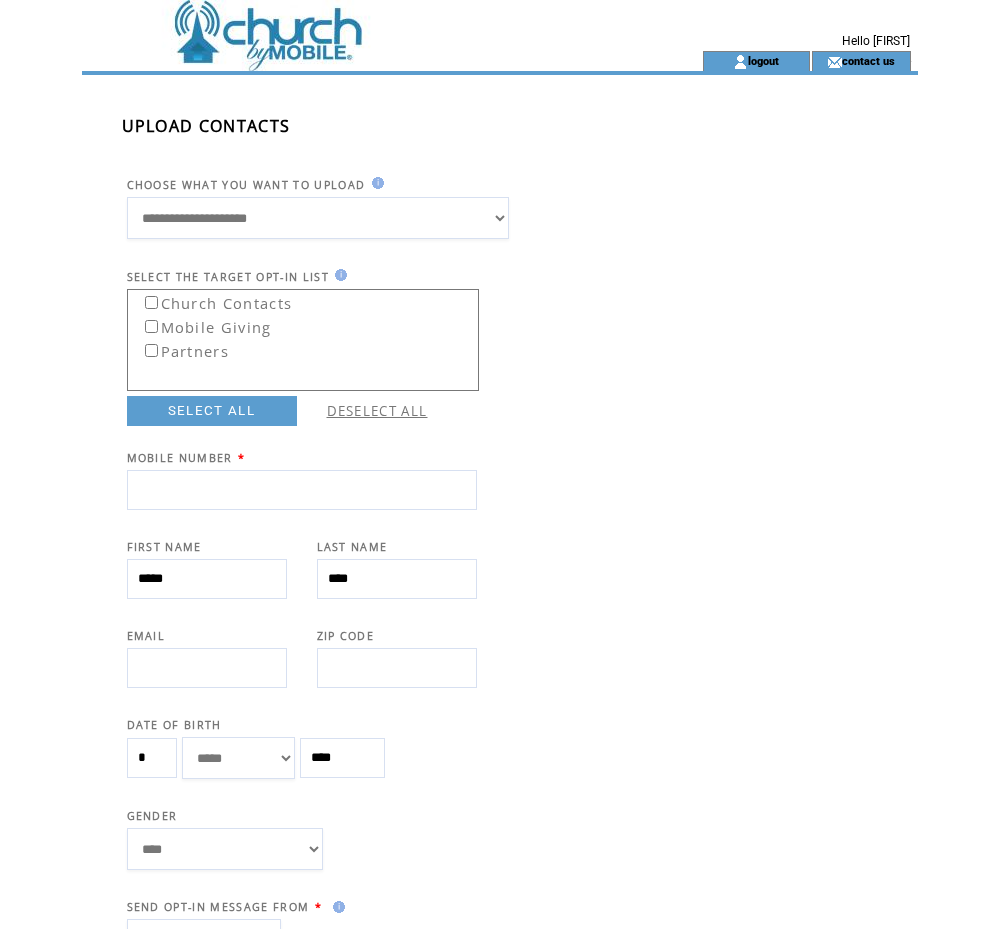 click at bounding box center [356, 25] 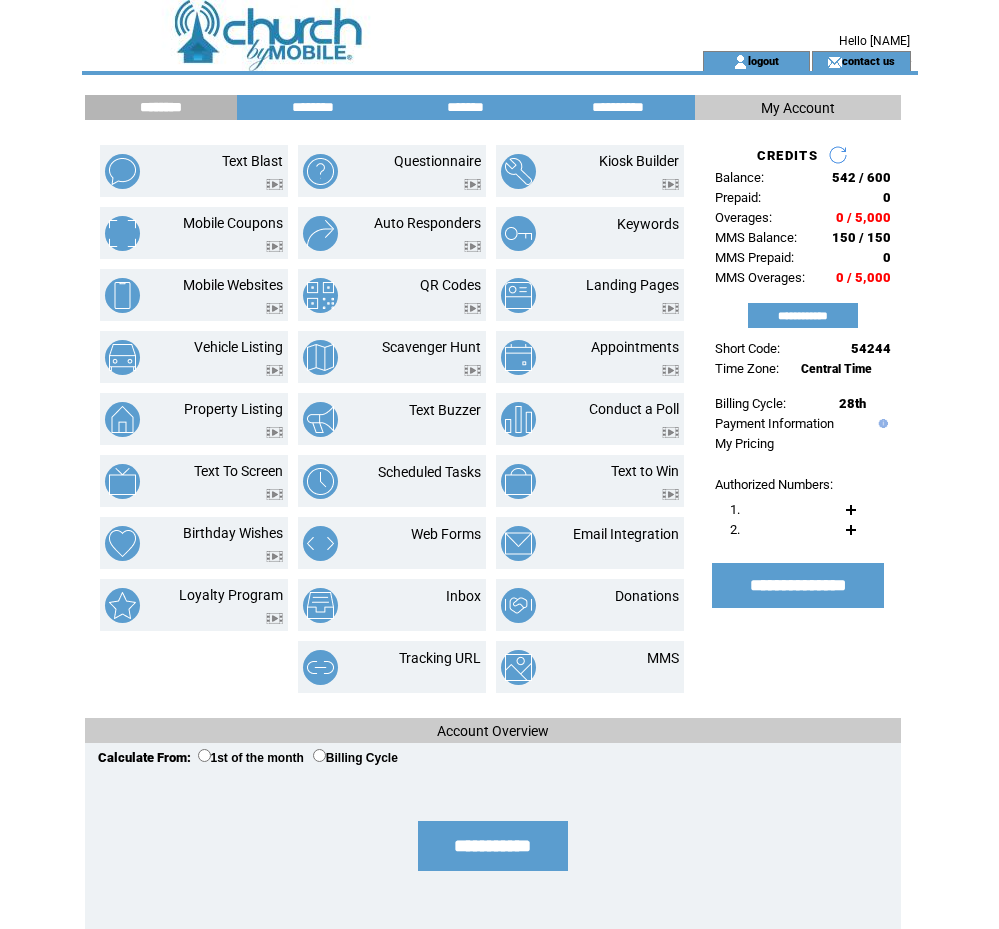 scroll, scrollTop: 0, scrollLeft: 0, axis: both 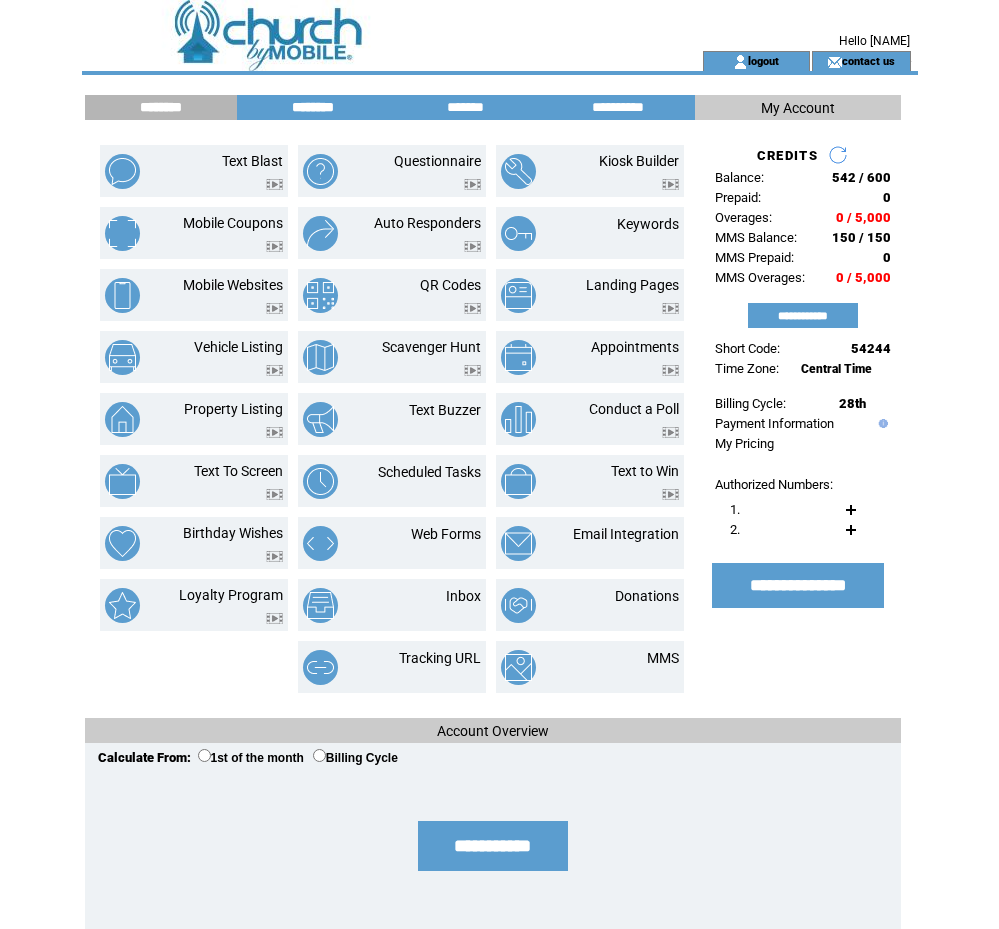 click on "********" at bounding box center [313, 107] 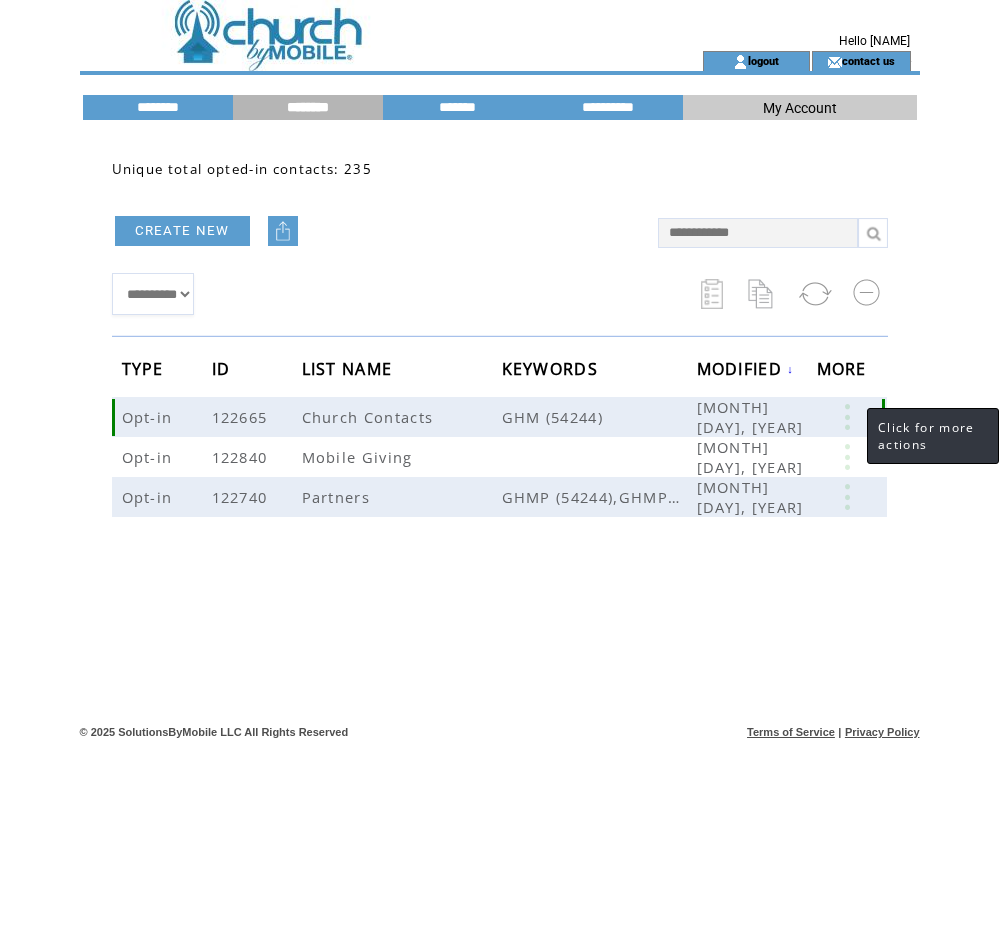 click at bounding box center (847, 417) 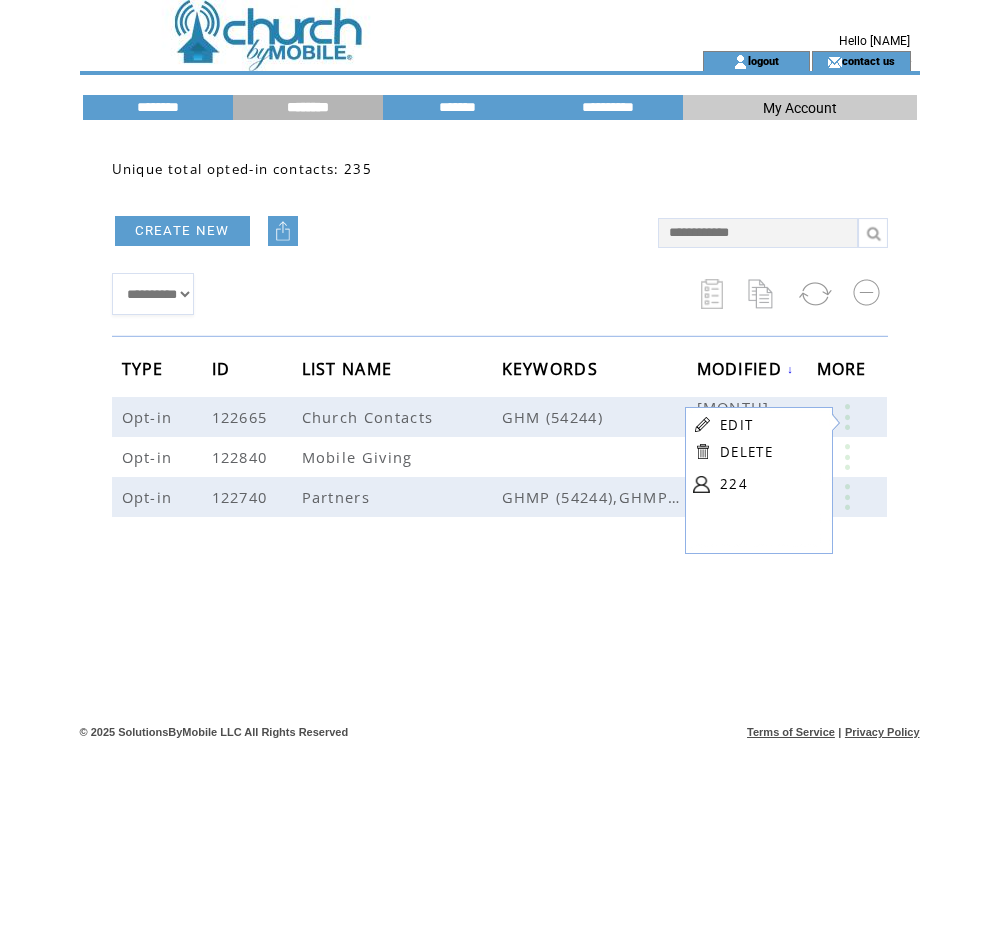 click on "**********" at bounding box center [500, 425] 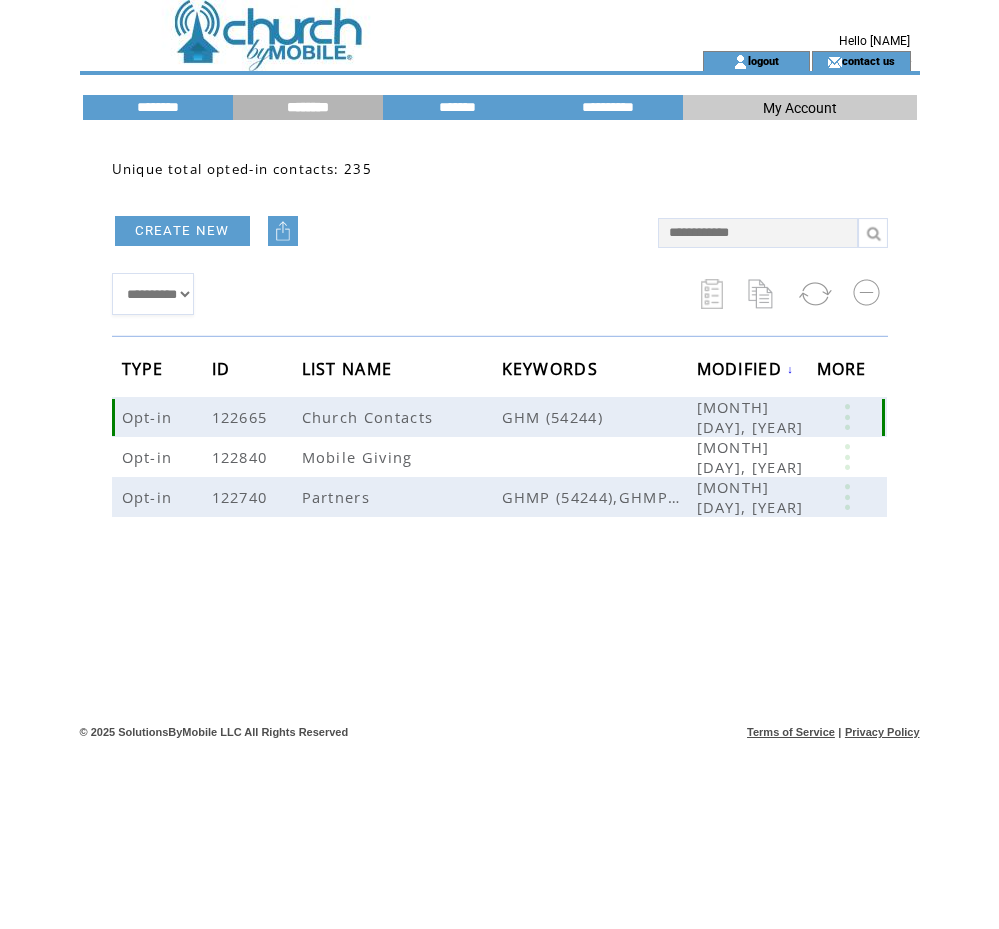click at bounding box center (847, 417) 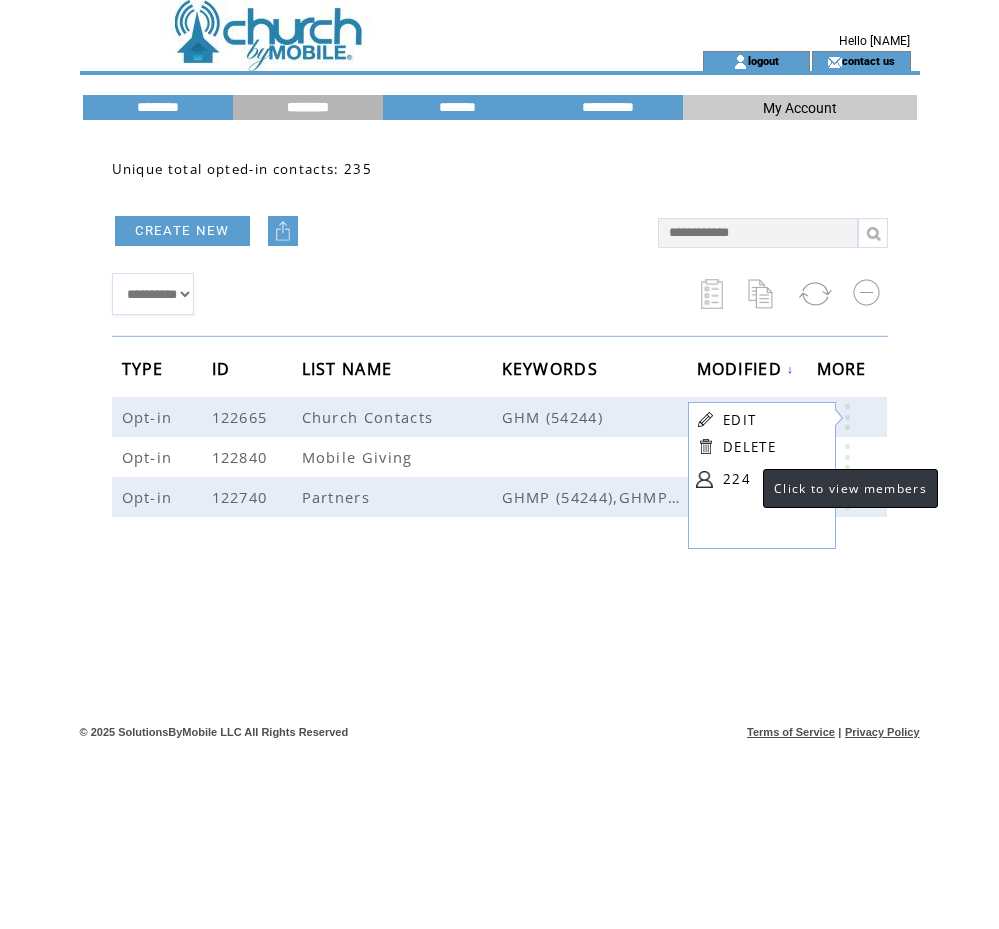 click on "224" at bounding box center [773, 479] 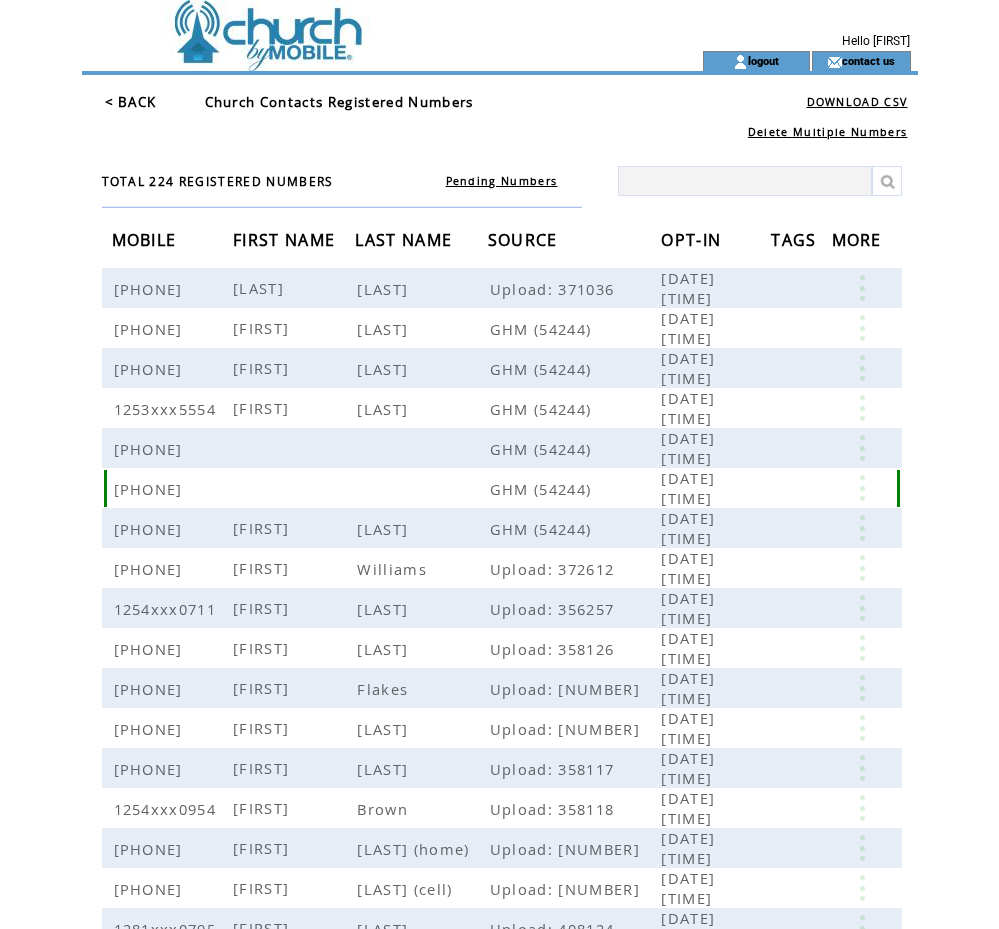 scroll, scrollTop: 0, scrollLeft: 0, axis: both 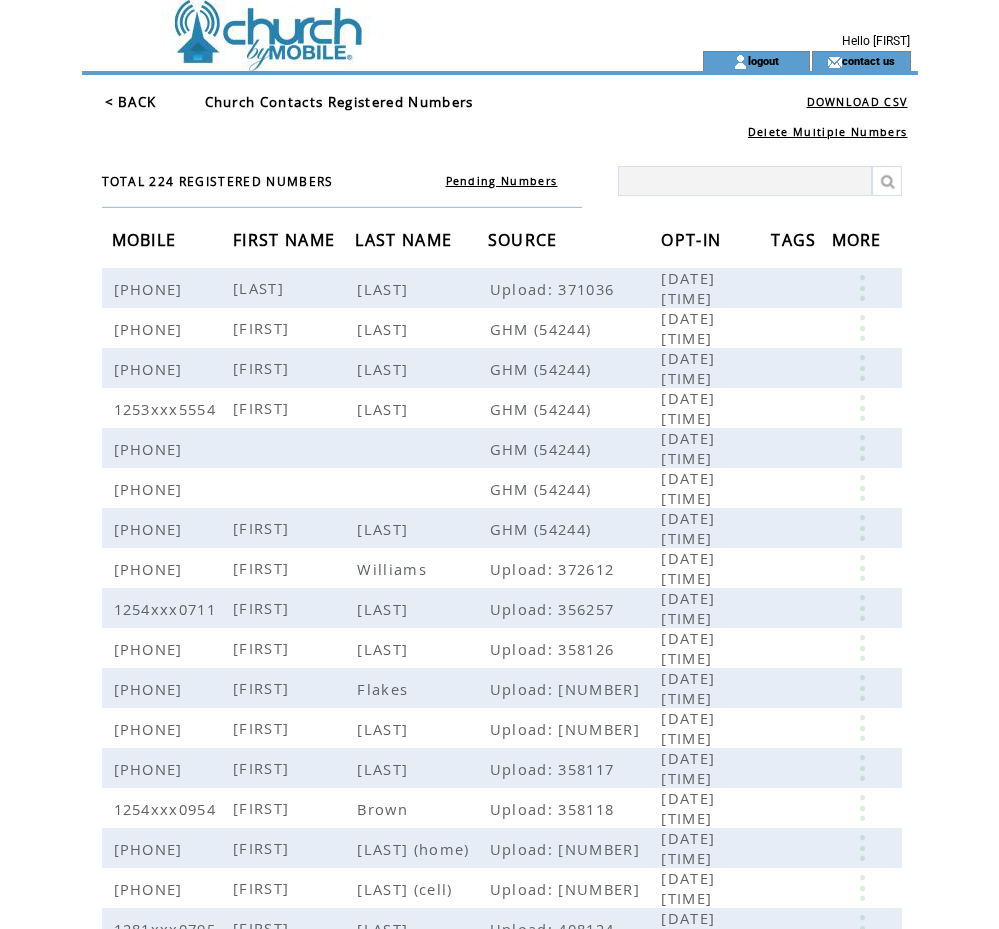 click on "FIRST NAME" at bounding box center (286, 242) 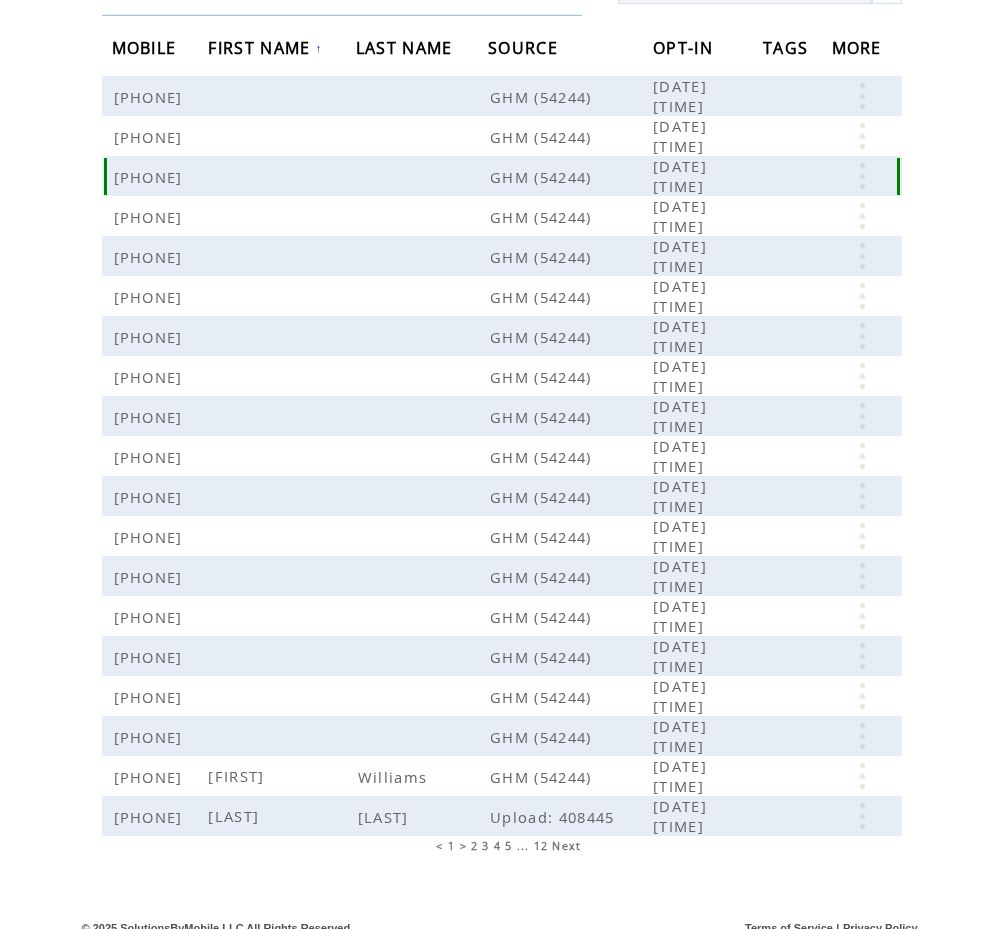 scroll, scrollTop: 208, scrollLeft: 0, axis: vertical 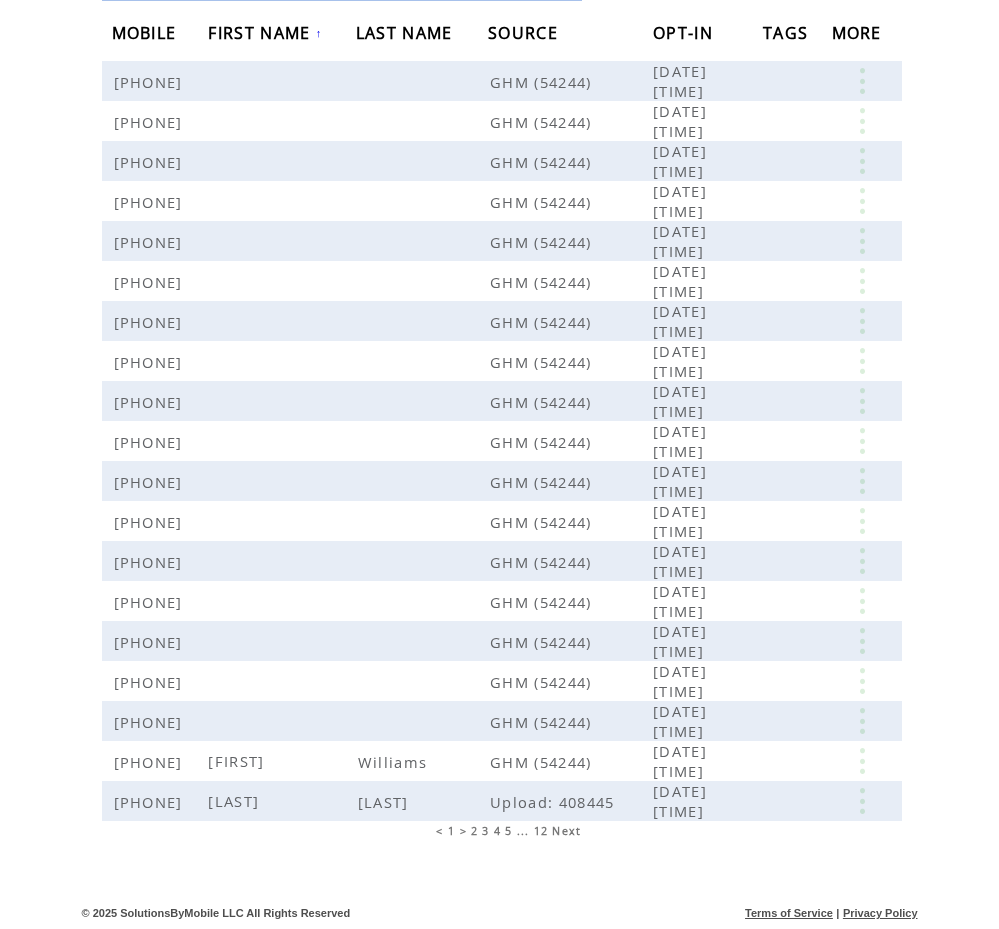 click on "Next" at bounding box center [566, 831] 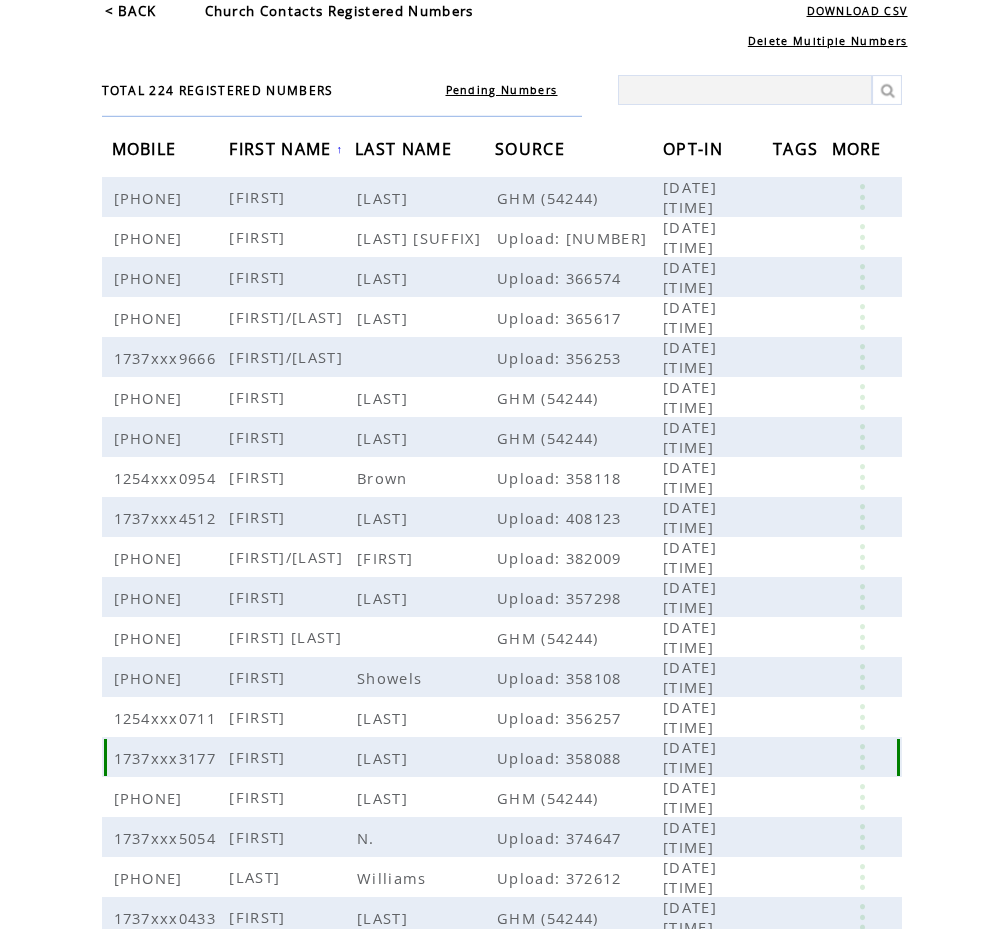 scroll, scrollTop: 208, scrollLeft: 0, axis: vertical 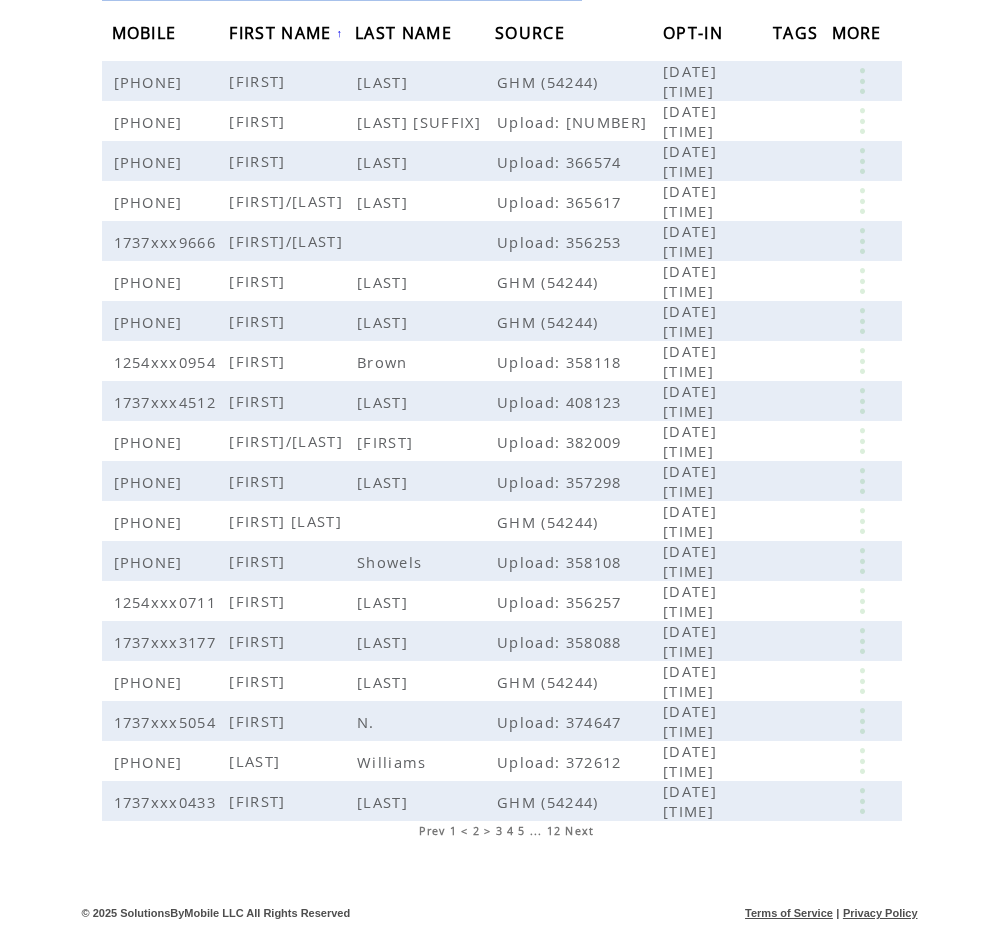 click on "Next" at bounding box center [579, 831] 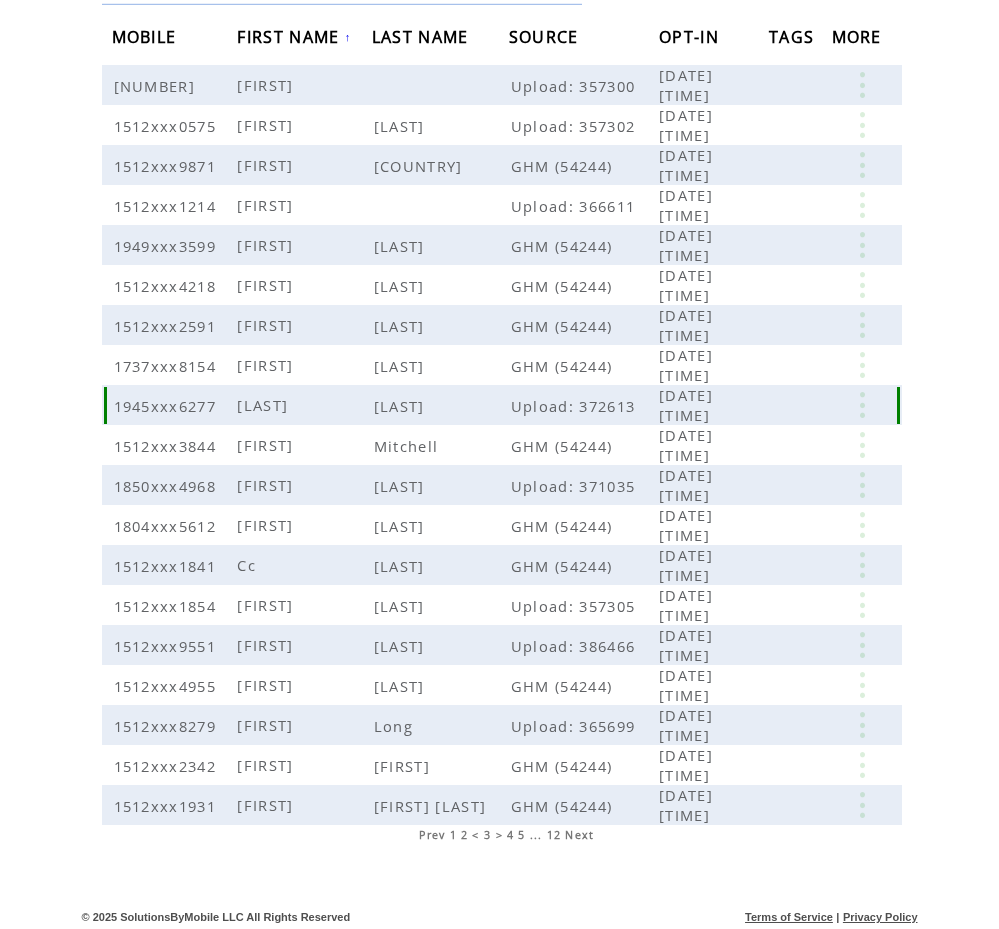 scroll, scrollTop: 208, scrollLeft: 0, axis: vertical 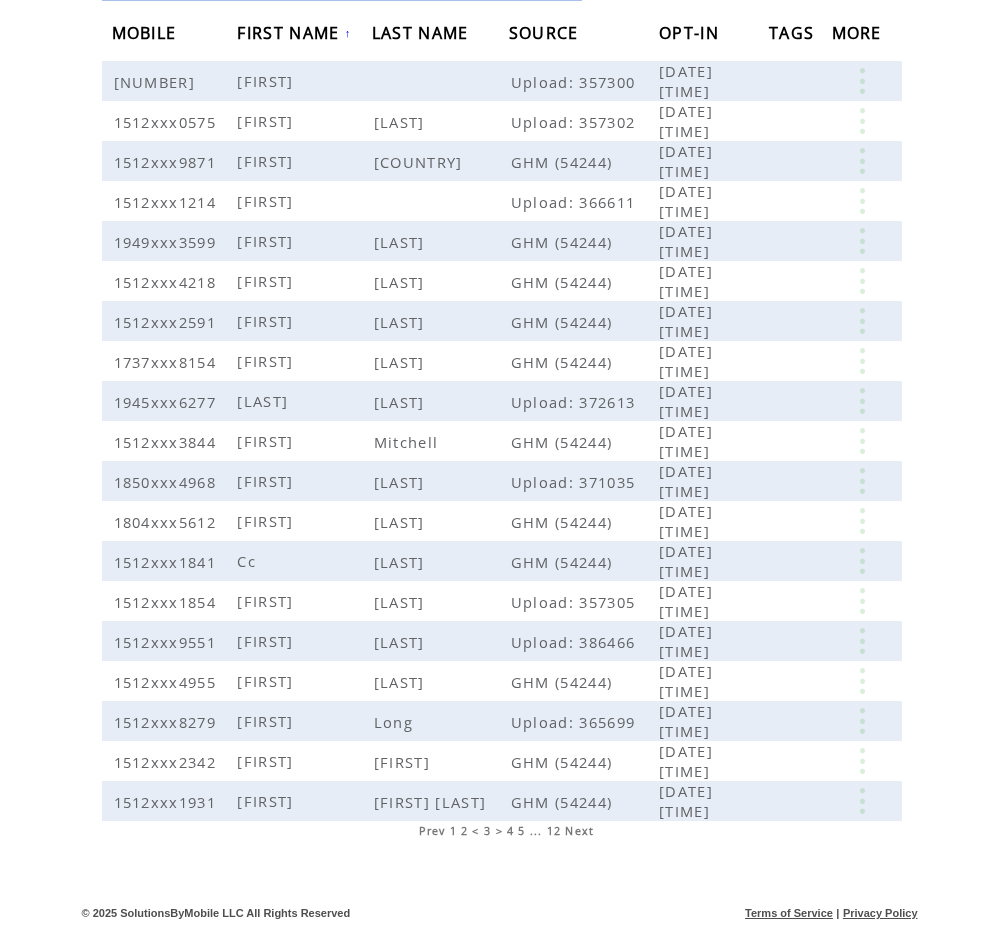 click on "Prev" at bounding box center [432, 831] 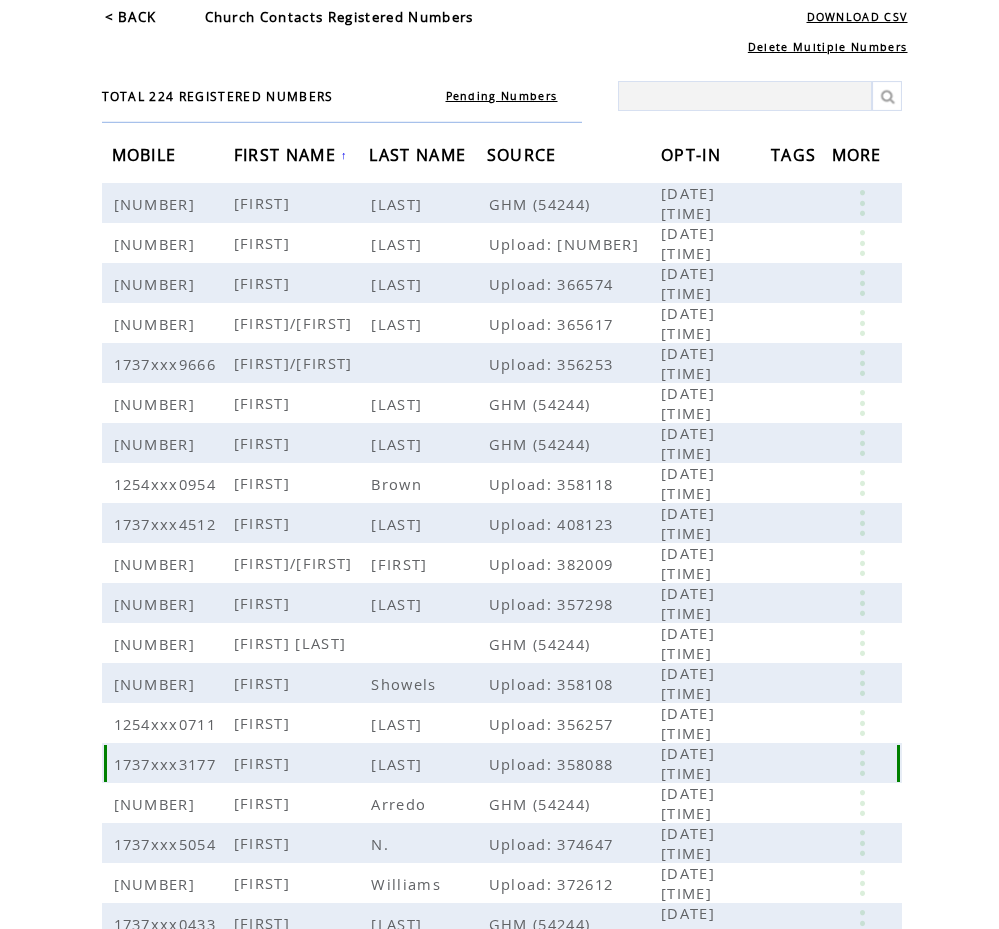 scroll, scrollTop: 208, scrollLeft: 0, axis: vertical 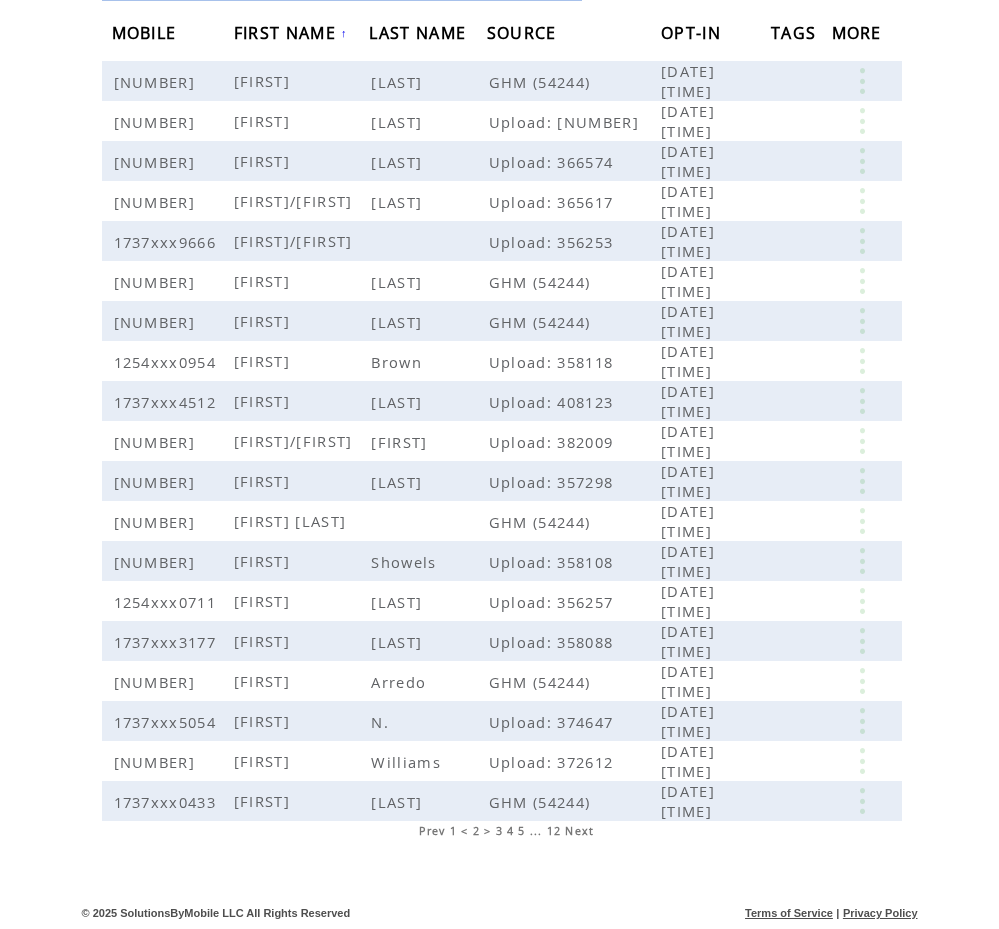 click on "Prev" at bounding box center [432, 831] 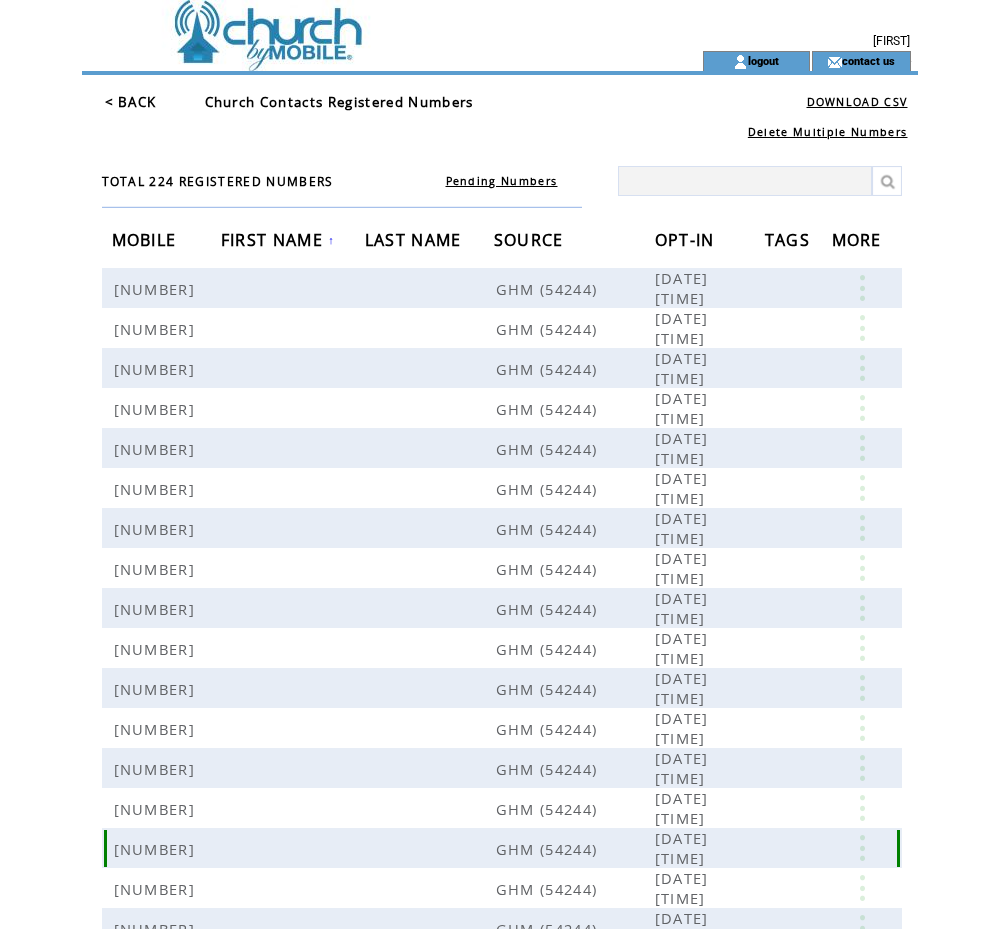 scroll, scrollTop: 208, scrollLeft: 0, axis: vertical 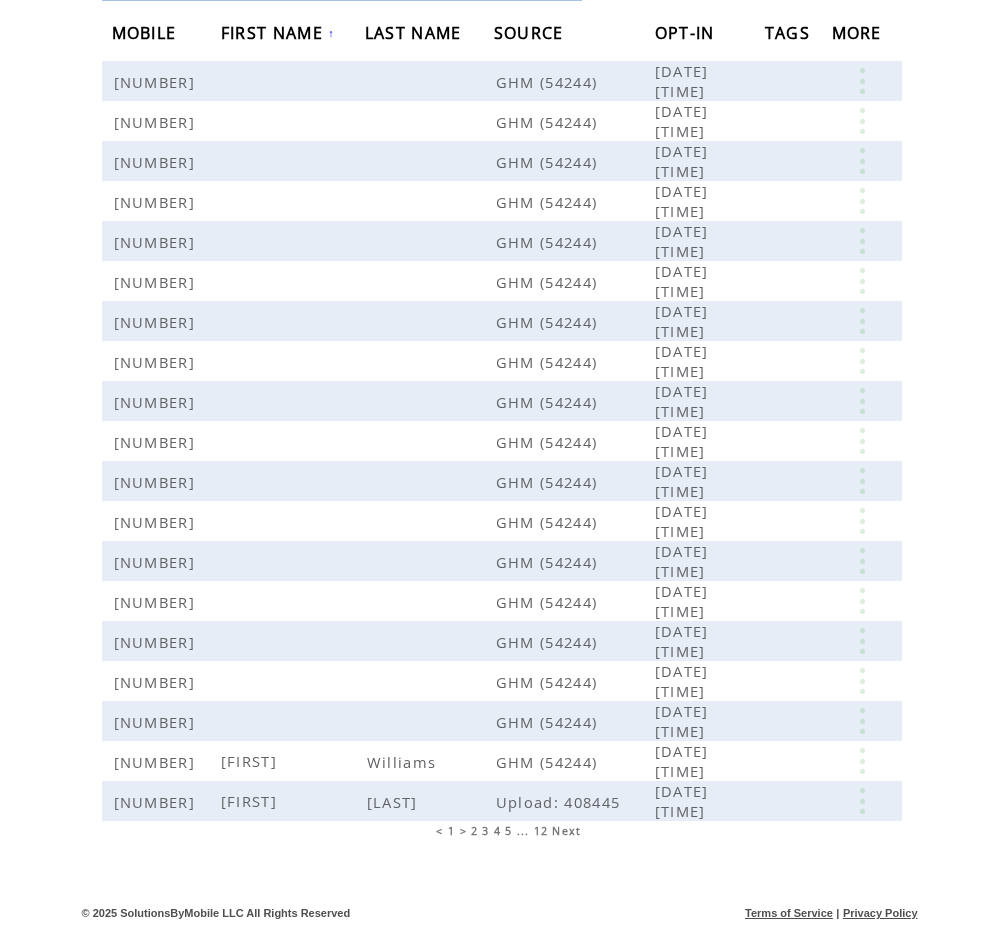 click on "Next" at bounding box center (566, 831) 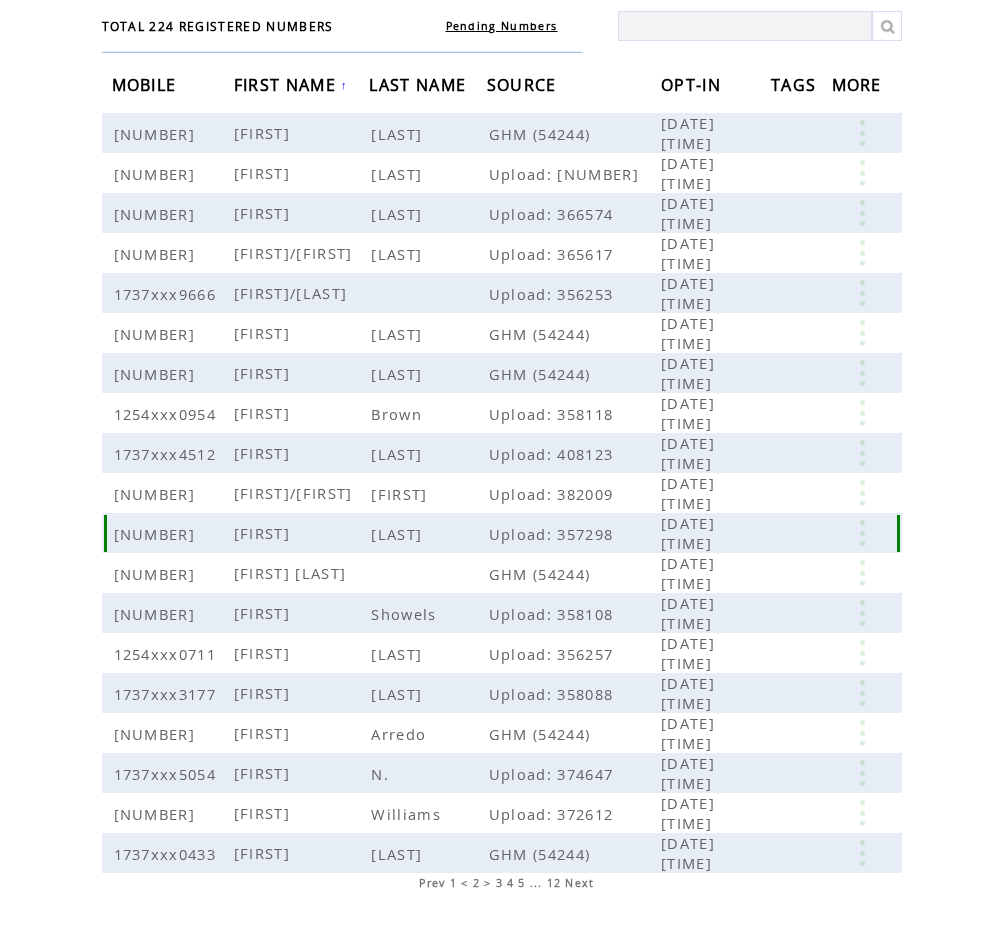 scroll, scrollTop: 157, scrollLeft: 0, axis: vertical 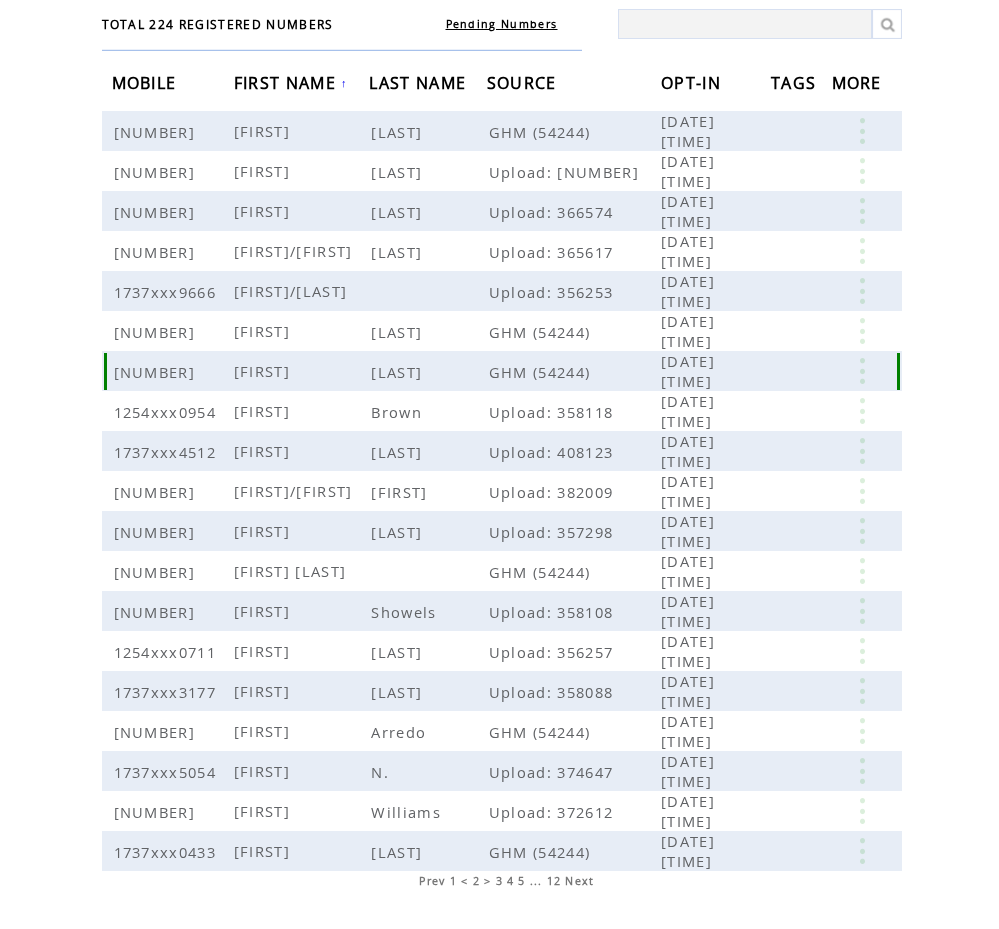 click on "[FIRST]" at bounding box center [264, 371] 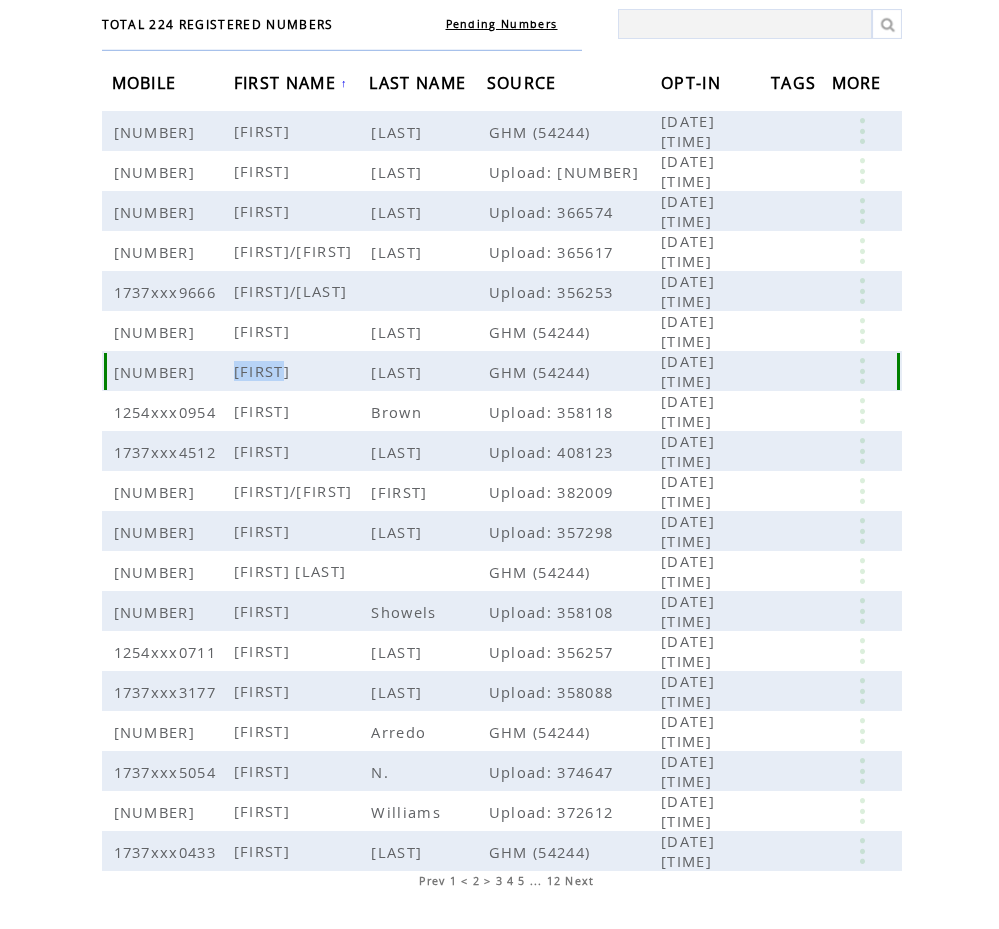 click on "[FIRST]" at bounding box center [264, 371] 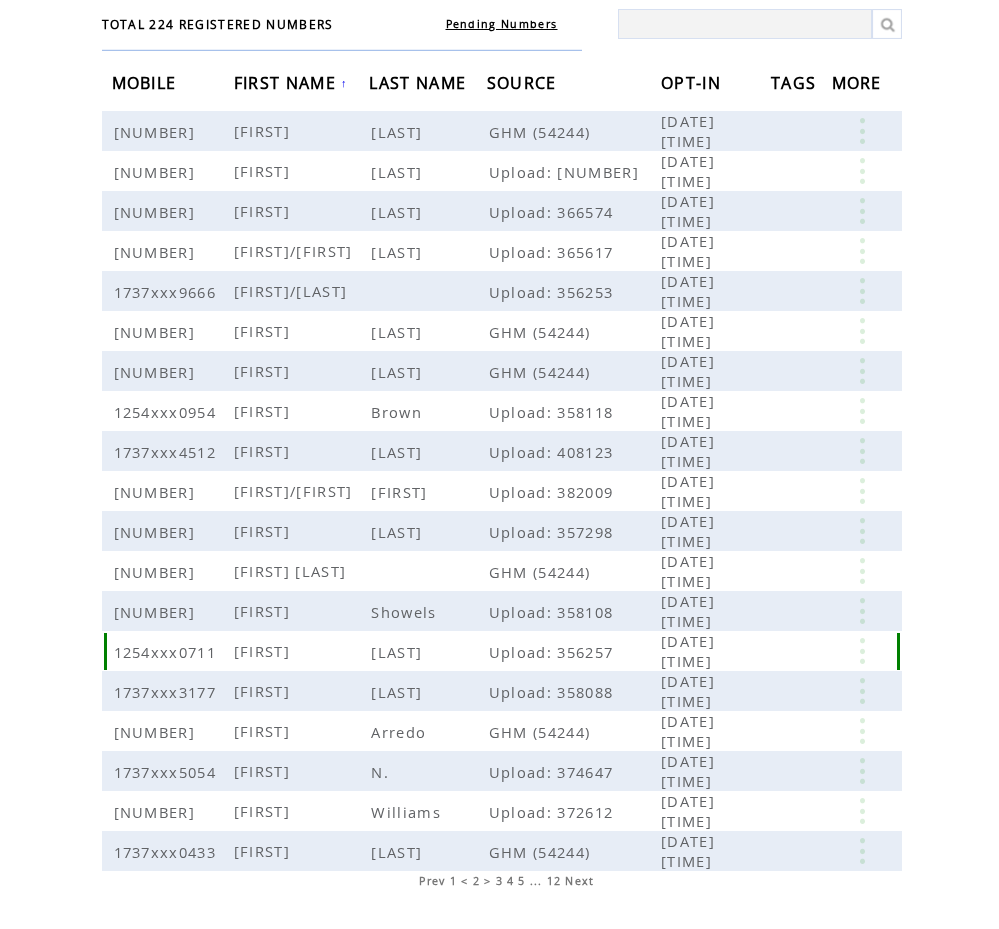 click on "Ann" at bounding box center [302, 651] 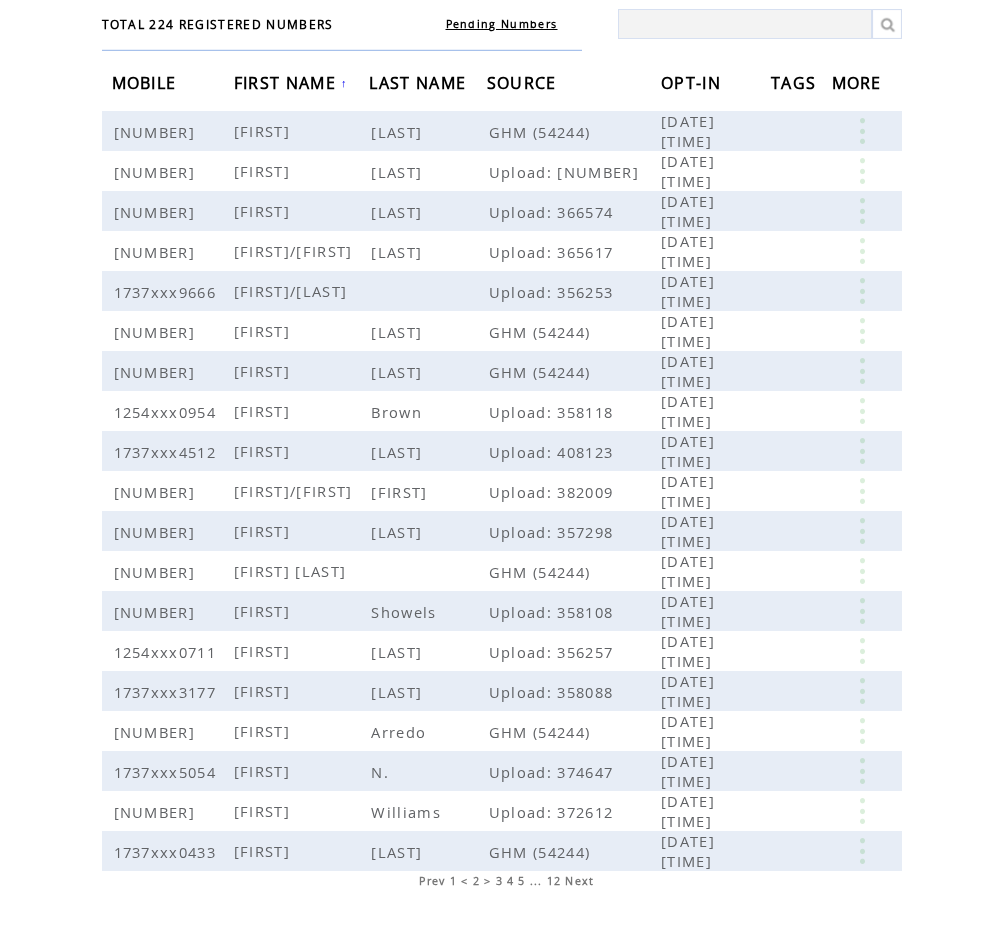 click on "Next" at bounding box center (579, 881) 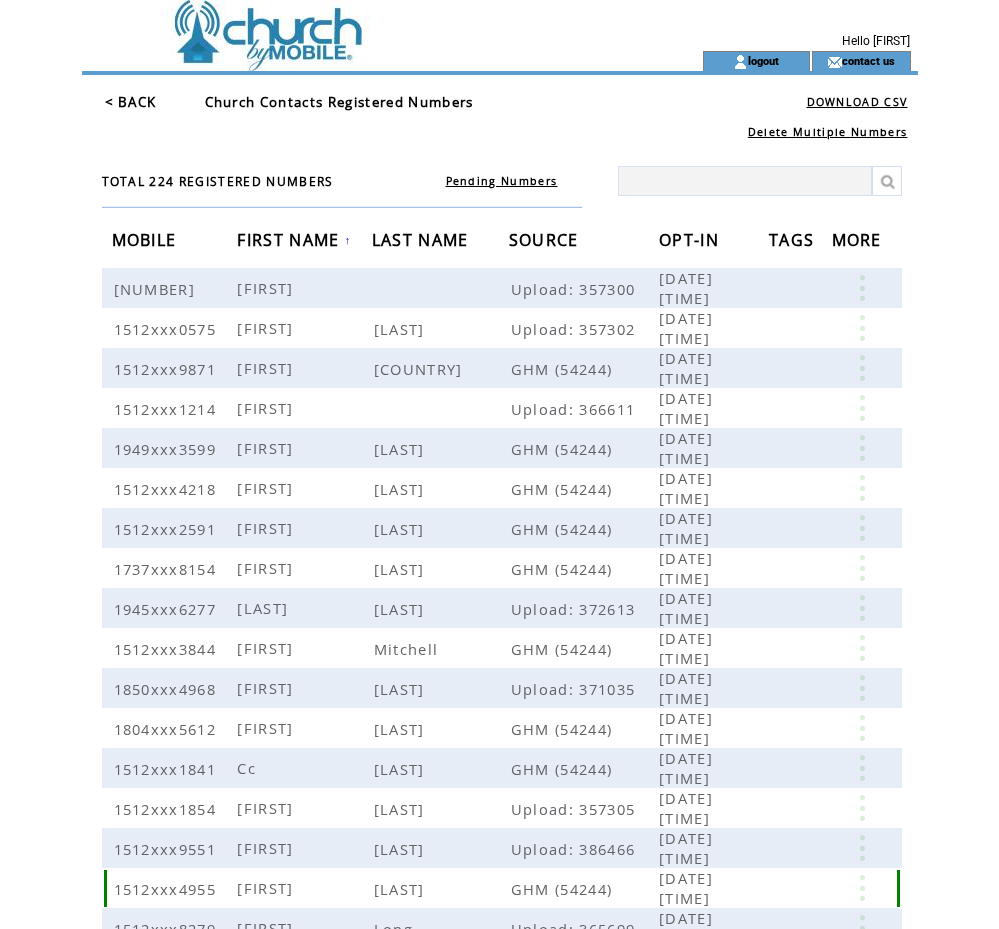 scroll, scrollTop: 0, scrollLeft: 0, axis: both 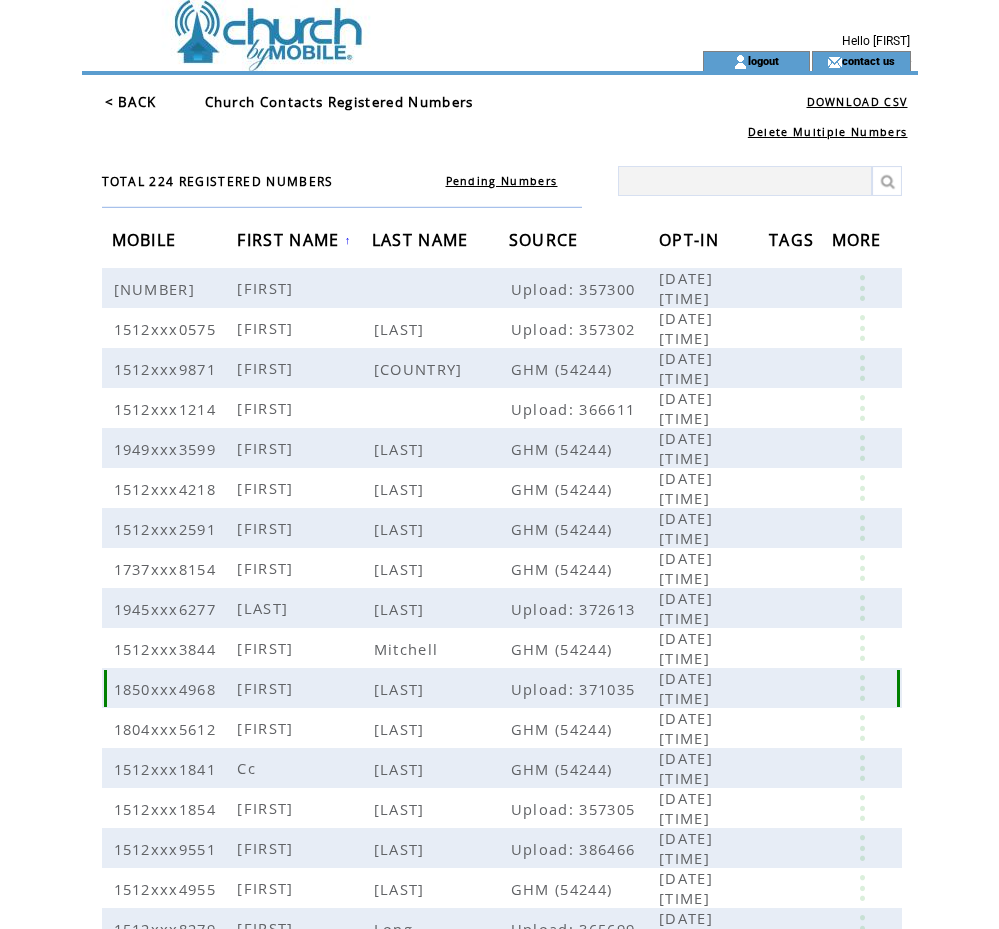 click on "Carolyn" at bounding box center (304, 688) 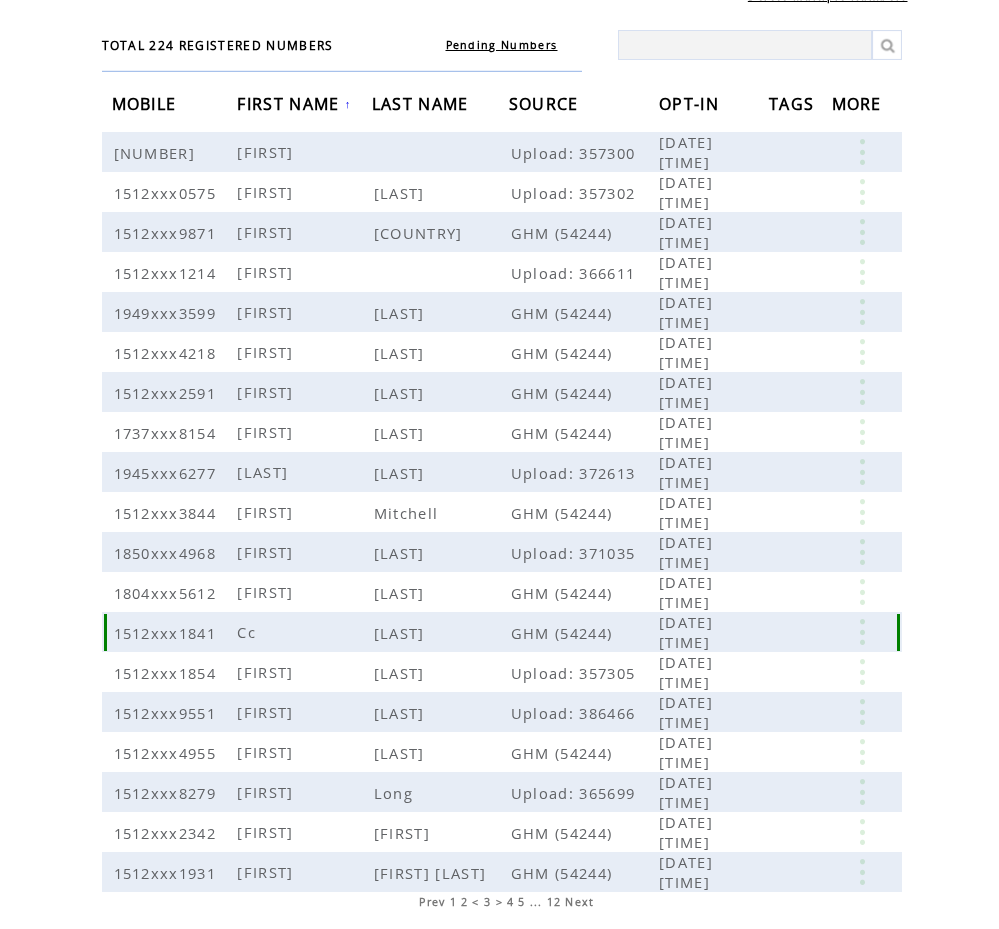 scroll, scrollTop: 147, scrollLeft: 0, axis: vertical 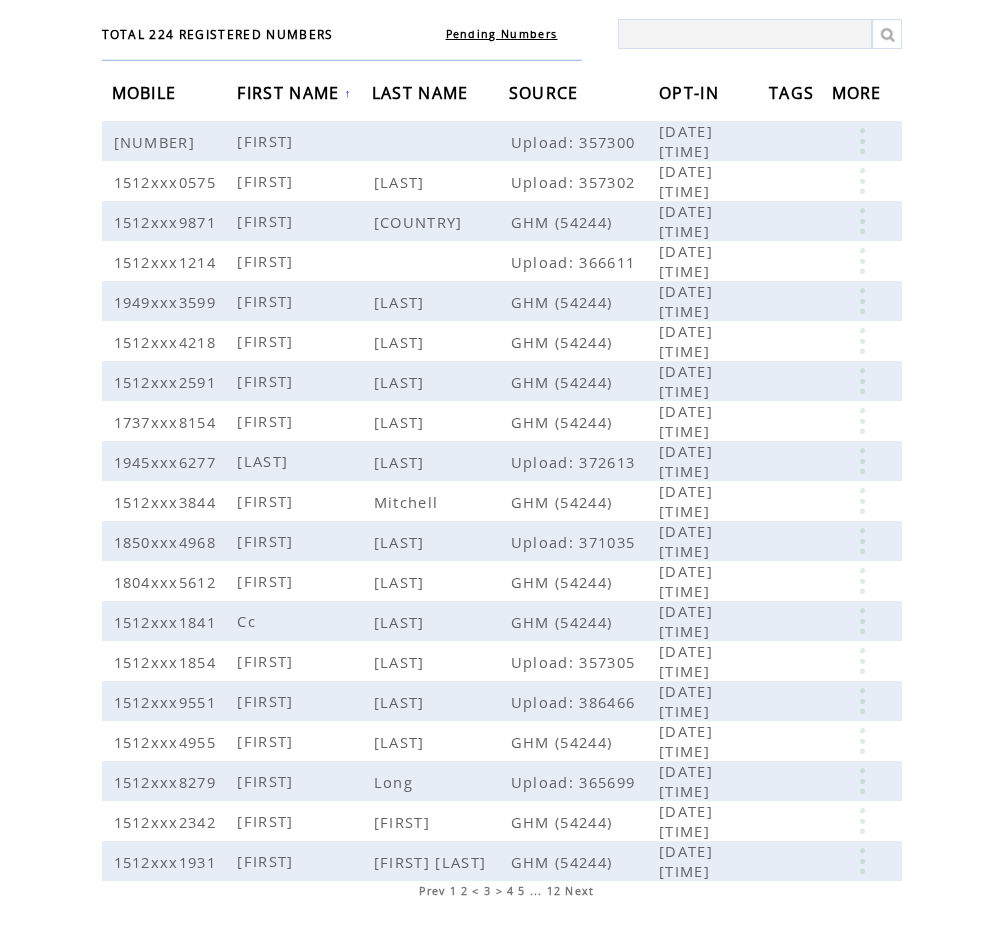 click on "Next" at bounding box center [579, 891] 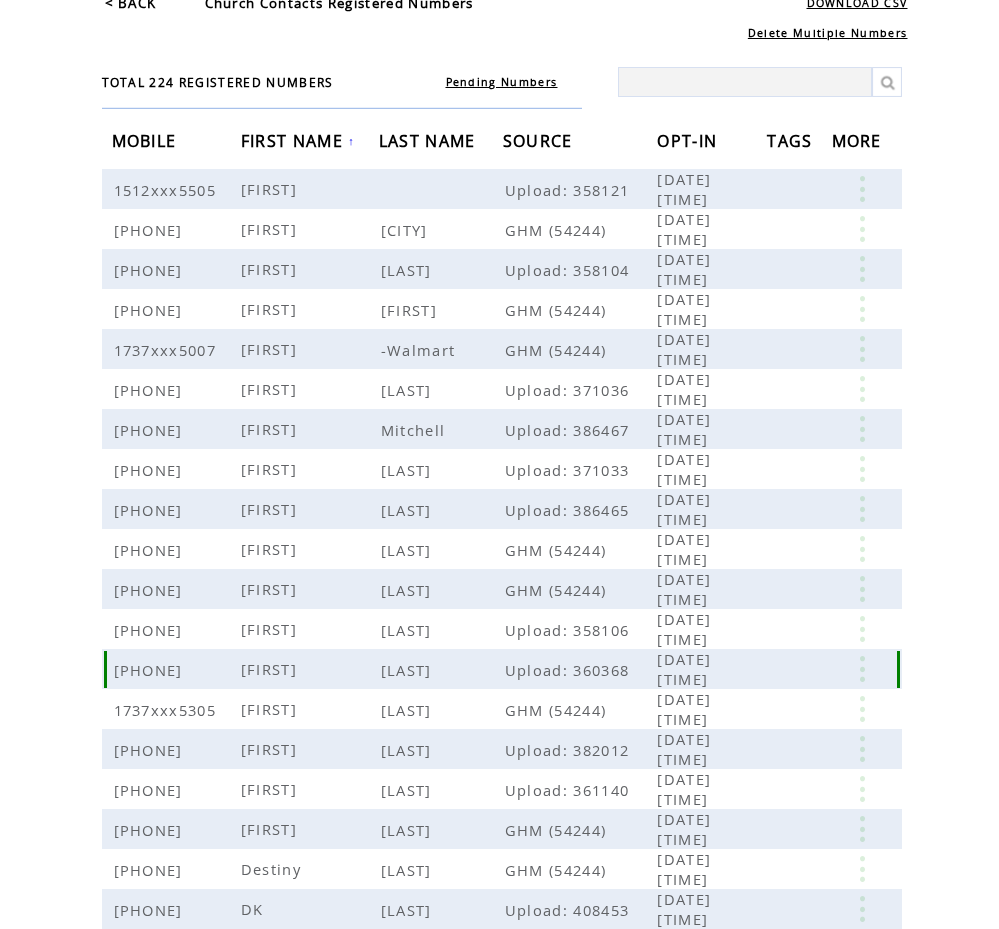 scroll, scrollTop: 208, scrollLeft: 0, axis: vertical 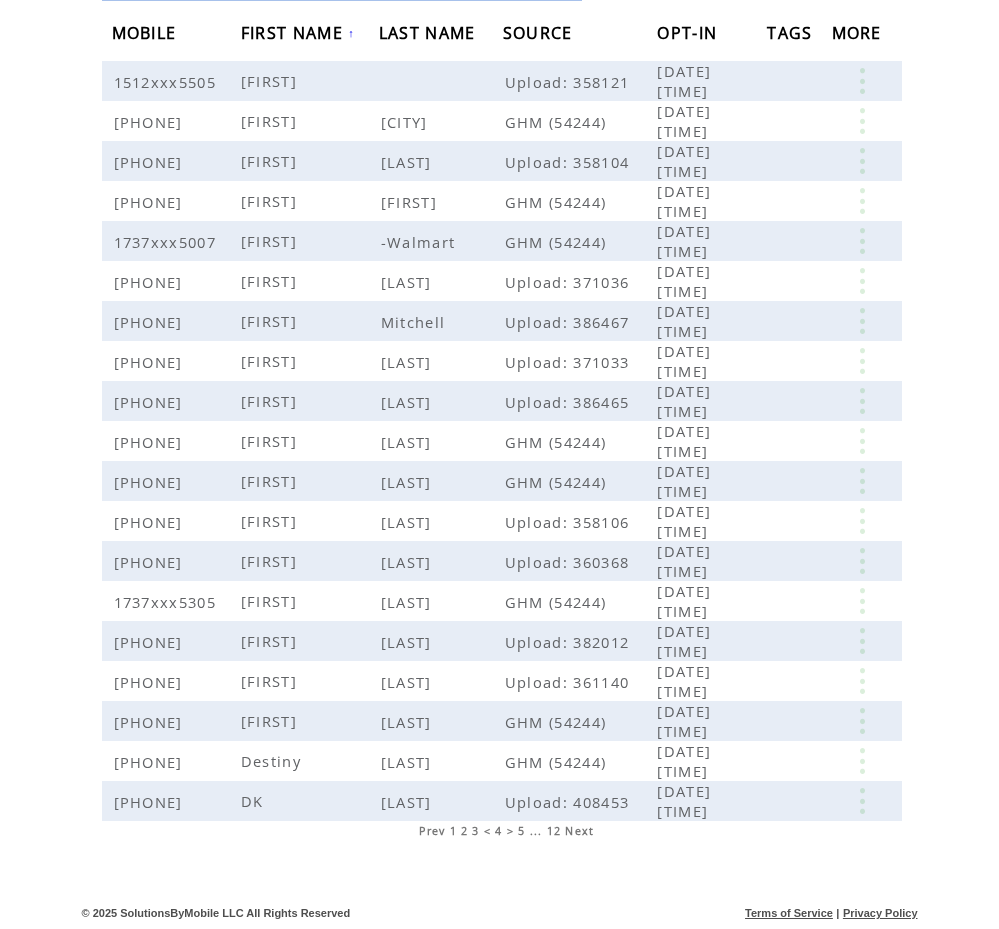 click on "Next" at bounding box center (579, 831) 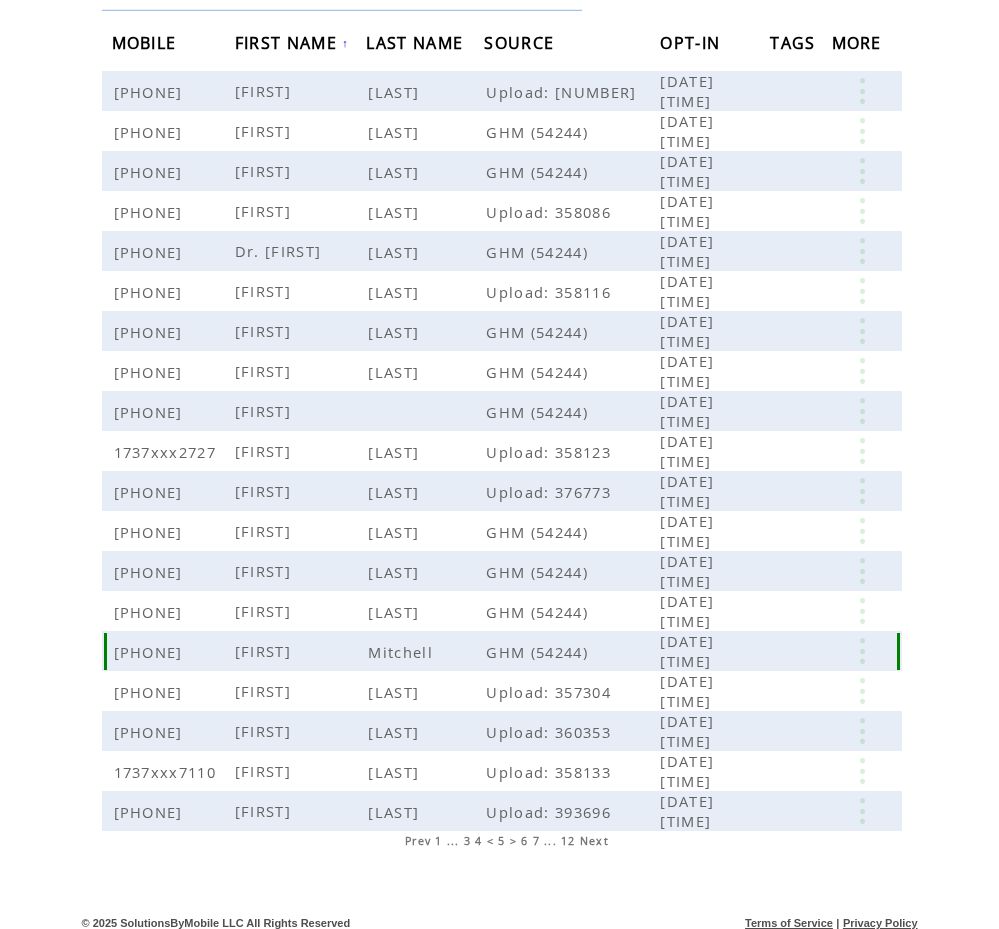 scroll, scrollTop: 208, scrollLeft: 0, axis: vertical 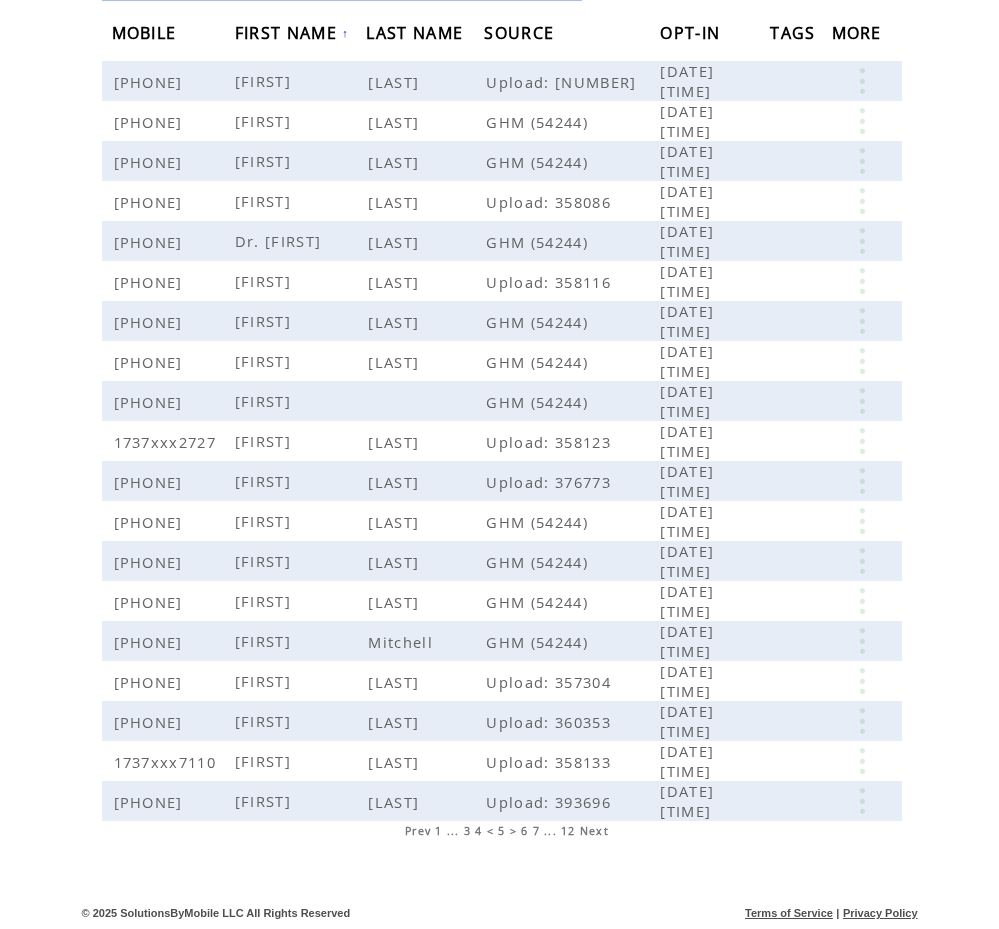 click on "Next" at bounding box center [594, 831] 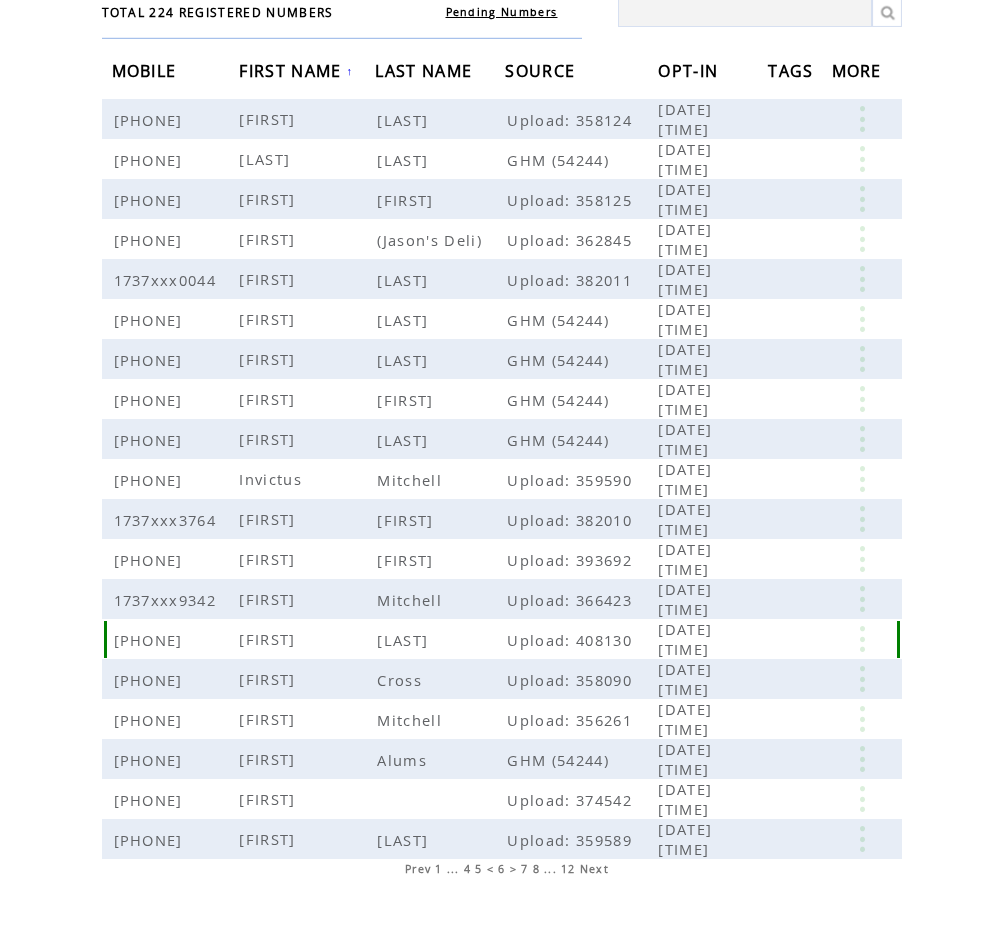 scroll, scrollTop: 173, scrollLeft: 0, axis: vertical 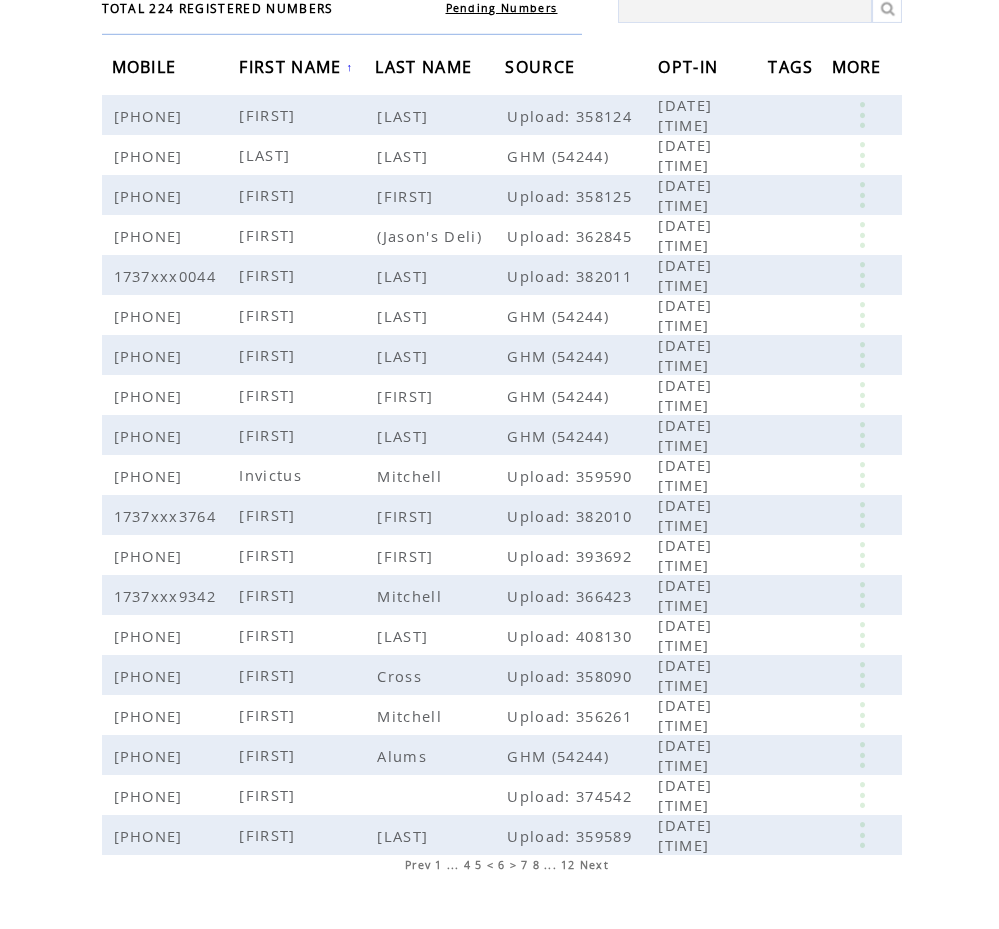 click on "Next" at bounding box center [594, 865] 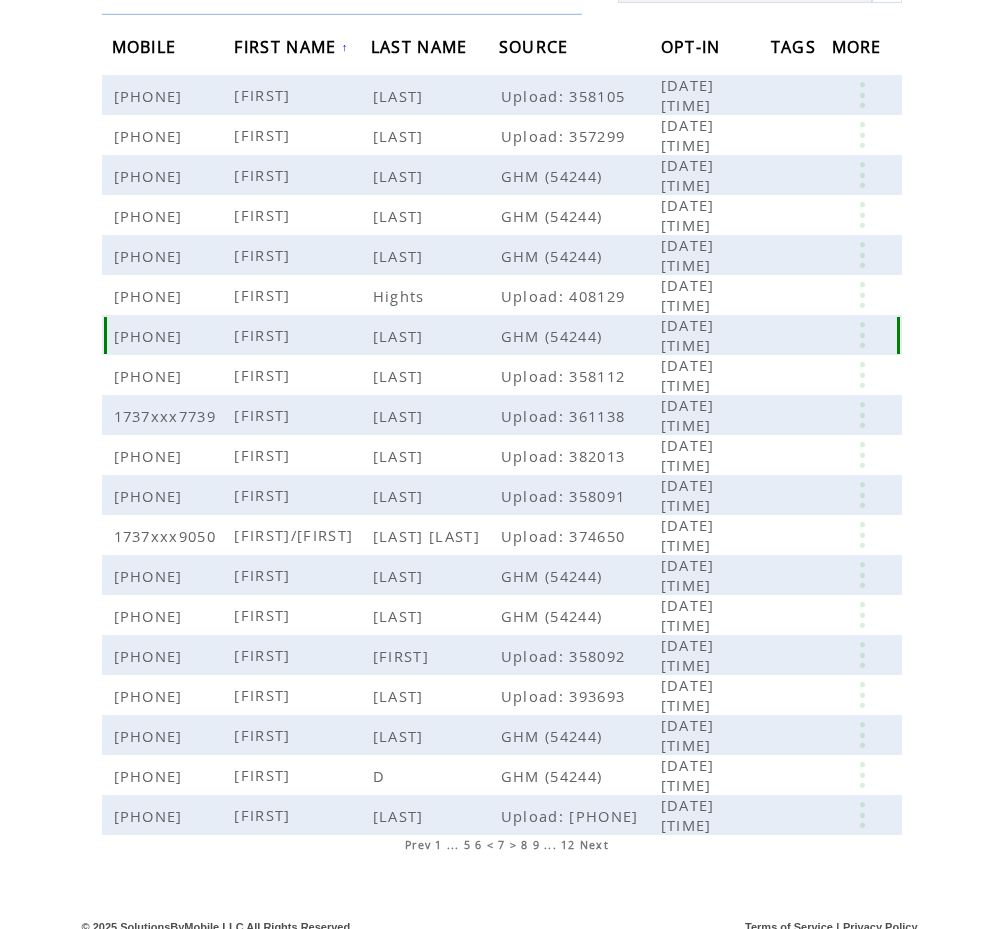 scroll, scrollTop: 208, scrollLeft: 0, axis: vertical 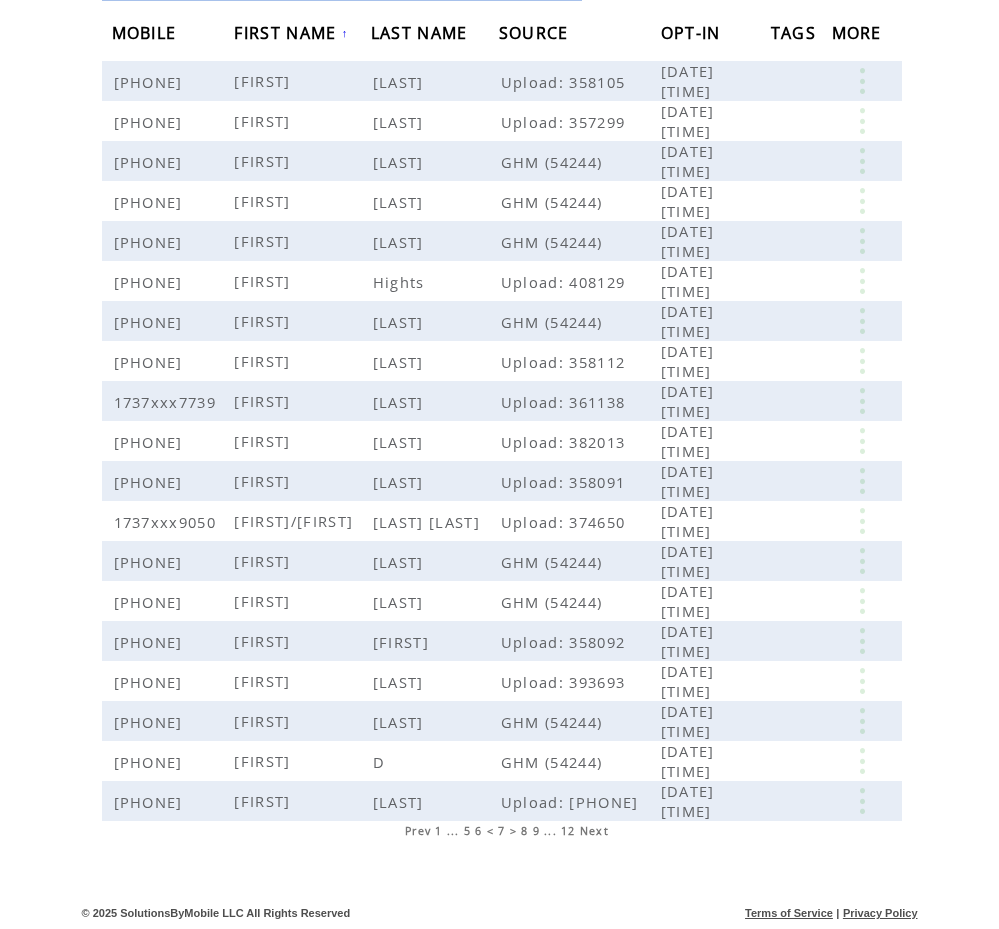 click on "Next" at bounding box center [594, 831] 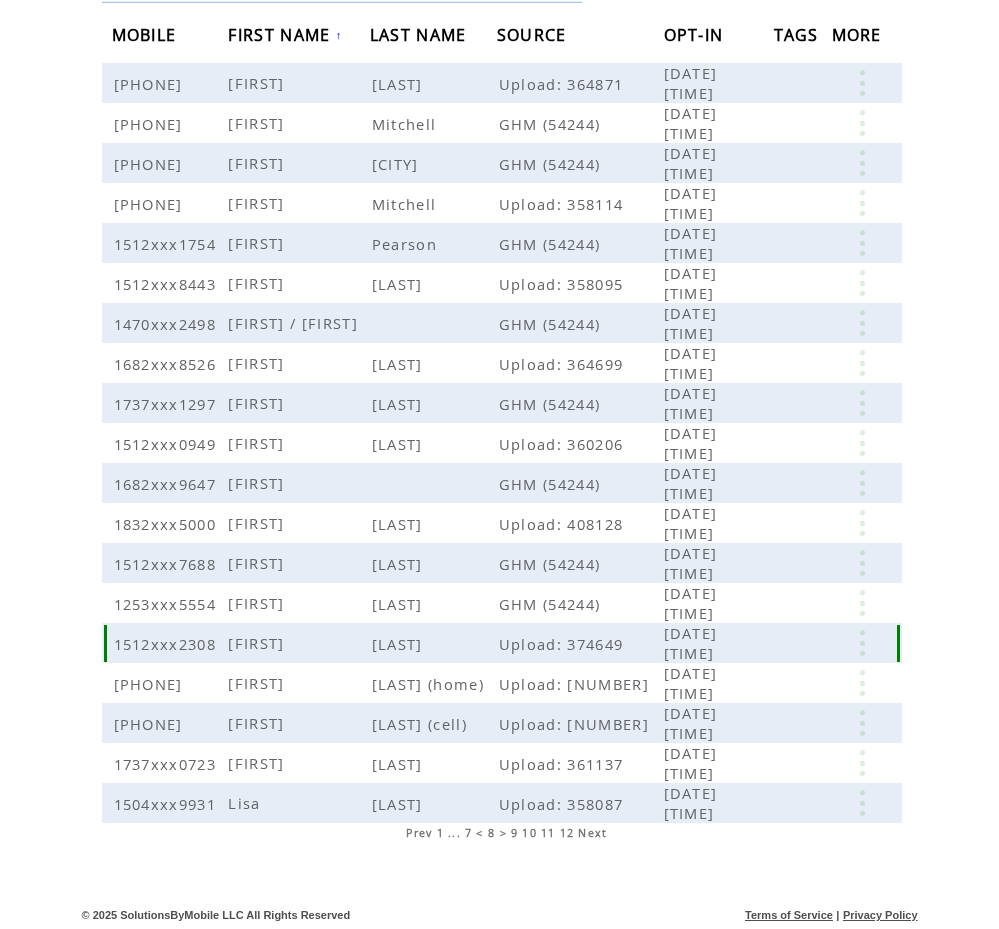 scroll, scrollTop: 208, scrollLeft: 0, axis: vertical 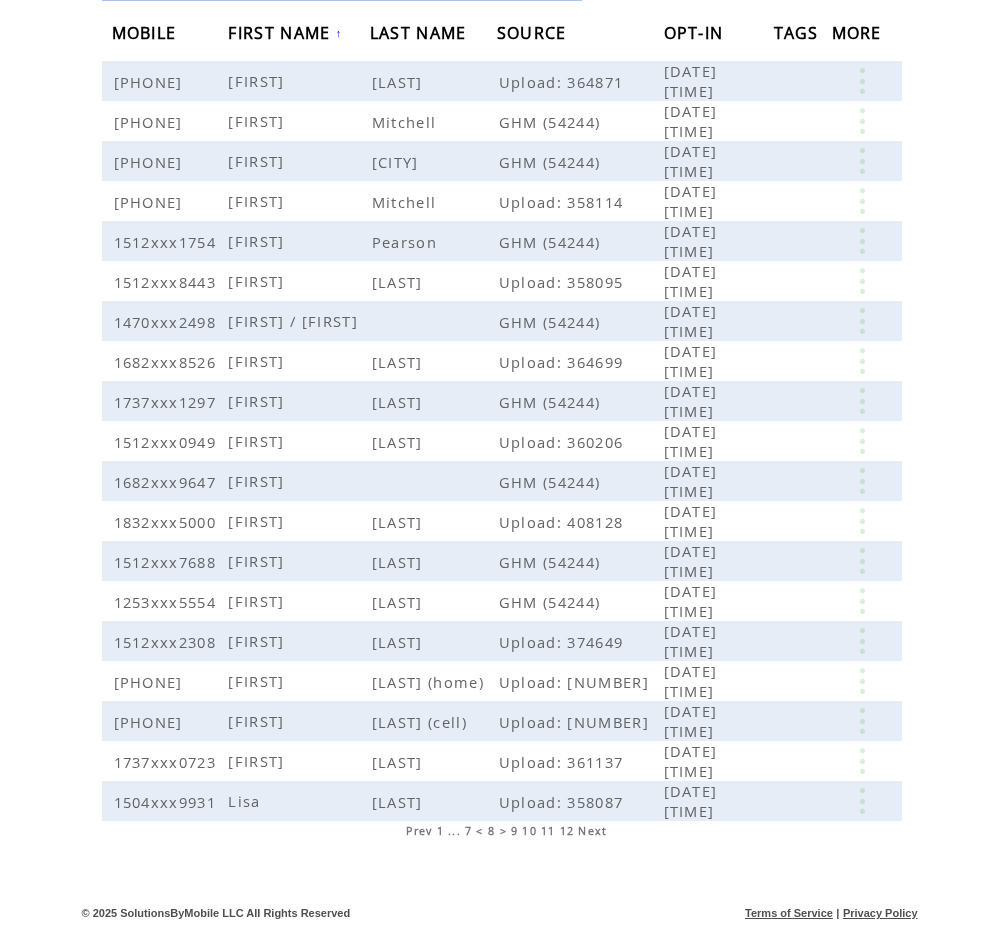 click on "Next" at bounding box center (592, 831) 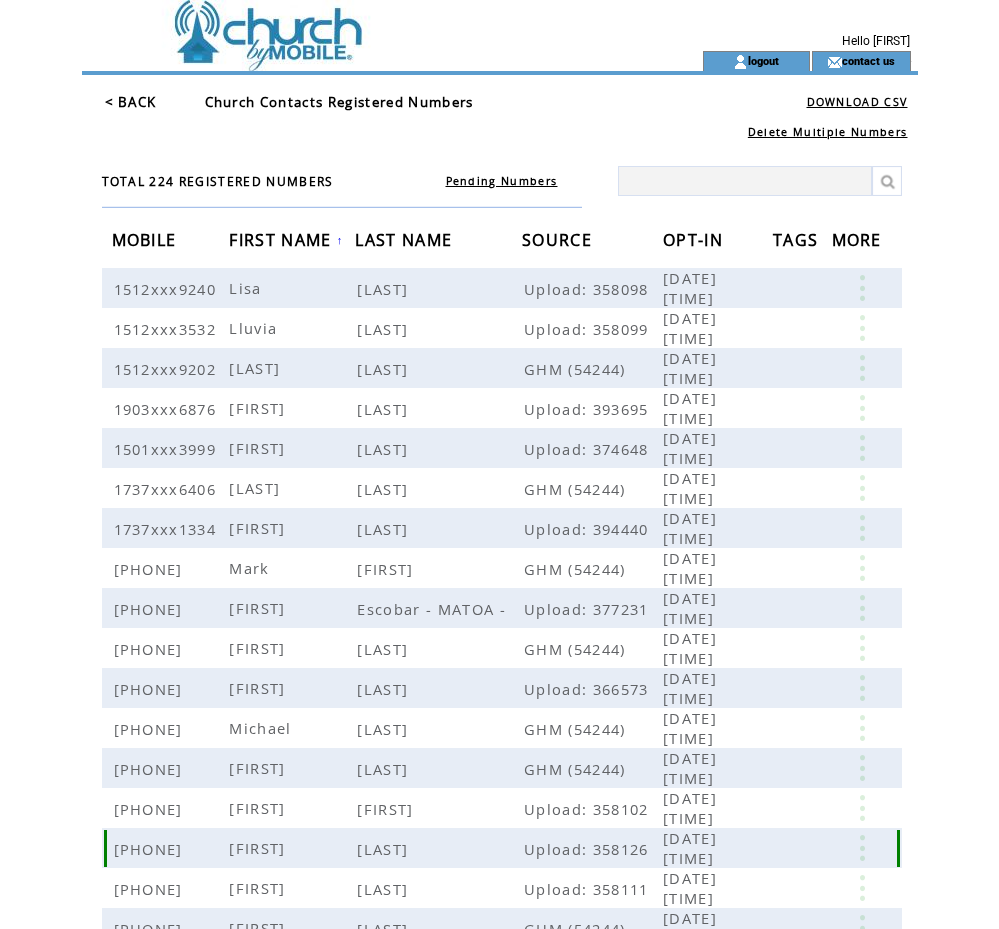 scroll, scrollTop: 0, scrollLeft: 0, axis: both 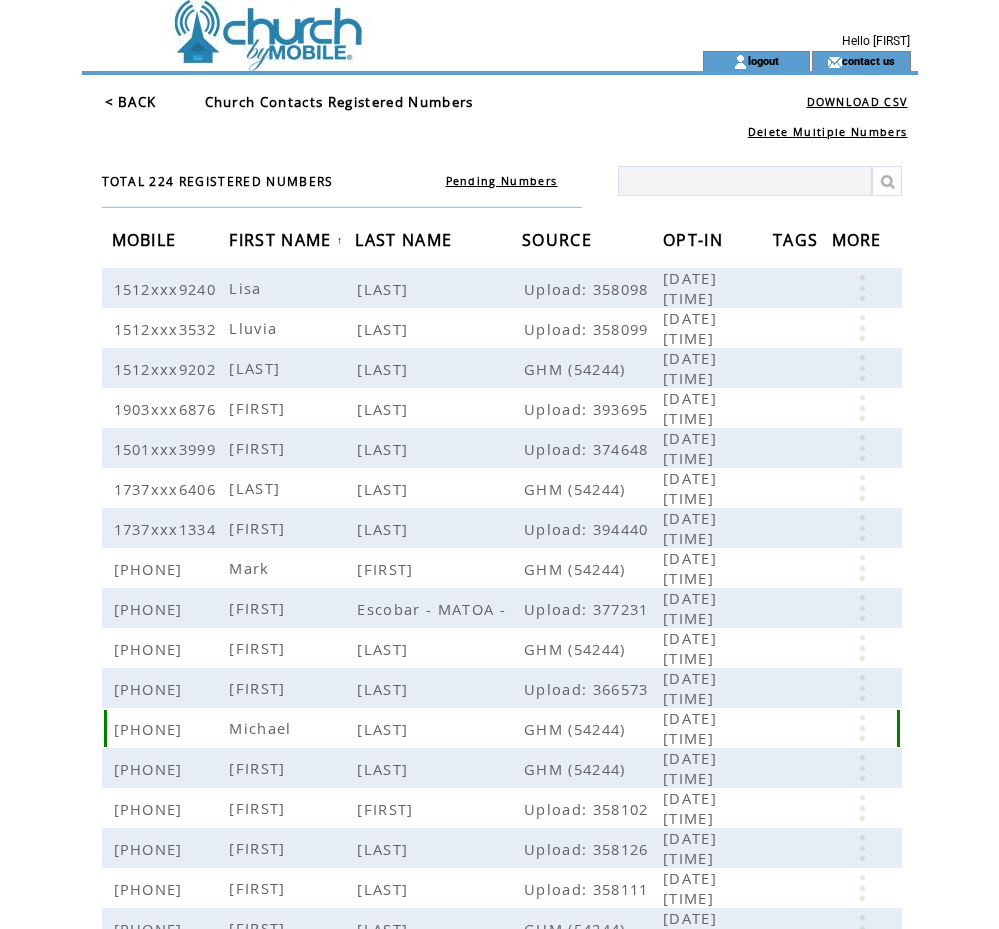 click on "Murphy" at bounding box center (438, 728) 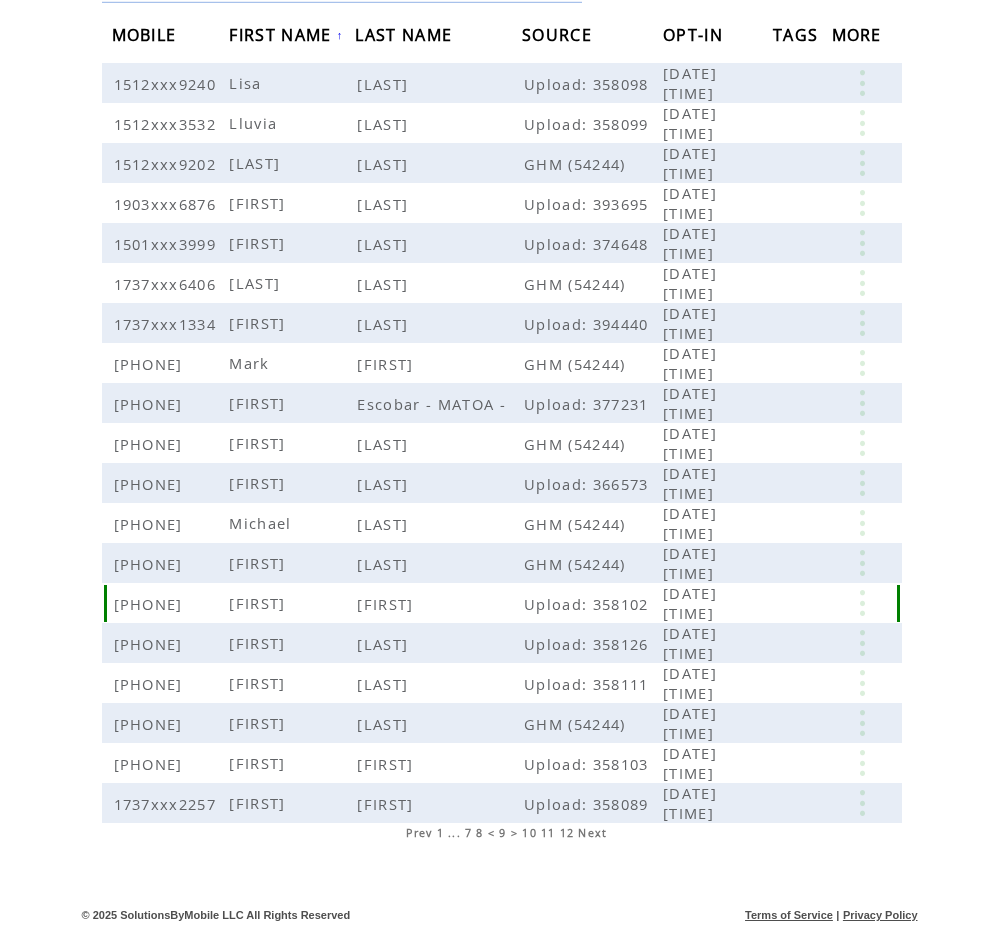 scroll, scrollTop: 208, scrollLeft: 0, axis: vertical 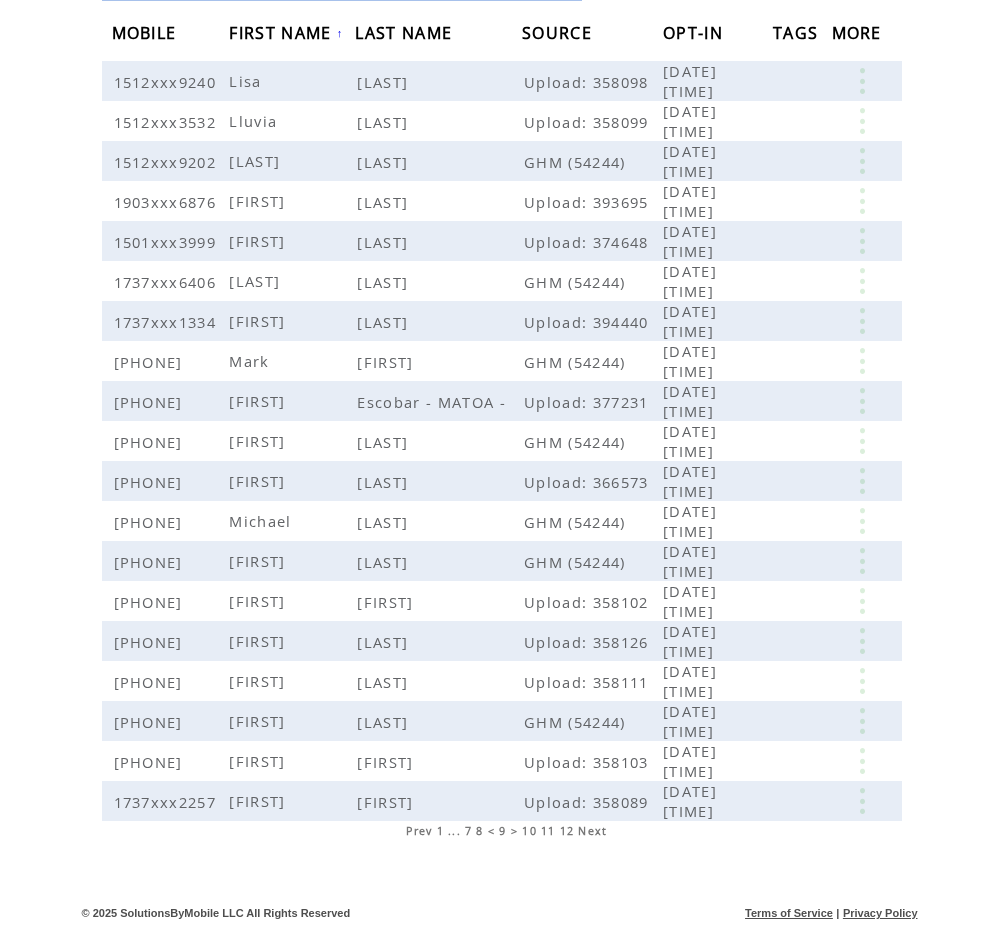 click on "Next" at bounding box center (592, 831) 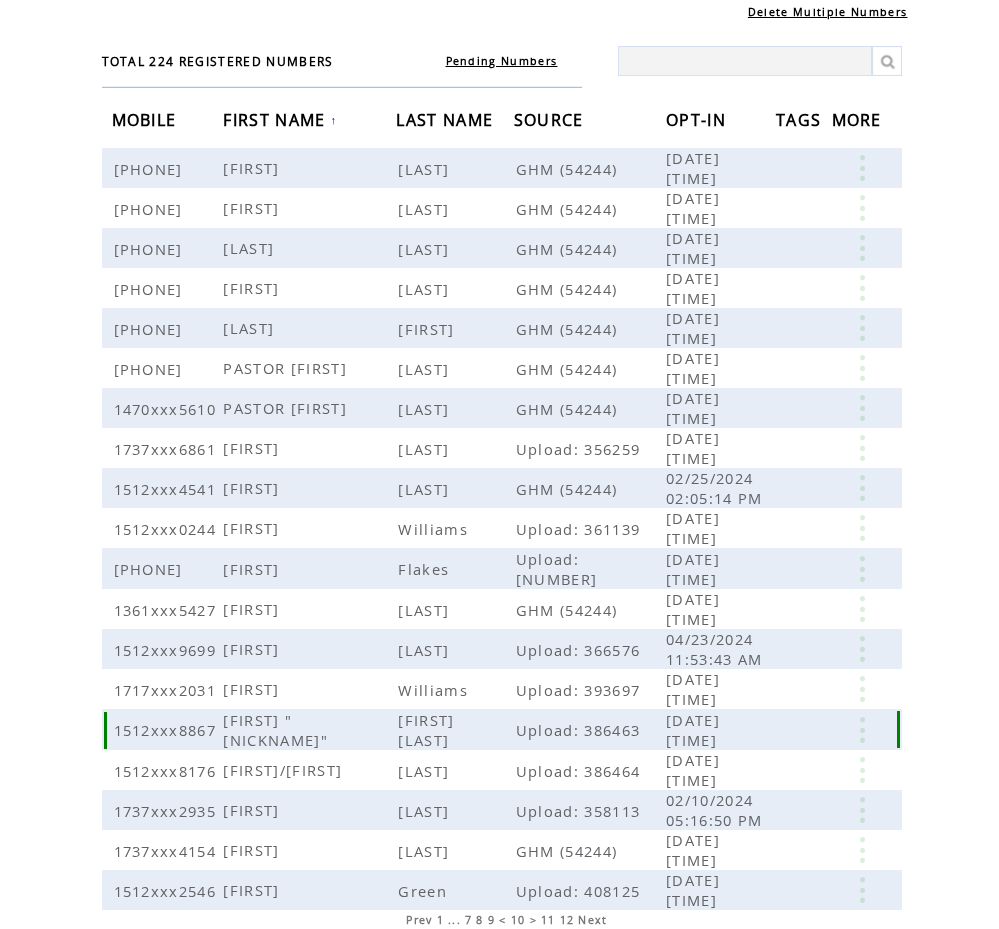 scroll, scrollTop: 208, scrollLeft: 0, axis: vertical 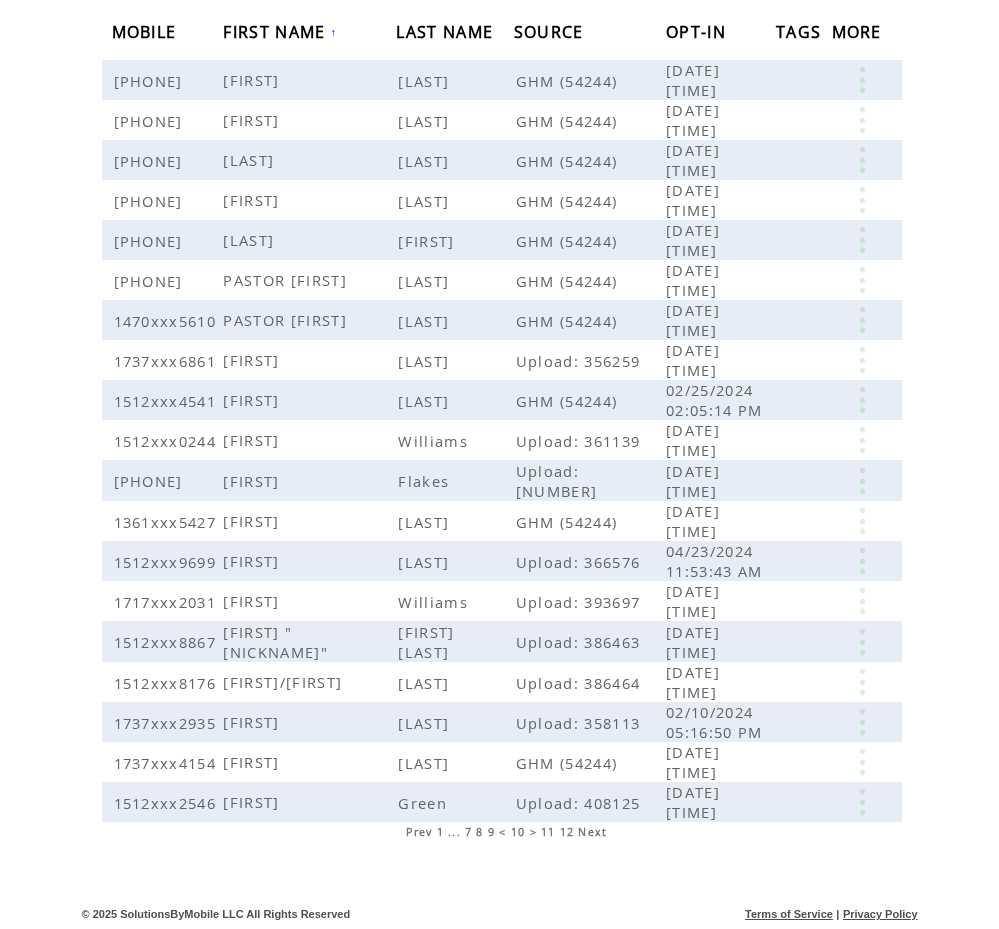 click on "Next" at bounding box center (592, 832) 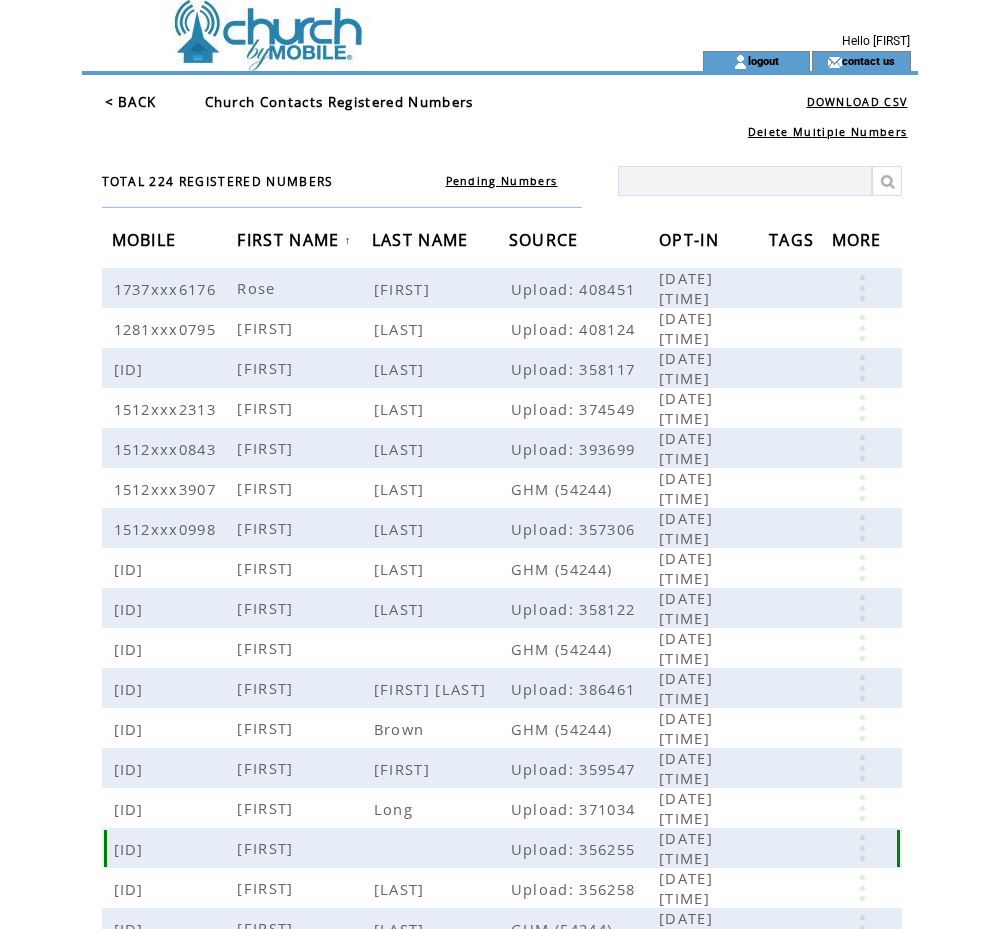 scroll, scrollTop: 0, scrollLeft: 0, axis: both 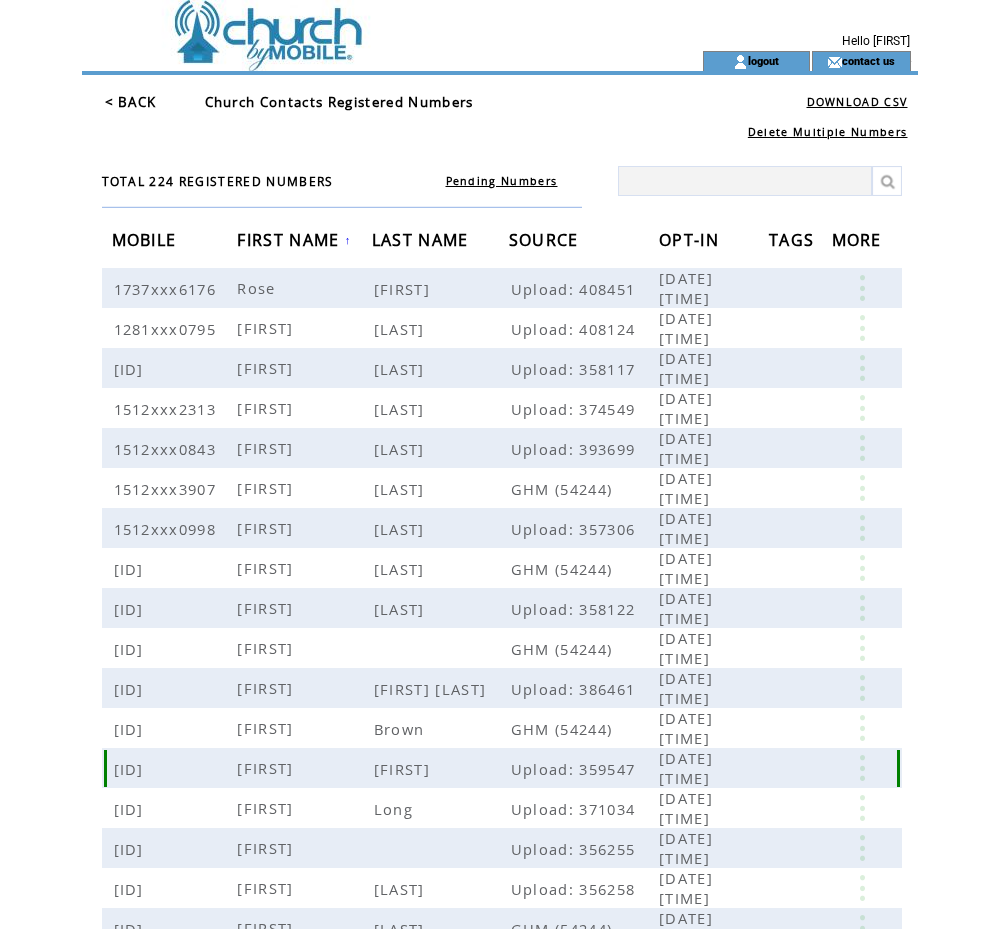 click on "[FIRST]" at bounding box center [267, 768] 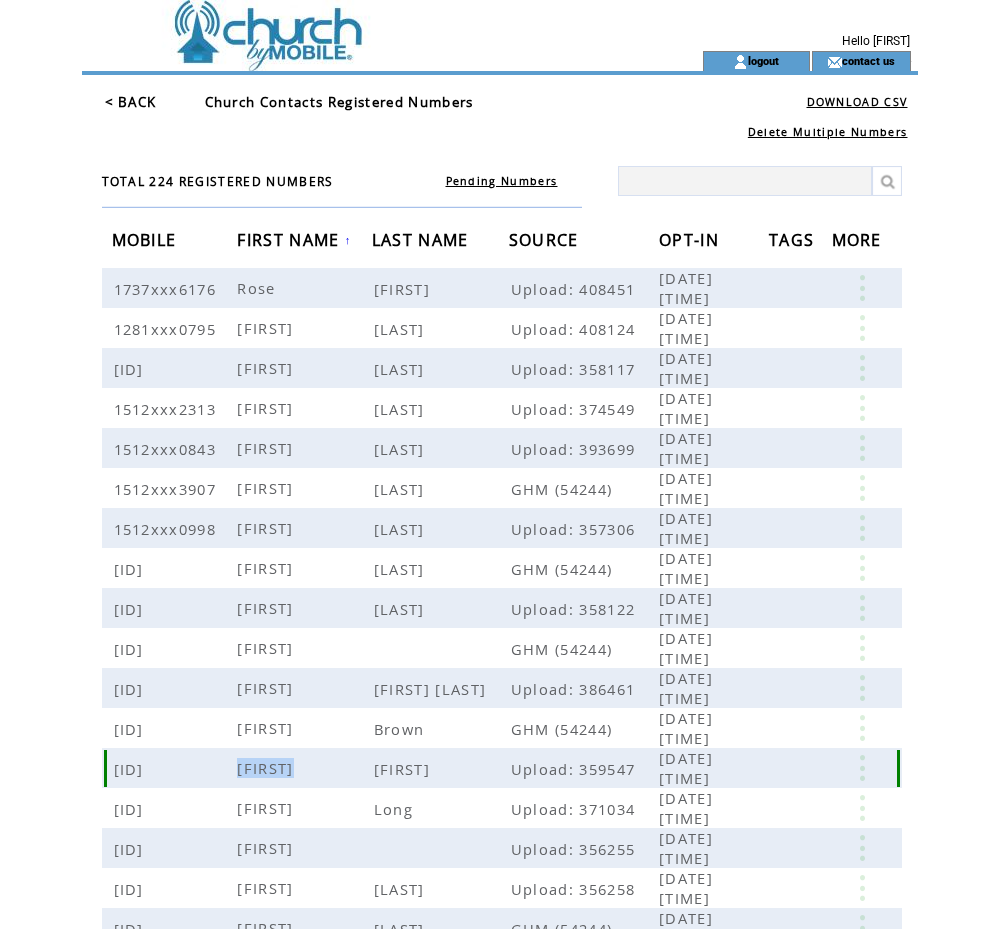 click on "Shirley" at bounding box center (267, 768) 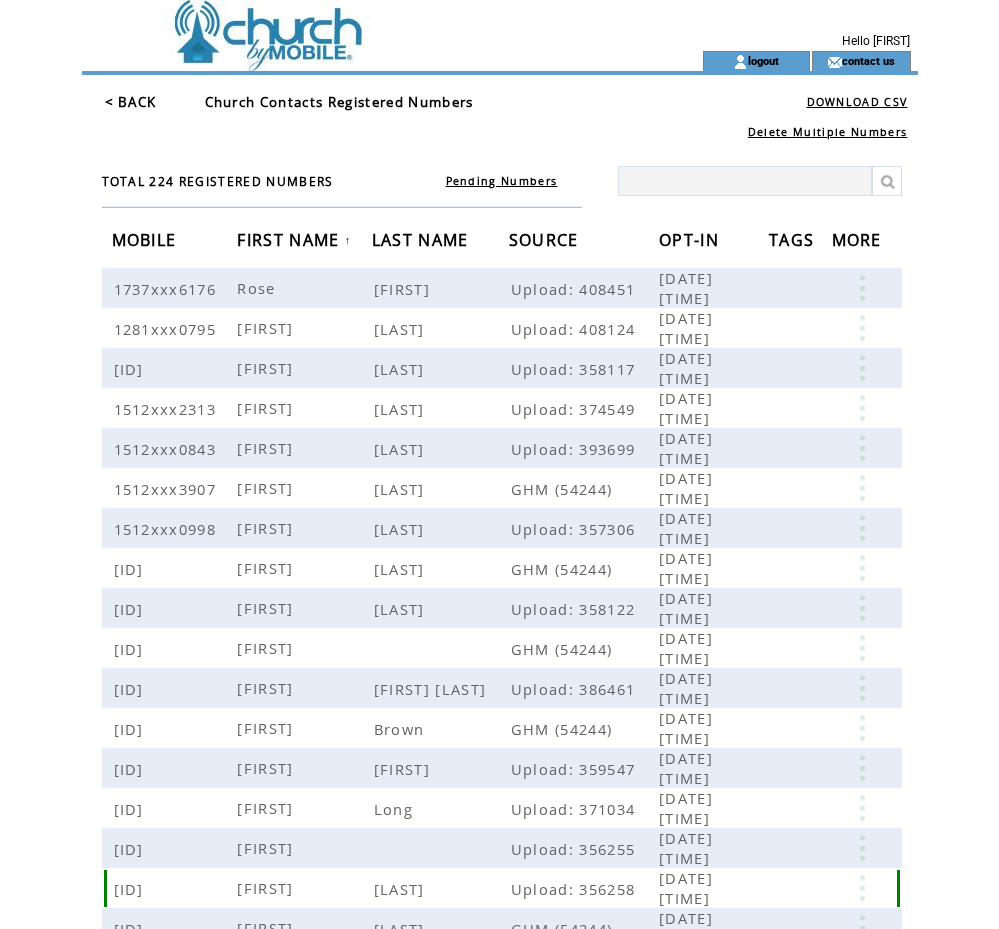 click on "Stephanie" at bounding box center [267, 888] 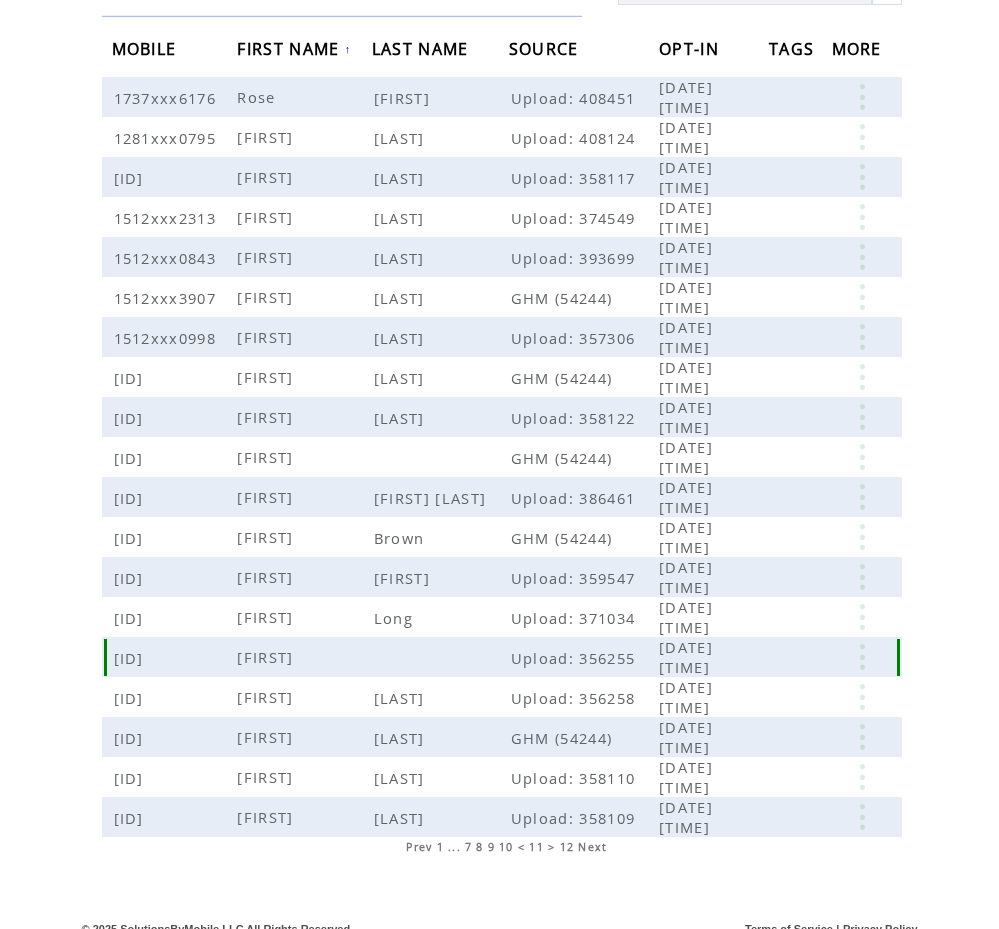 scroll, scrollTop: 208, scrollLeft: 0, axis: vertical 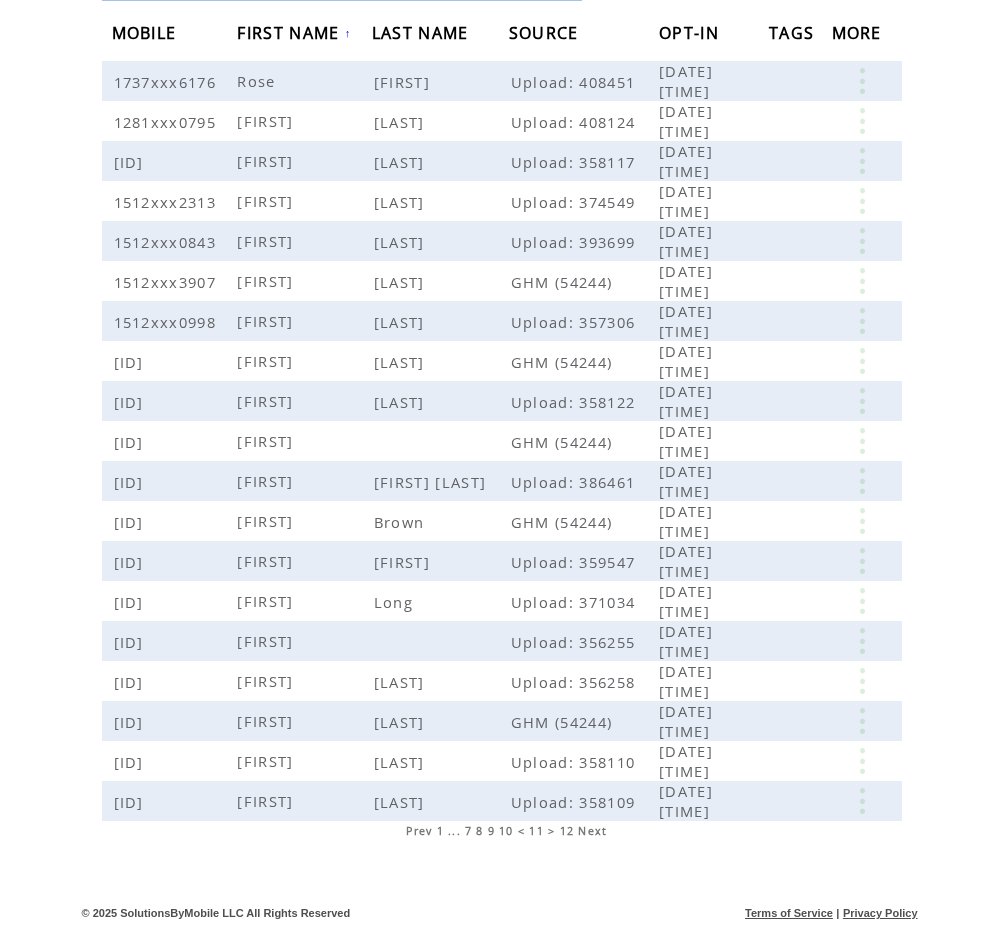click on "Next" at bounding box center (592, 831) 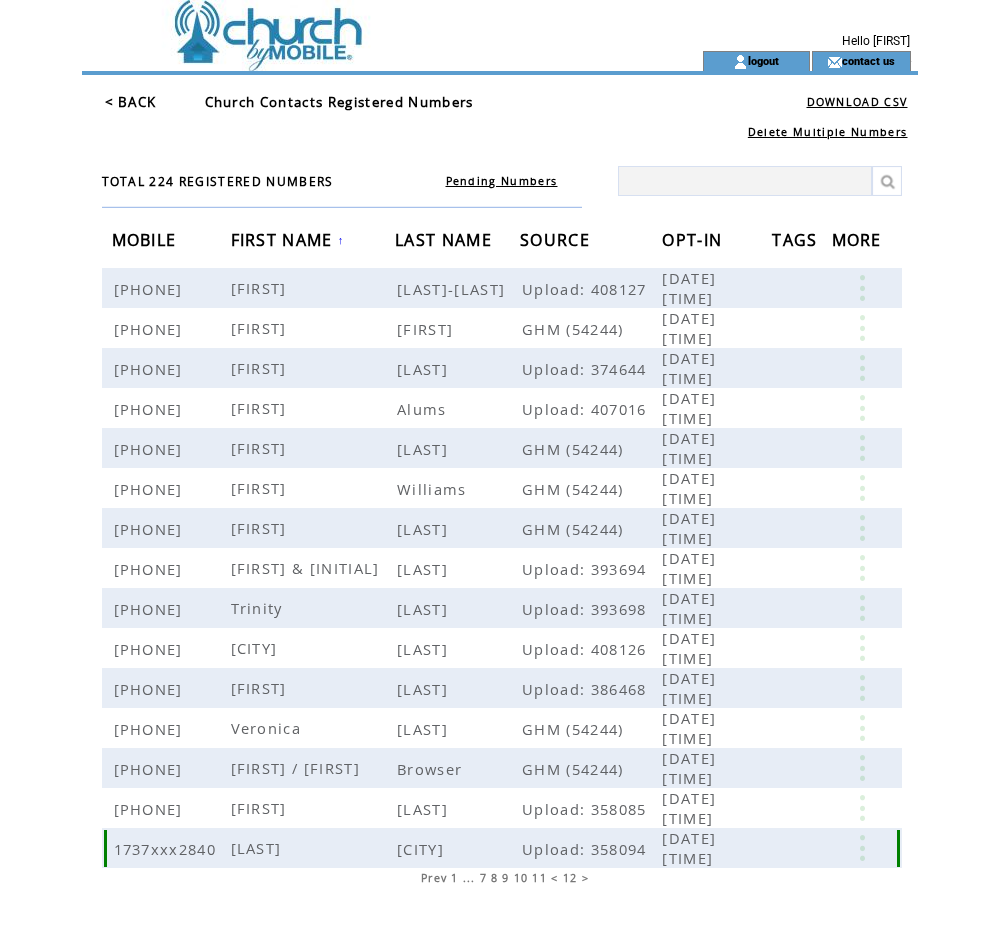 scroll, scrollTop: 0, scrollLeft: 0, axis: both 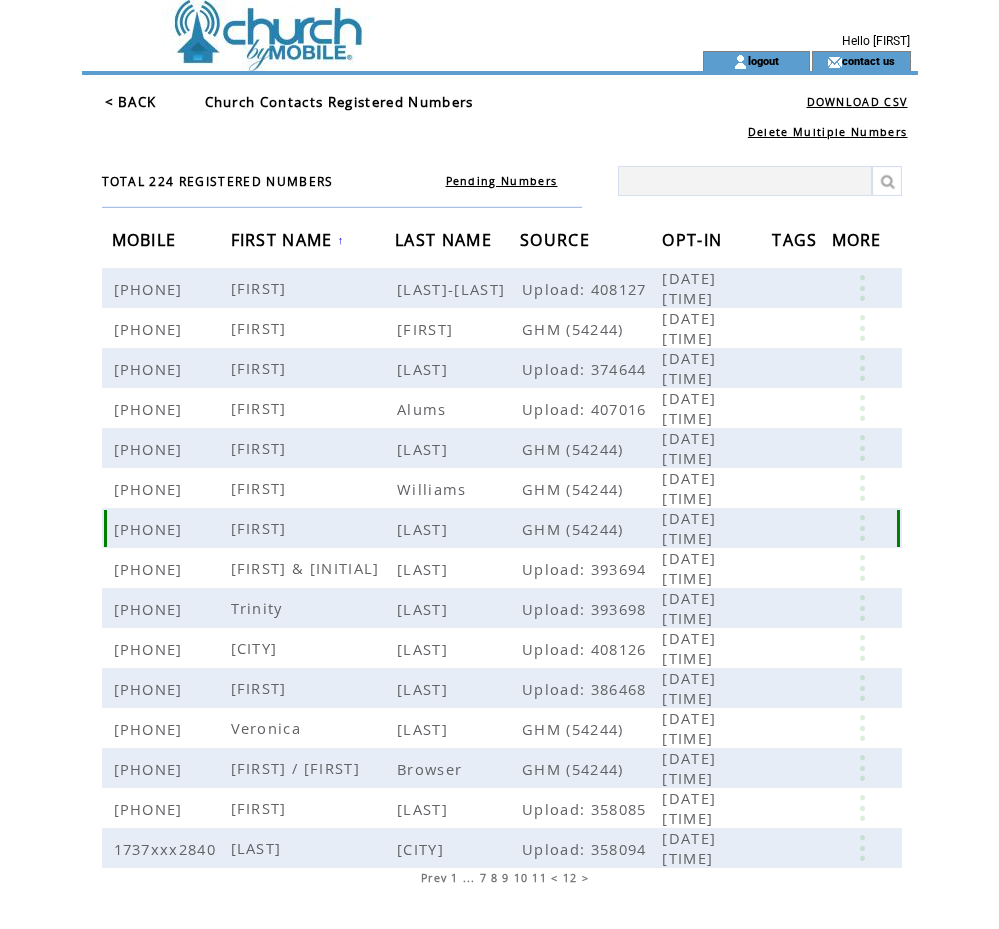 click on "Tonya" at bounding box center [261, 528] 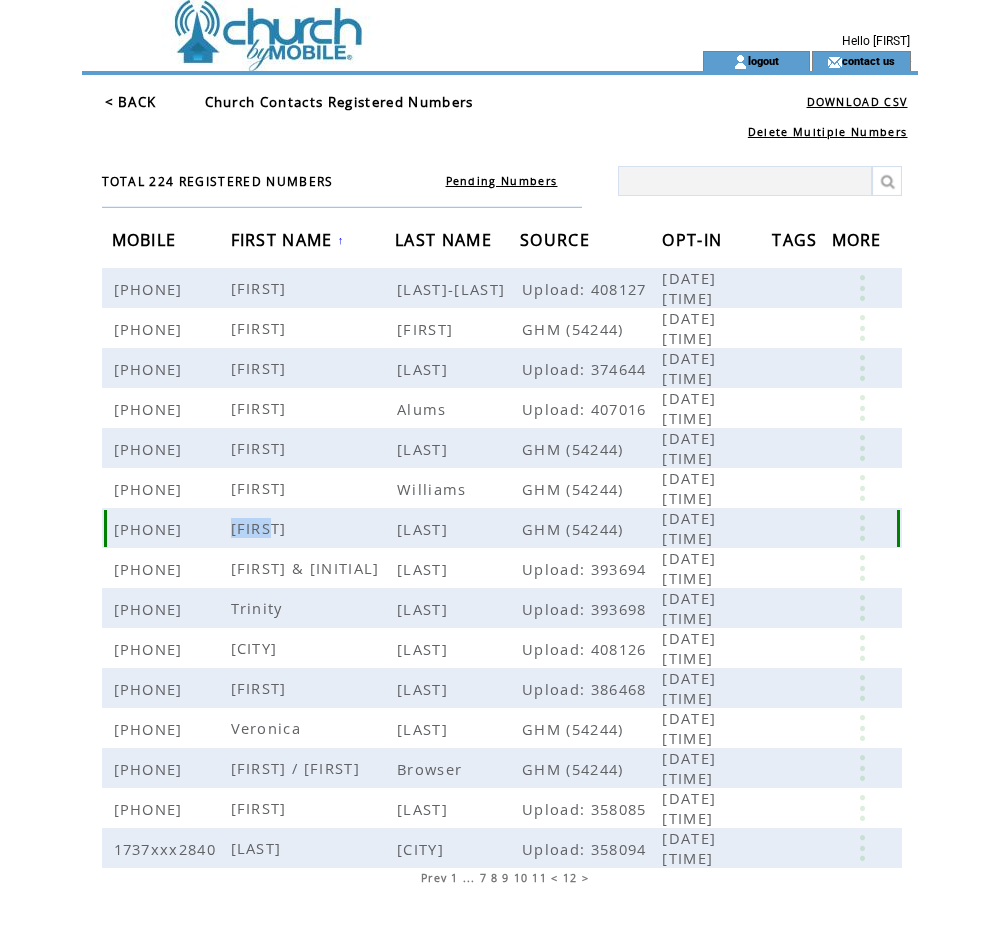 click on "Tonya" at bounding box center (261, 528) 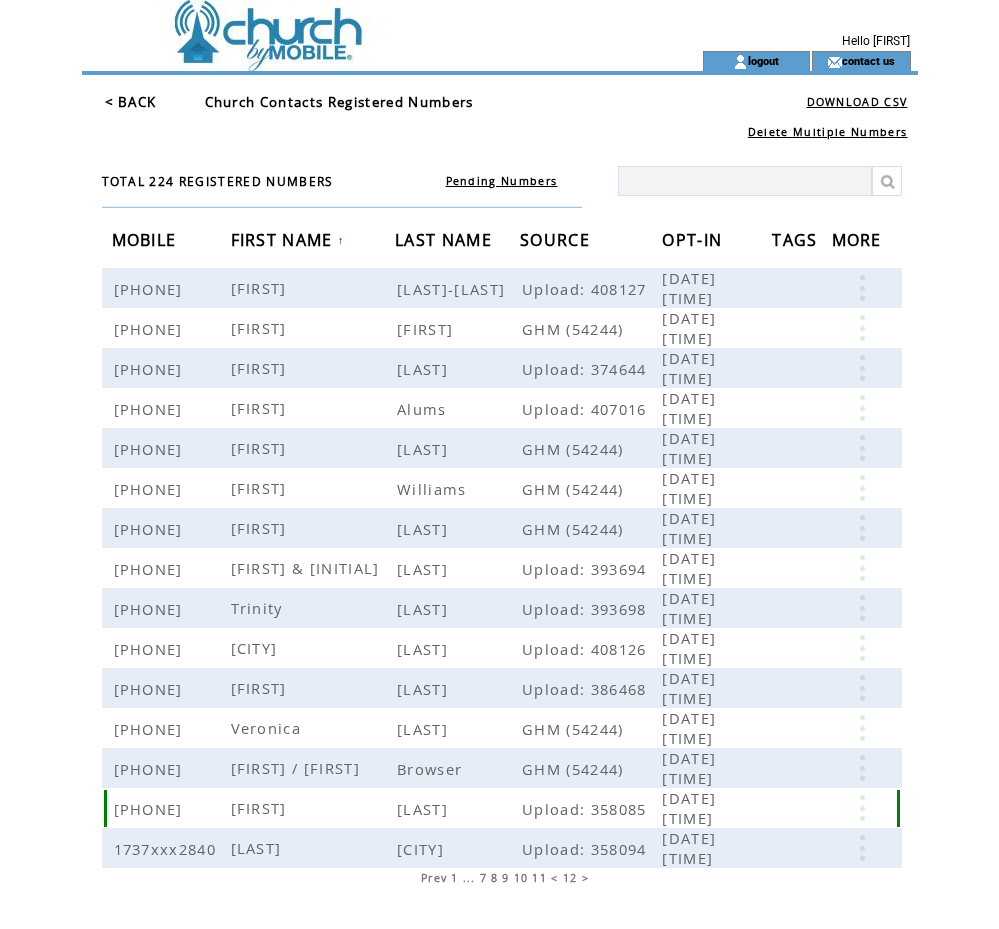 click on "Yvette" at bounding box center (261, 808) 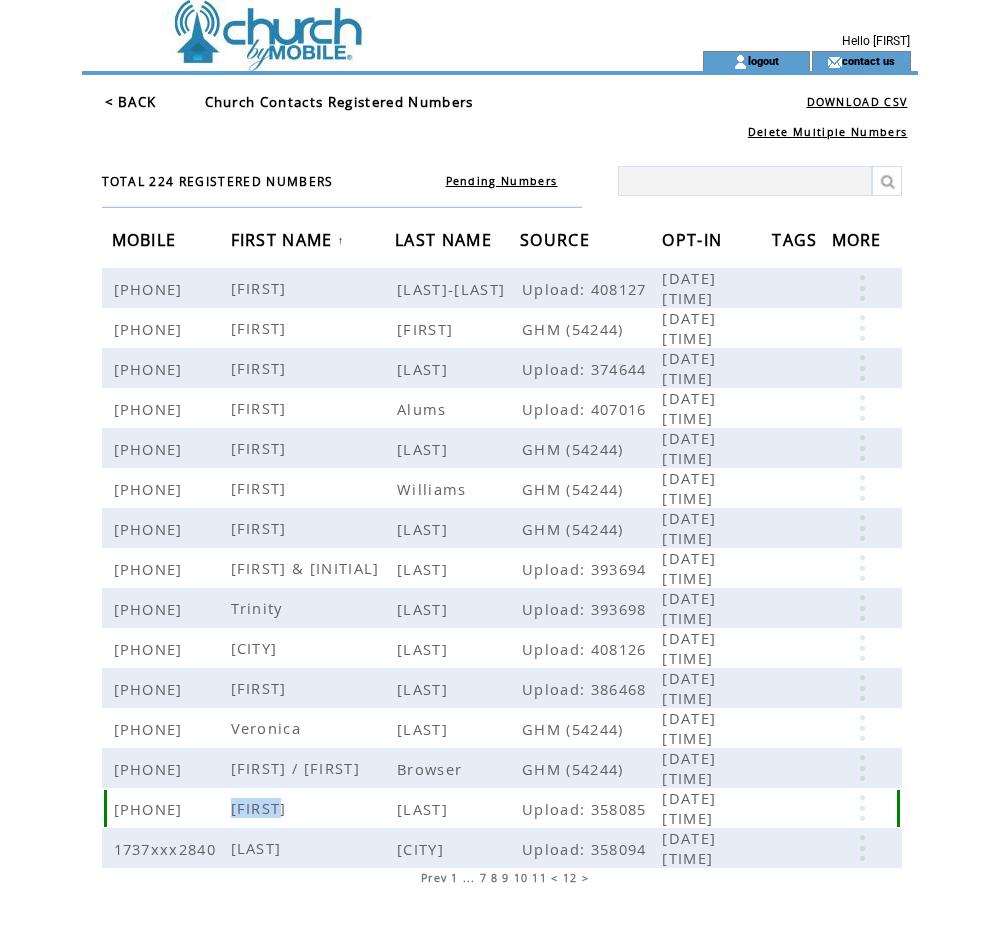 click on "Yvette" at bounding box center (261, 808) 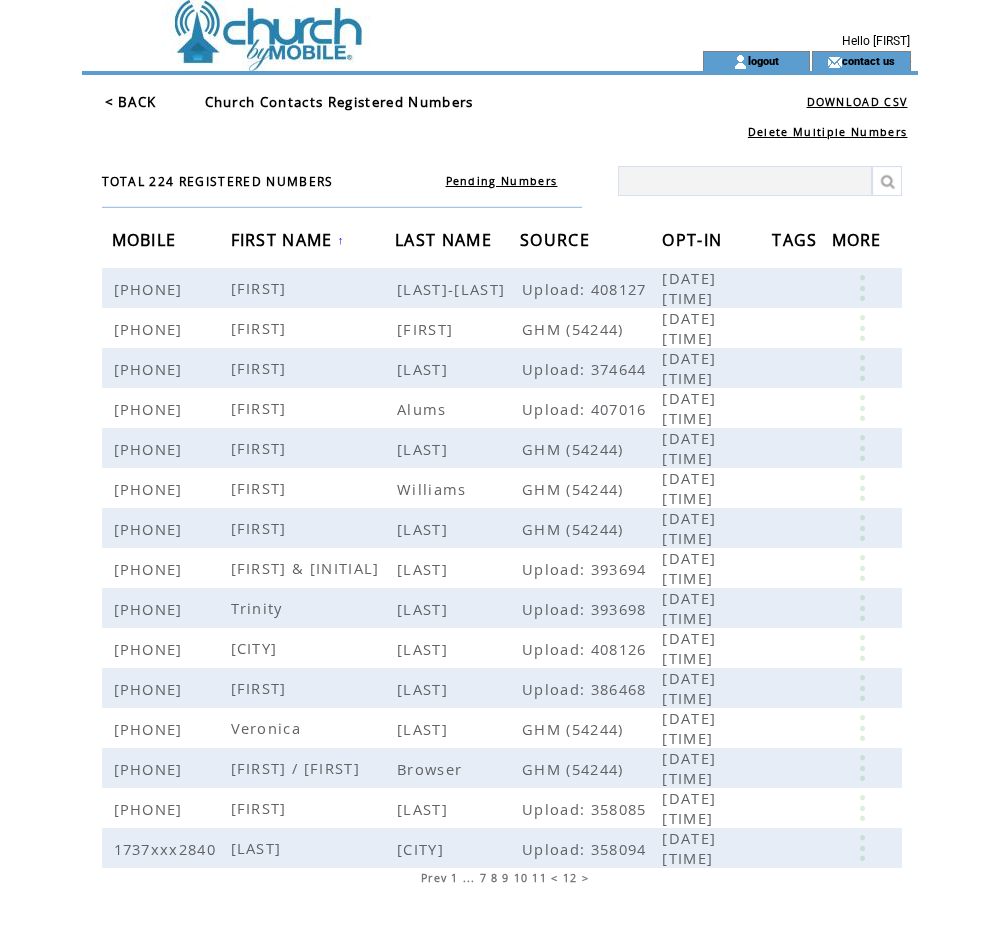 click at bounding box center [745, 181] 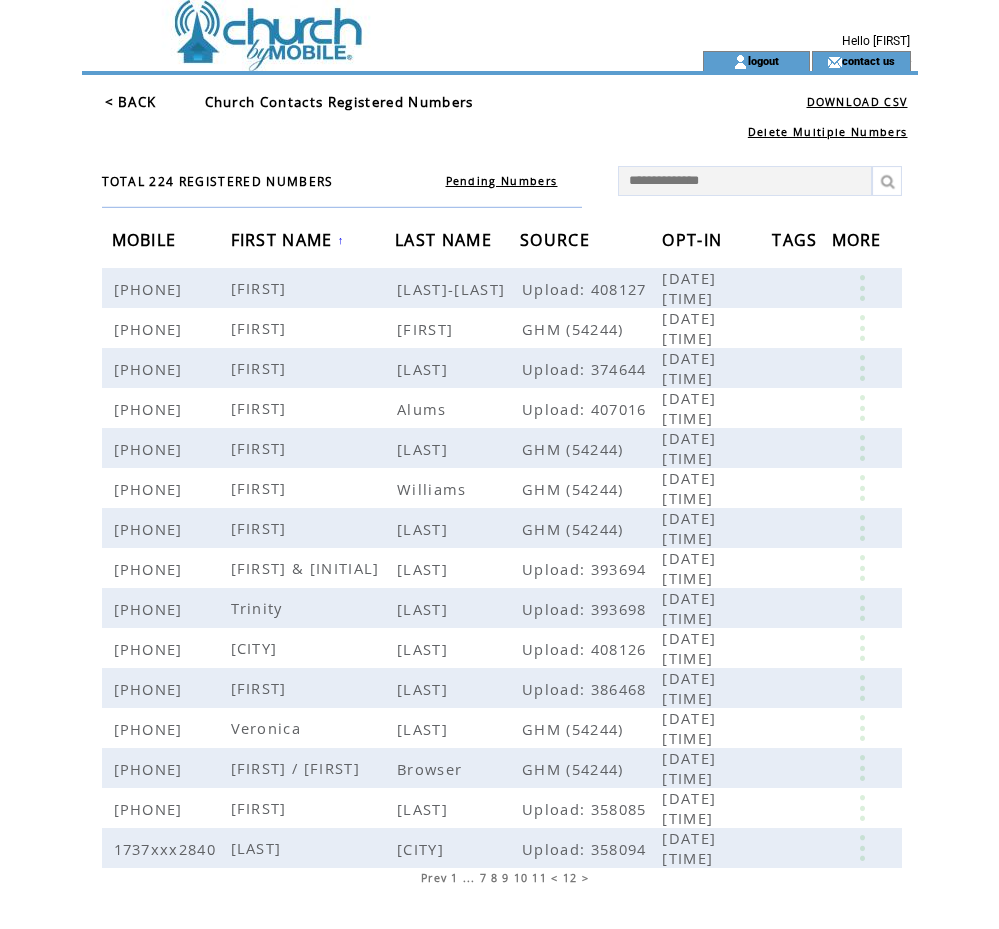 type on "**********" 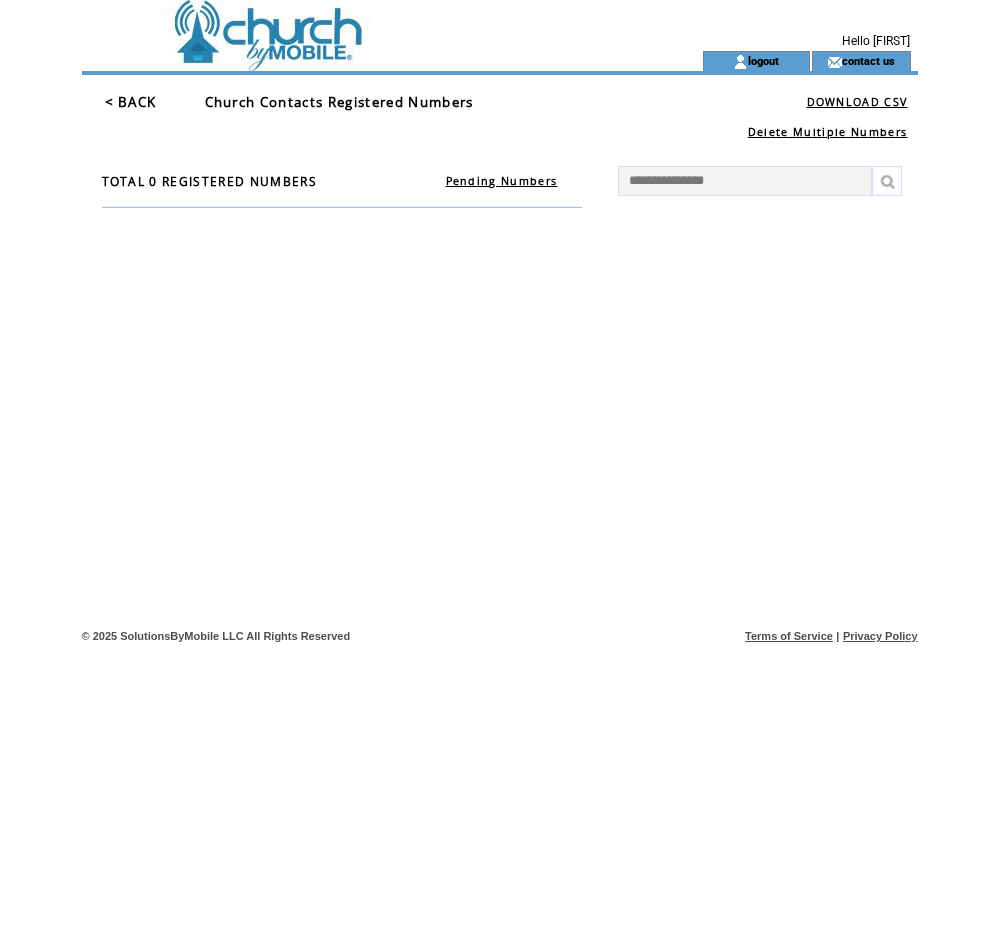 click on "< BACK" at bounding box center (131, 102) 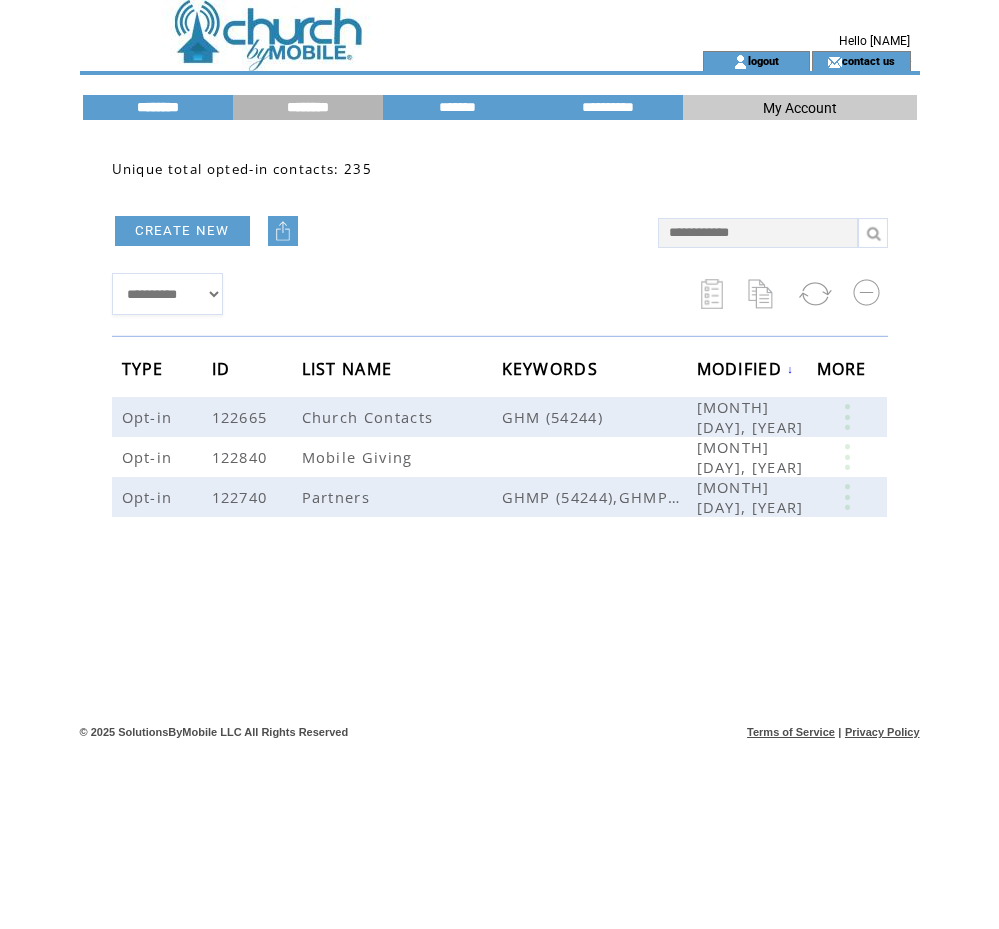 scroll, scrollTop: 0, scrollLeft: 0, axis: both 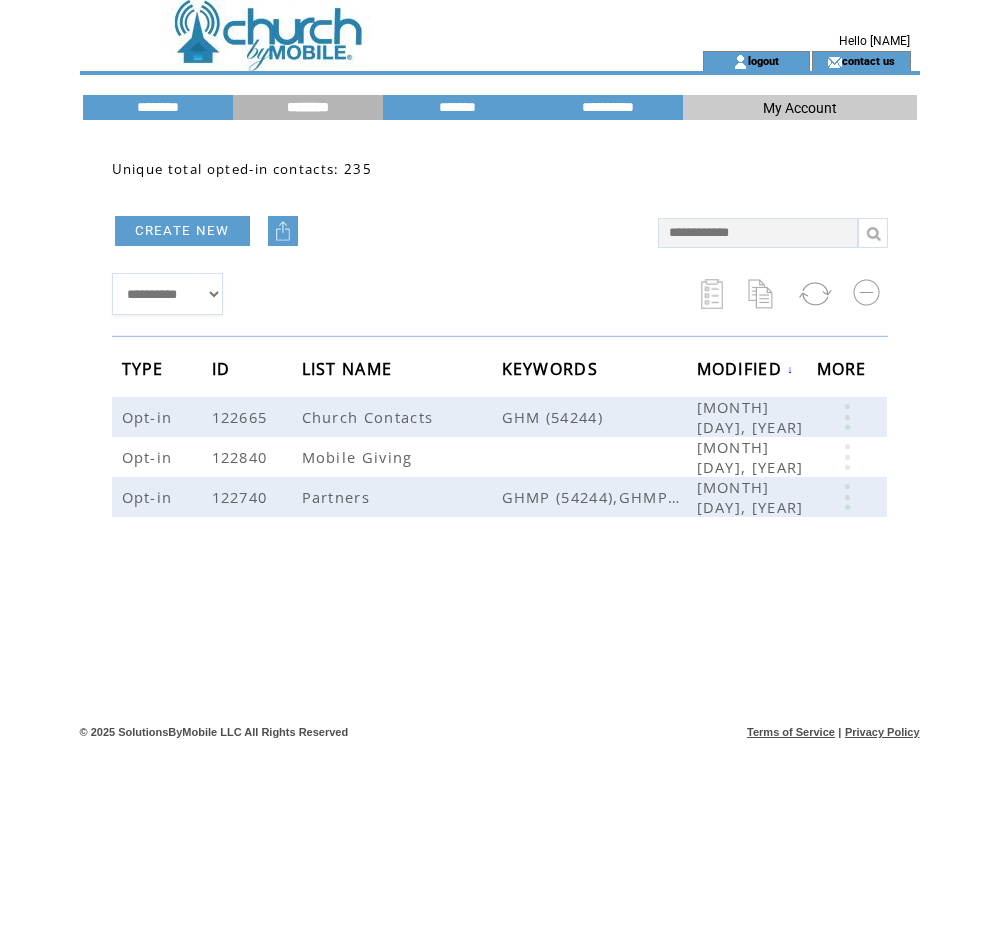 click at bounding box center (283, 231) 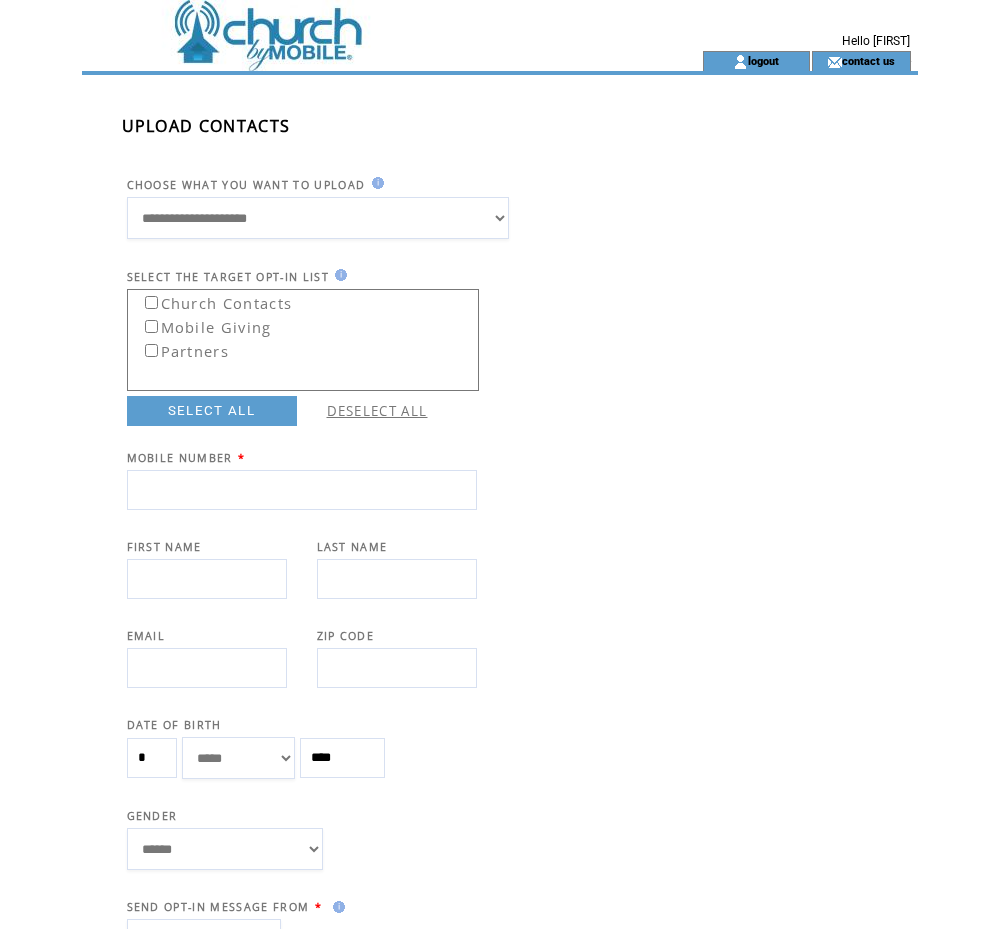 scroll, scrollTop: 0, scrollLeft: 0, axis: both 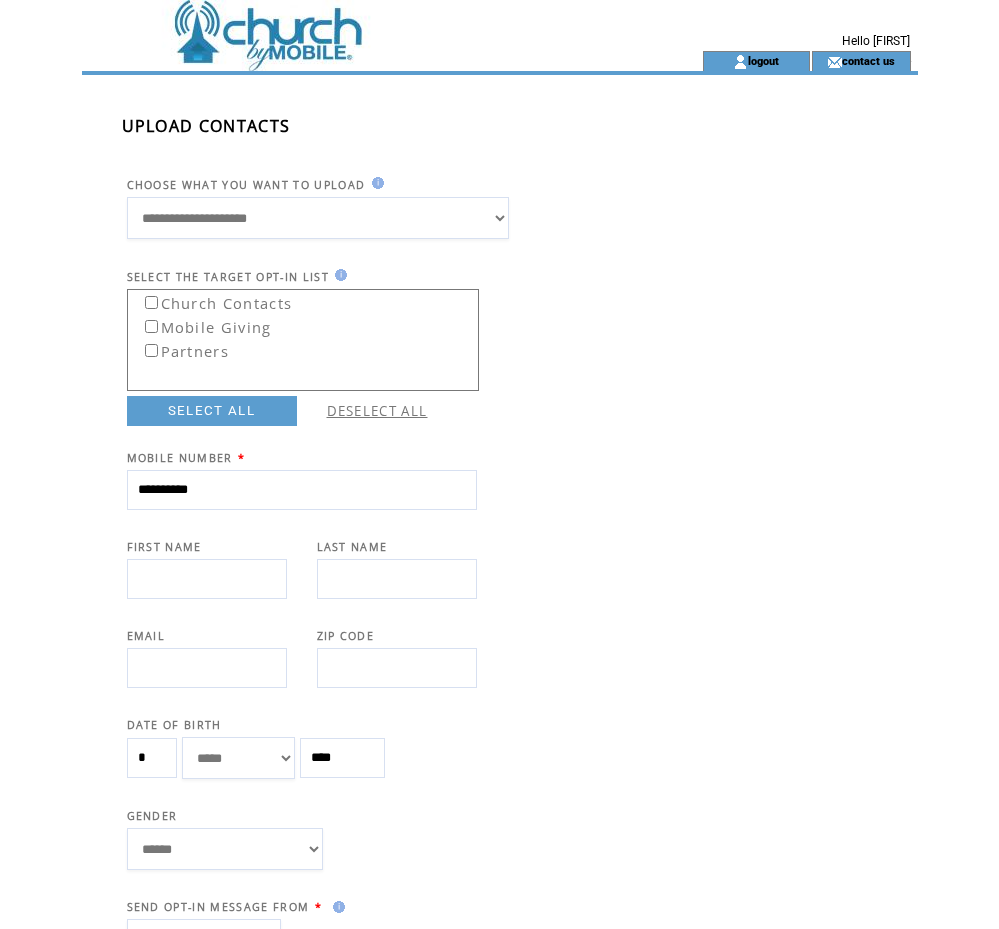 type on "**********" 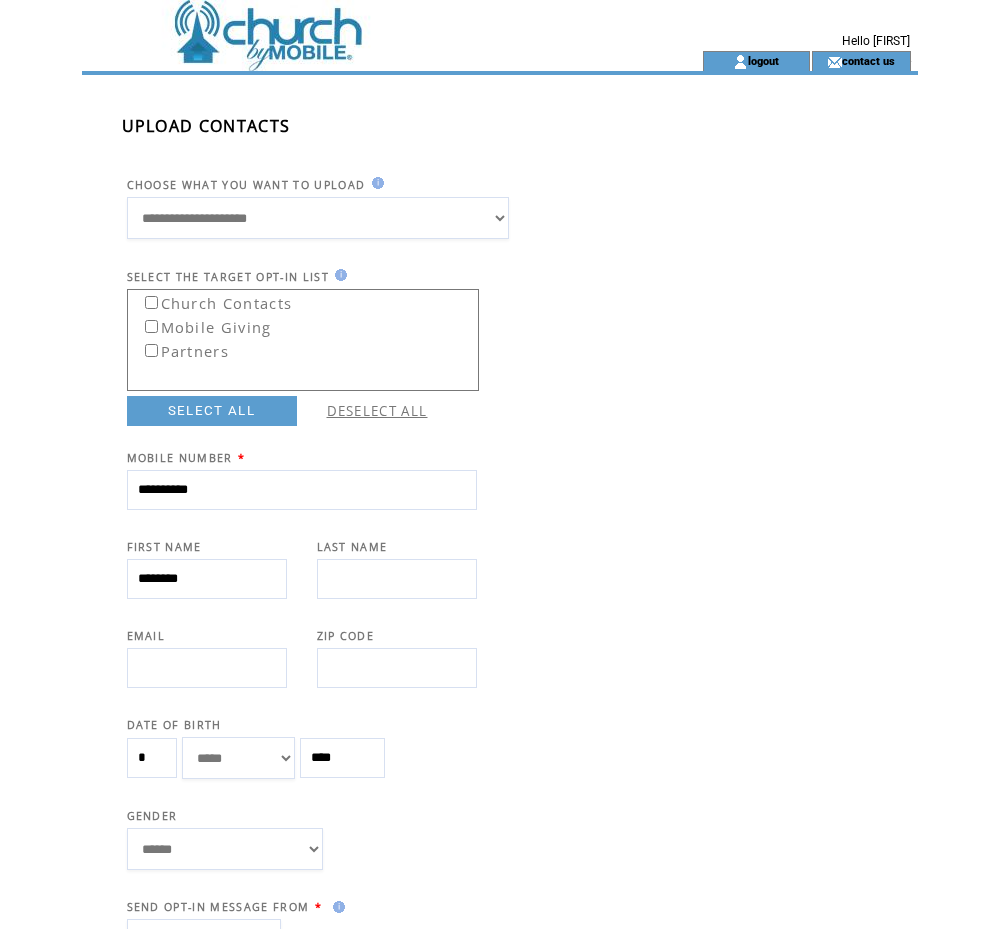 type on "********" 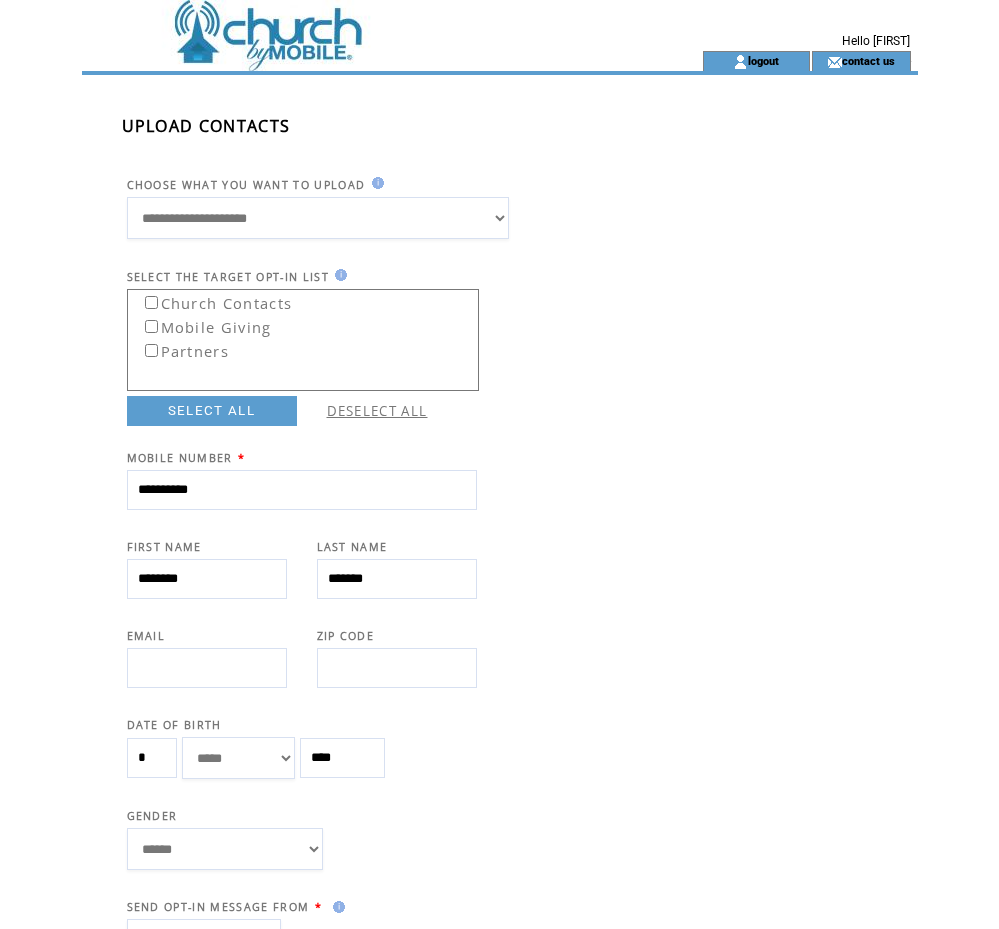 type on "******" 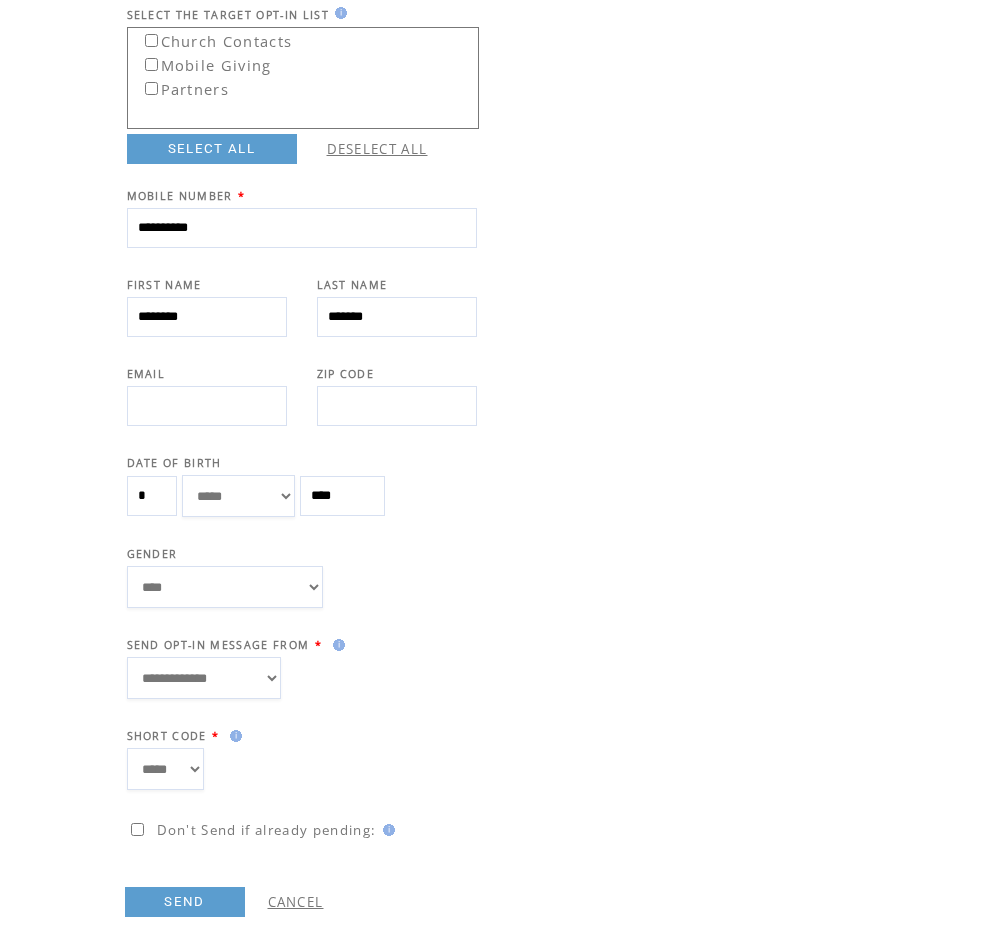 scroll, scrollTop: 297, scrollLeft: 0, axis: vertical 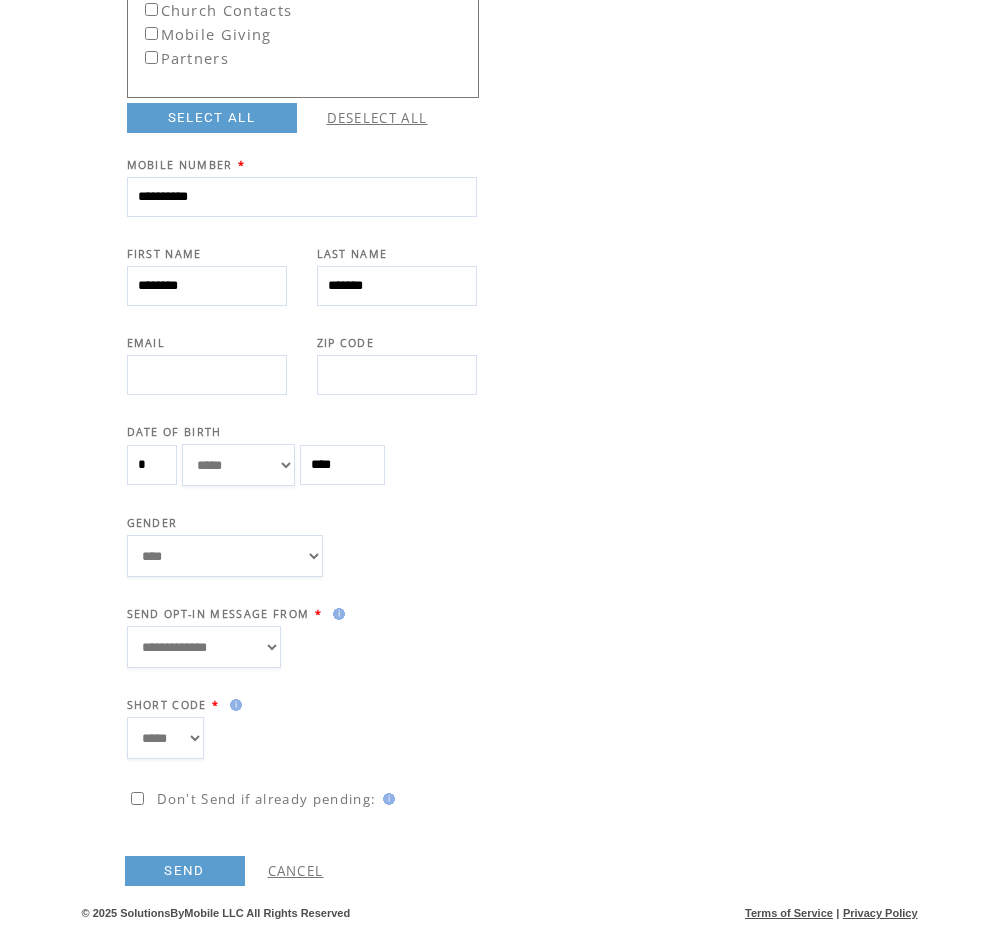 click on "**********" at bounding box center [204, 647] 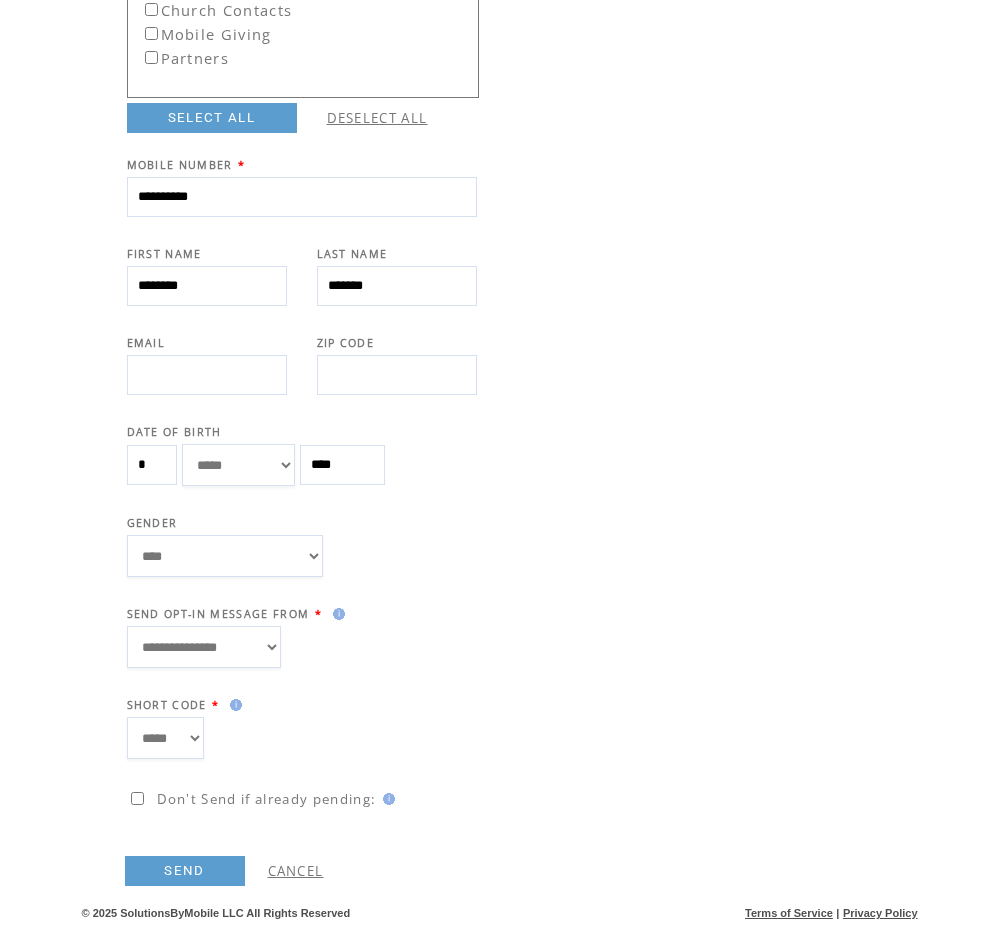 click on "SEND" at bounding box center [185, 871] 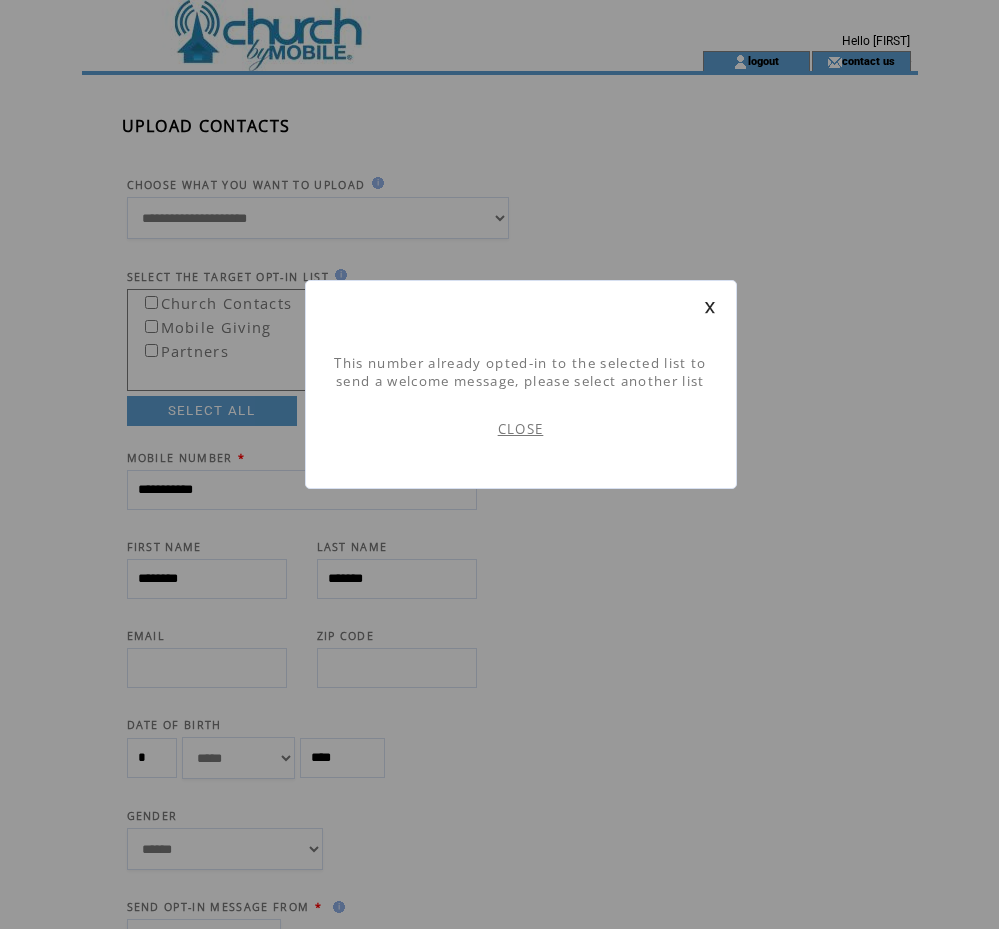 scroll, scrollTop: 1, scrollLeft: 0, axis: vertical 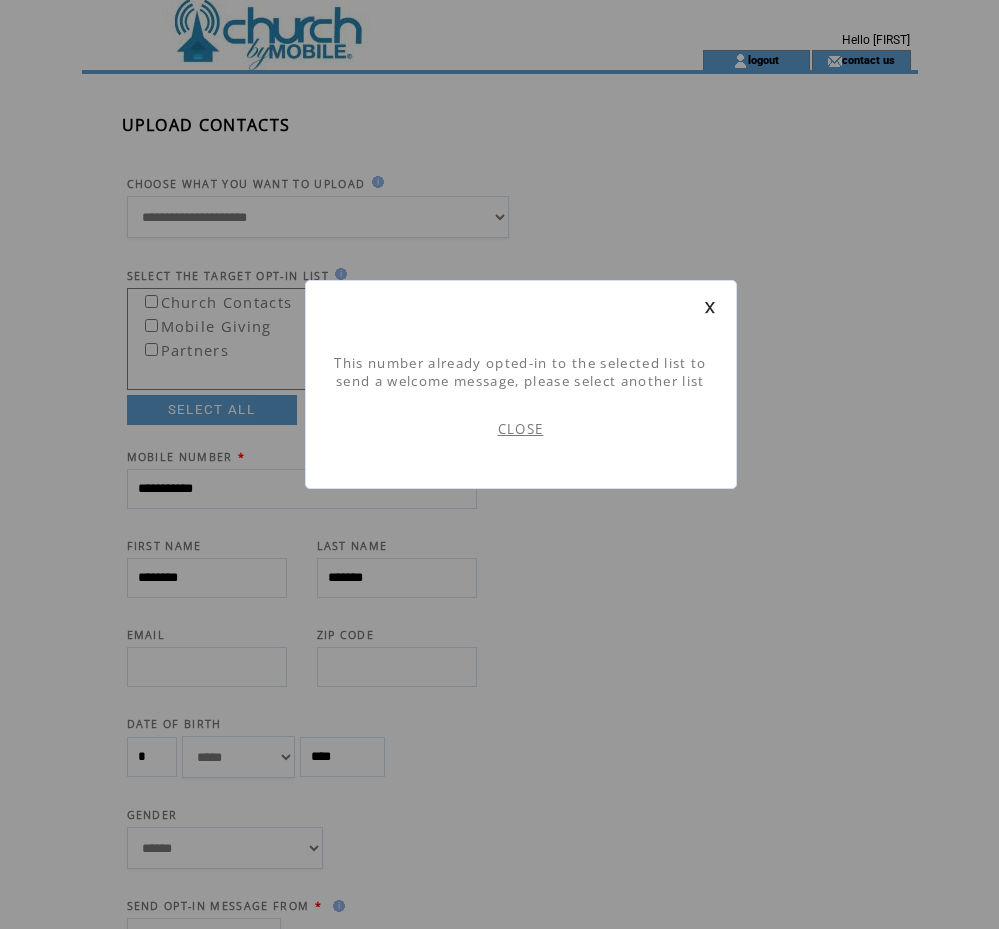 click on "CLOSE" at bounding box center (521, 429) 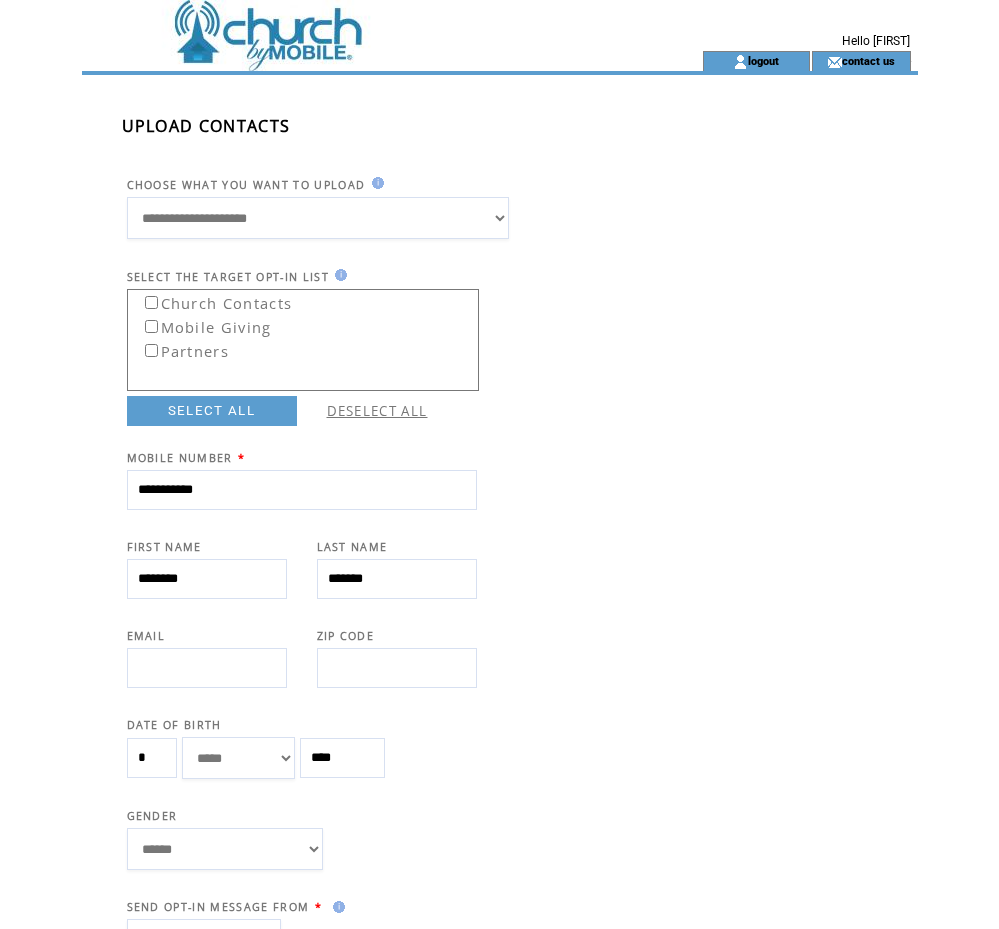 click at bounding box center (356, 25) 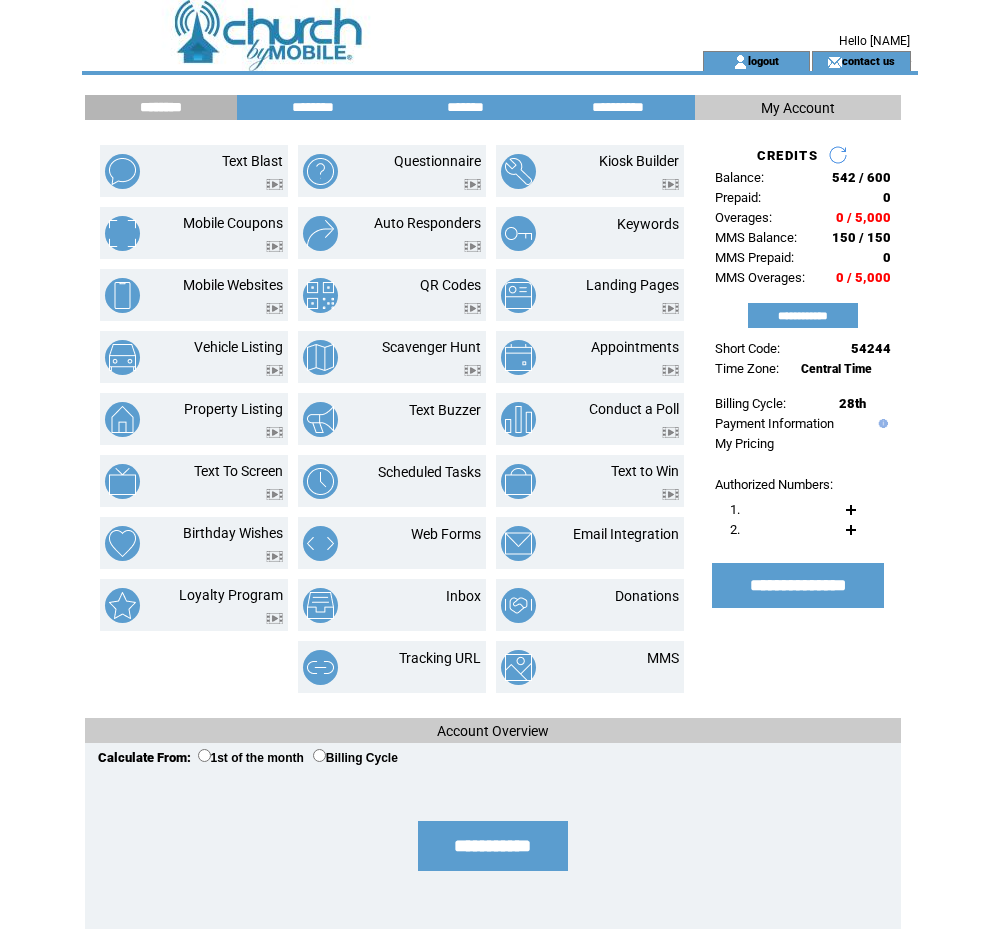 scroll, scrollTop: 0, scrollLeft: 0, axis: both 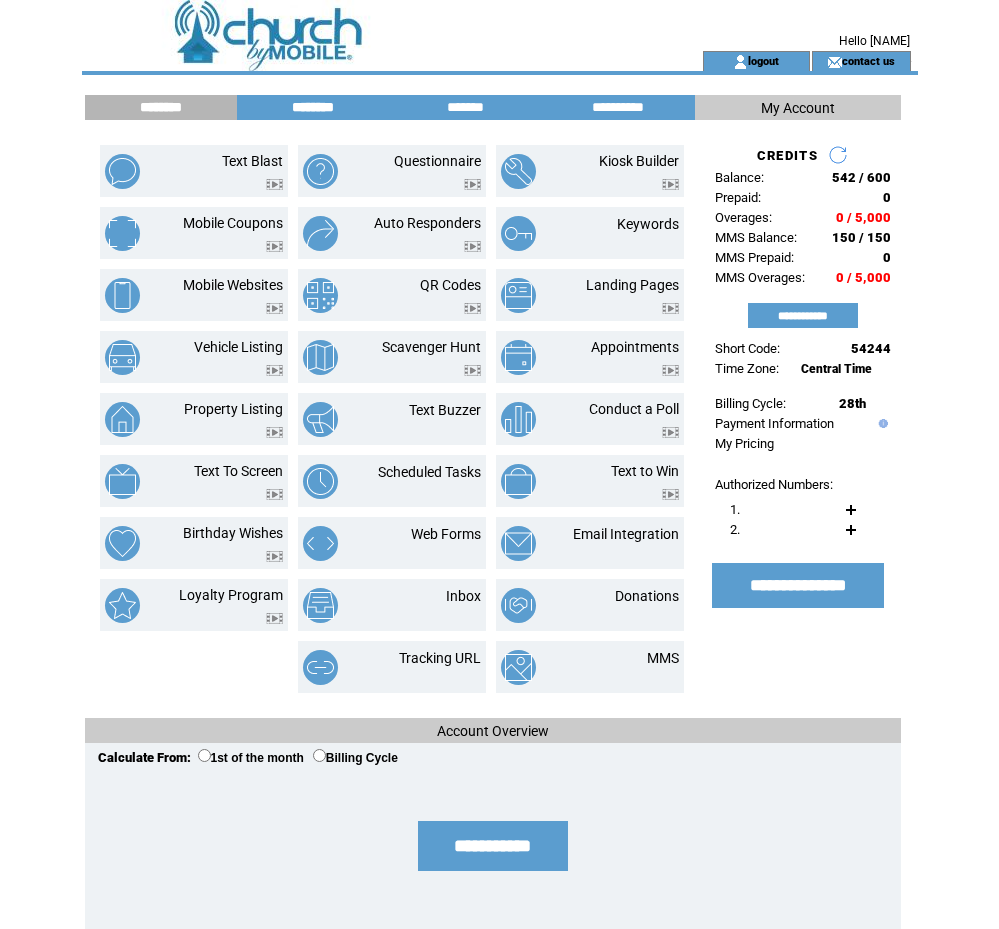 click on "********" at bounding box center [313, 107] 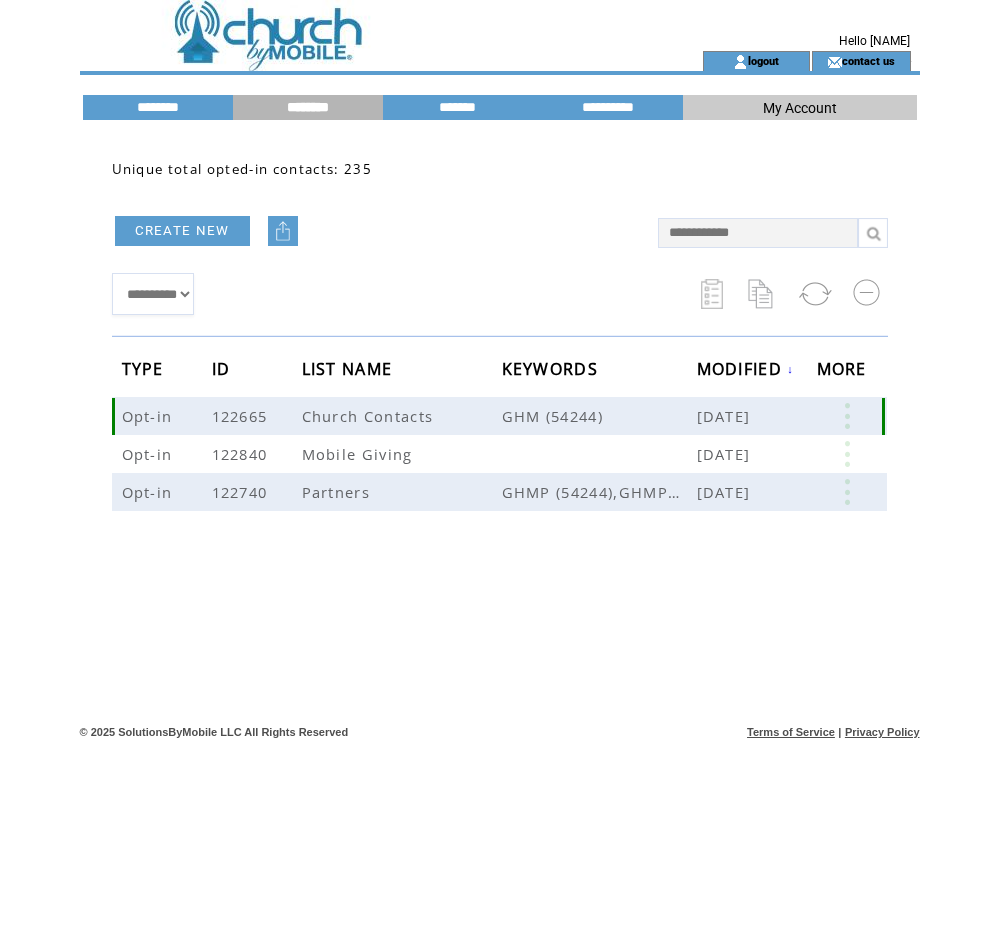 click at bounding box center [847, 416] 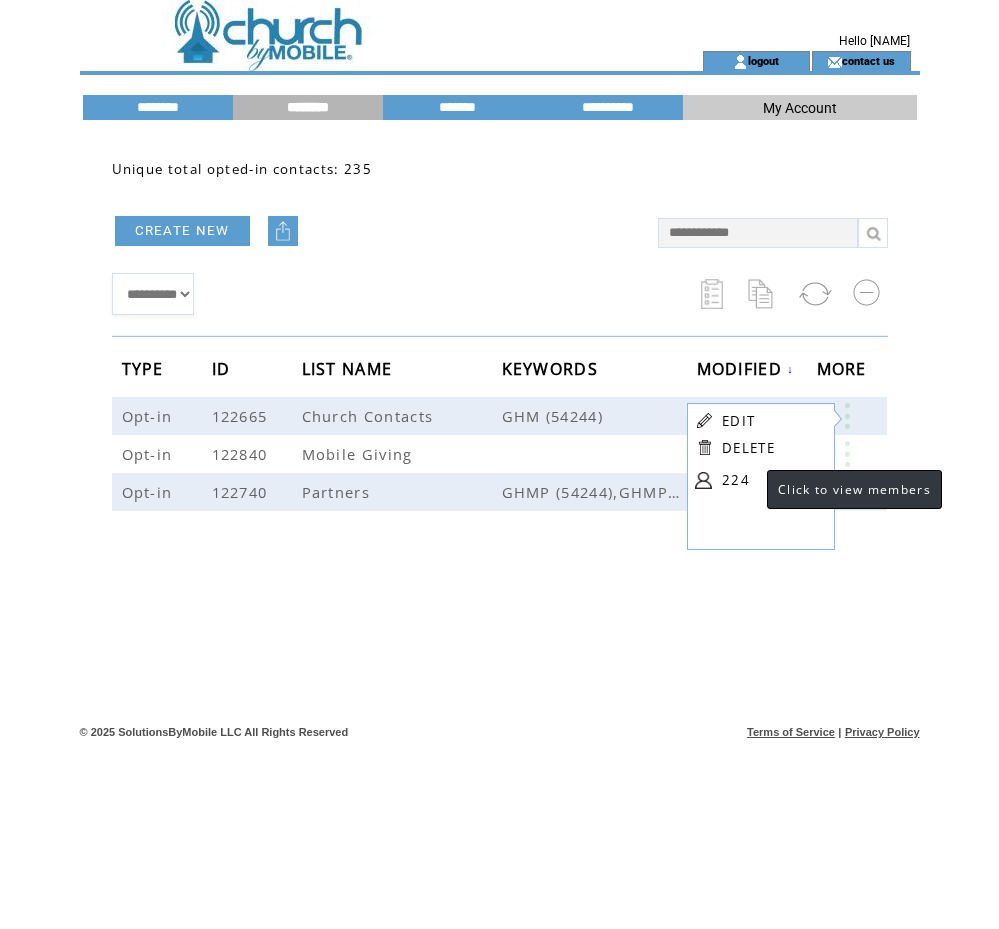click on "224" at bounding box center (772, 480) 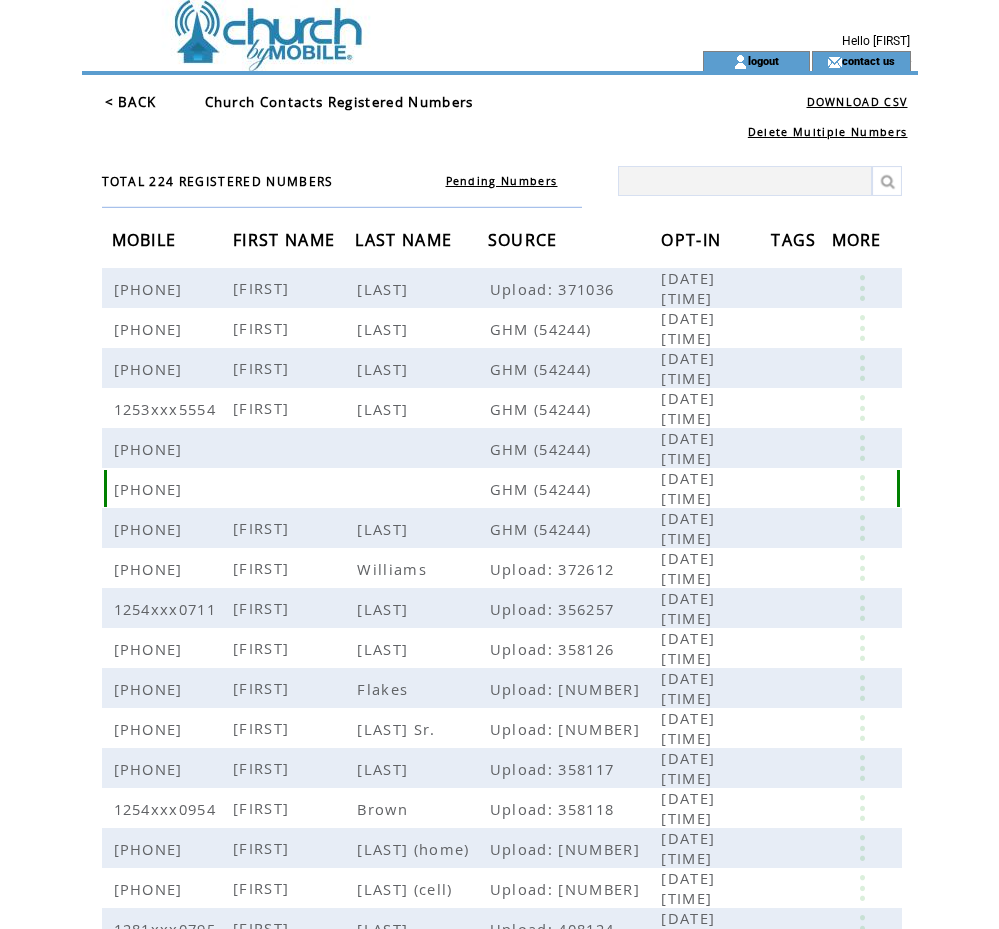 scroll, scrollTop: 0, scrollLeft: 0, axis: both 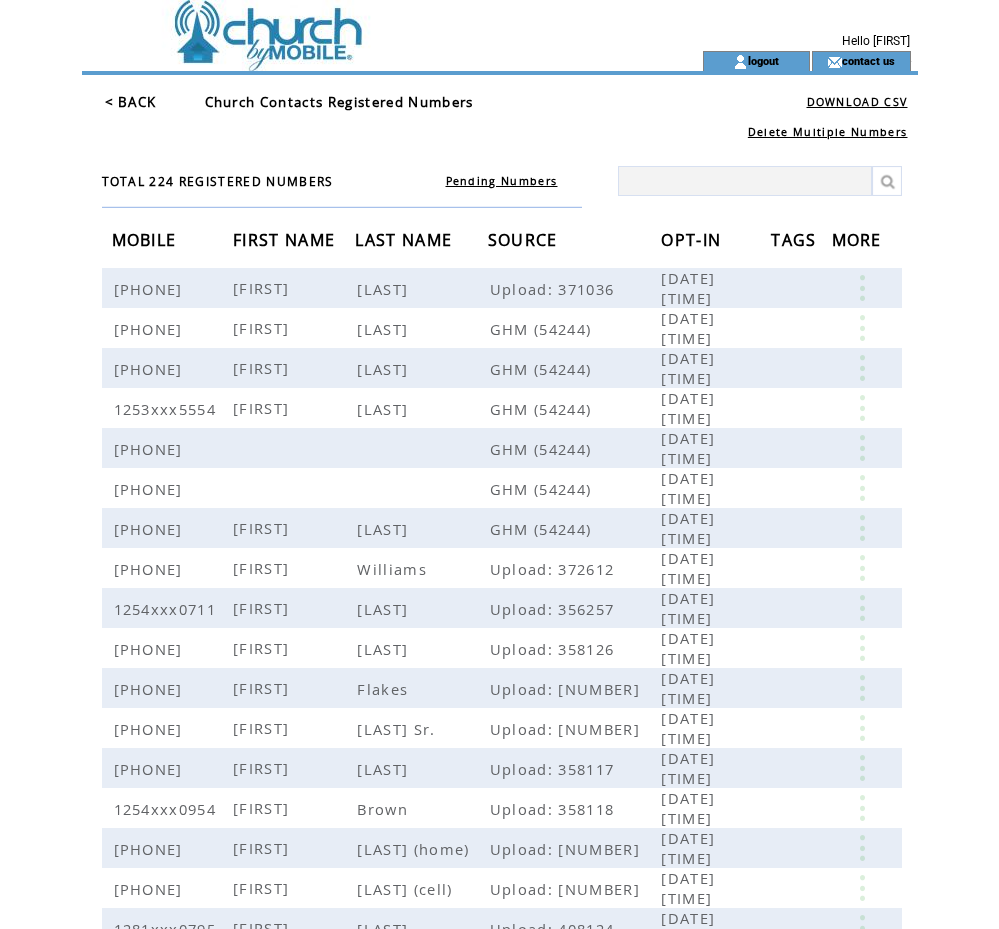click at bounding box center (745, 181) 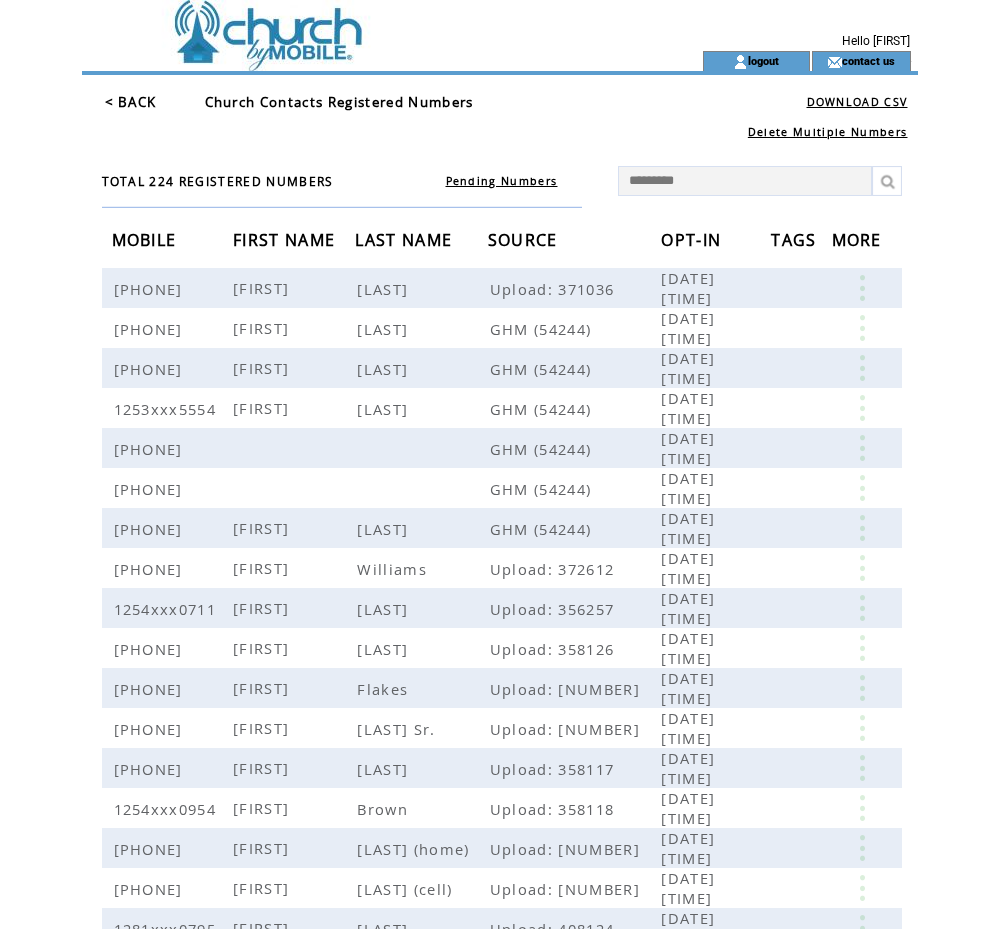 type on "**********" 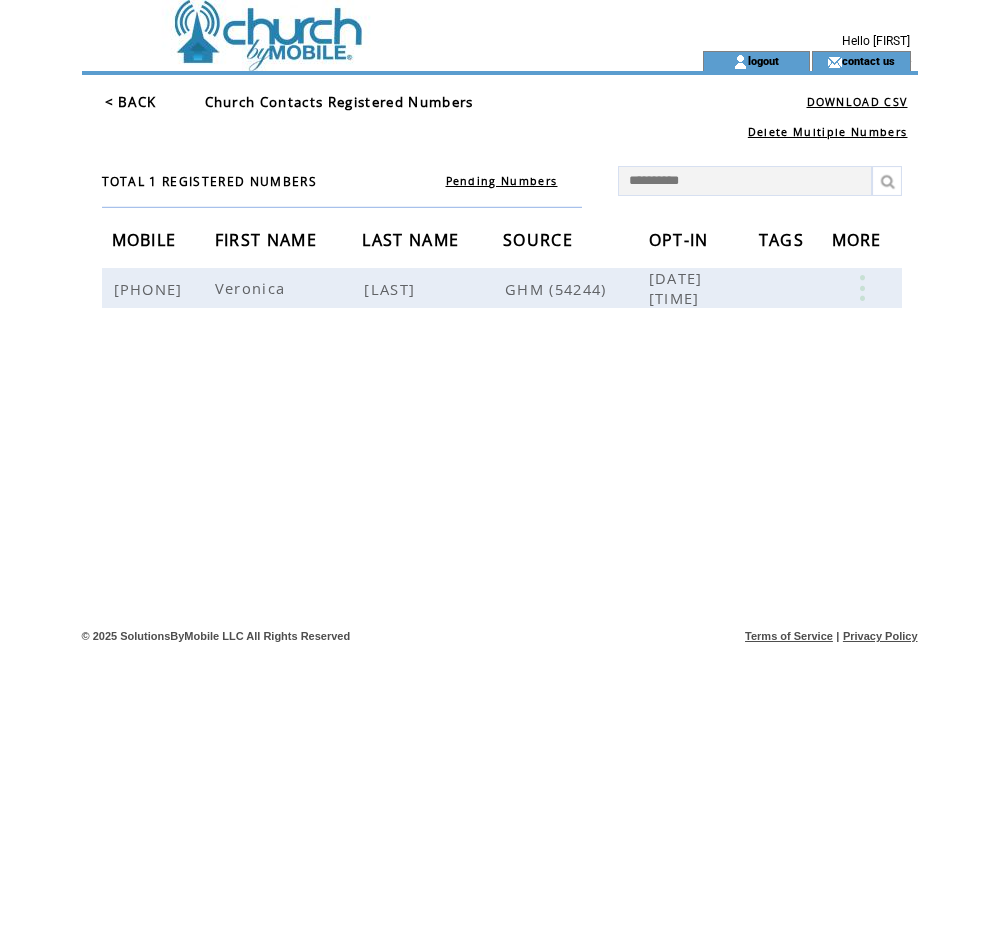 click on "**********" at bounding box center [745, 181] 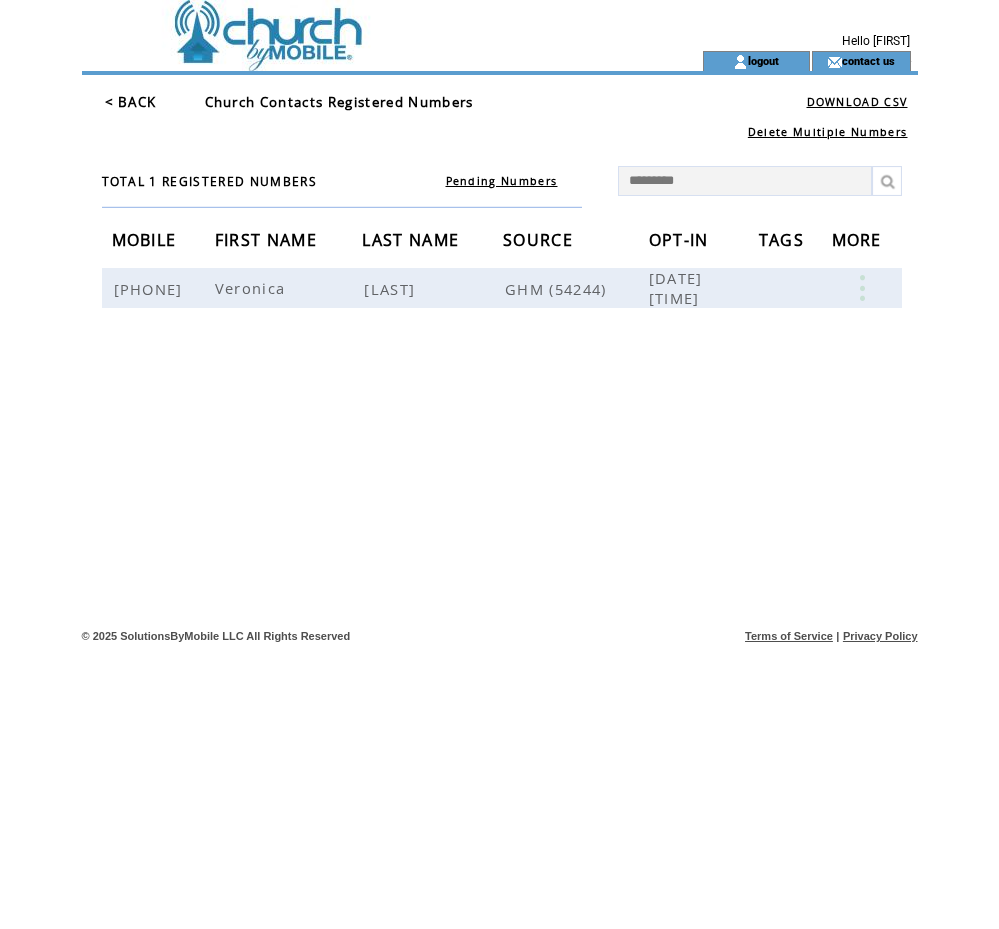 type on "**********" 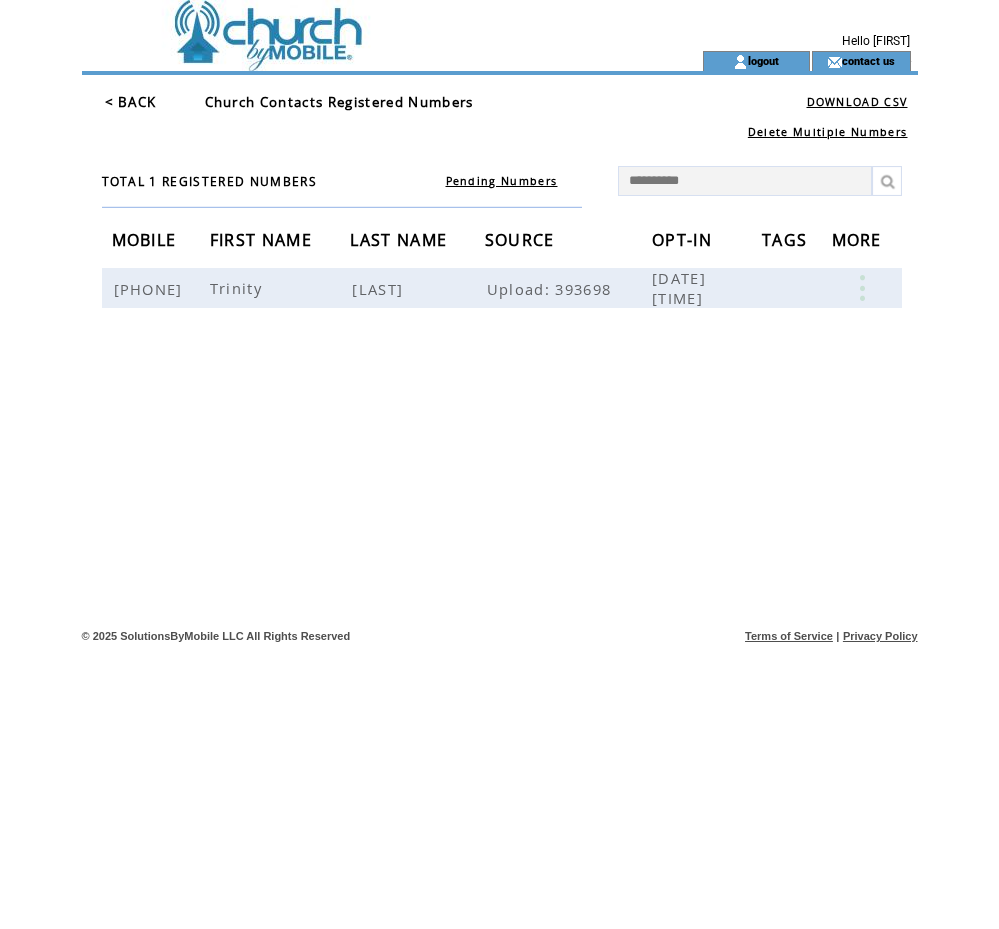 click on "**********" at bounding box center (745, 181) 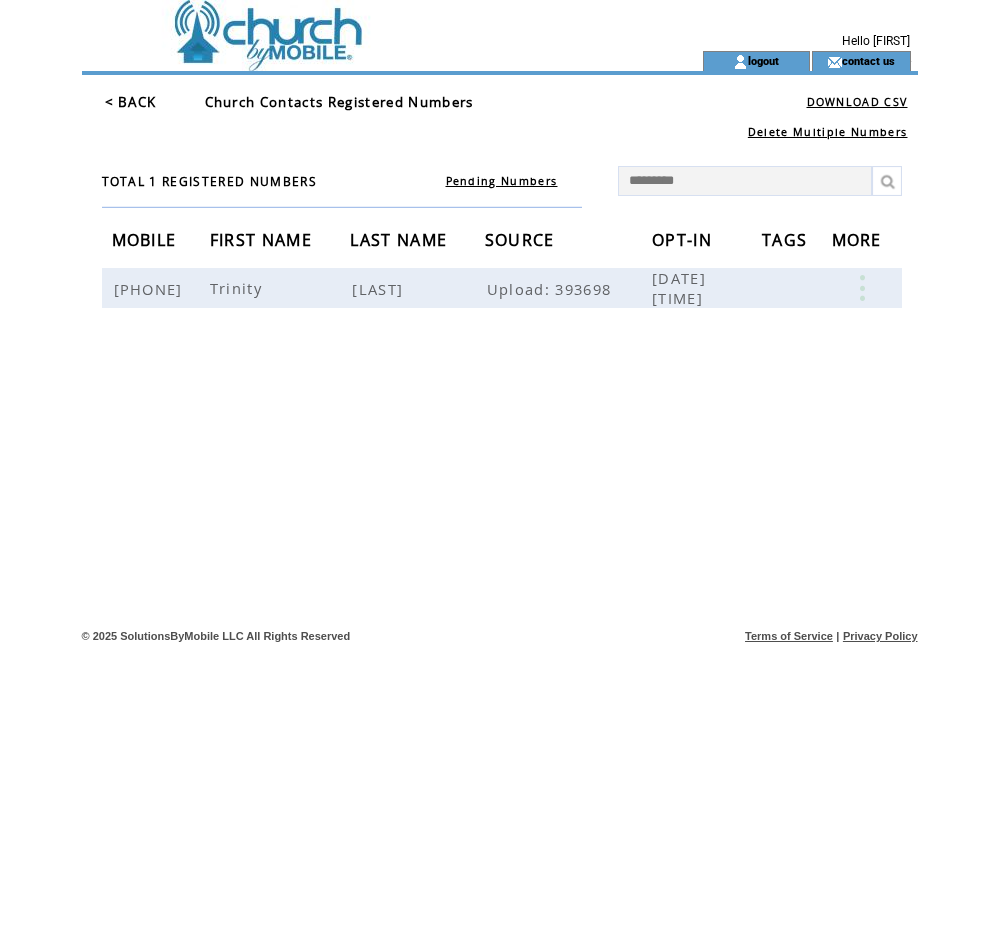 type on "**********" 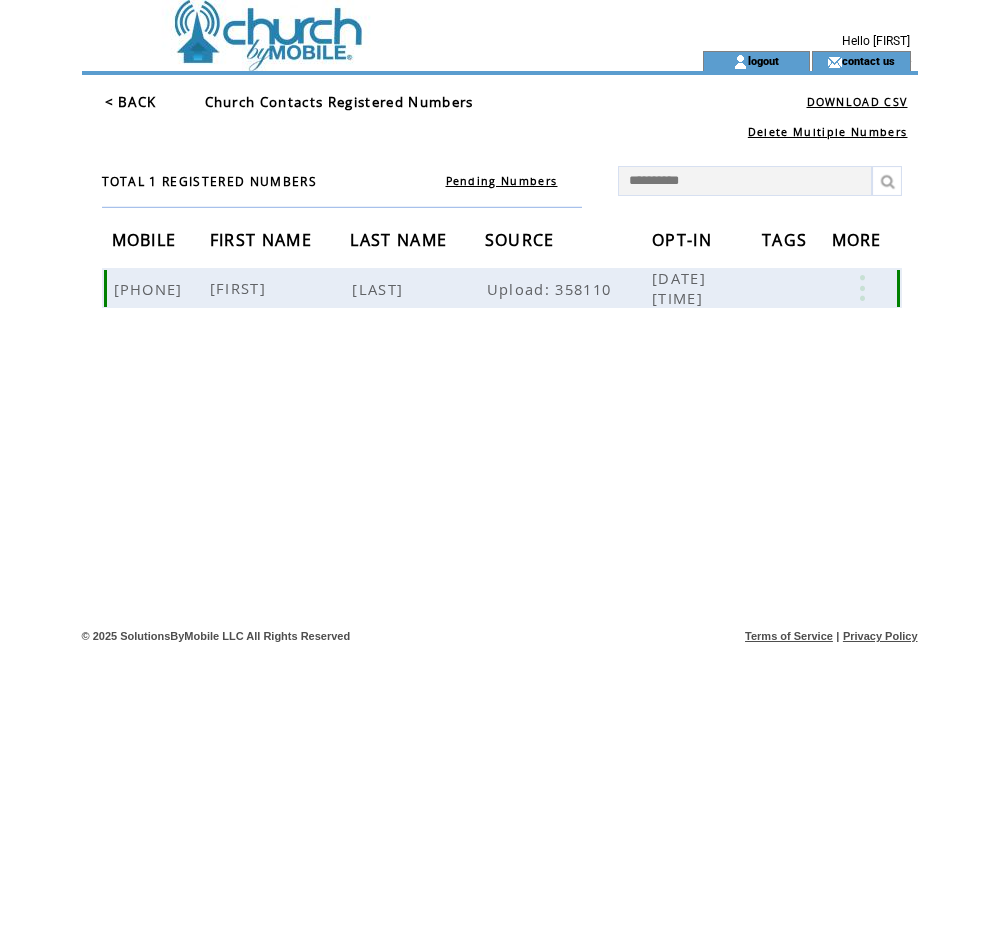 click at bounding box center [862, 288] 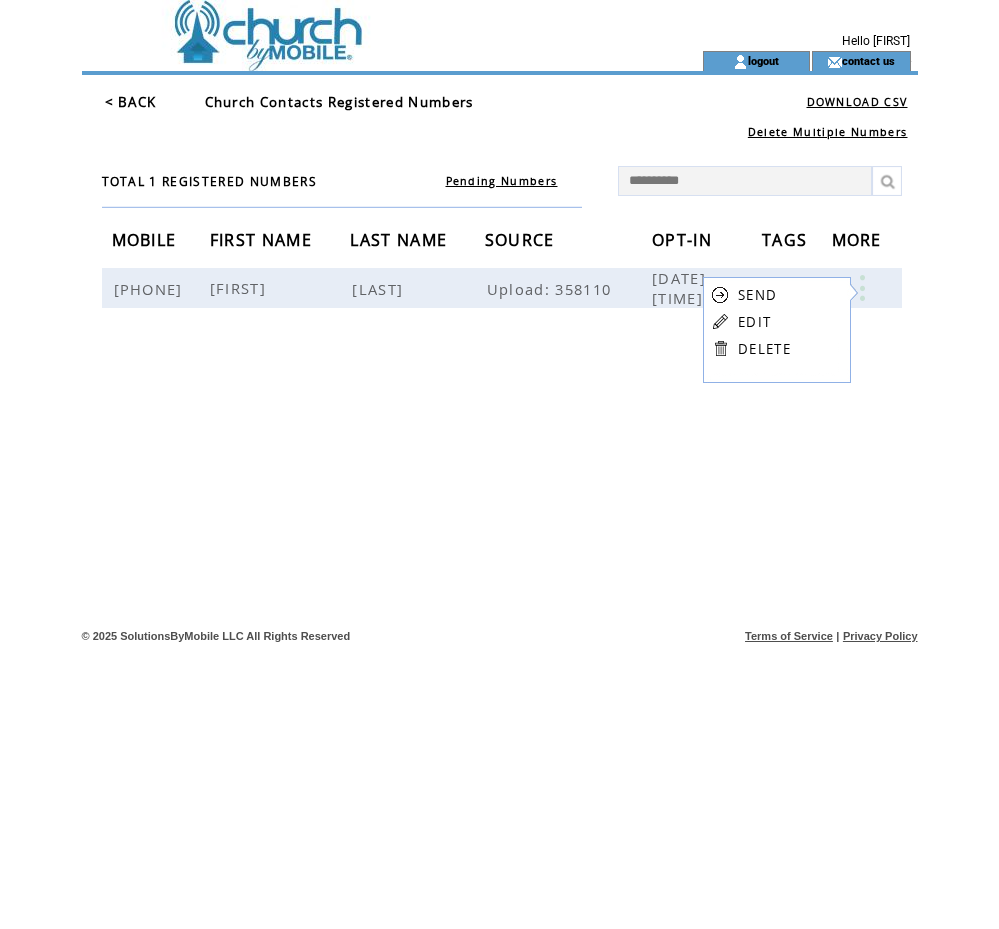 click on "EDIT" at bounding box center (754, 322) 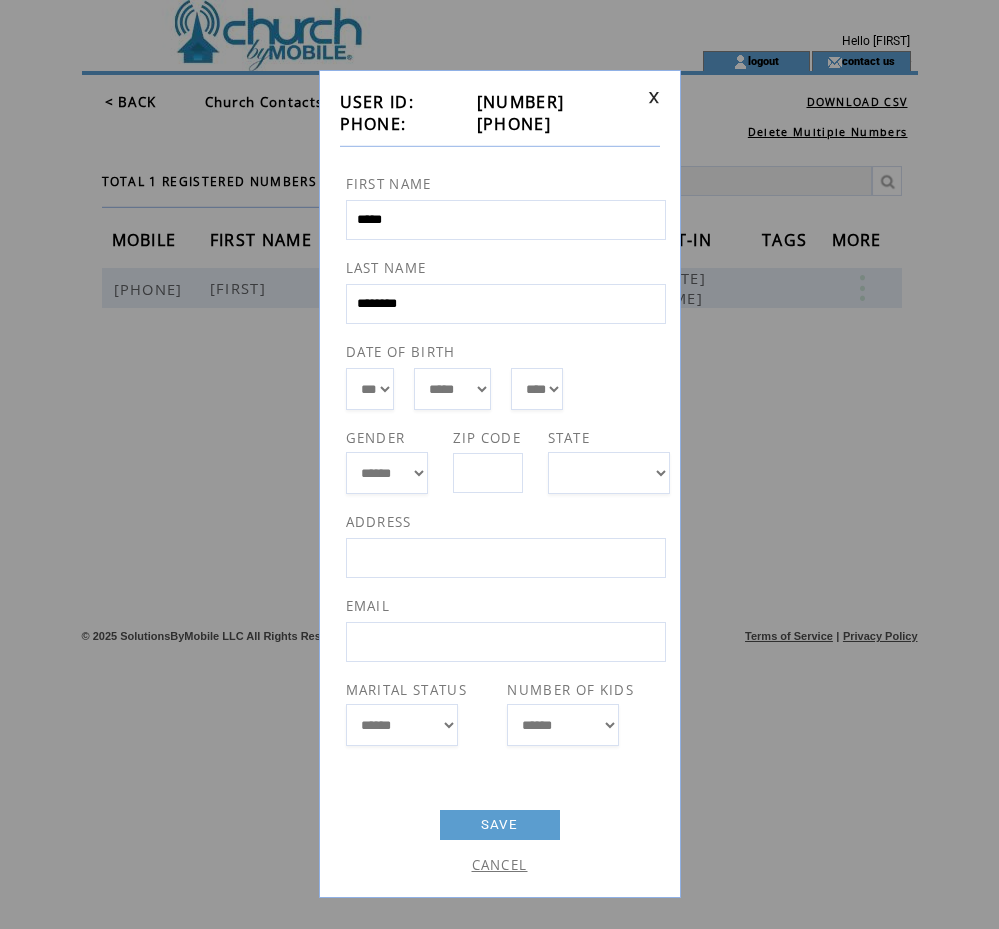click on "********" at bounding box center (506, 304) 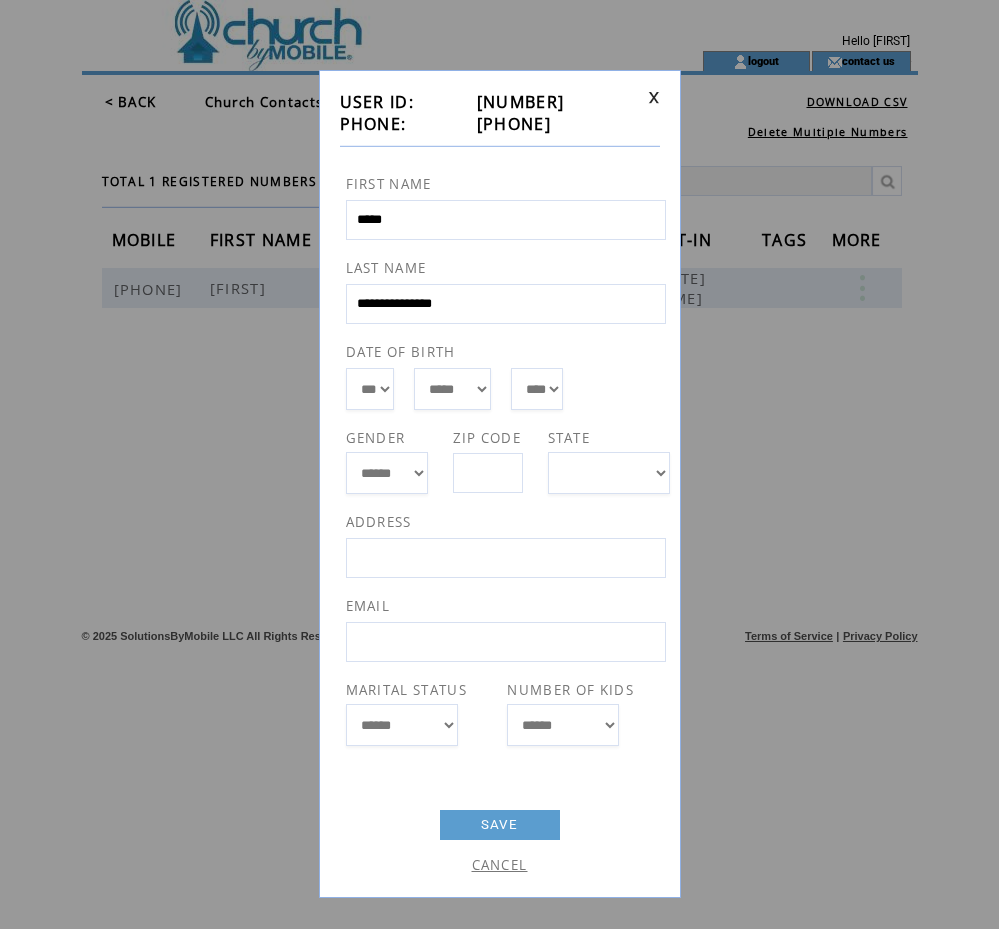 type on "**********" 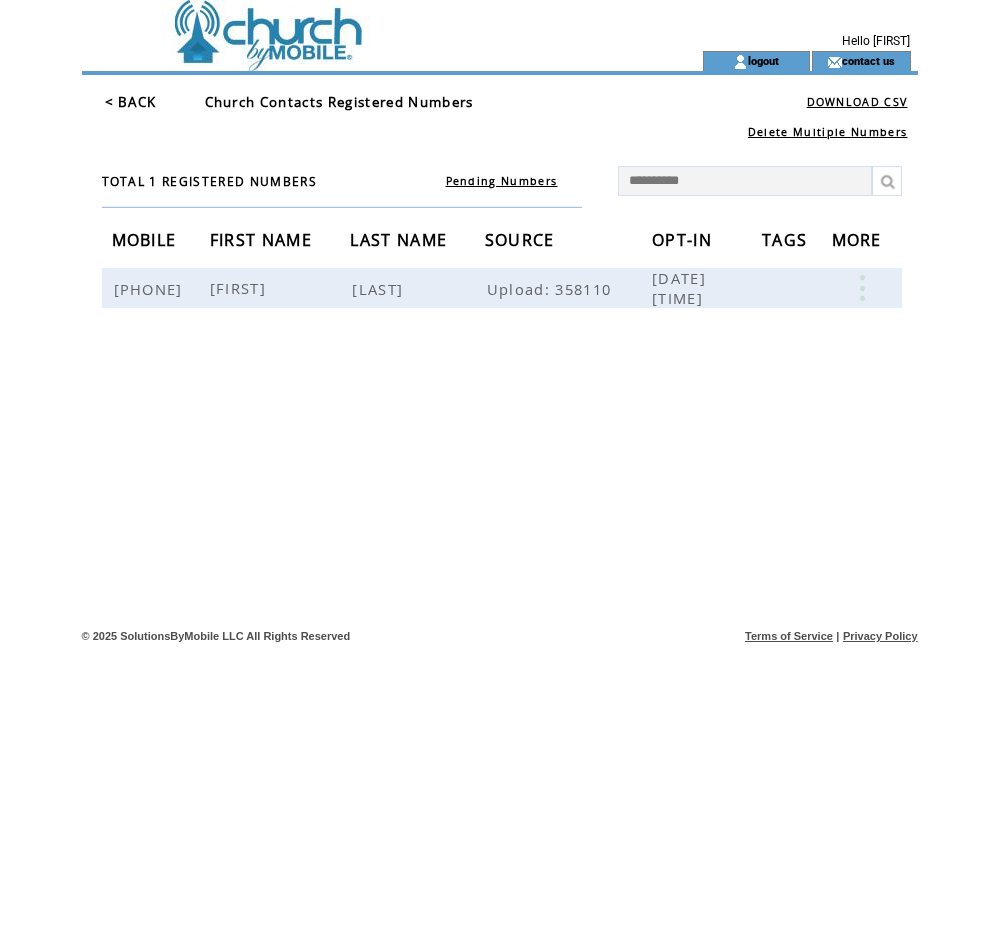click on "**********" at bounding box center [745, 181] 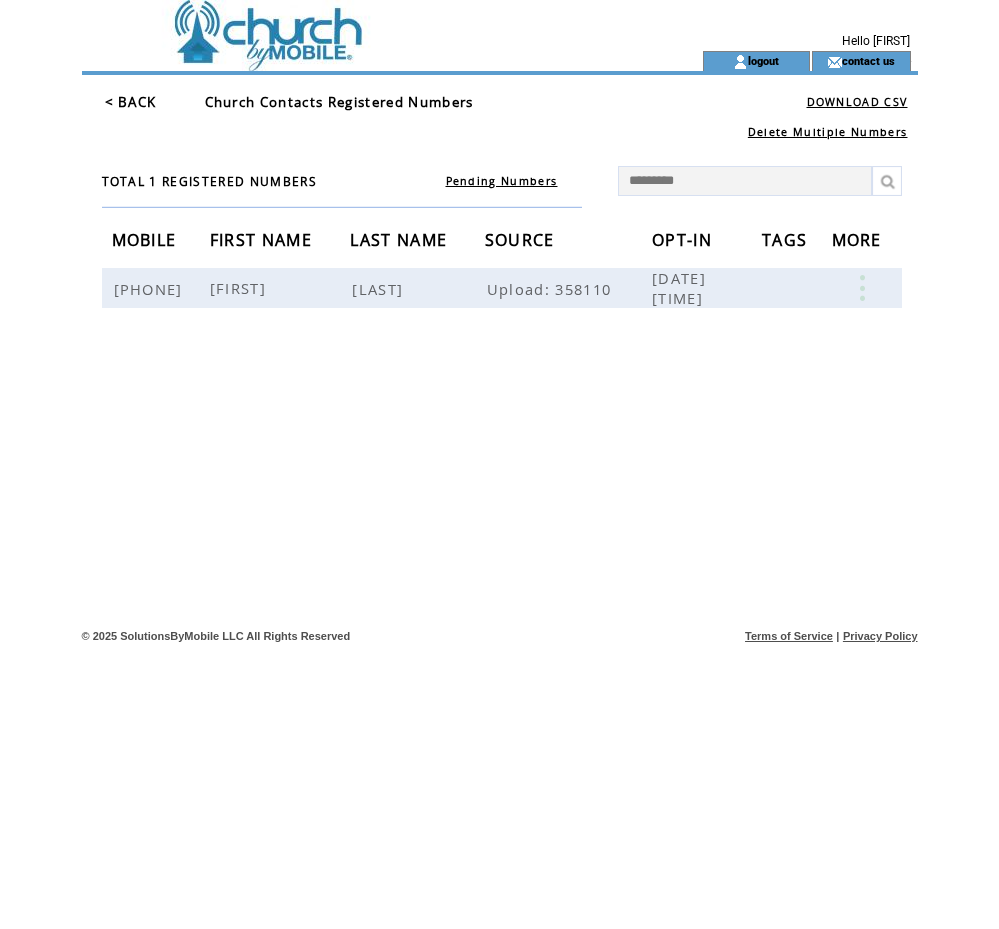type on "**********" 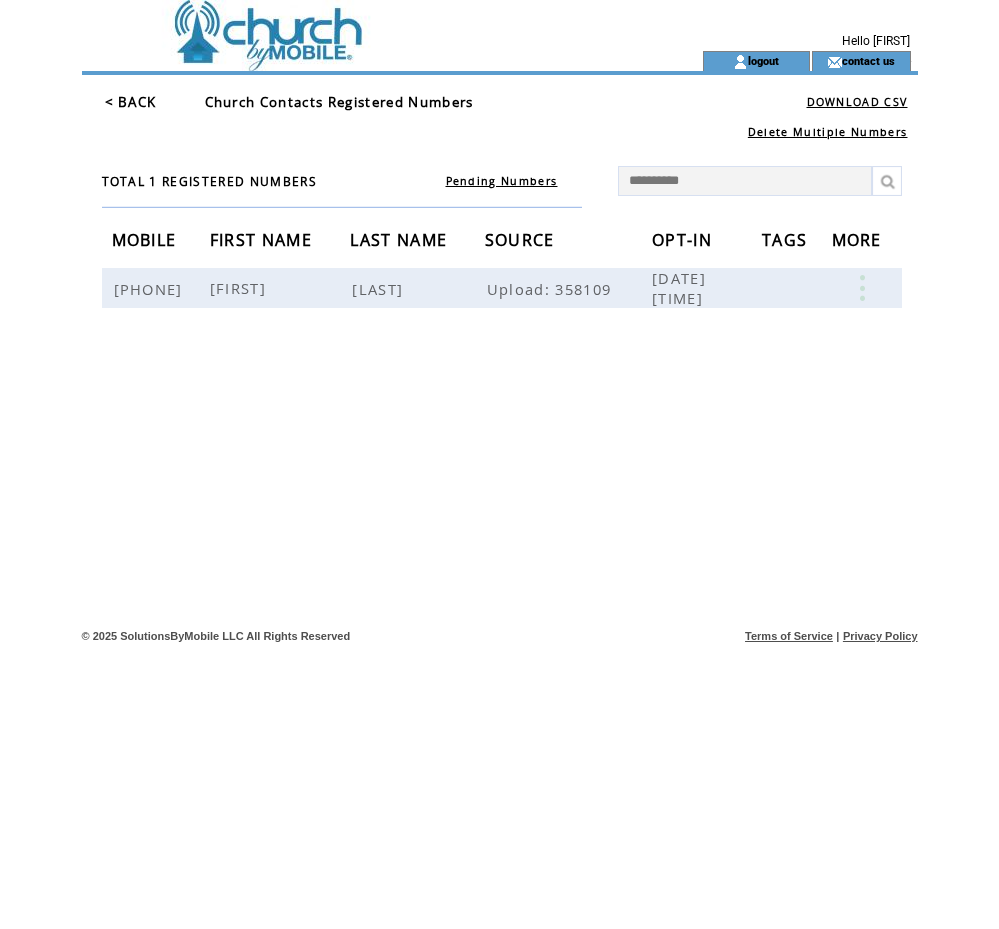 click on "**********" at bounding box center [745, 181] 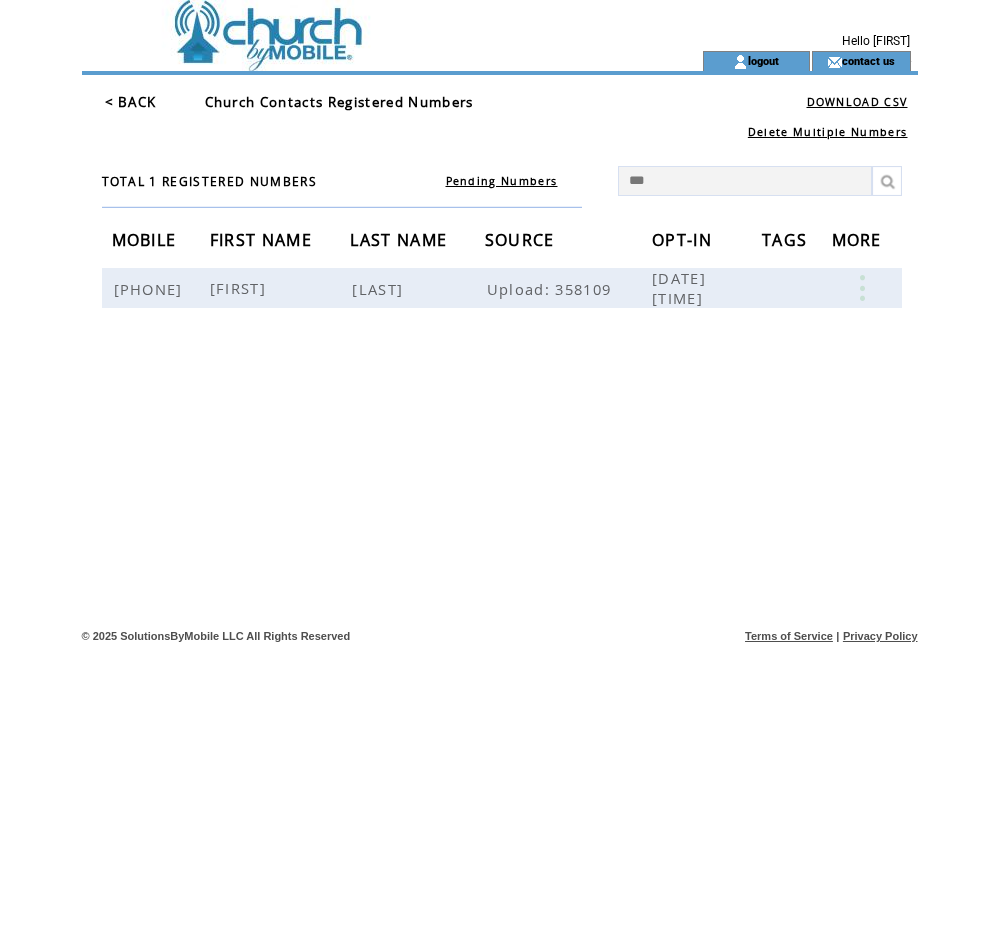 type on "****" 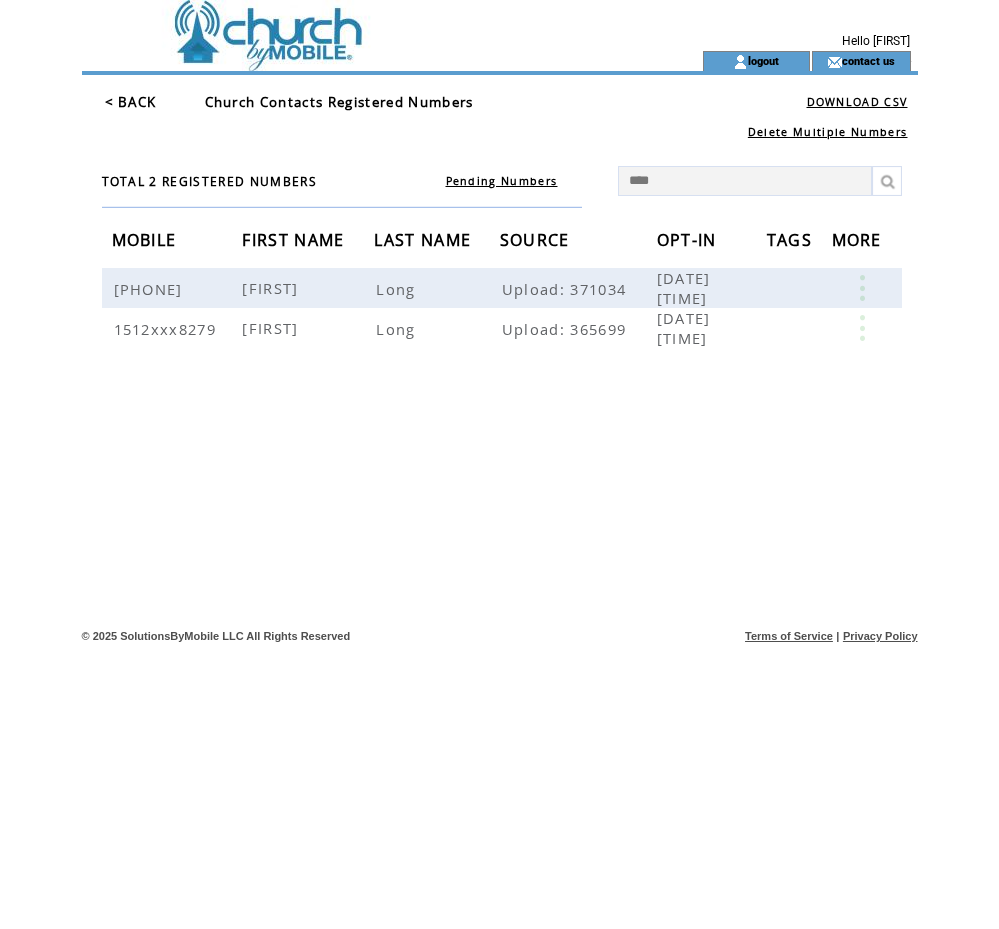 click on "****" at bounding box center (745, 181) 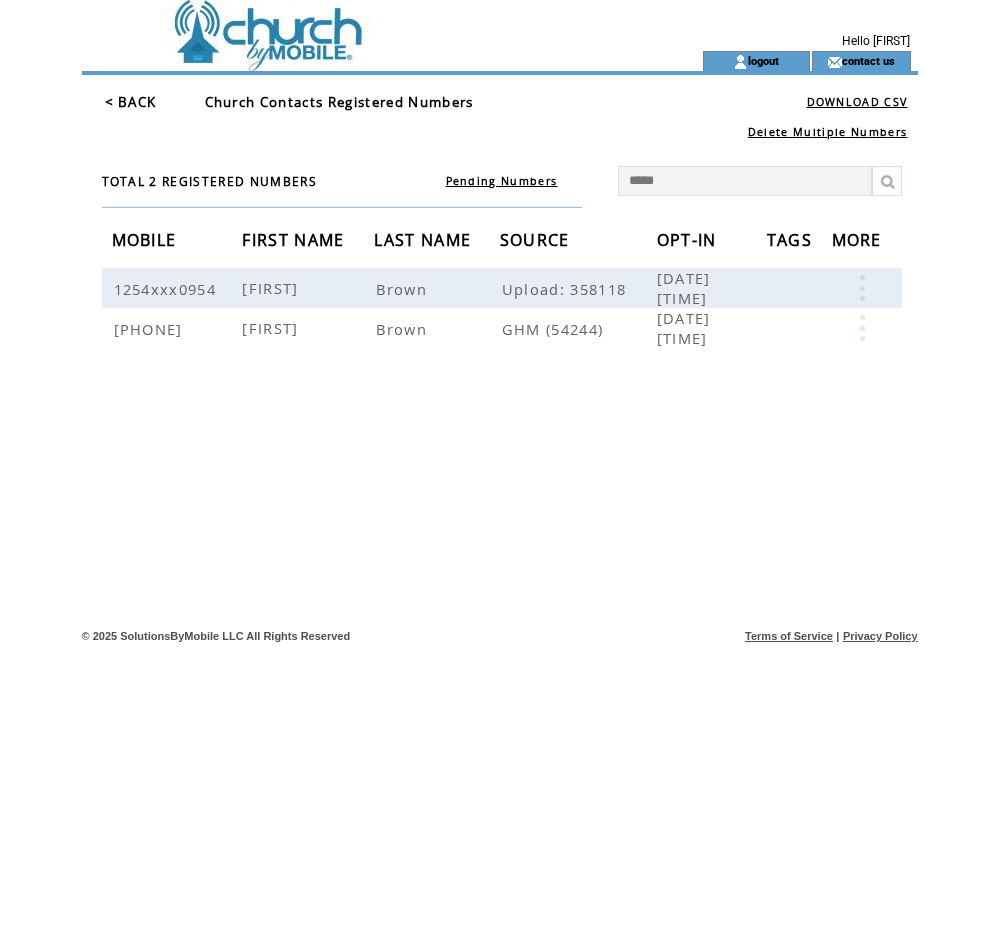click on "*****" at bounding box center [745, 181] 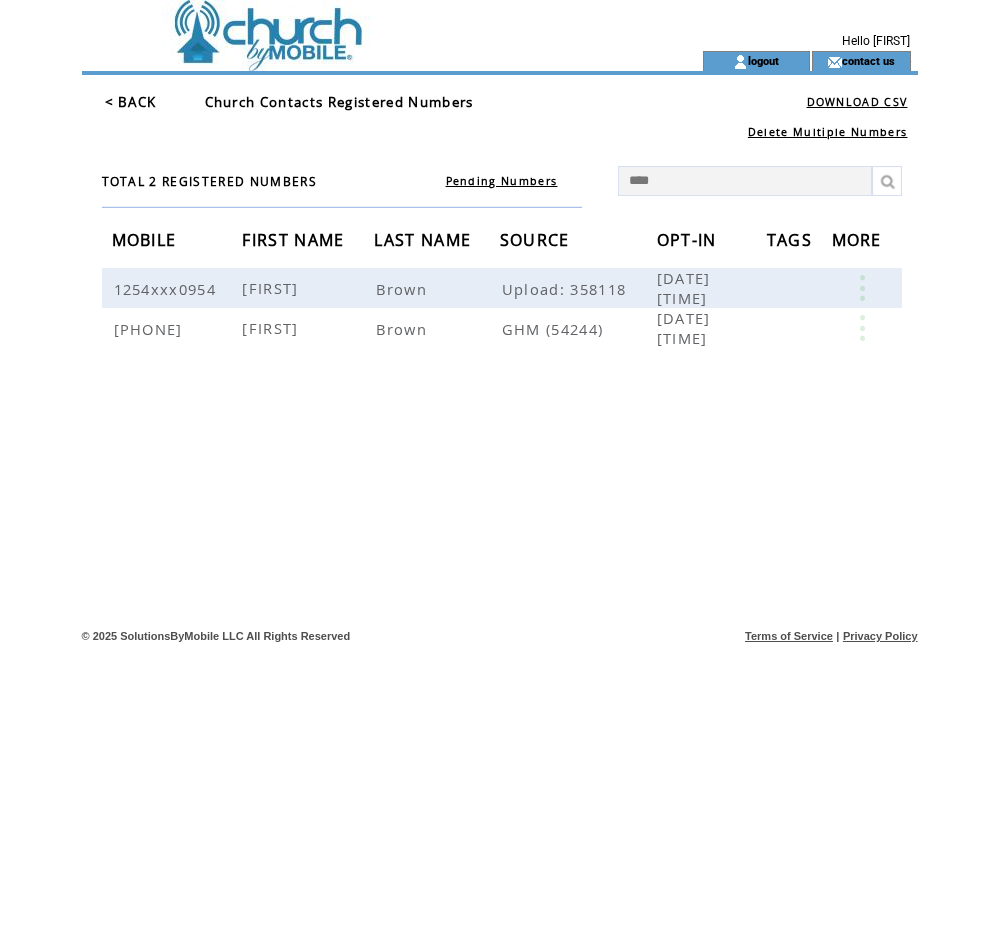 type on "*****" 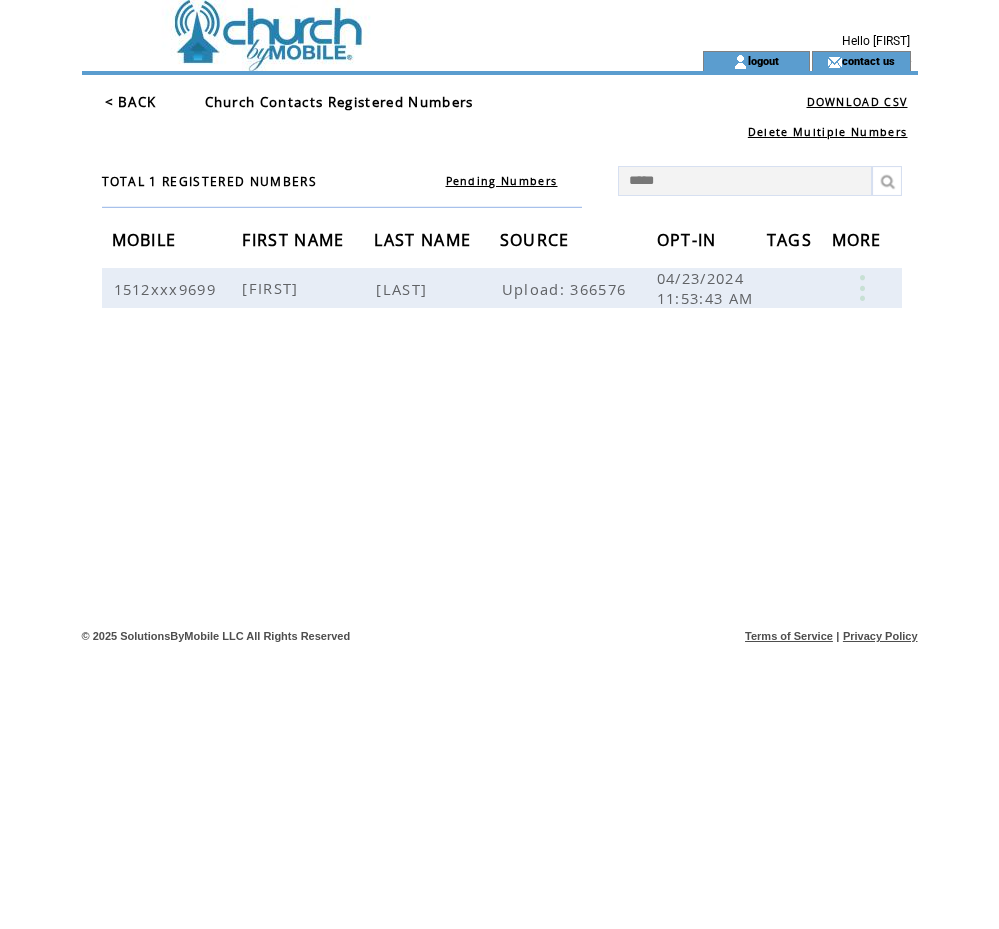 click on "*****" at bounding box center [745, 181] 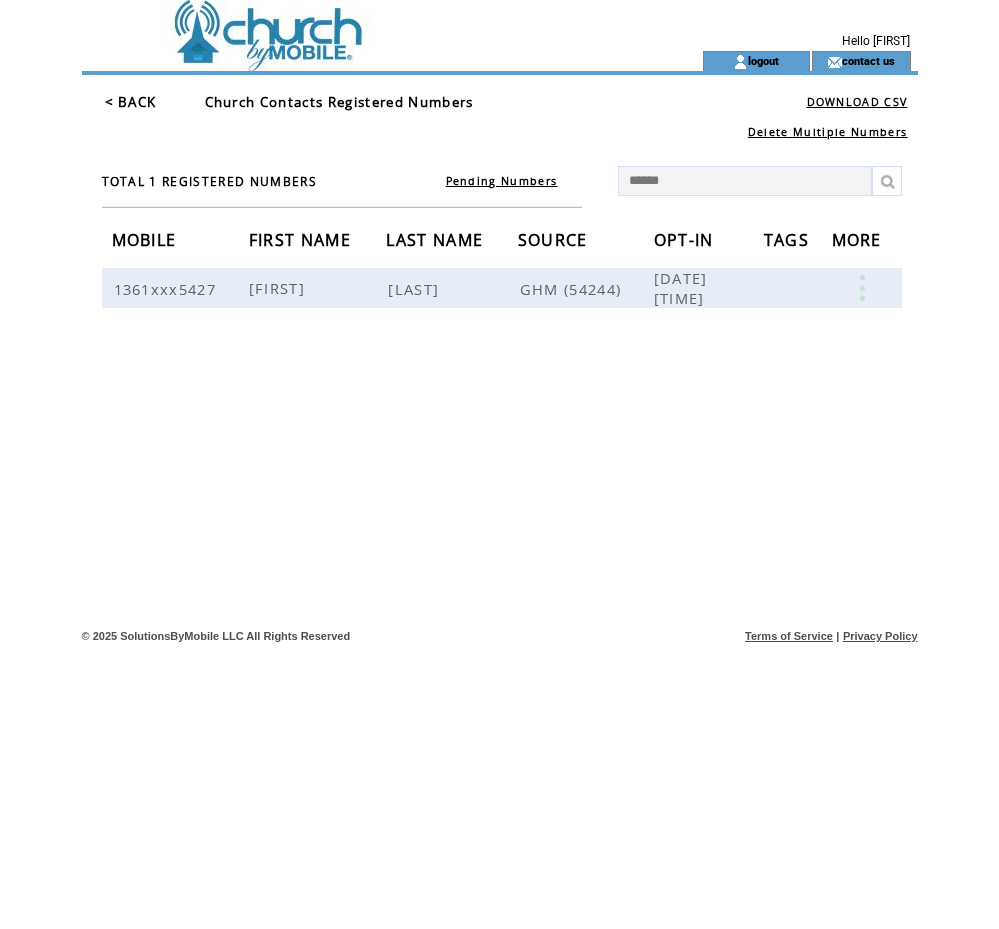 click on "******" at bounding box center (745, 181) 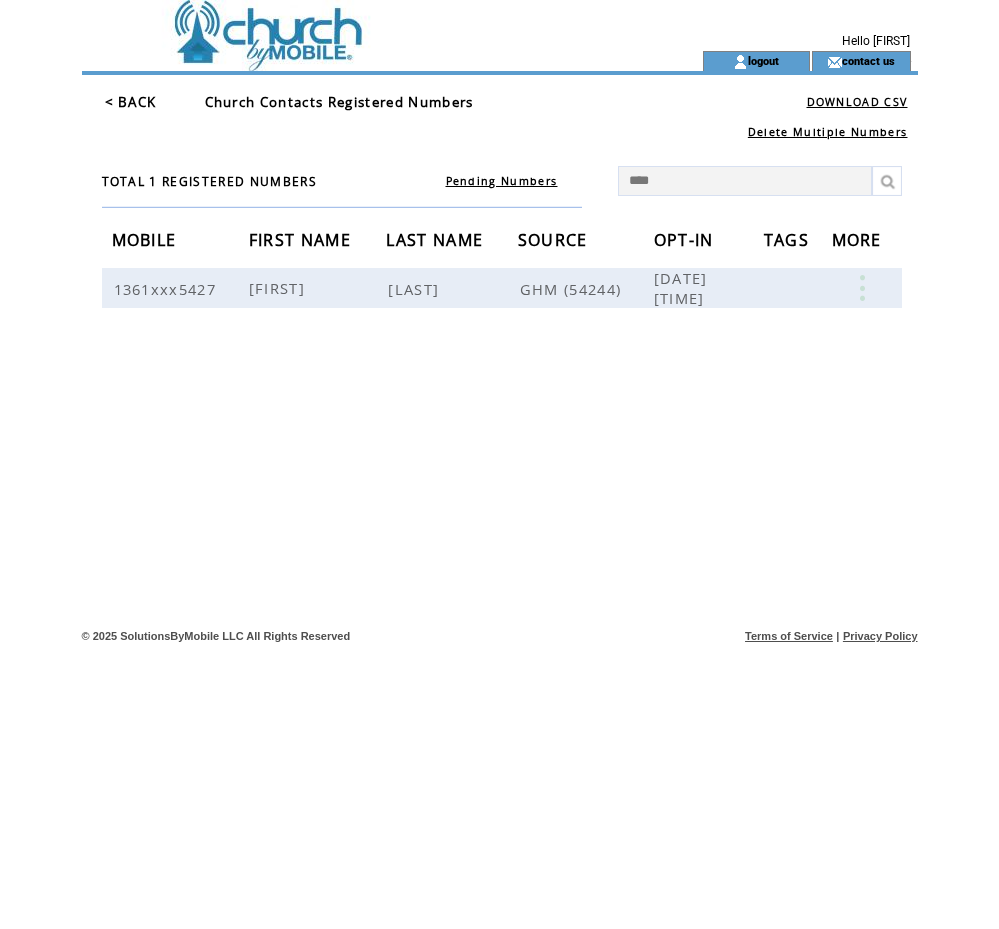 type on "*****" 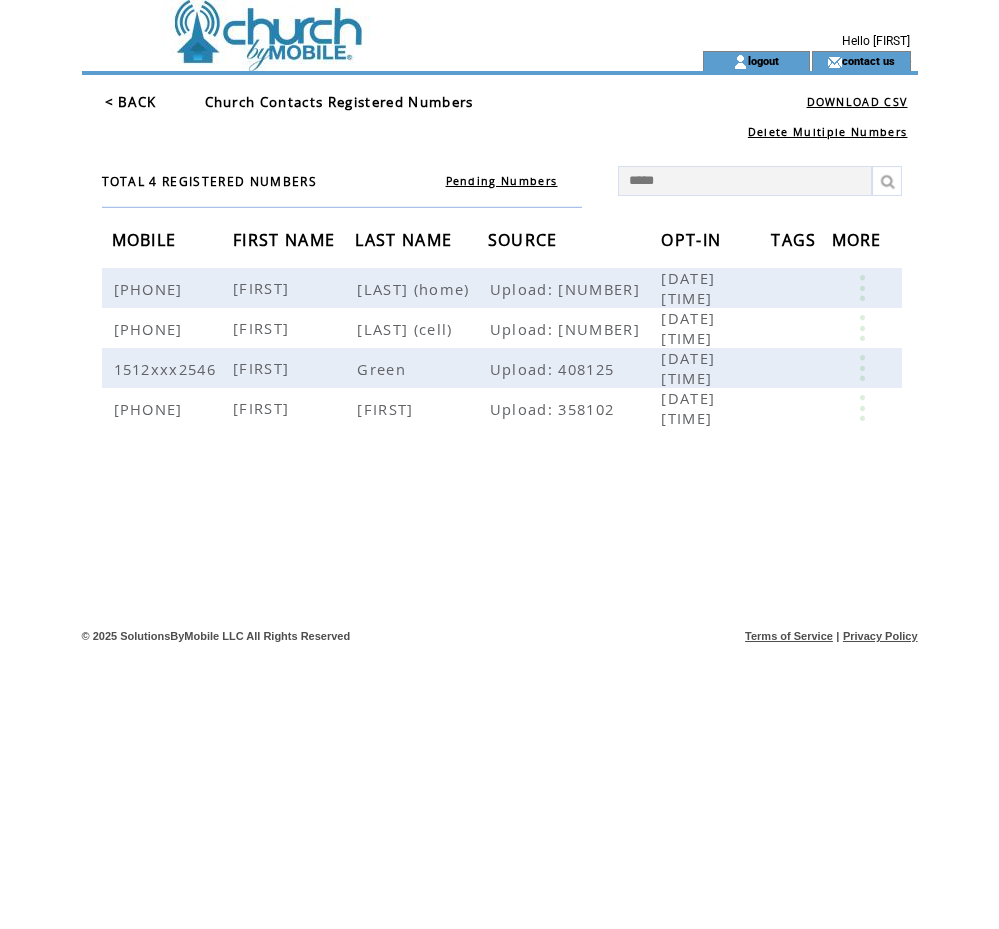 click on "*****" at bounding box center (745, 181) 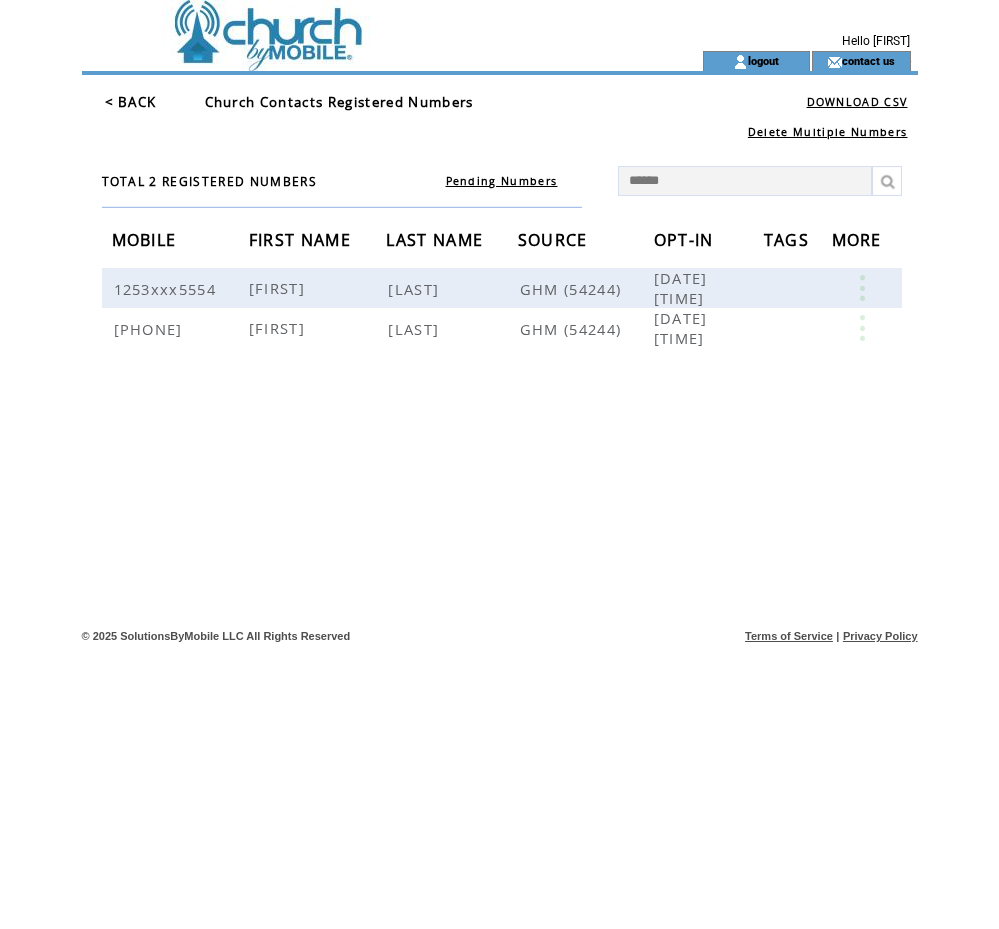 click on "******" at bounding box center (745, 181) 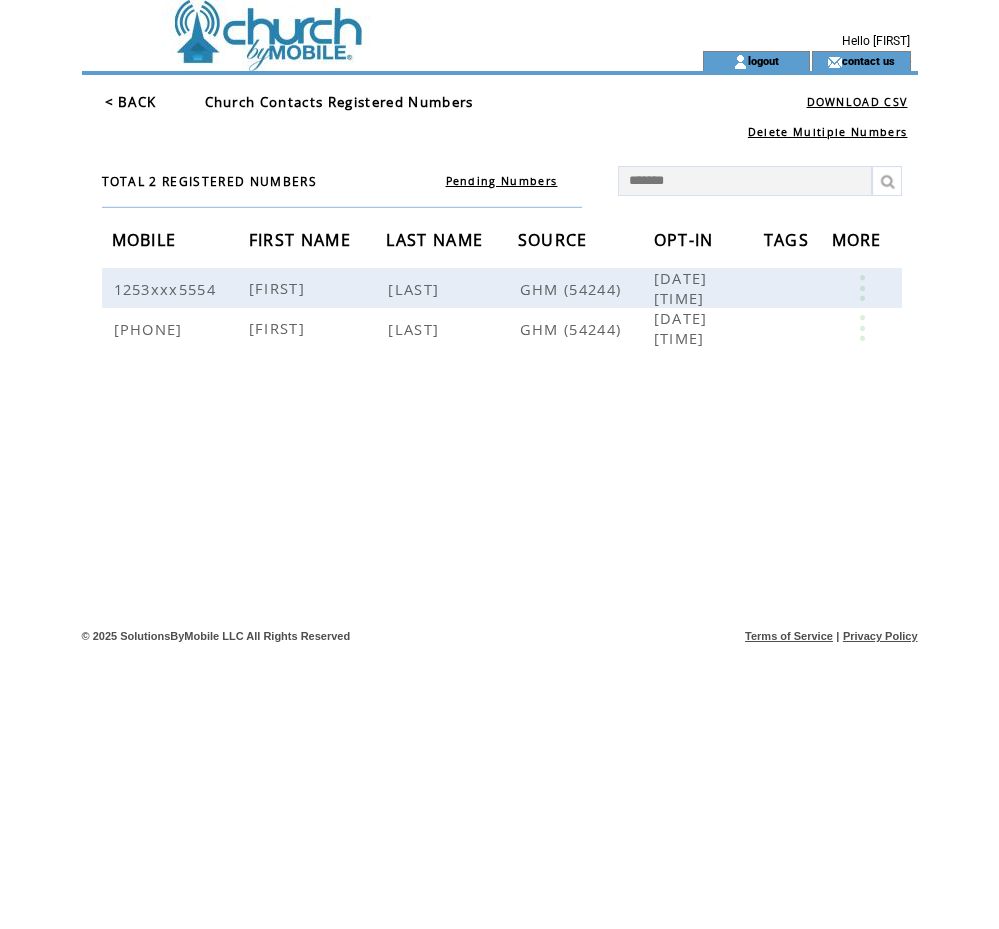 type on "********" 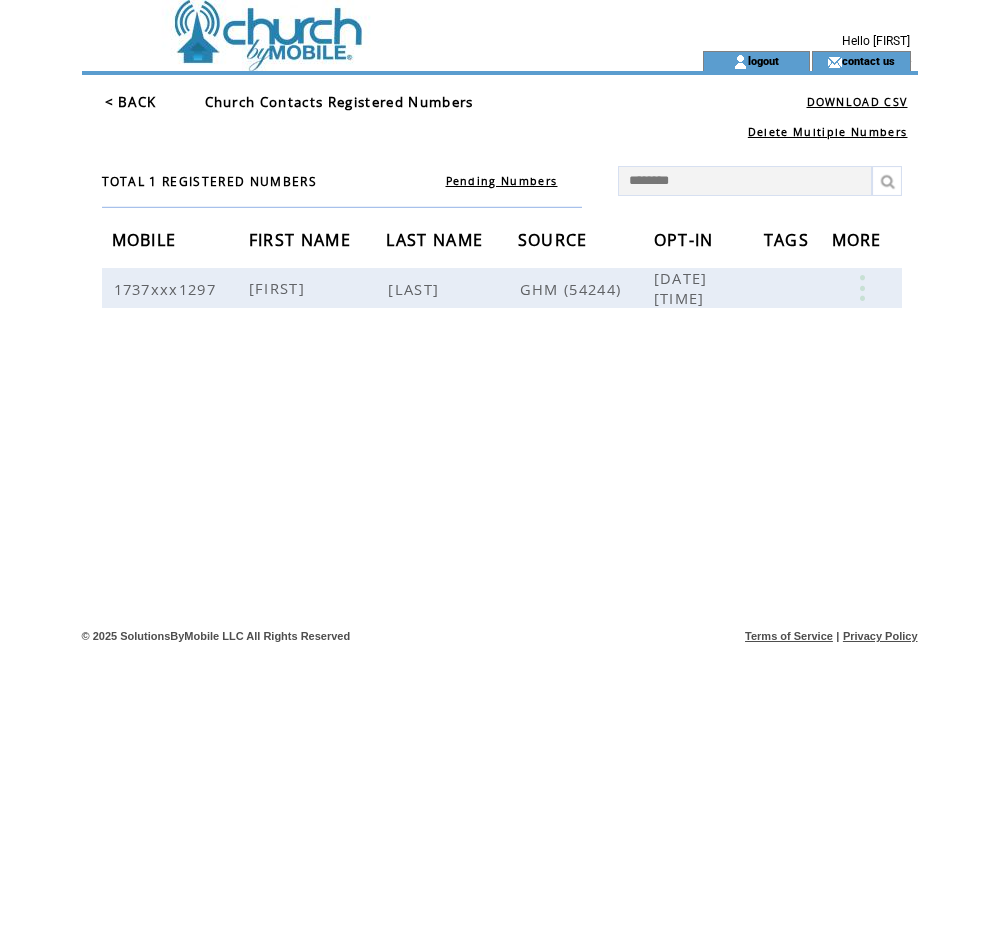 click on "********" at bounding box center [745, 181] 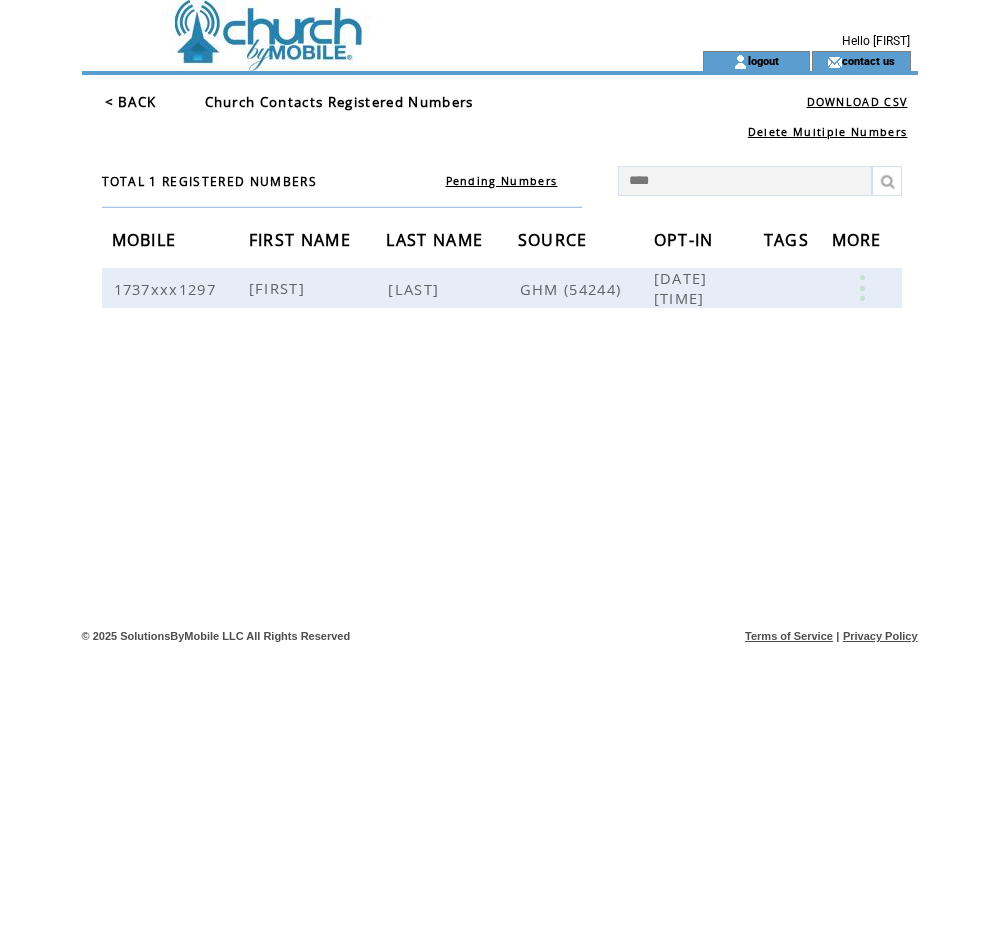 type on "*****" 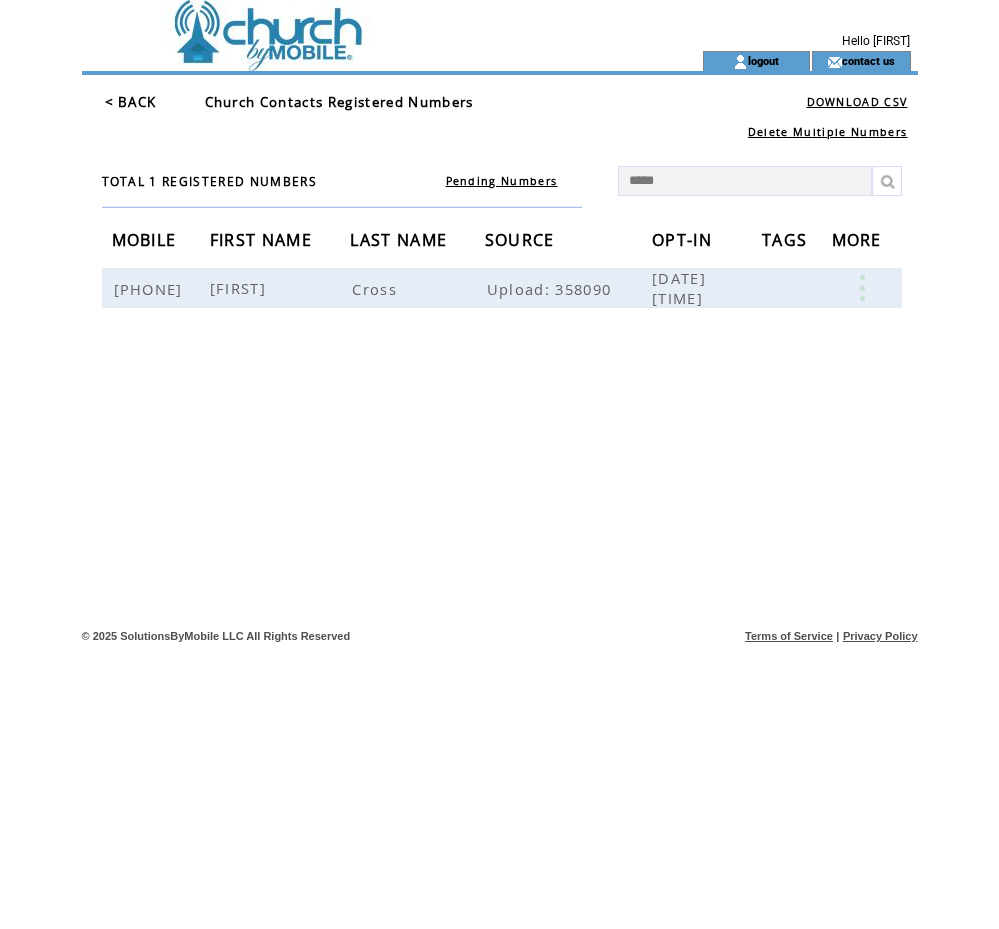 click on "*****" at bounding box center [745, 181] 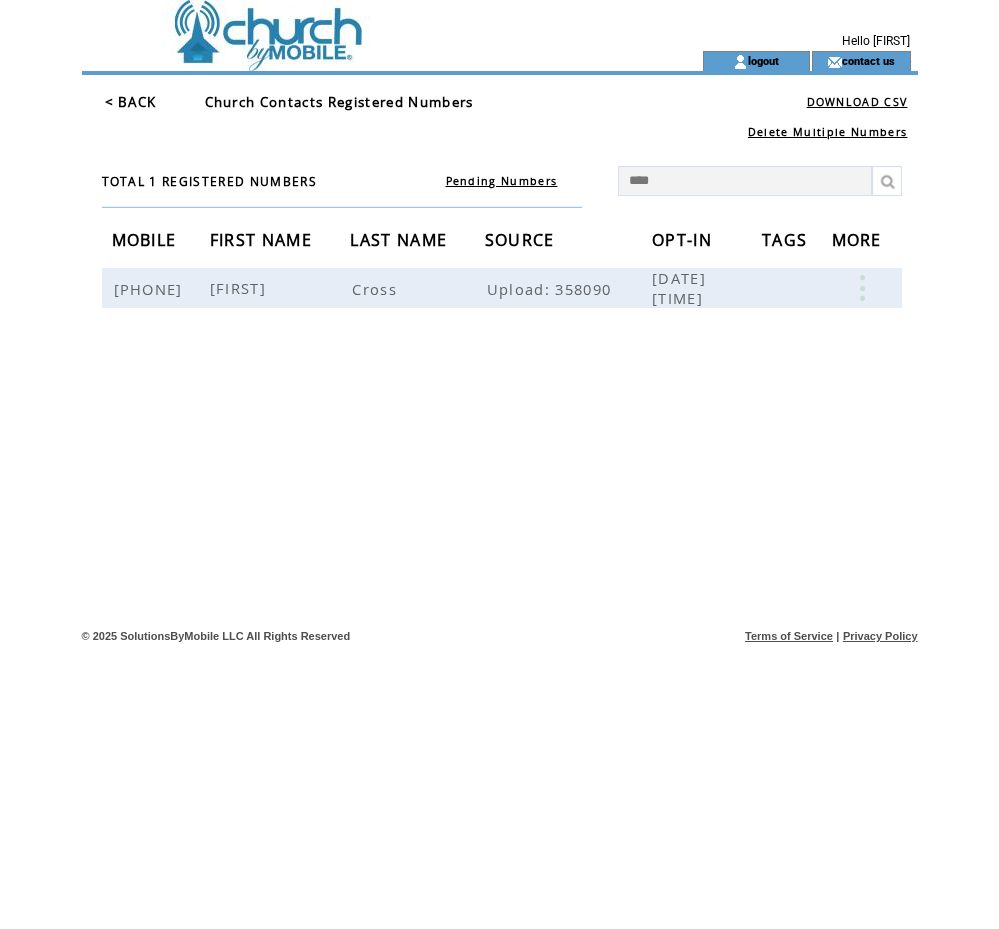 type on "*****" 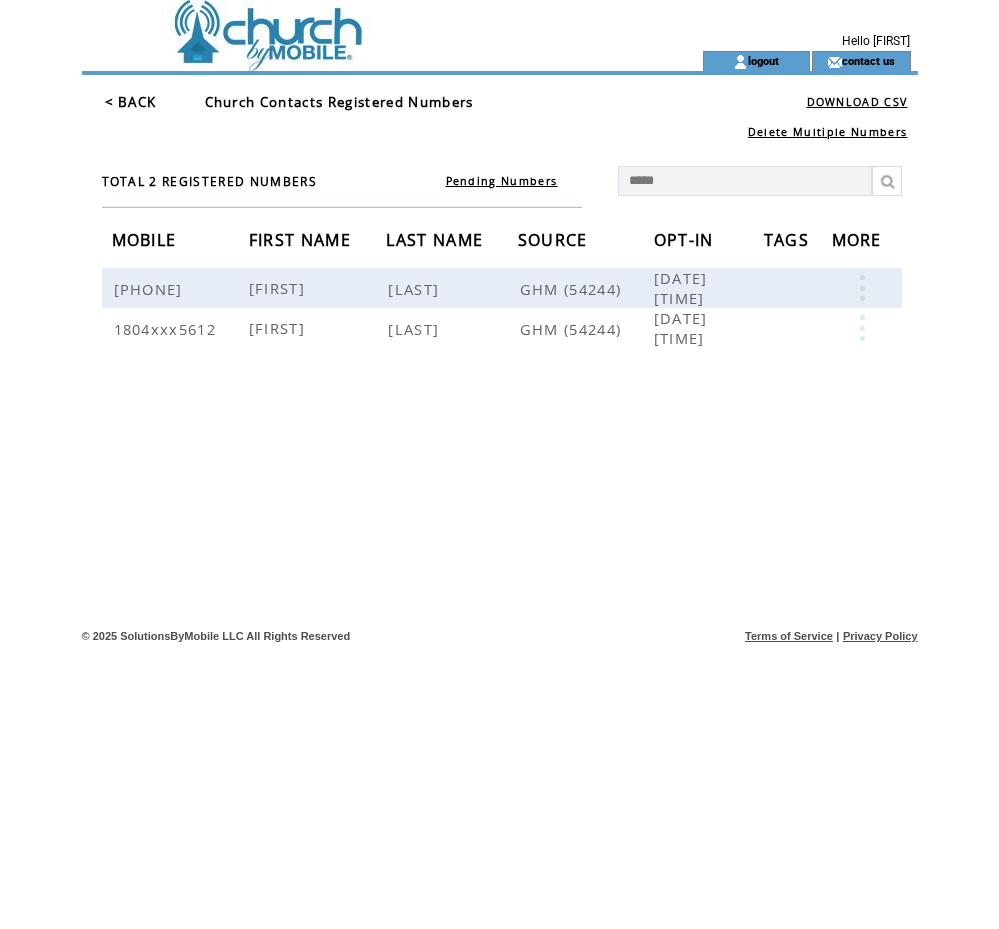 click on "*****" at bounding box center (745, 181) 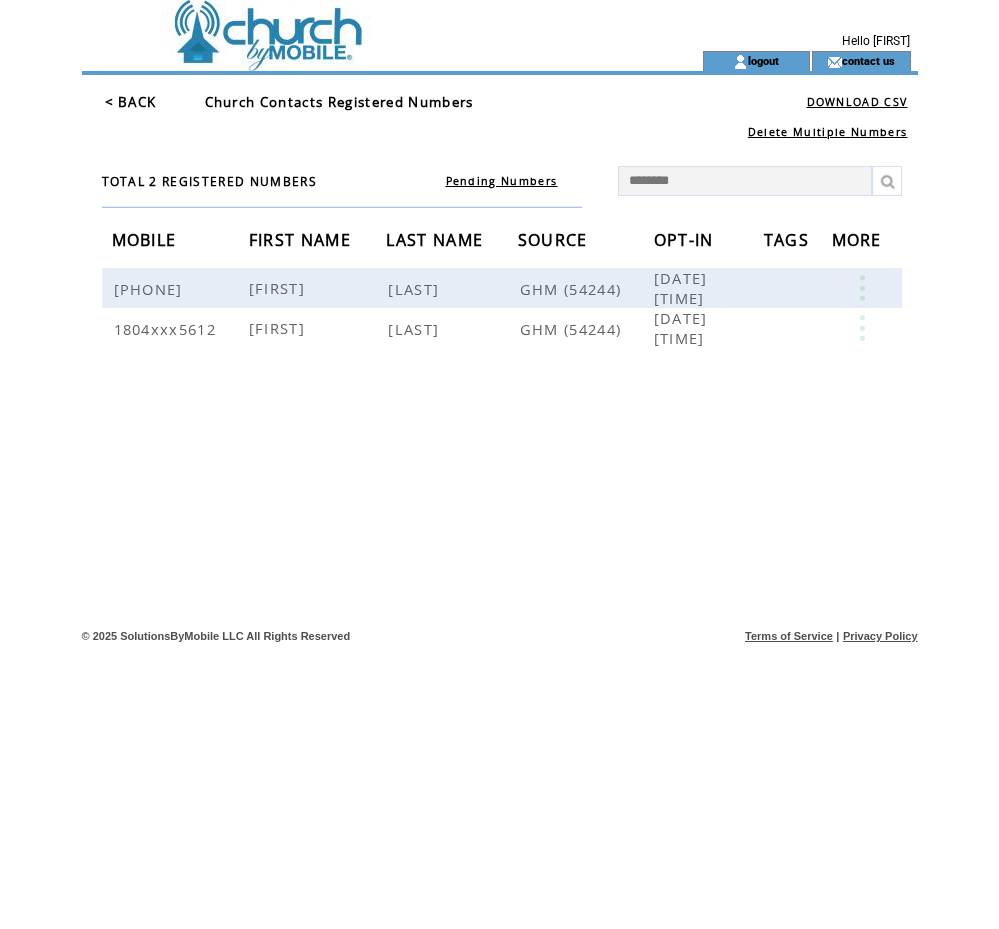 type on "*********" 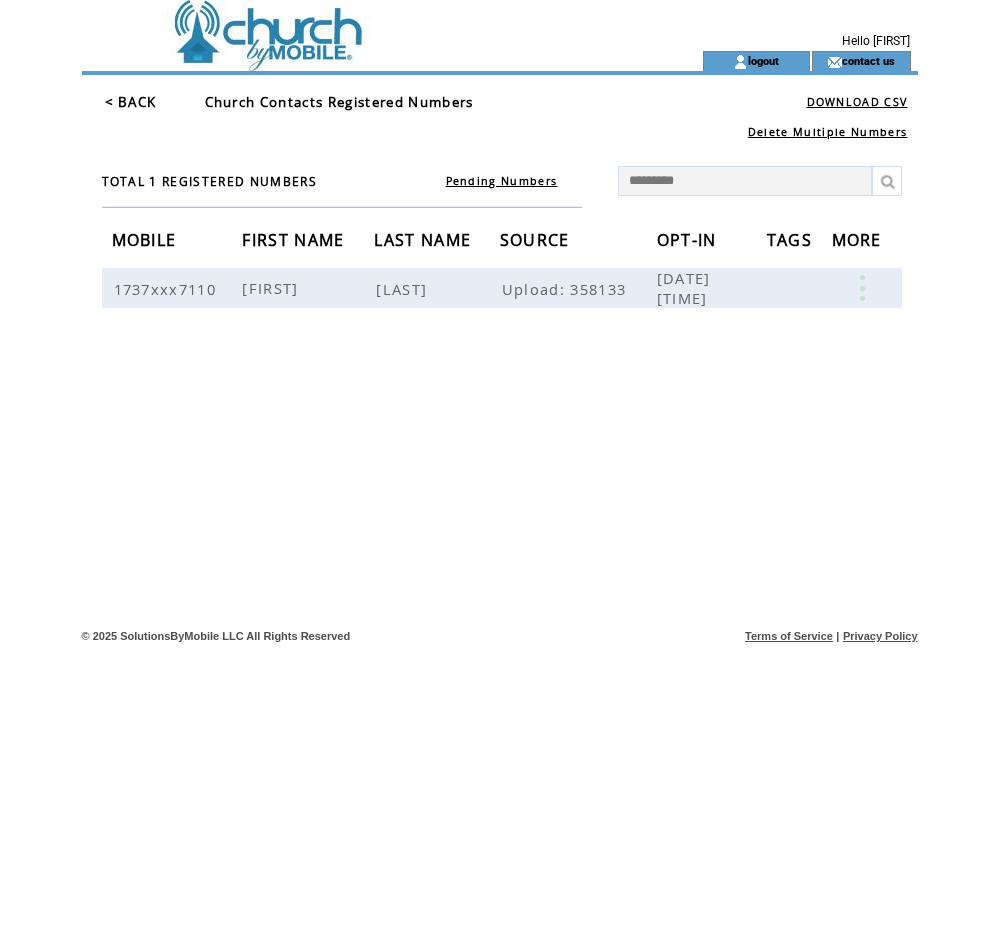 click on "*********" at bounding box center (745, 181) 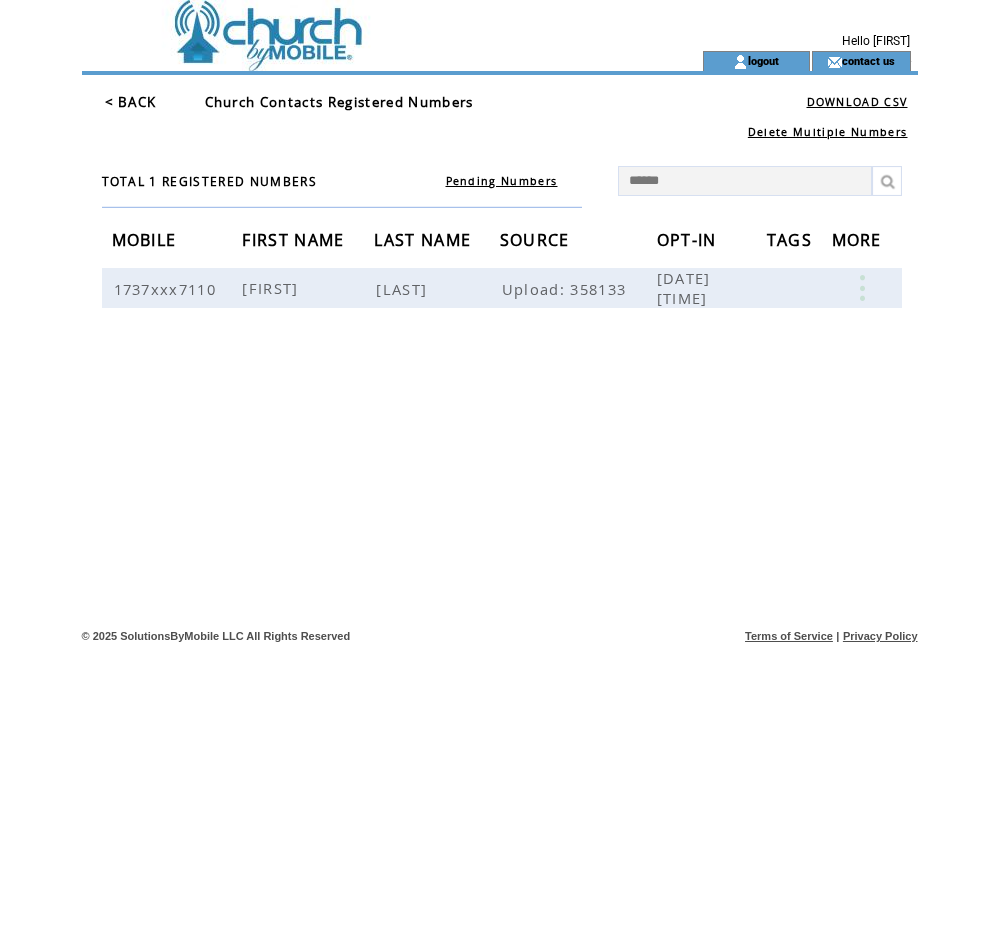 type on "*******" 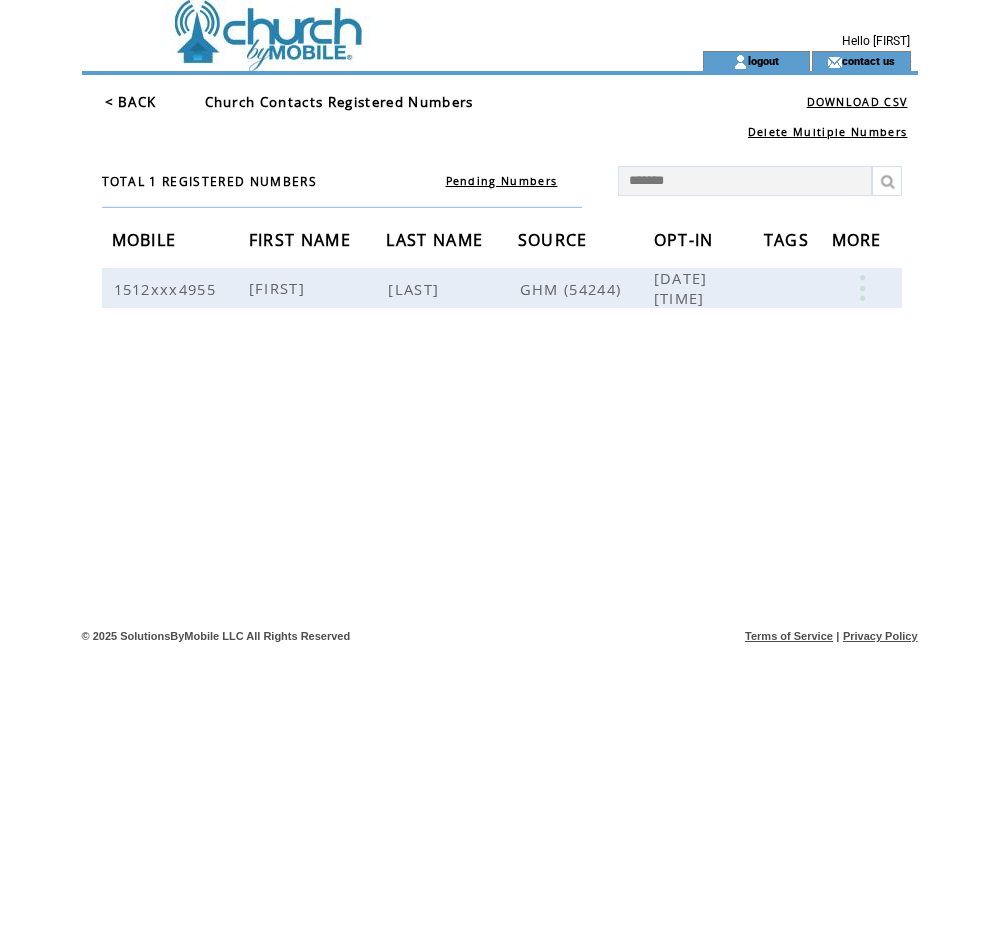 click on "*******" at bounding box center [745, 181] 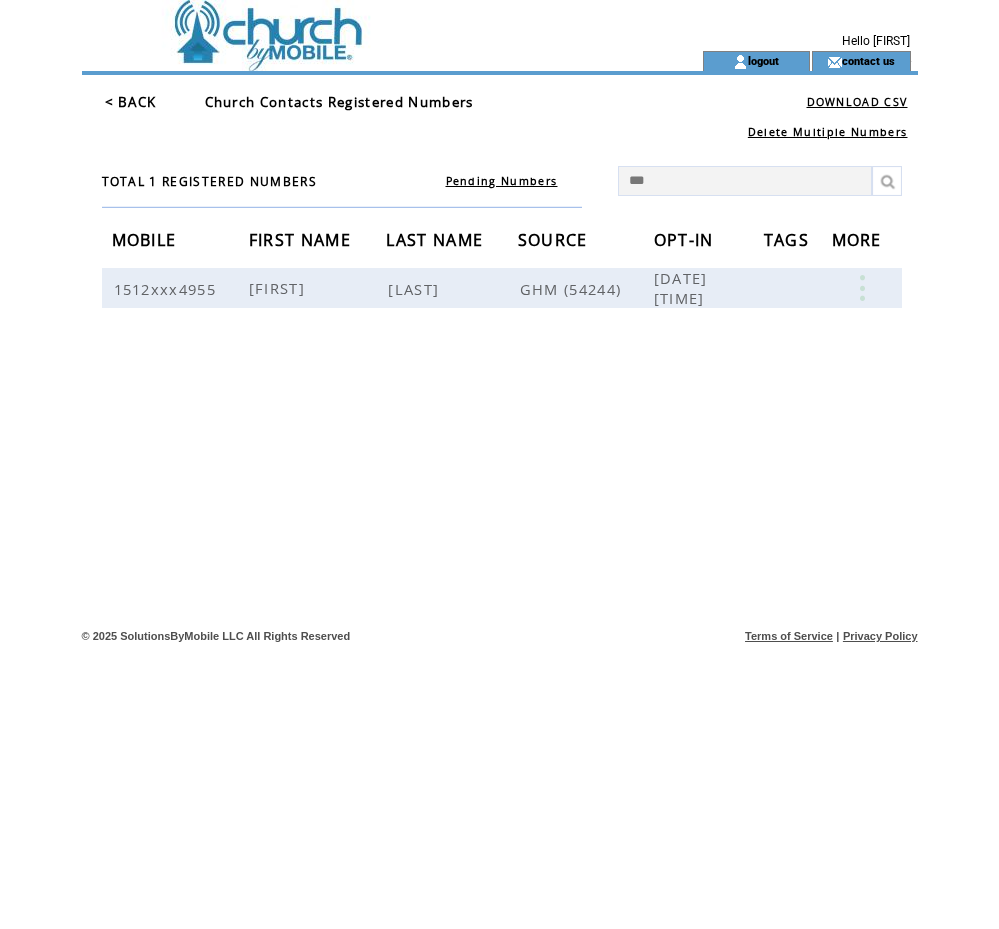 type on "****" 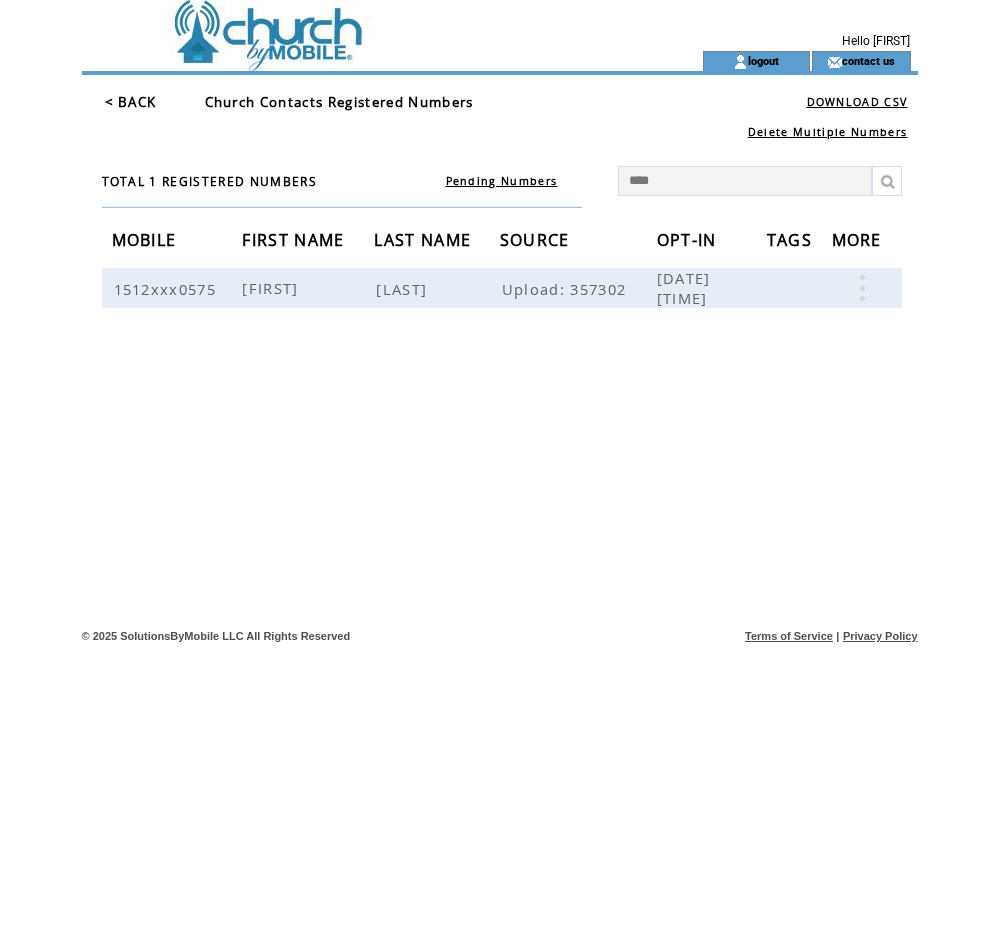 click on "****" at bounding box center (745, 181) 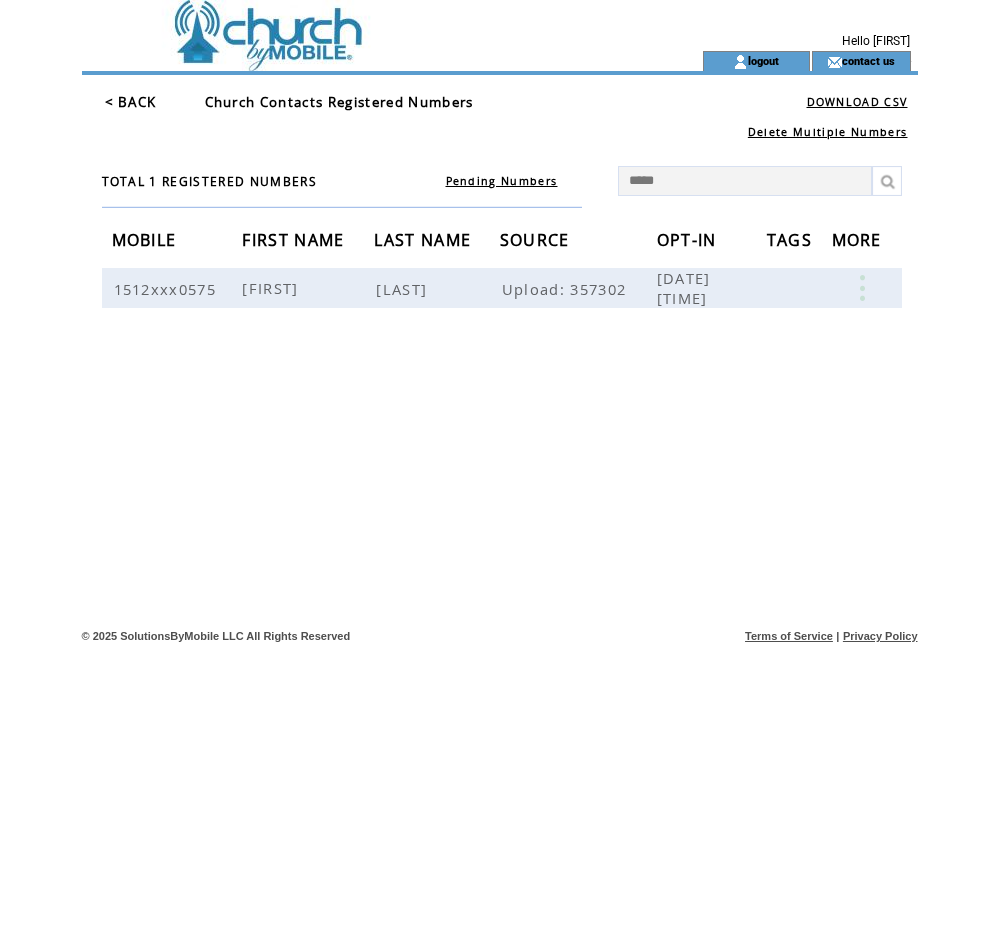 type on "******" 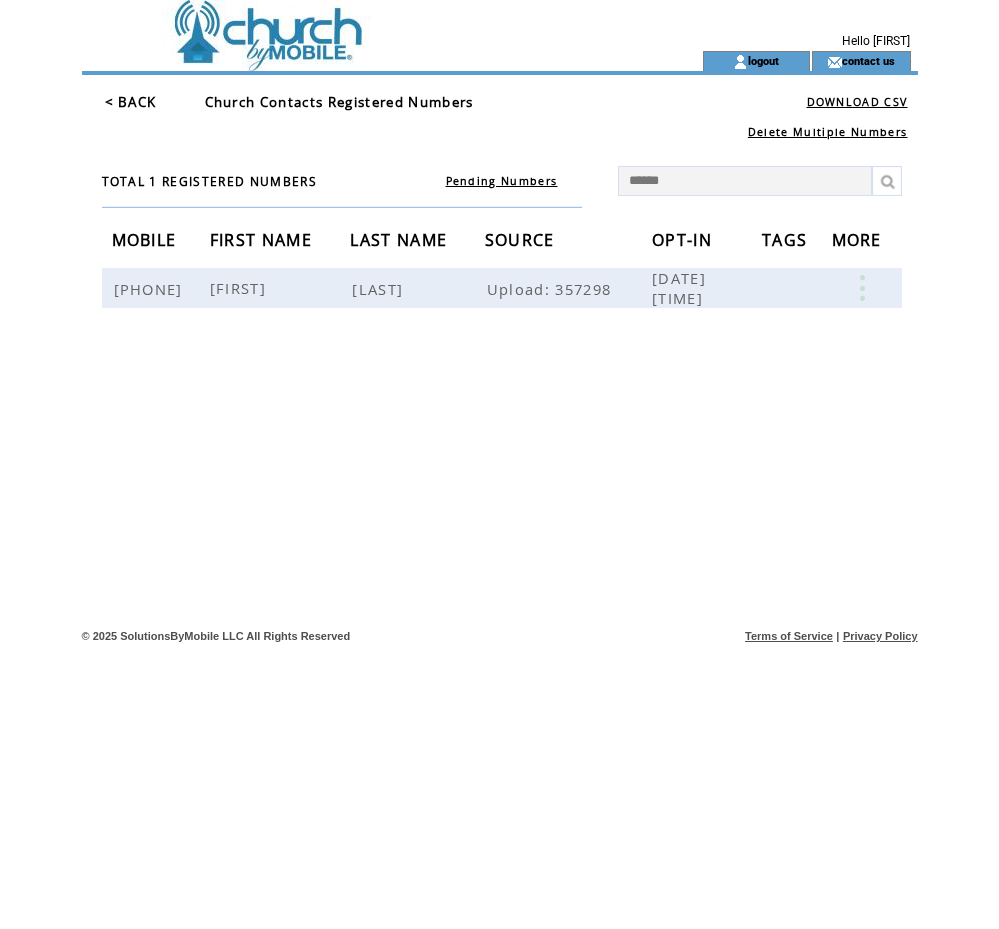 click on "******" at bounding box center [745, 181] 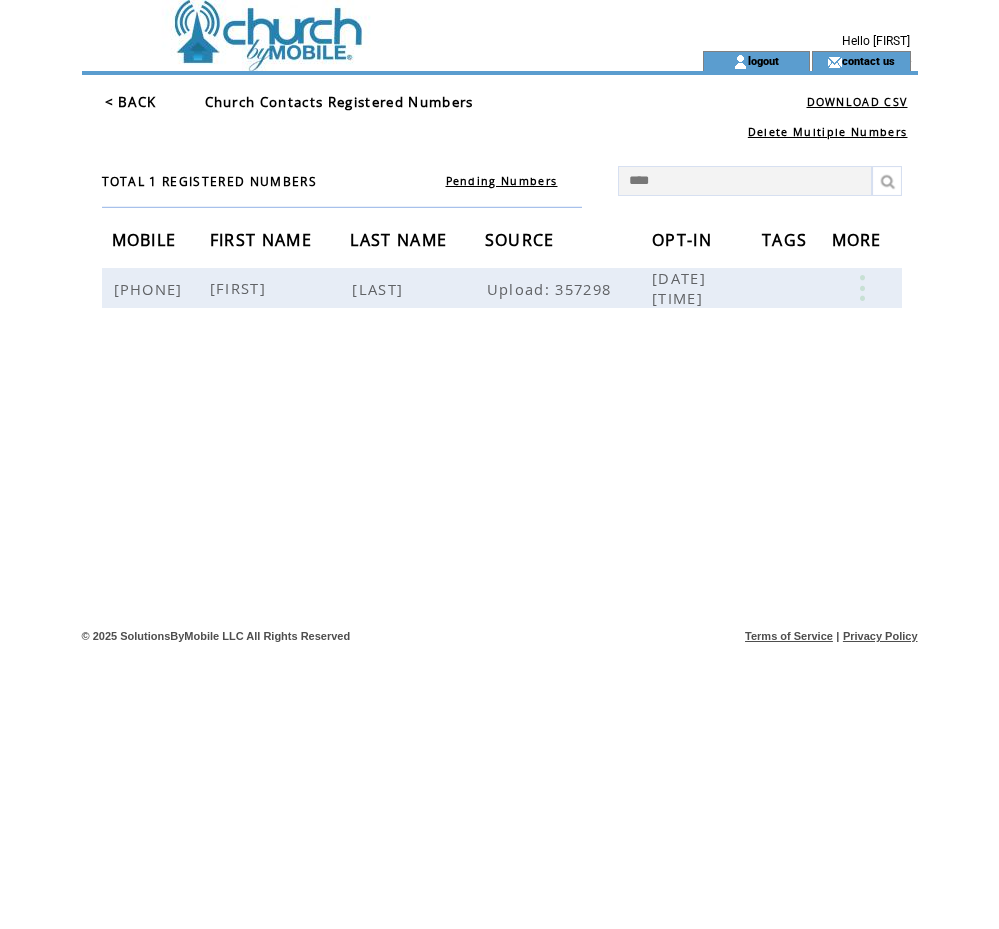 type on "*****" 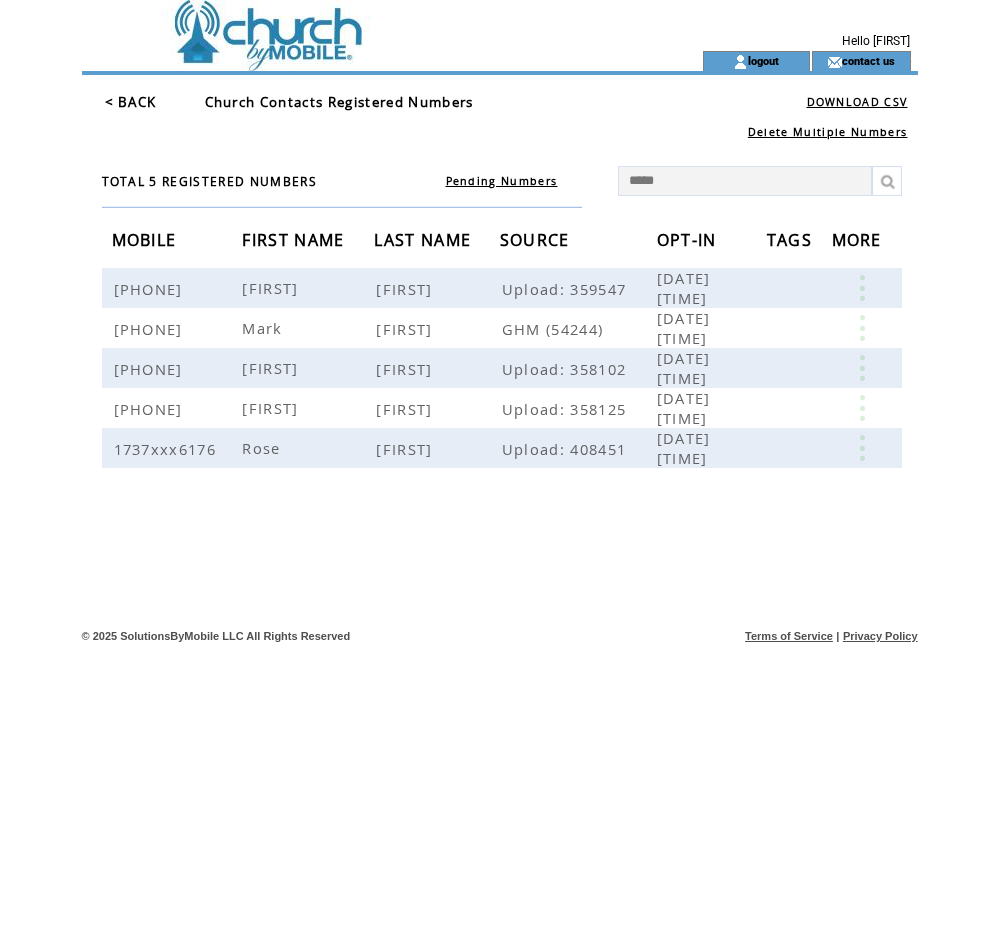 click on "< BACK" at bounding box center (131, 102) 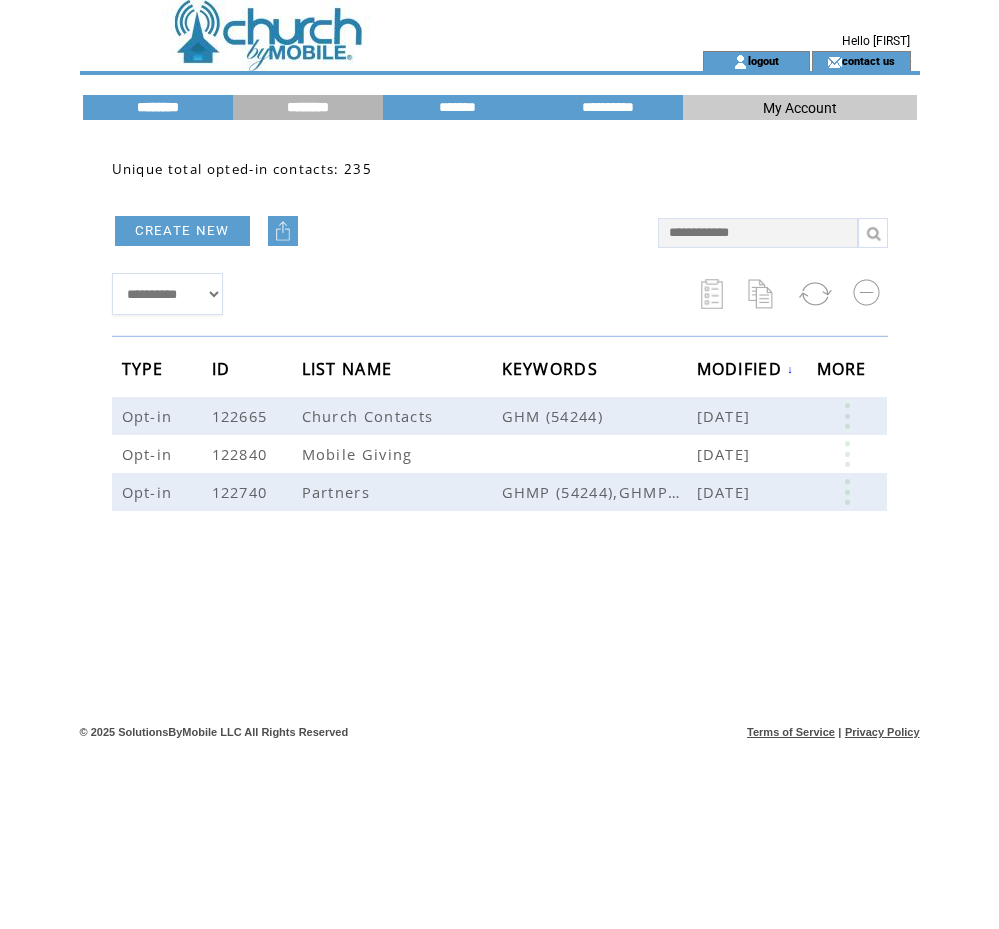 scroll, scrollTop: 0, scrollLeft: 0, axis: both 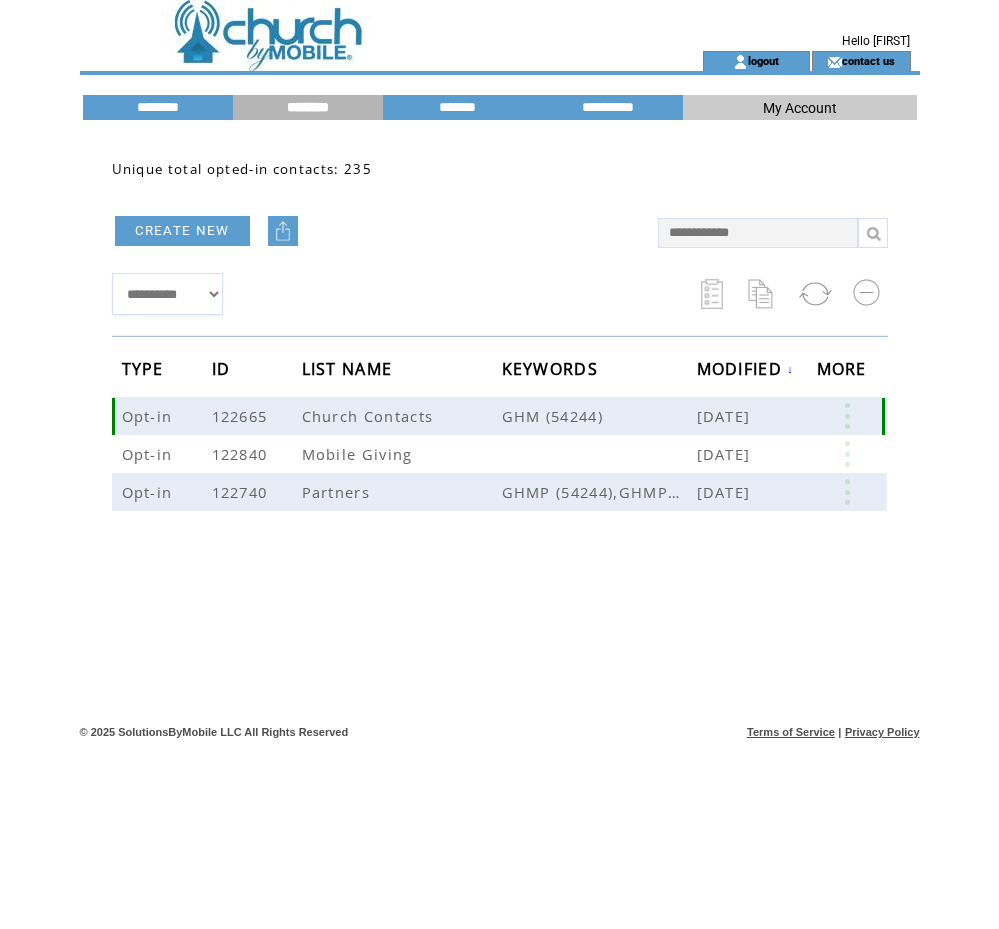 click at bounding box center (847, 416) 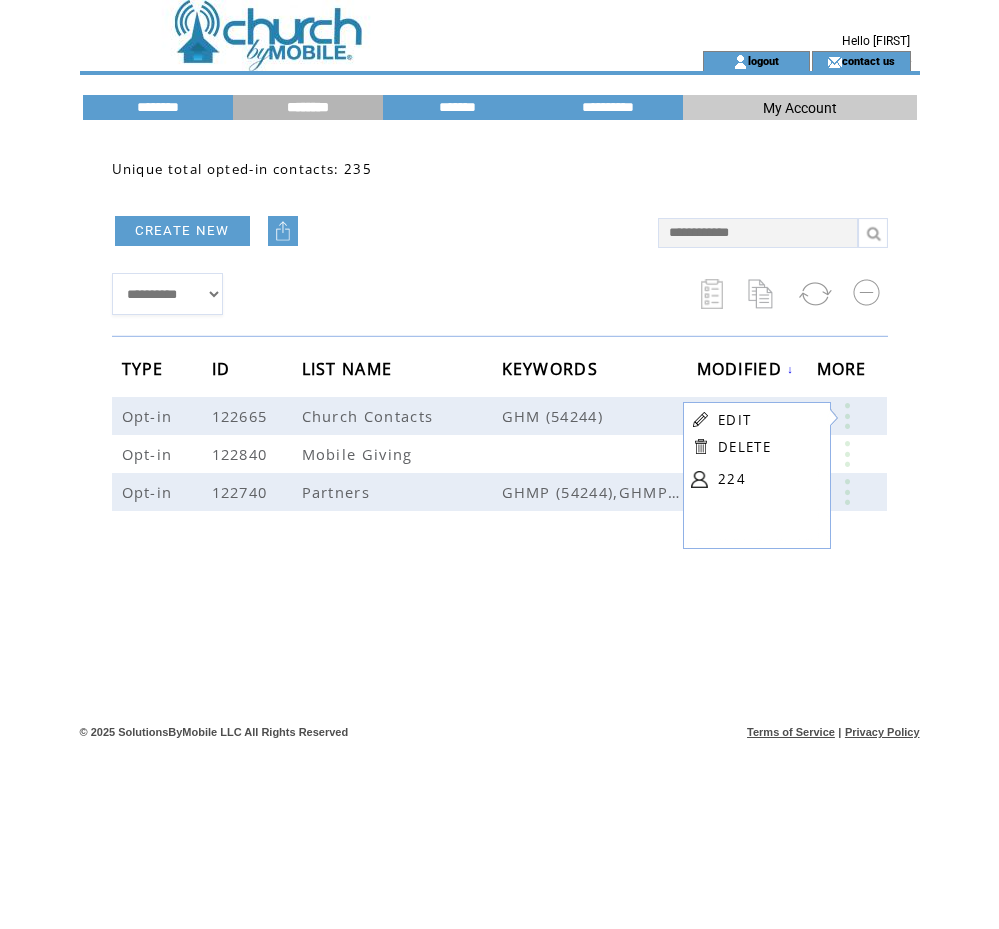 click at bounding box center [283, 231] 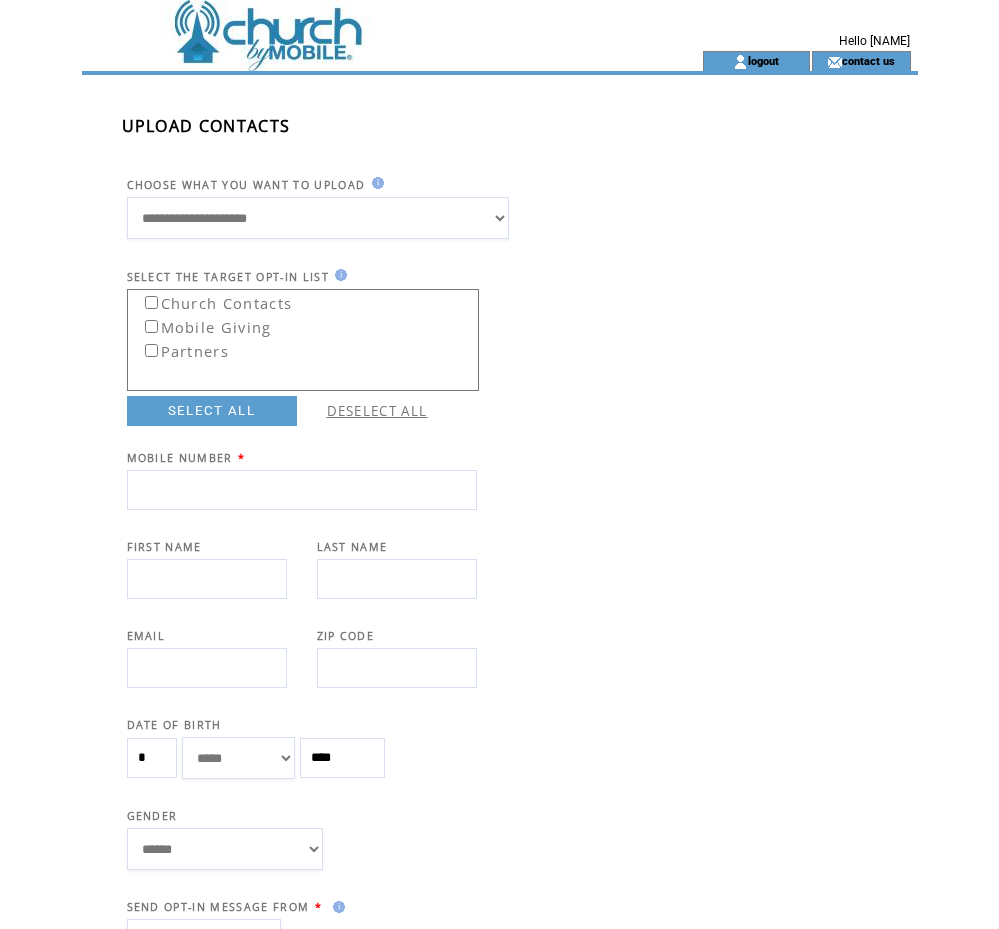 scroll, scrollTop: 0, scrollLeft: 0, axis: both 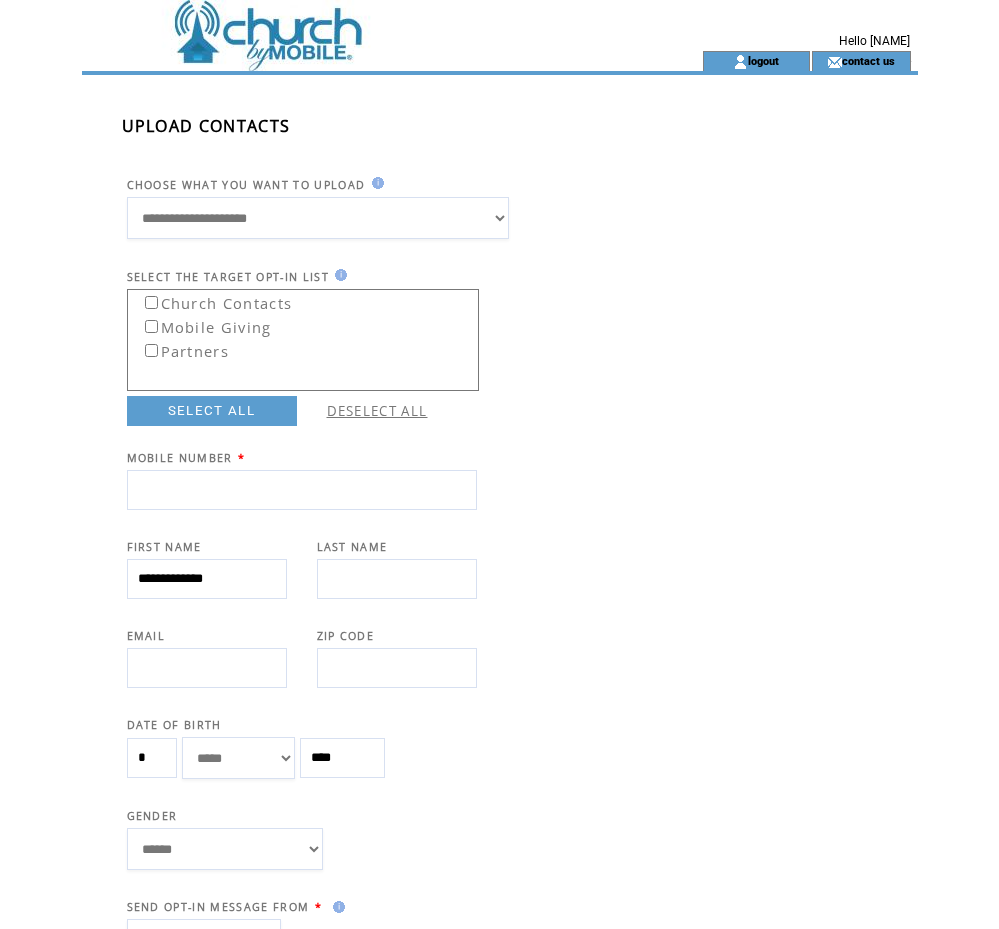type on "**********" 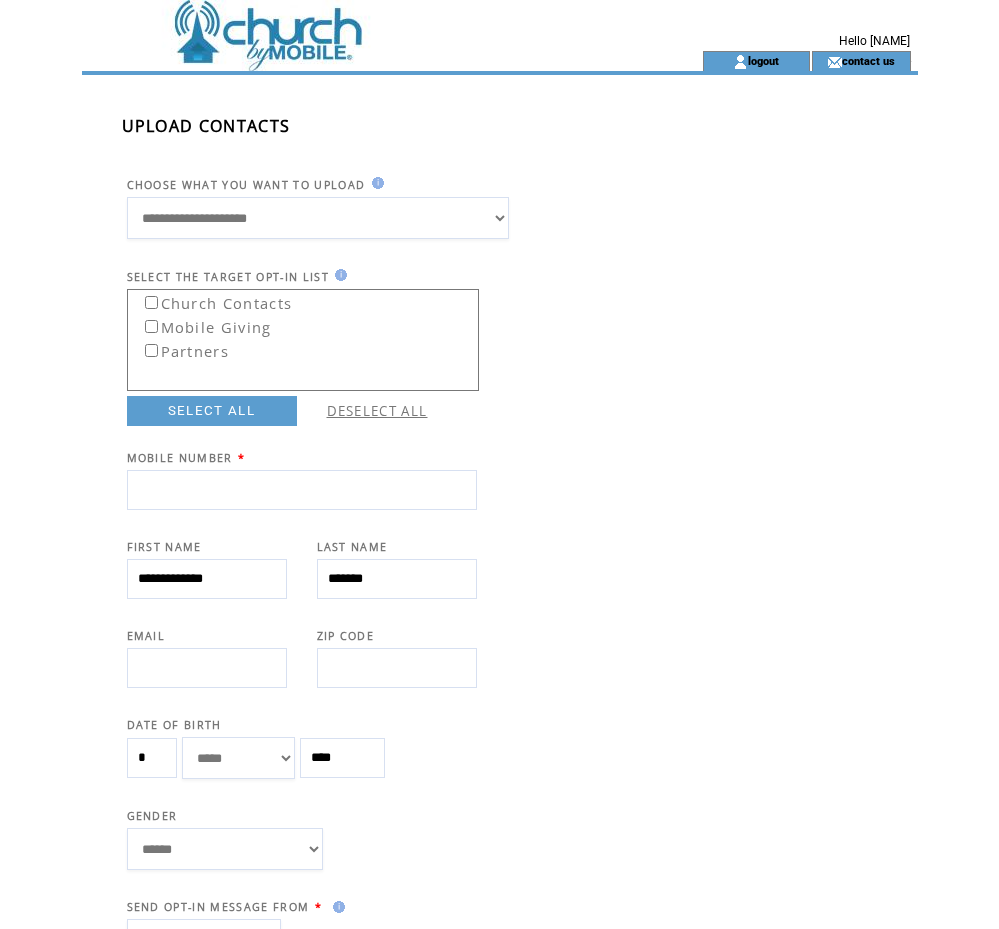 type on "*******" 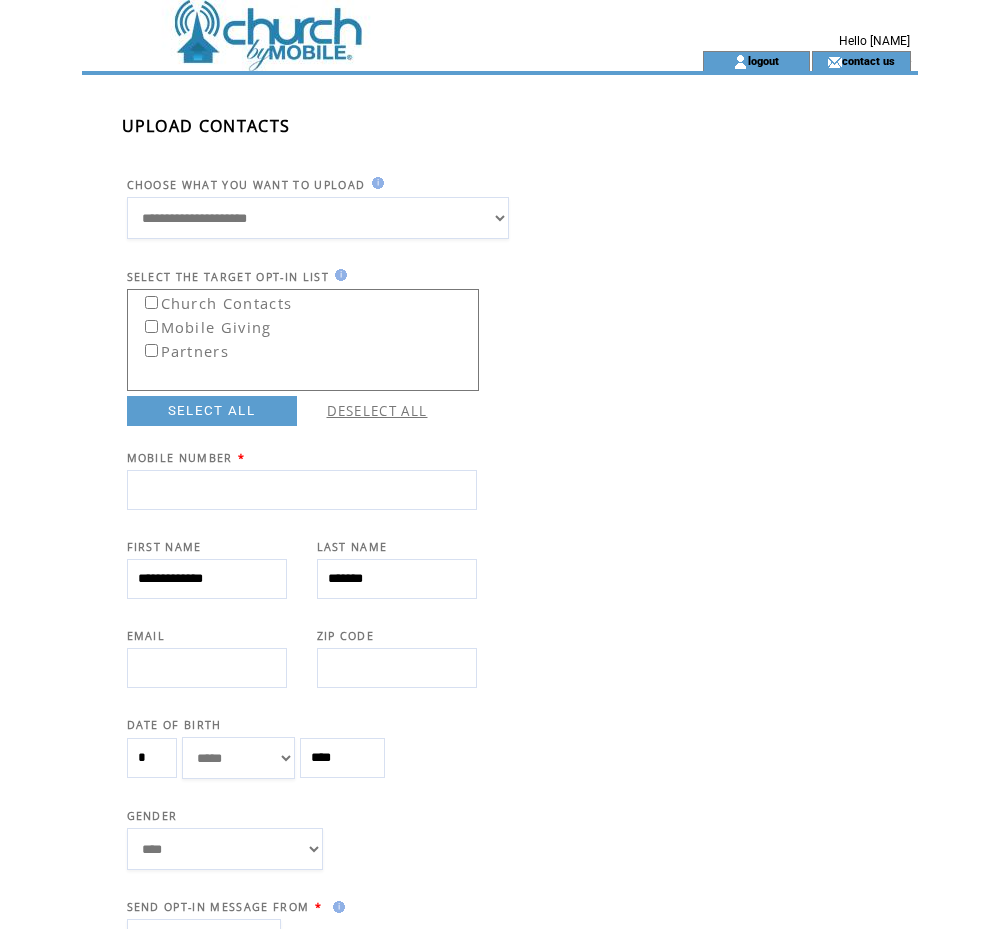 click at bounding box center (302, 490) 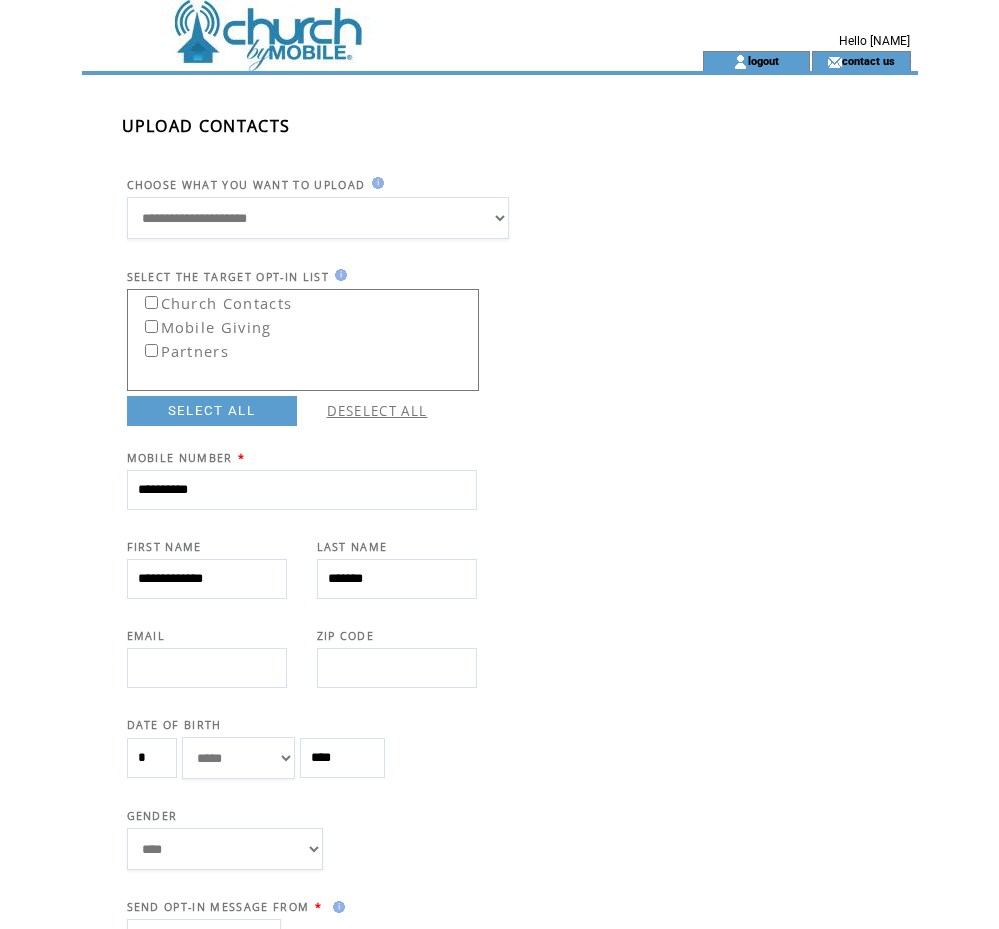 type on "**********" 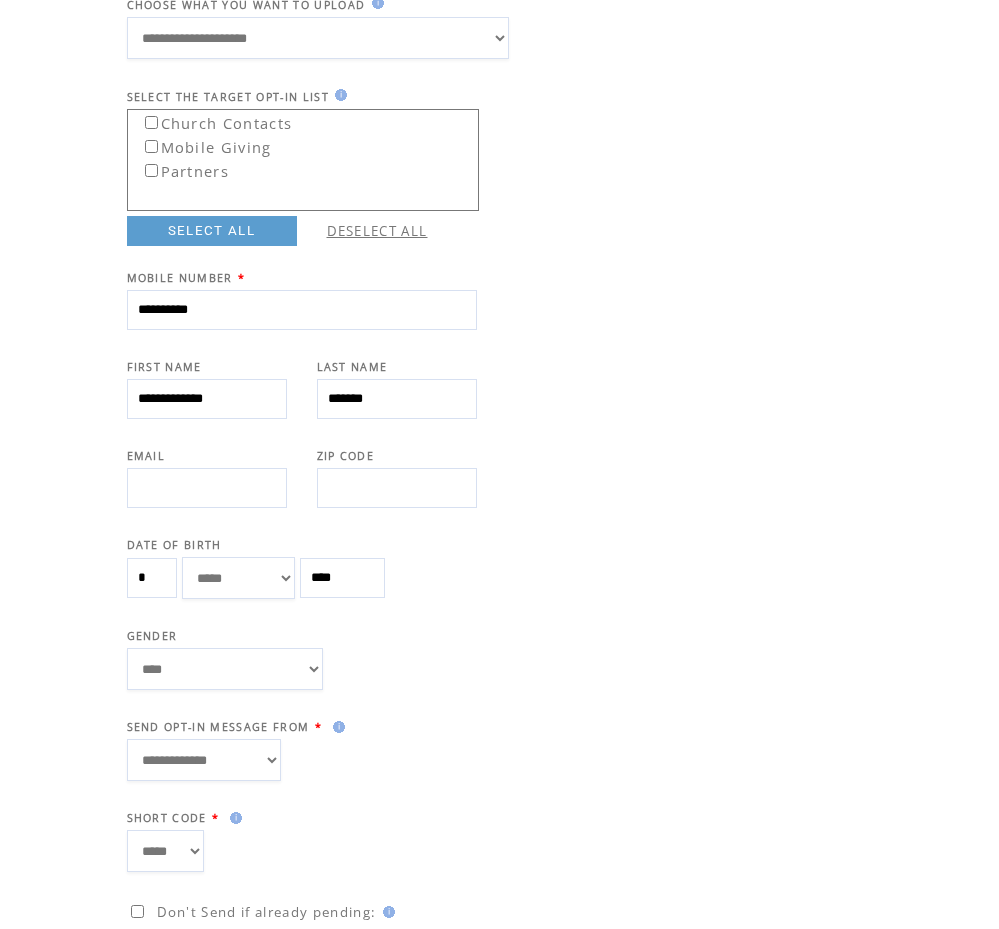 scroll, scrollTop: 191, scrollLeft: 0, axis: vertical 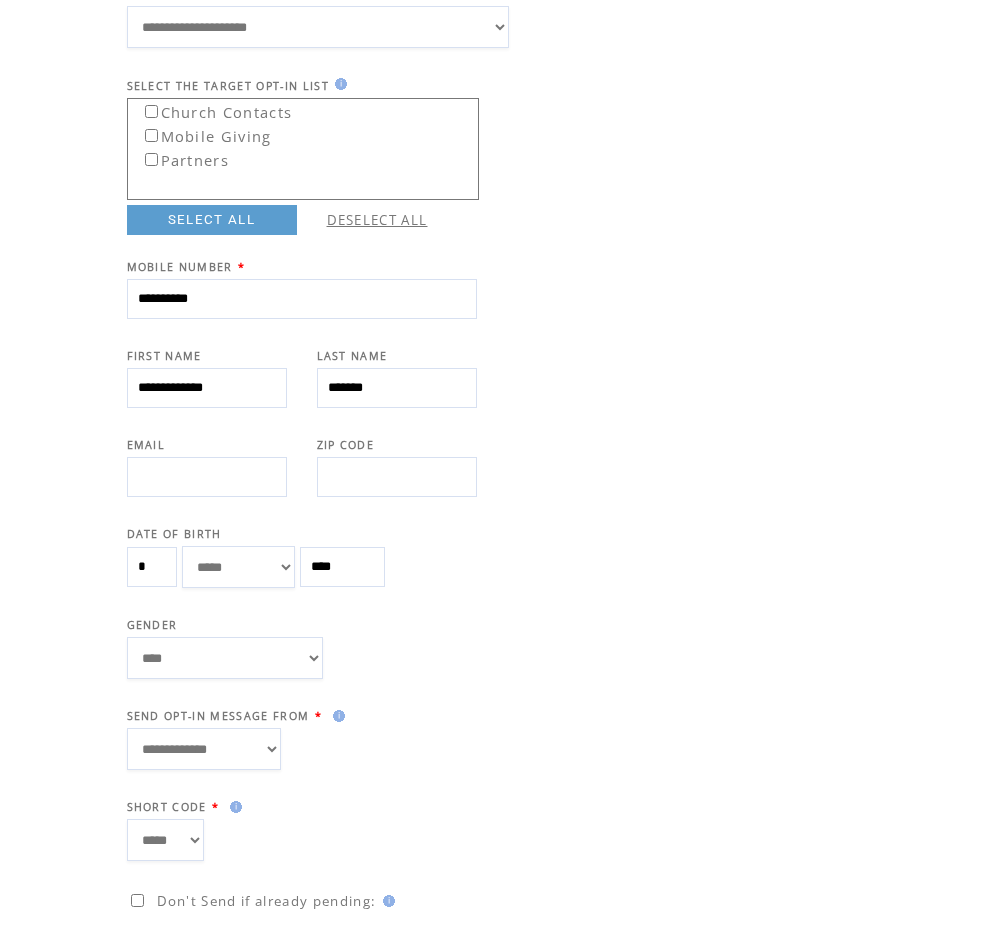 click on "**********" at bounding box center [204, 749] 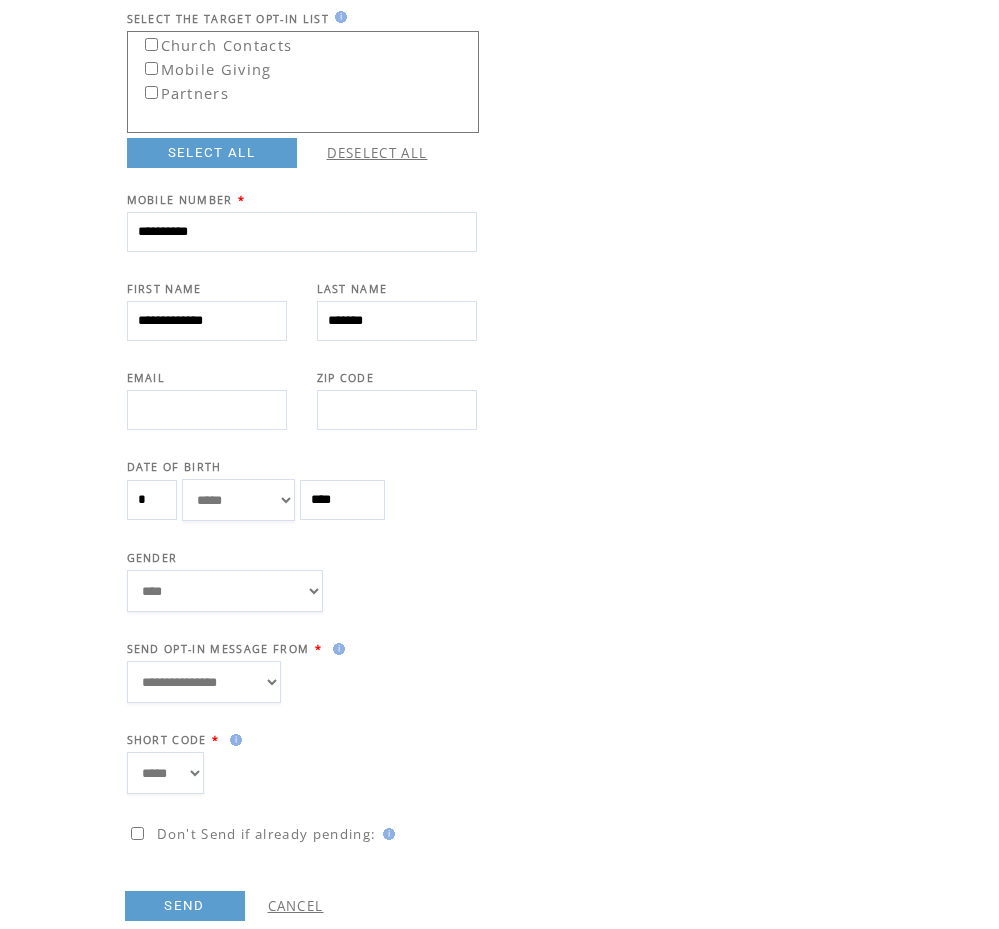 scroll, scrollTop: 297, scrollLeft: 0, axis: vertical 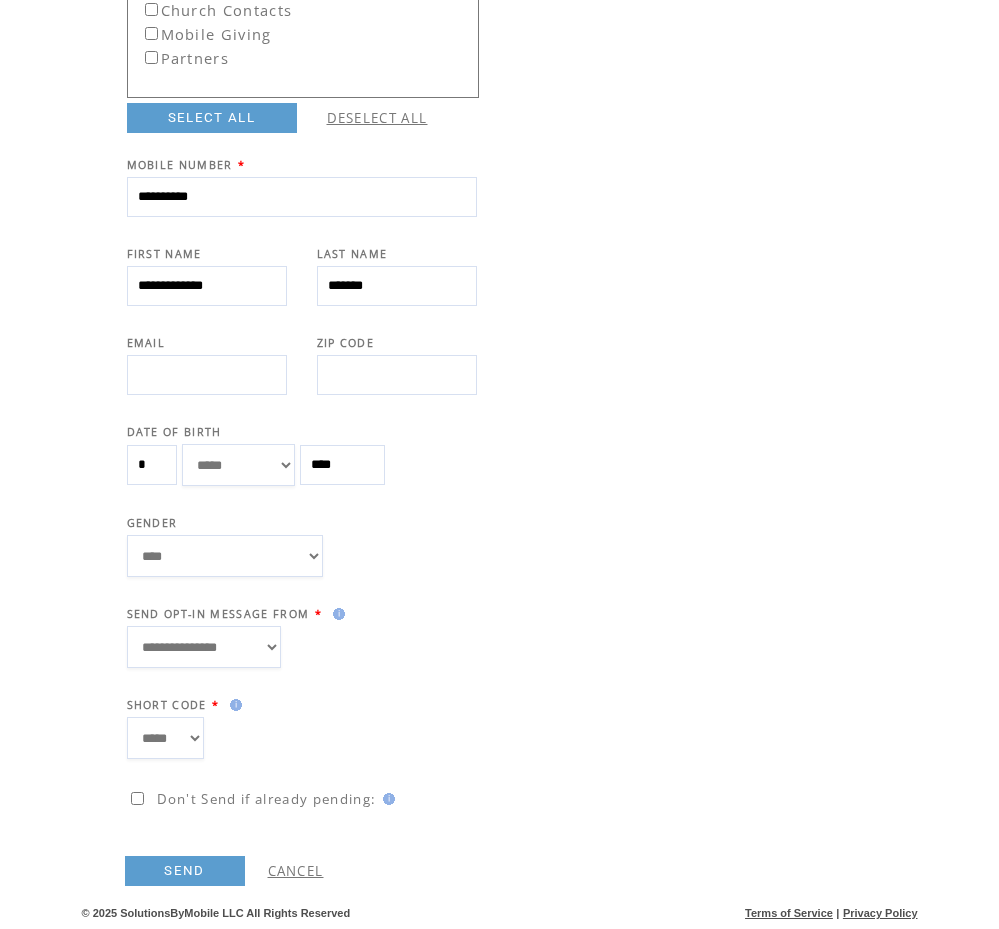 click on "SEND" at bounding box center [185, 871] 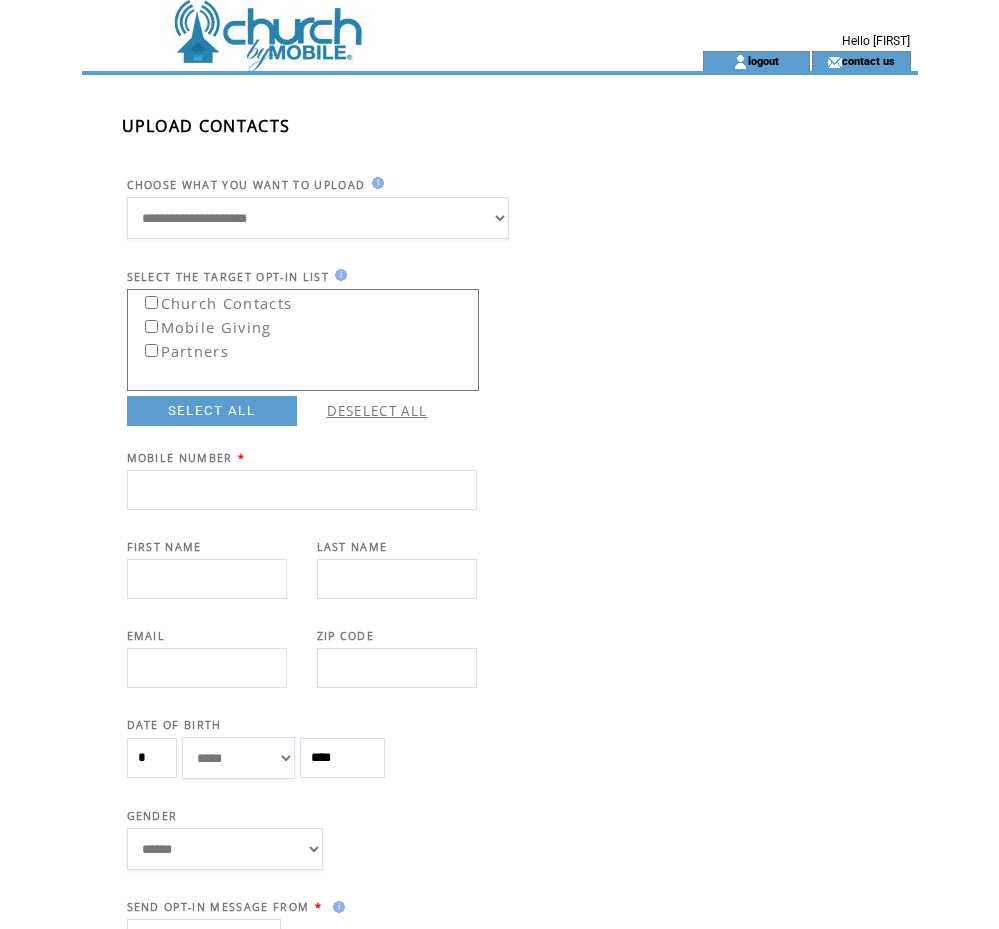 scroll, scrollTop: 327, scrollLeft: 0, axis: vertical 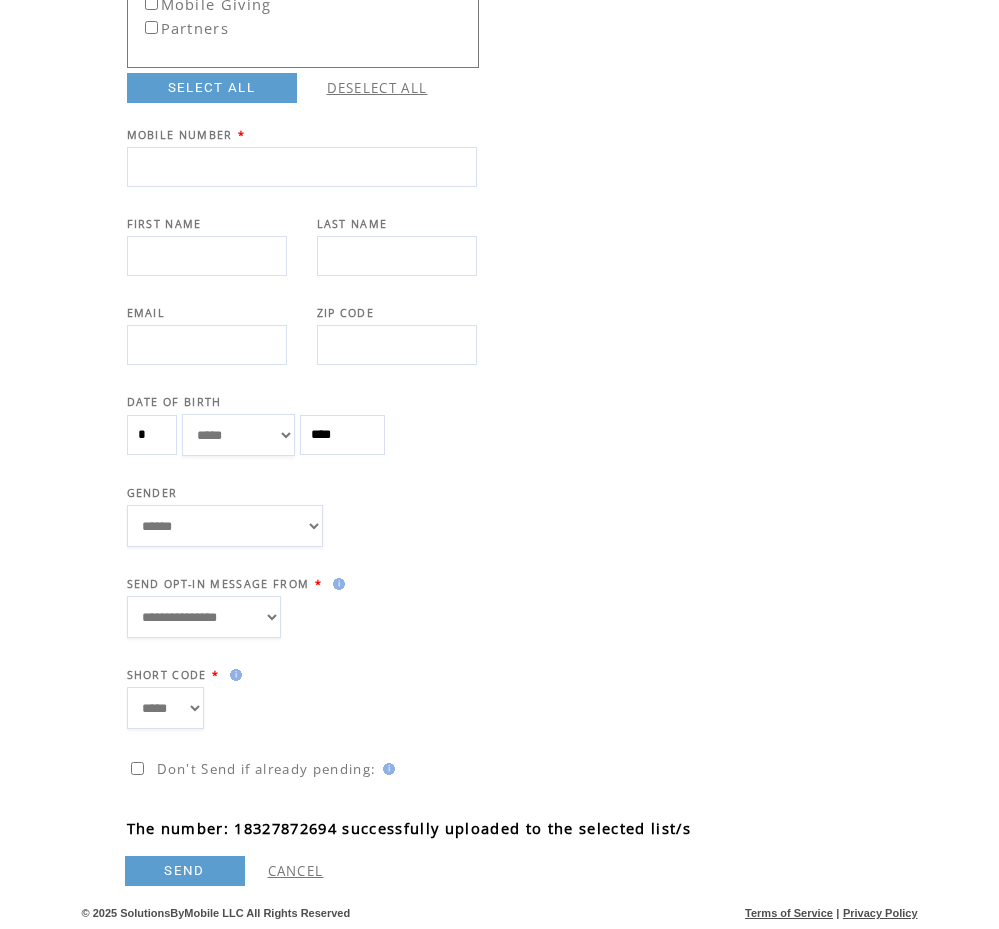 click on "SEND" at bounding box center [185, 871] 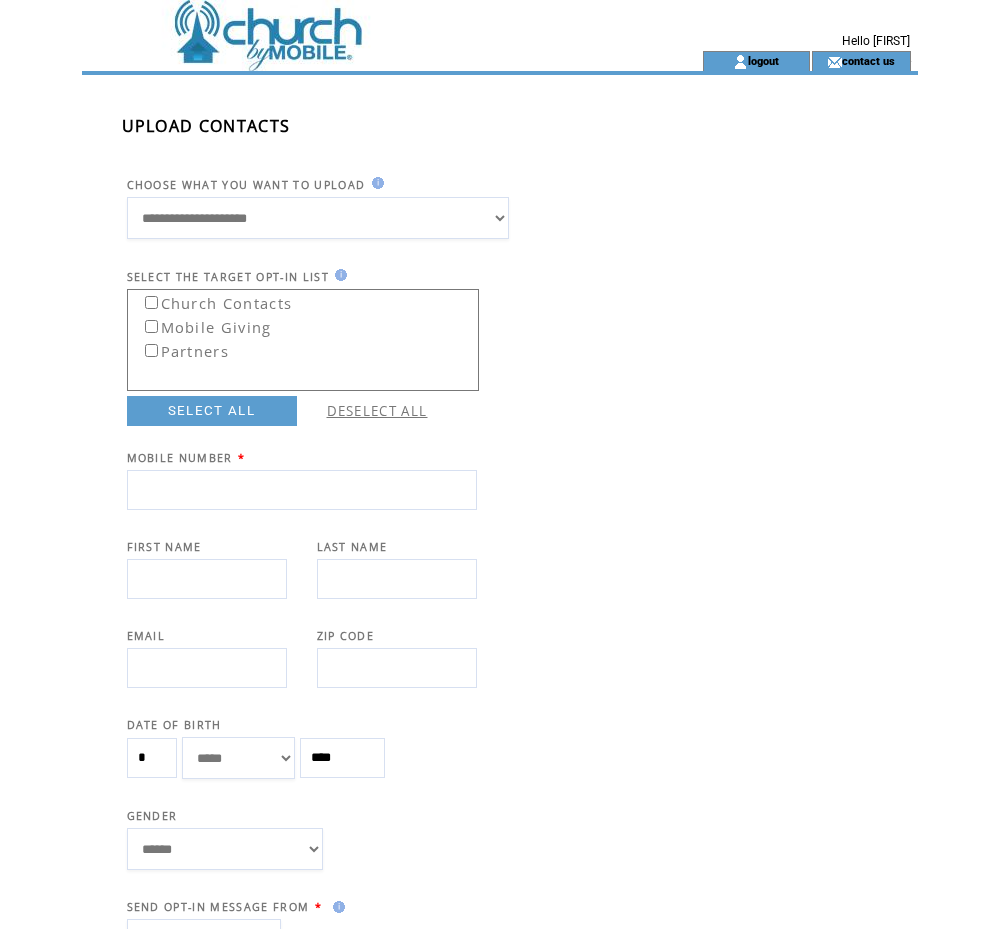 scroll, scrollTop: 1, scrollLeft: 0, axis: vertical 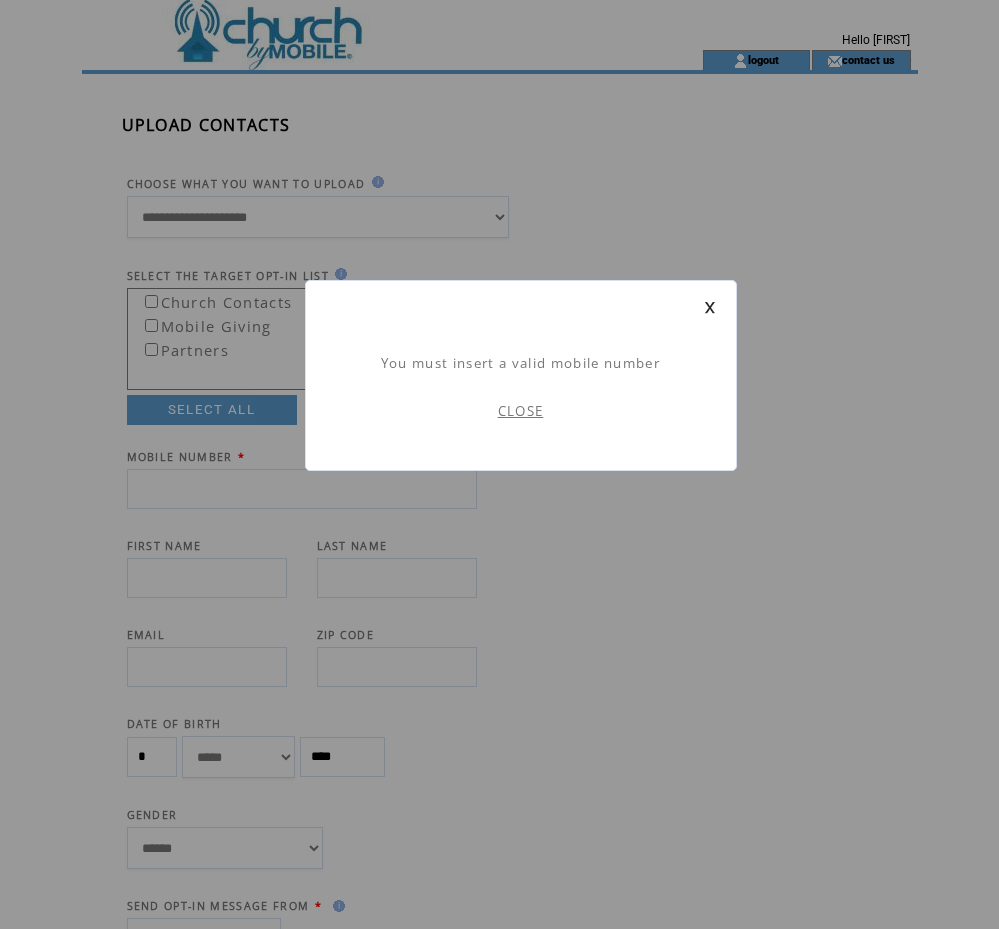 click at bounding box center [710, 307] 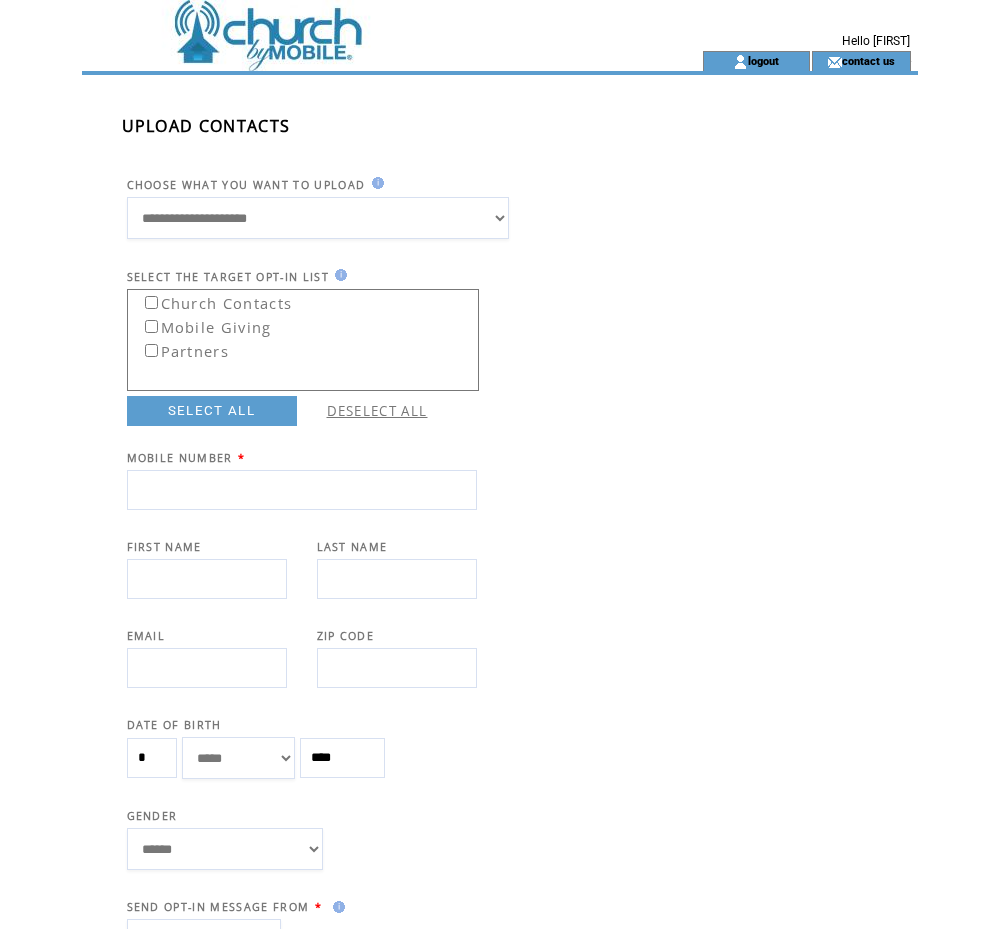 click at bounding box center (356, 25) 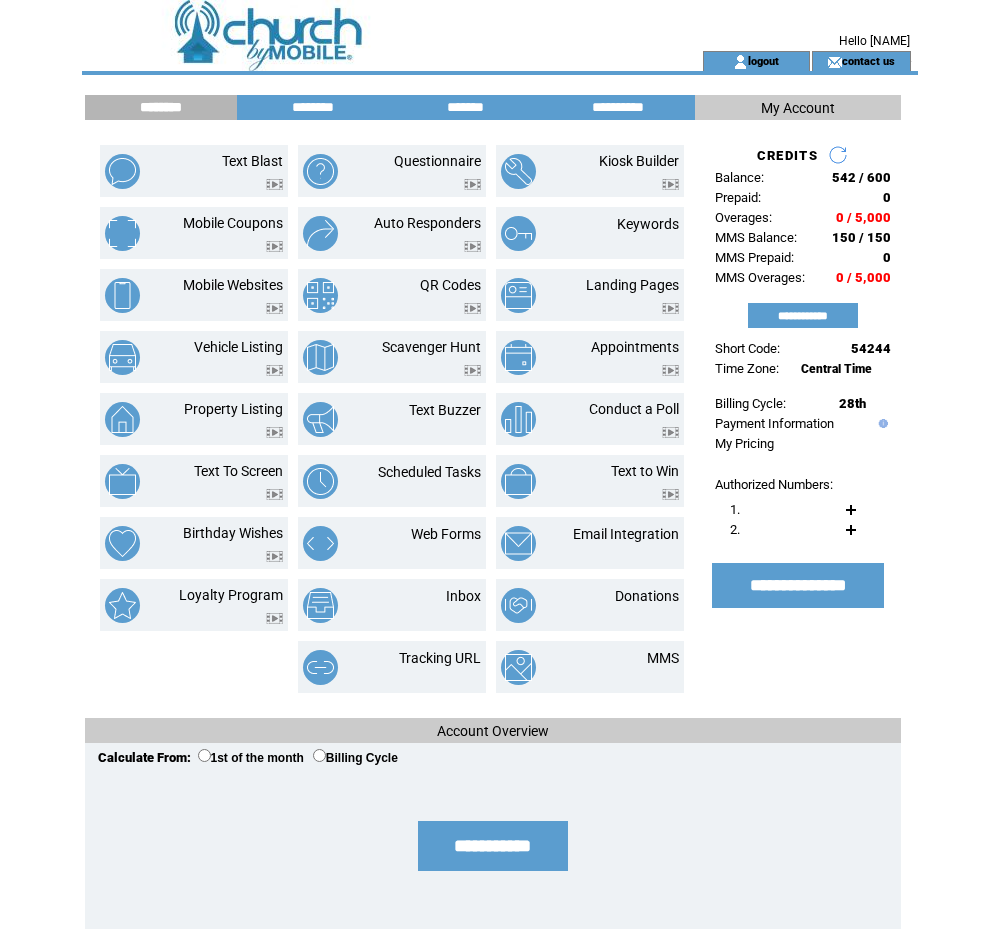 scroll, scrollTop: 0, scrollLeft: 0, axis: both 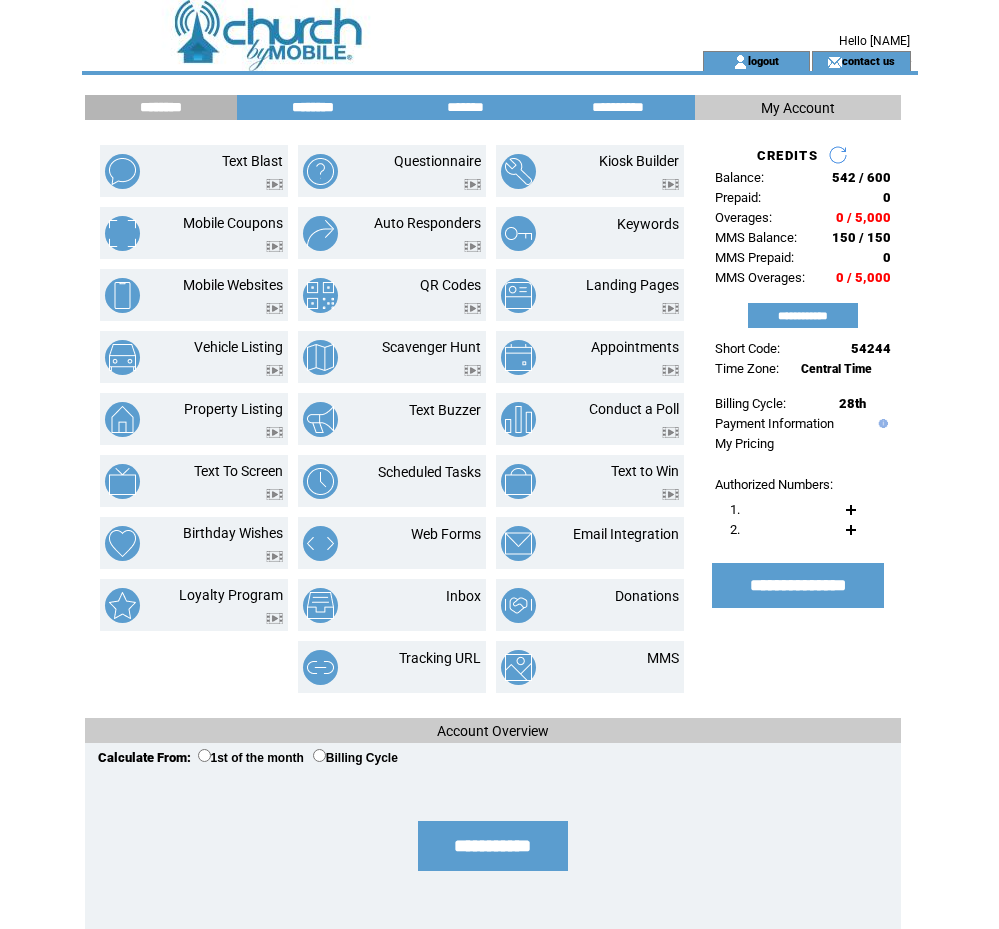 click on "********" at bounding box center [313, 107] 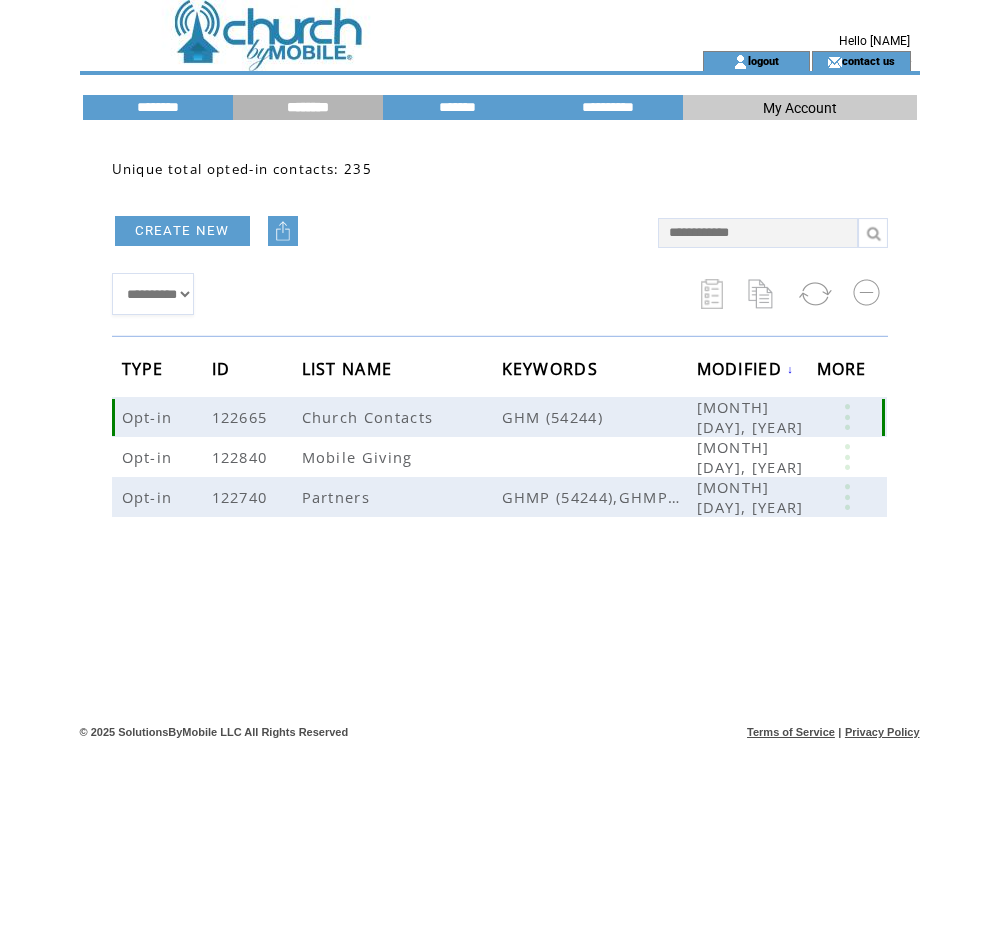 click at bounding box center (847, 417) 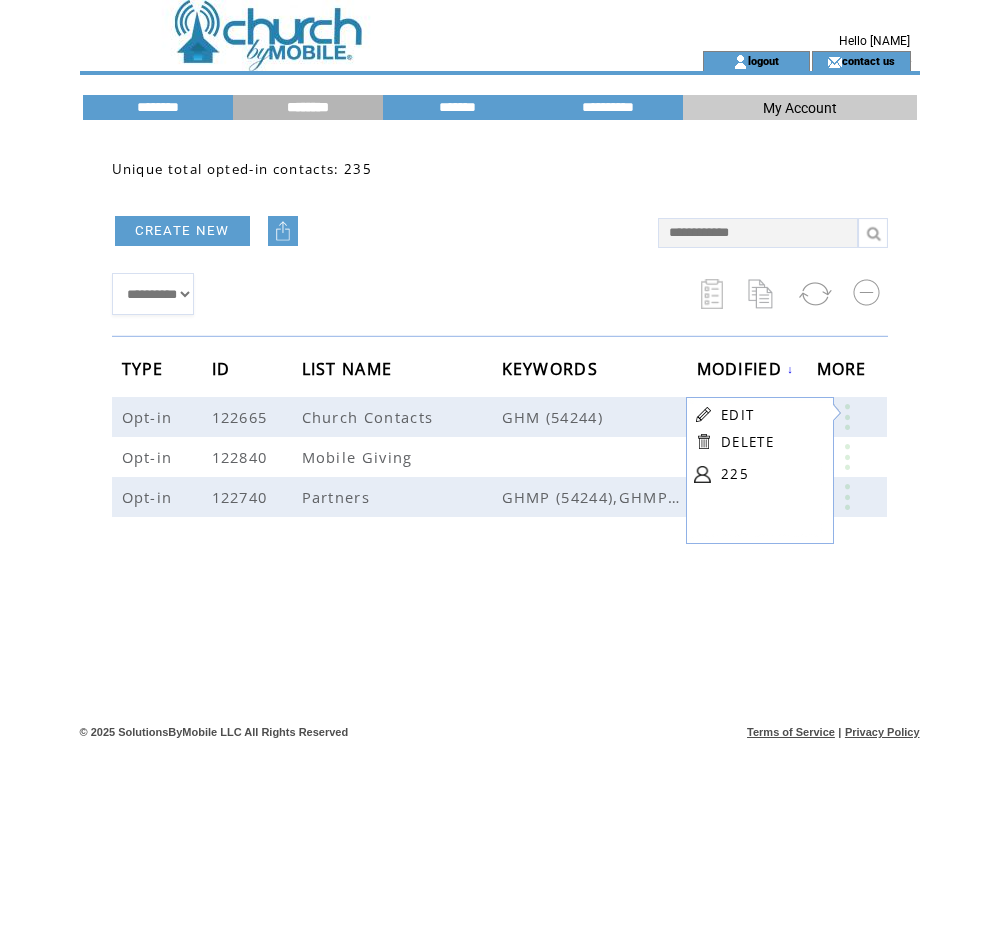 click on "225" at bounding box center (771, 474) 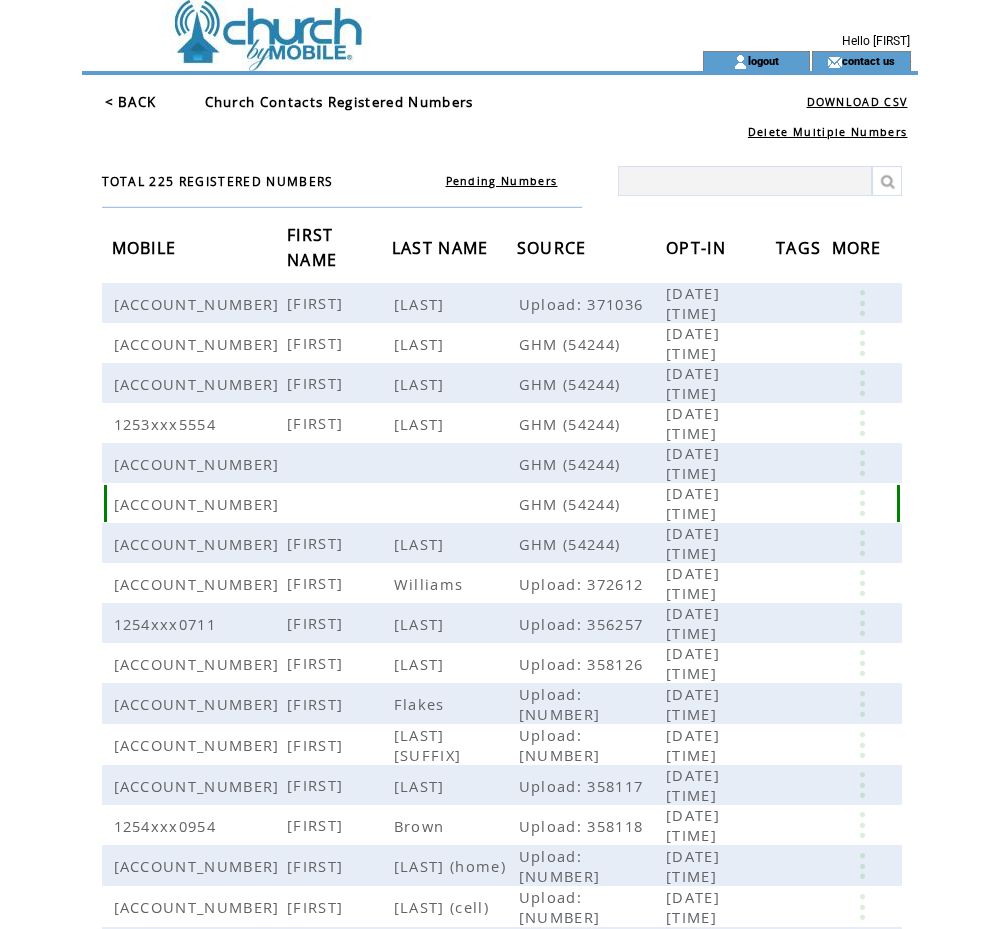 scroll, scrollTop: 0, scrollLeft: 0, axis: both 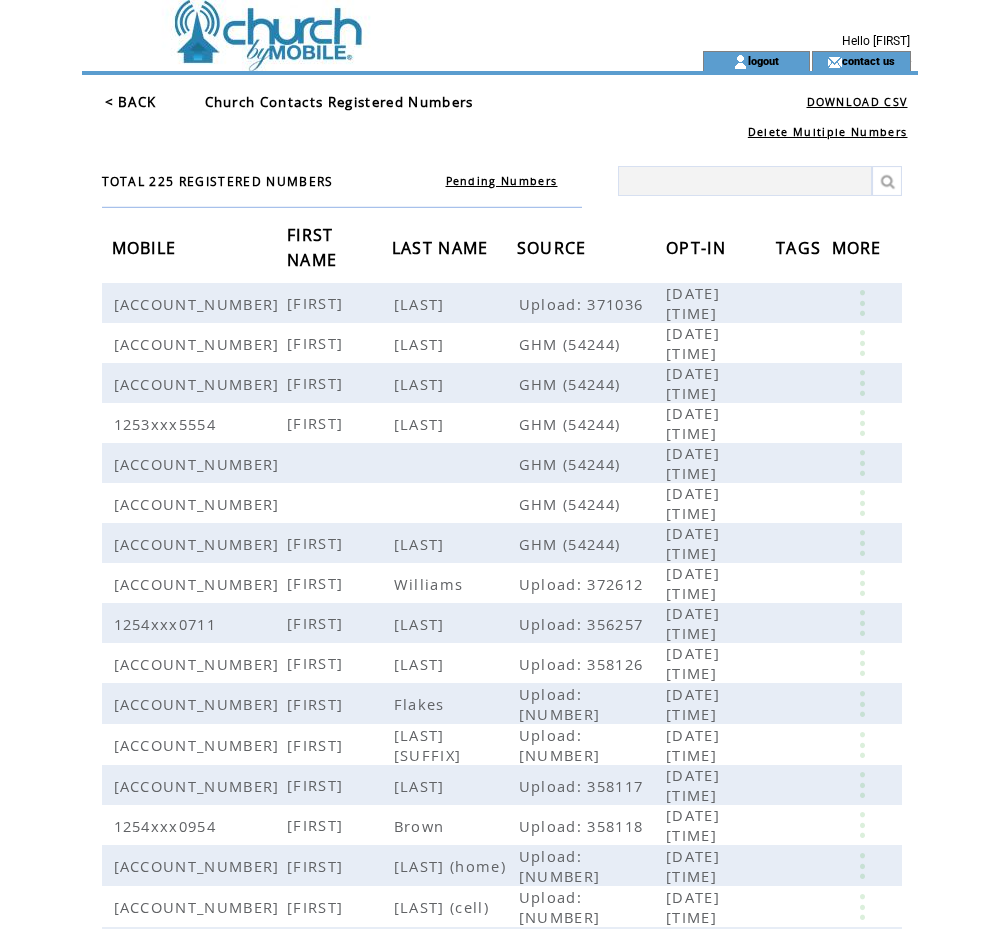 click on "FIRST NAME" at bounding box center [314, 250] 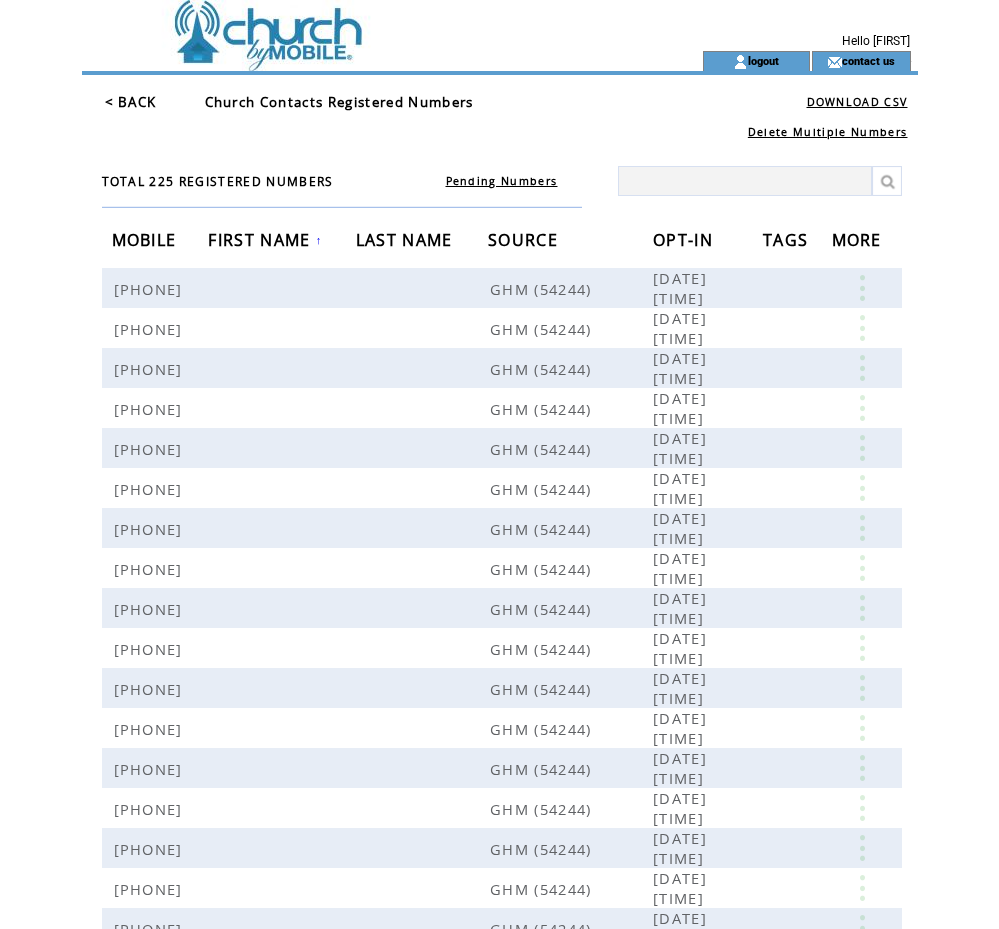scroll, scrollTop: 0, scrollLeft: 0, axis: both 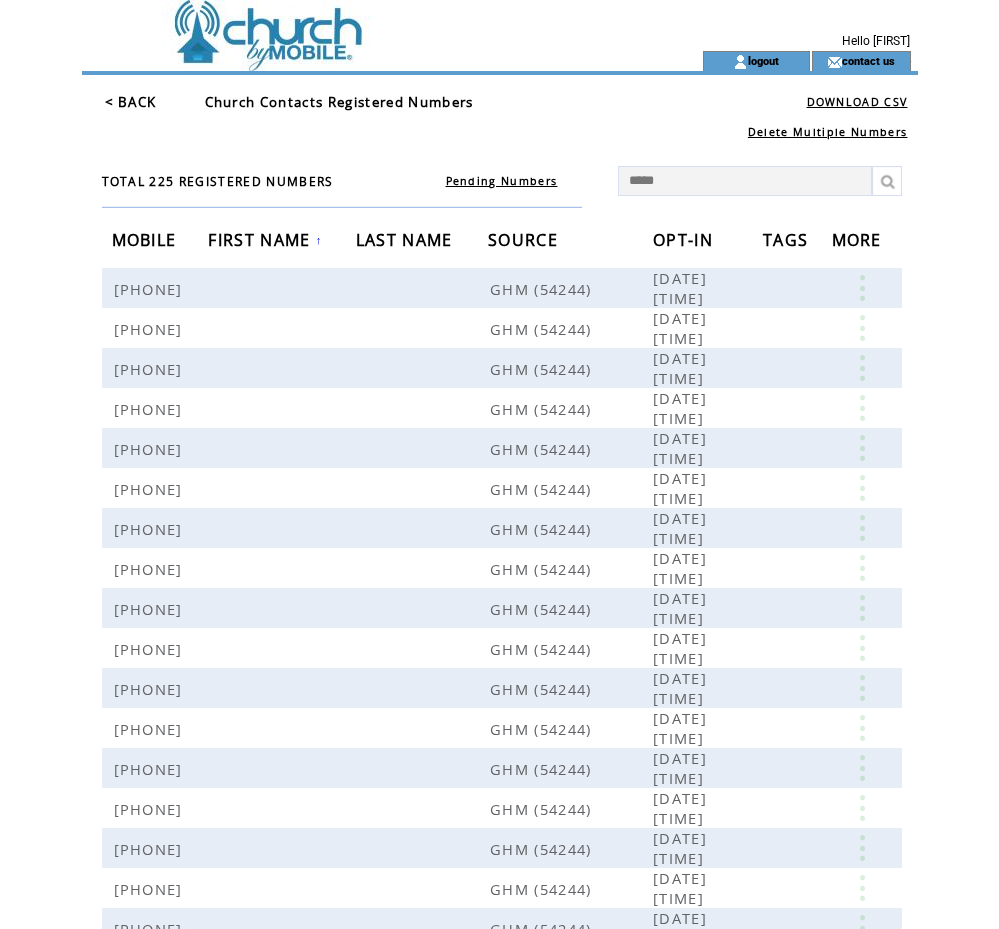 type on "******" 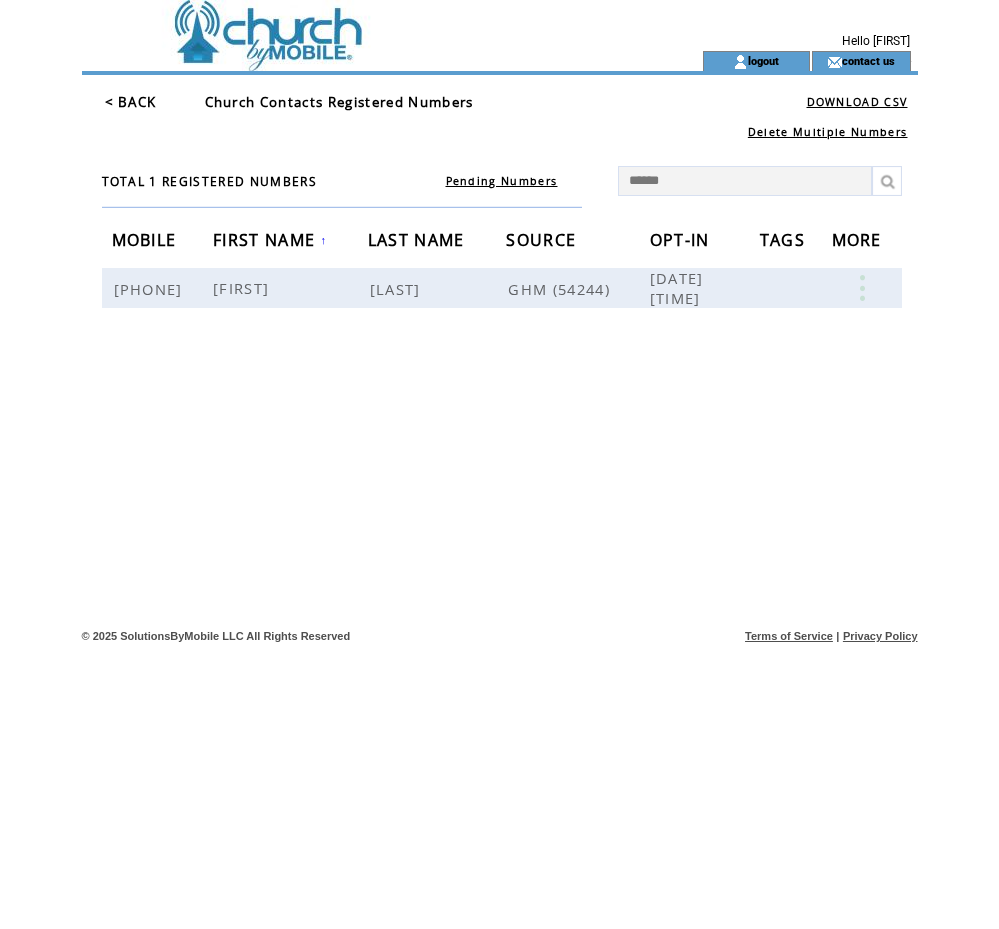 click on "******" at bounding box center [745, 181] 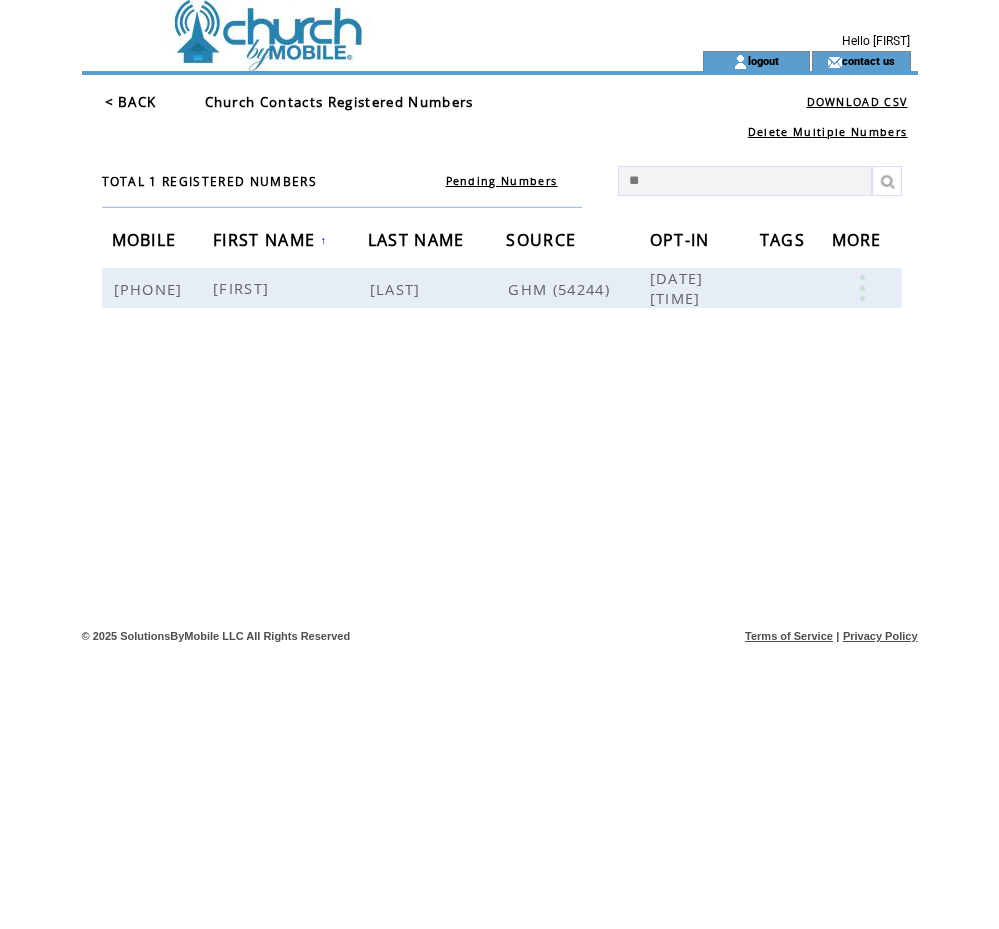 type on "***" 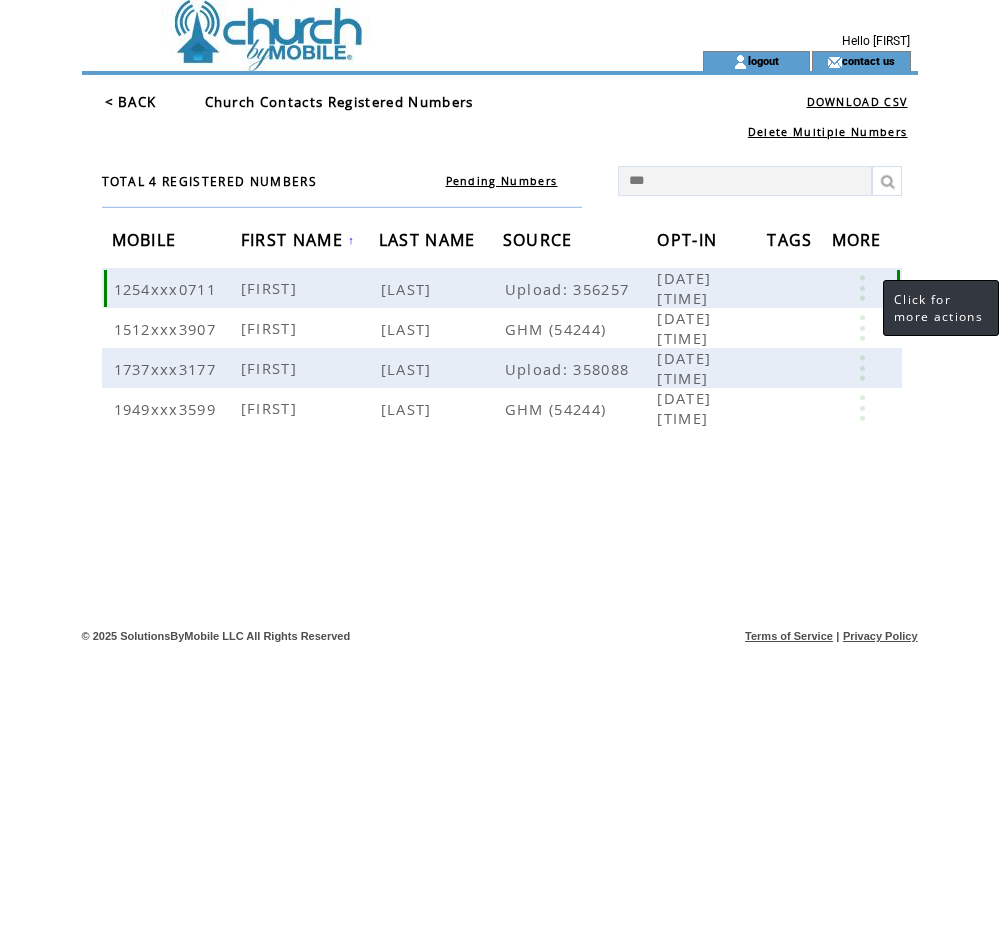 click at bounding box center (862, 288) 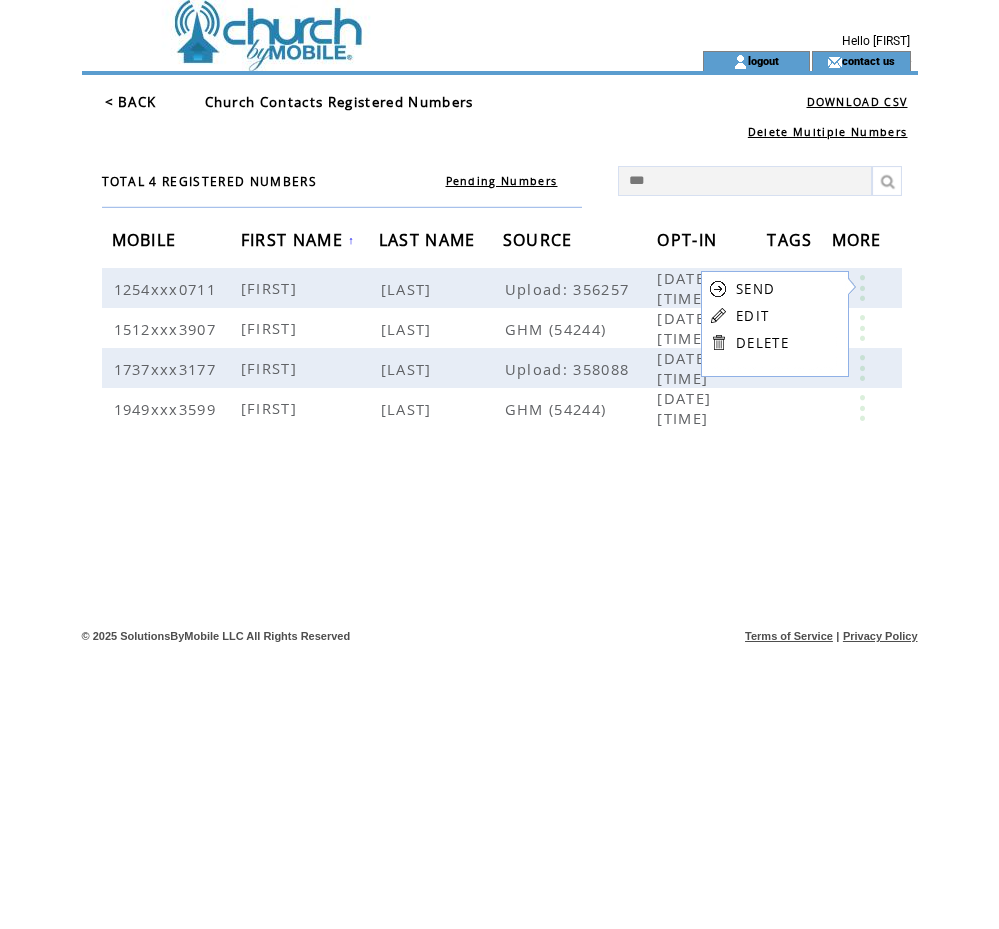 click on "EDIT" at bounding box center (752, 316) 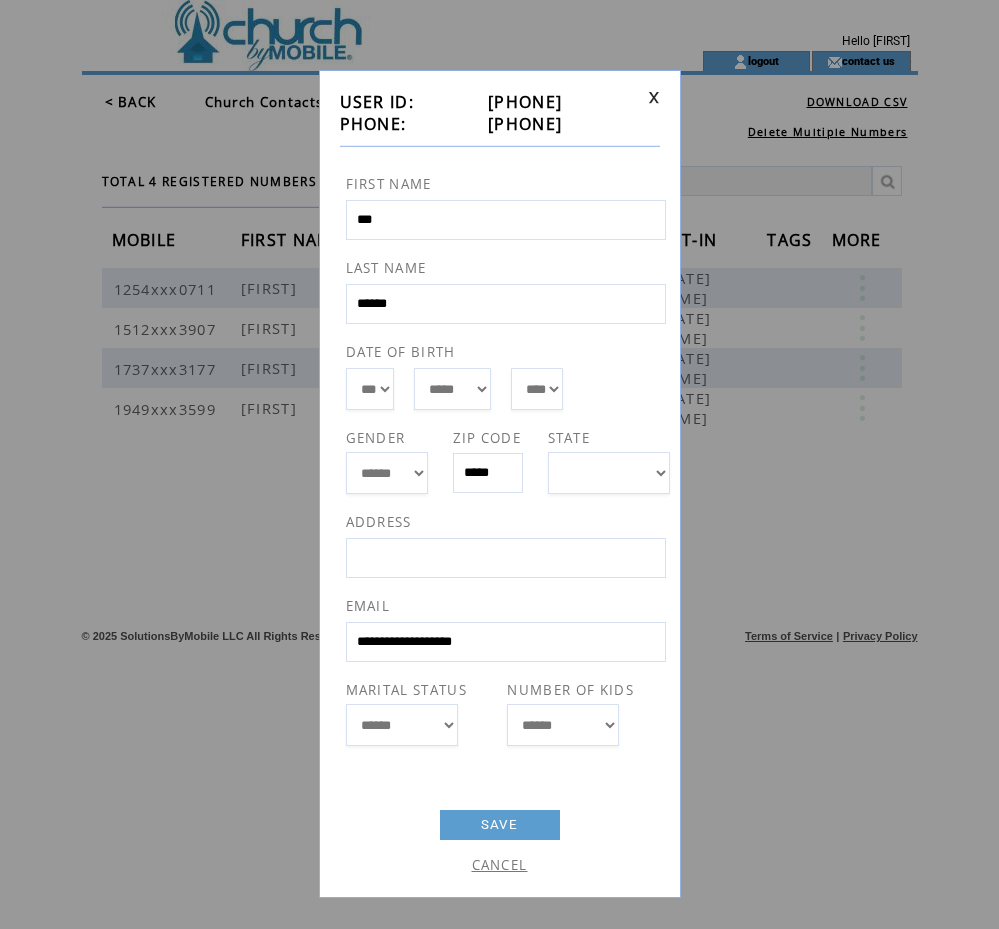 click on "***" at bounding box center [506, 220] 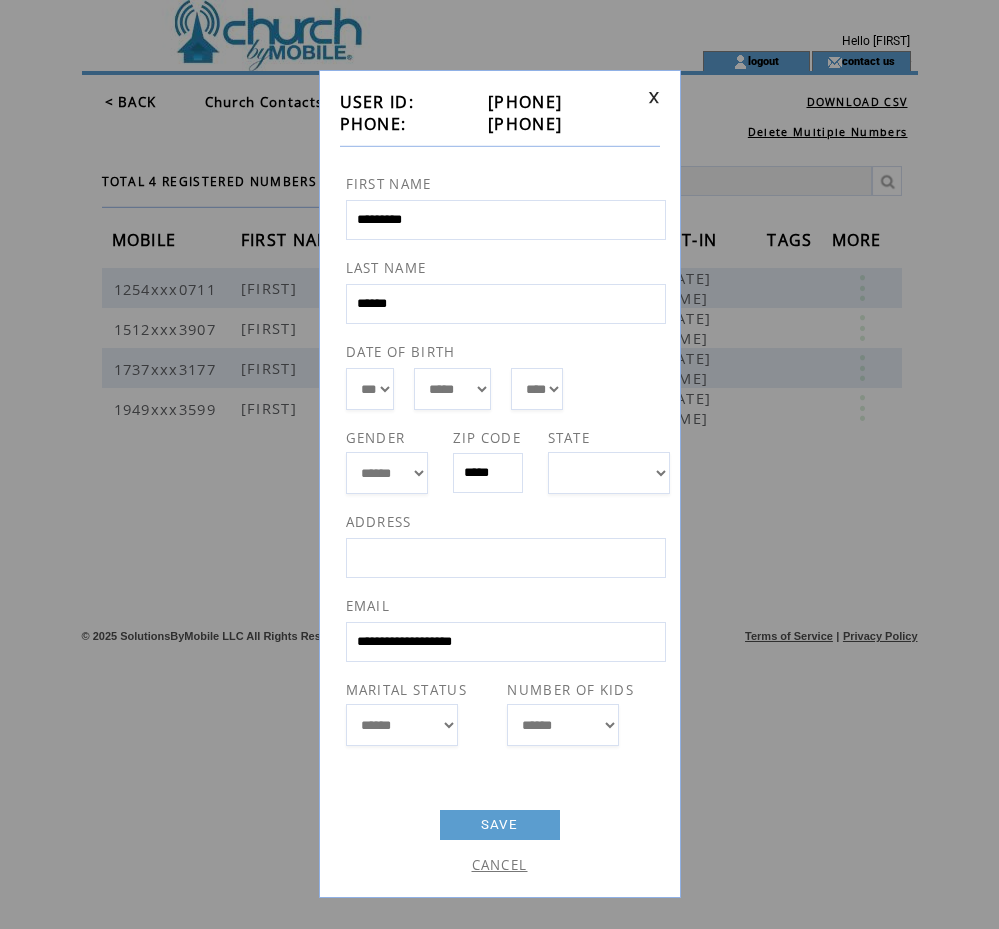 type on "*********" 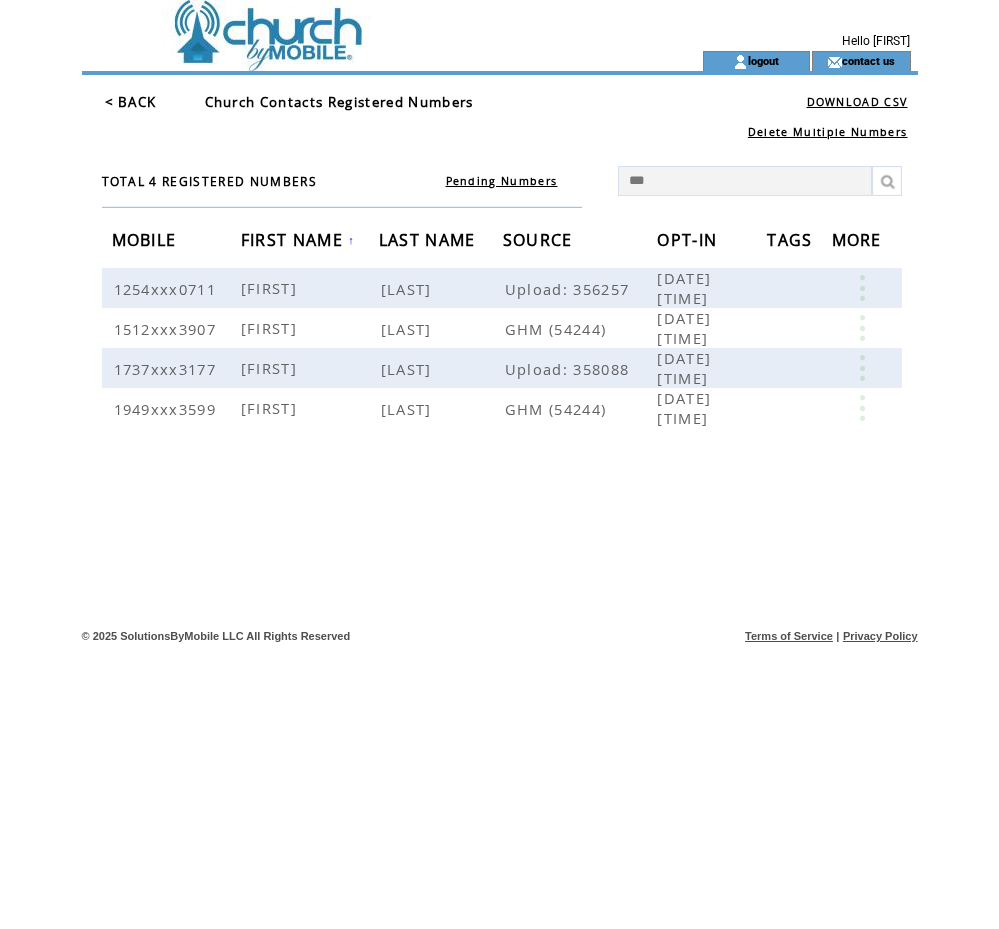 click on "***" at bounding box center (745, 181) 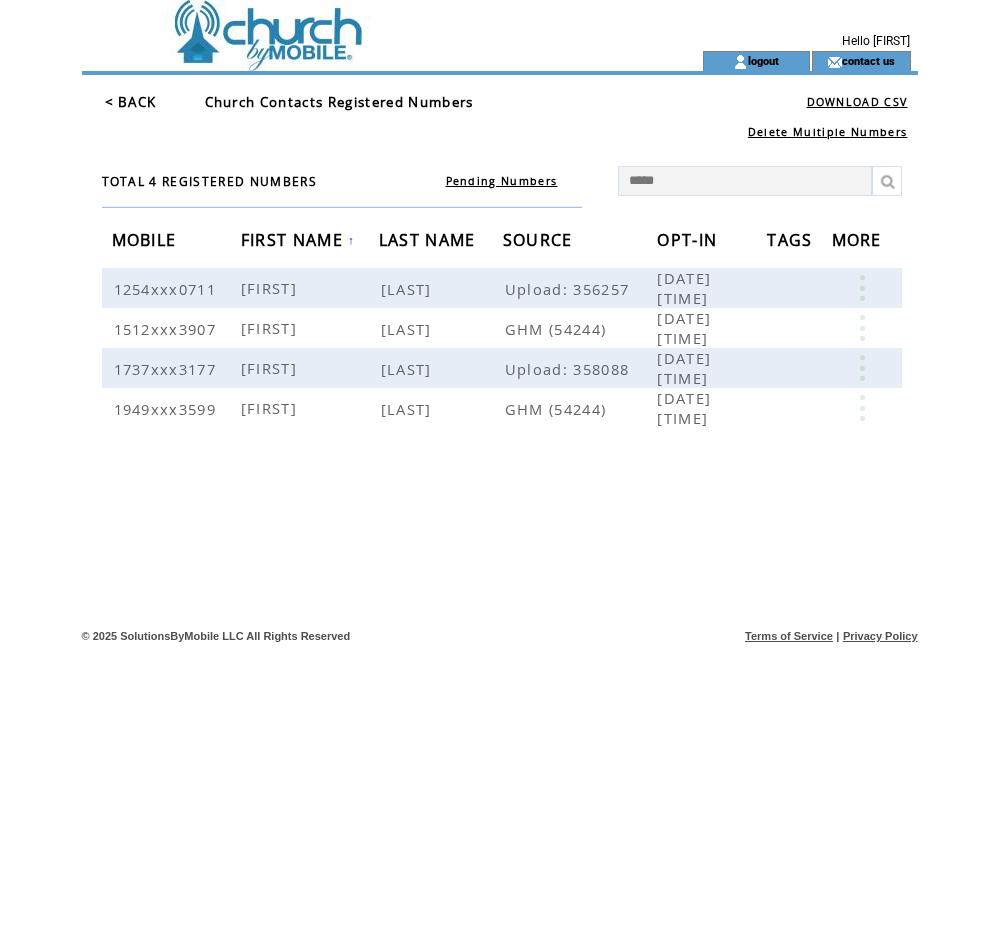 type on "******" 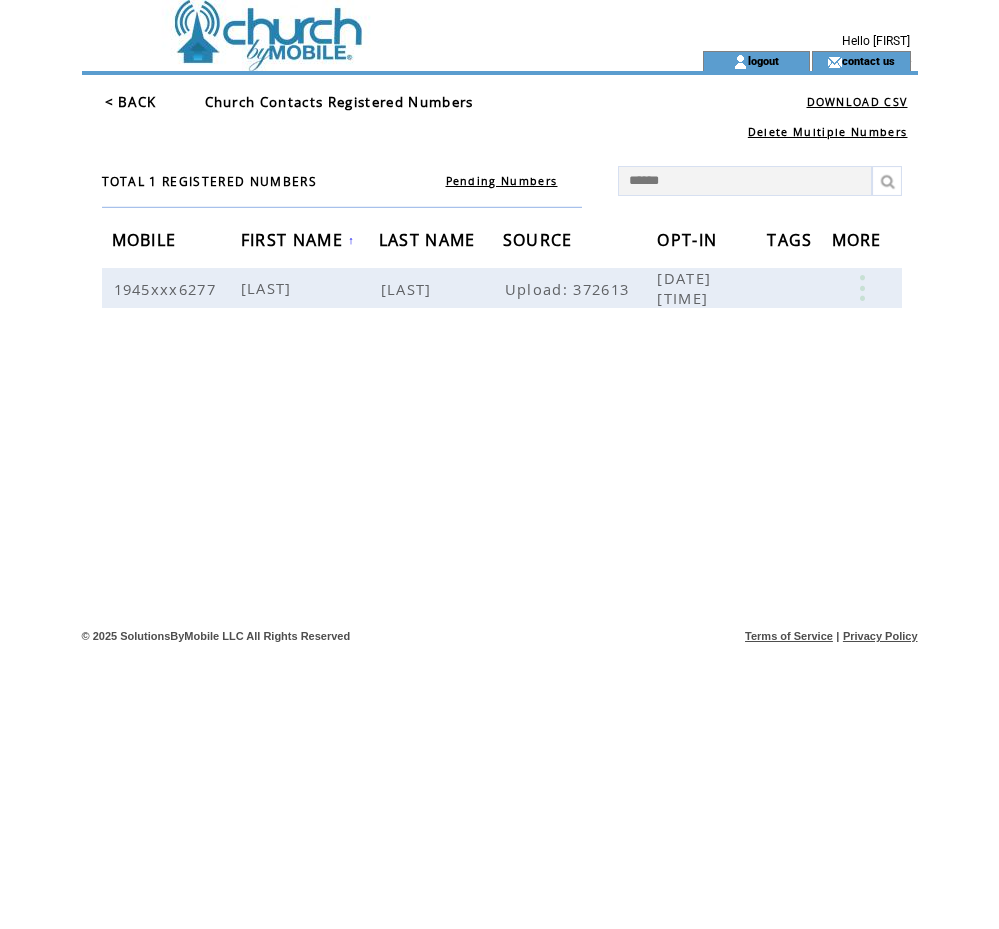 click on "******" at bounding box center (745, 181) 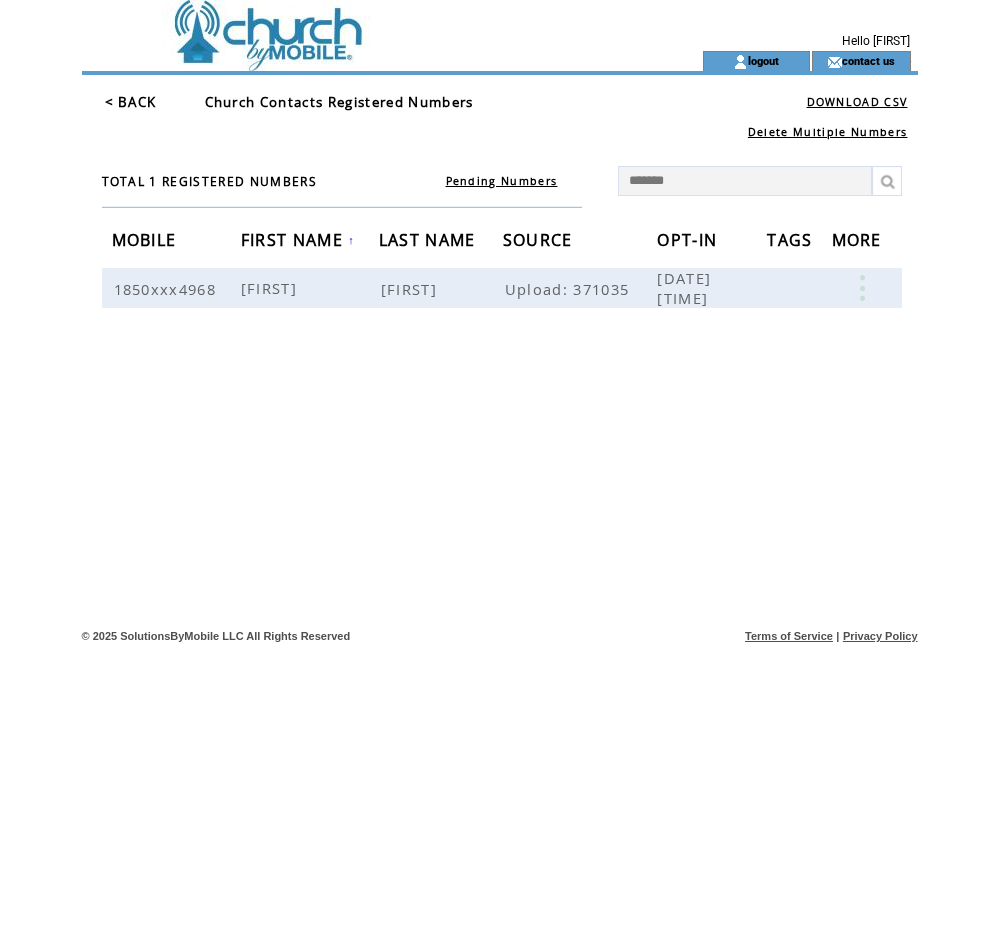 click on "*******" at bounding box center [745, 181] 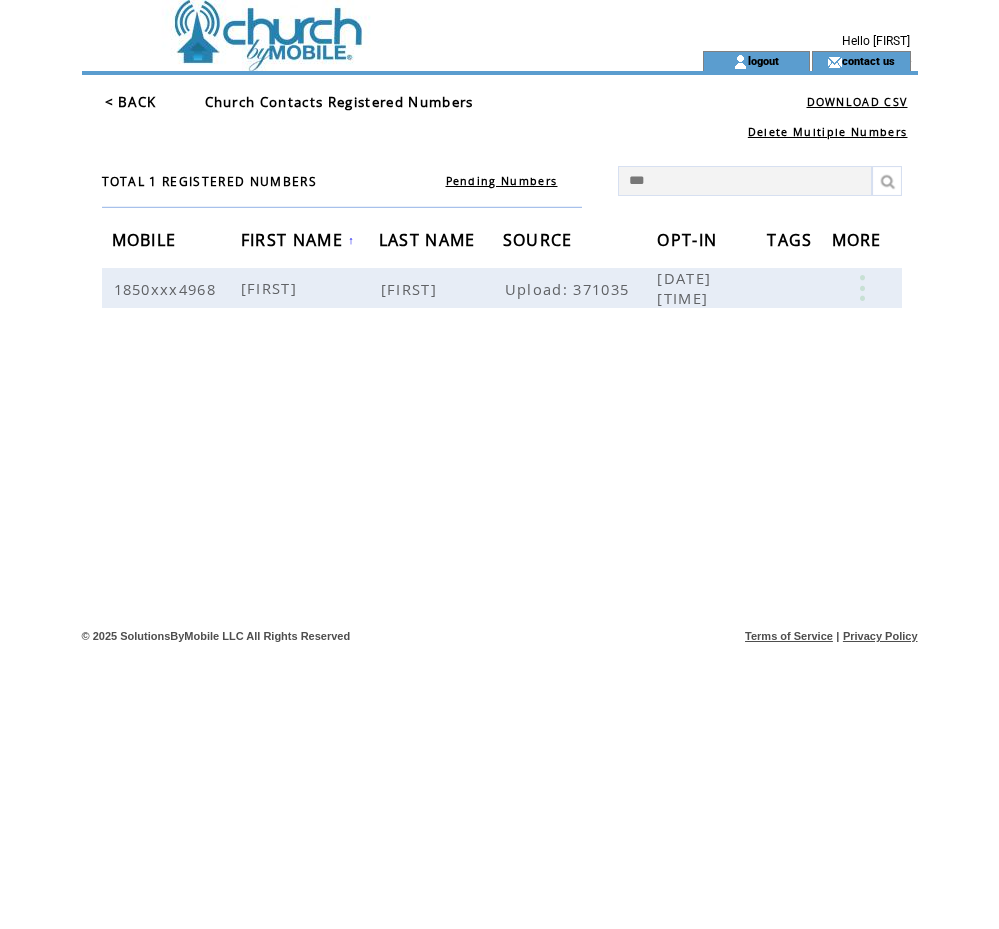 type on "****" 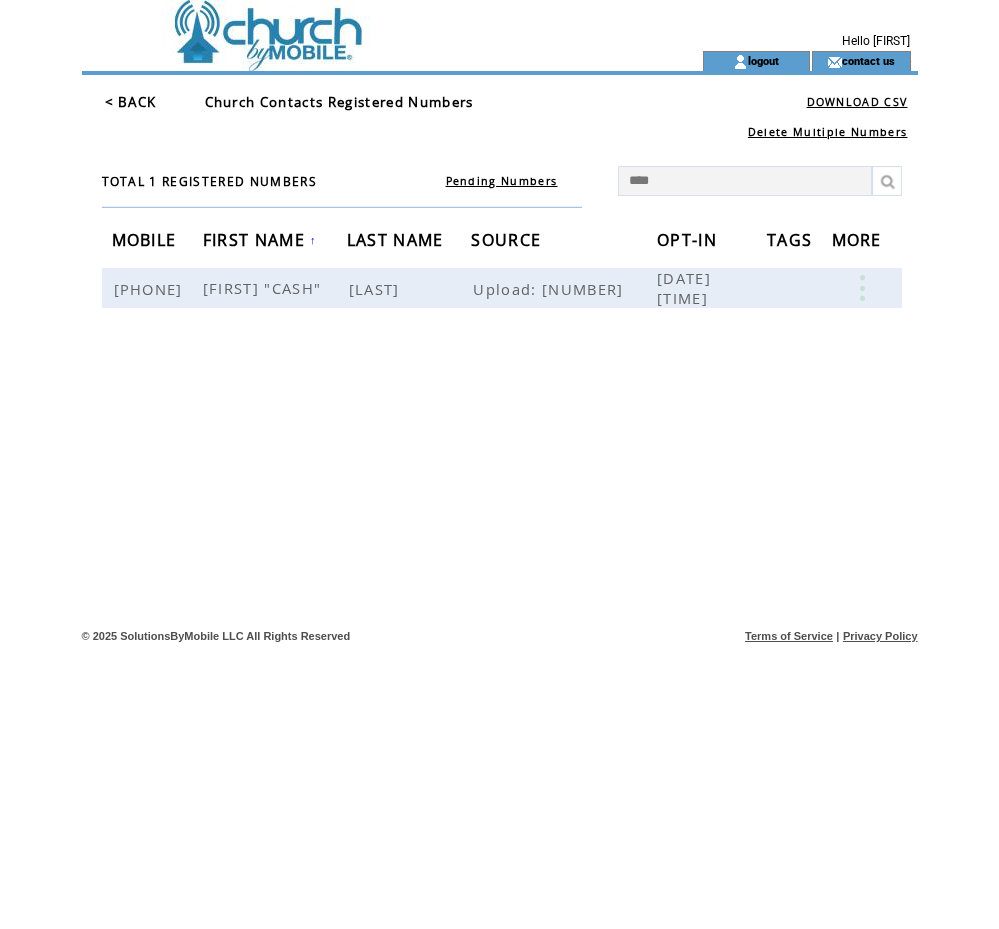 click on "****" at bounding box center [745, 181] 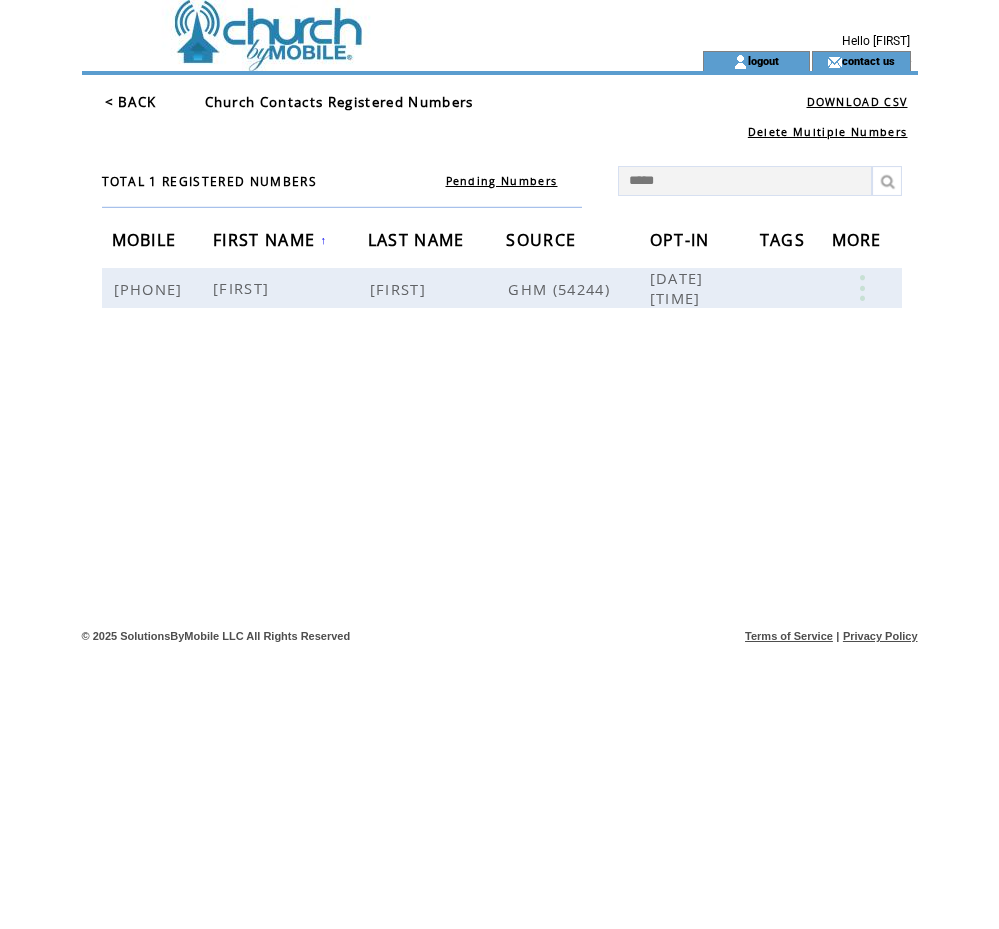 click on "*****" at bounding box center [745, 181] 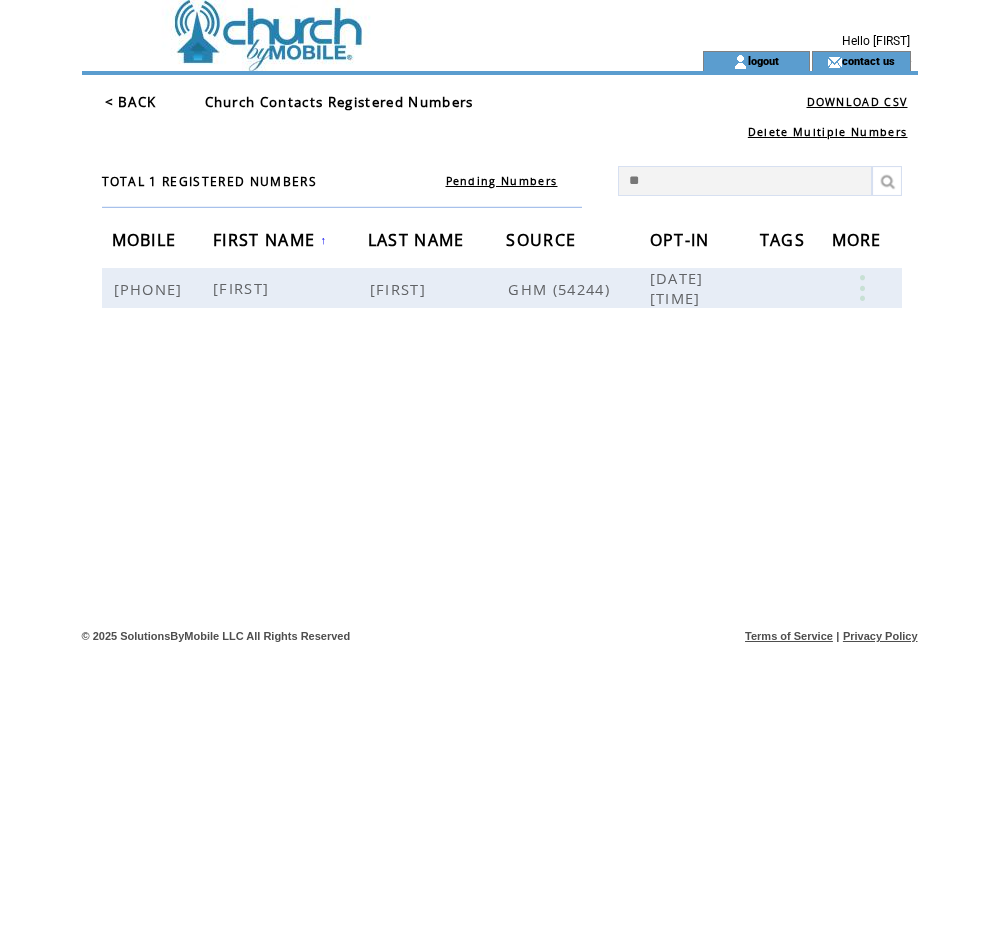type on "*" 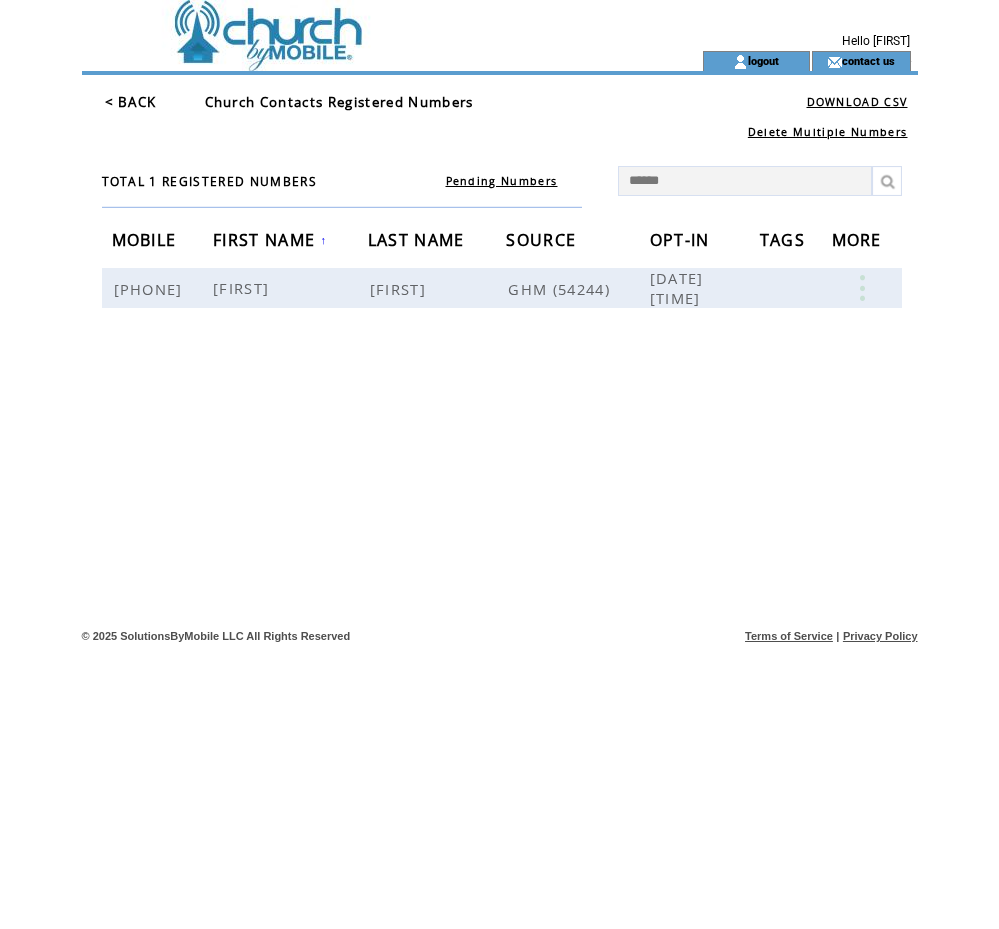 type on "*******" 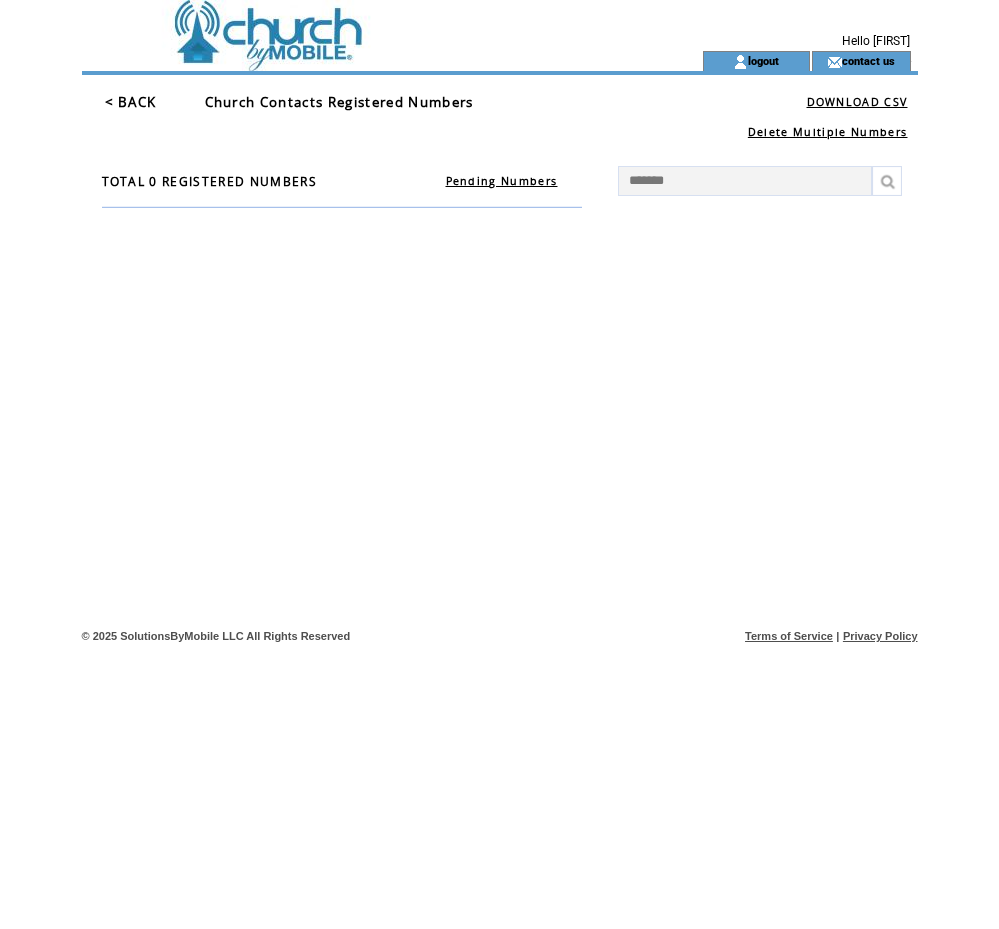 click on "*******" at bounding box center [745, 181] 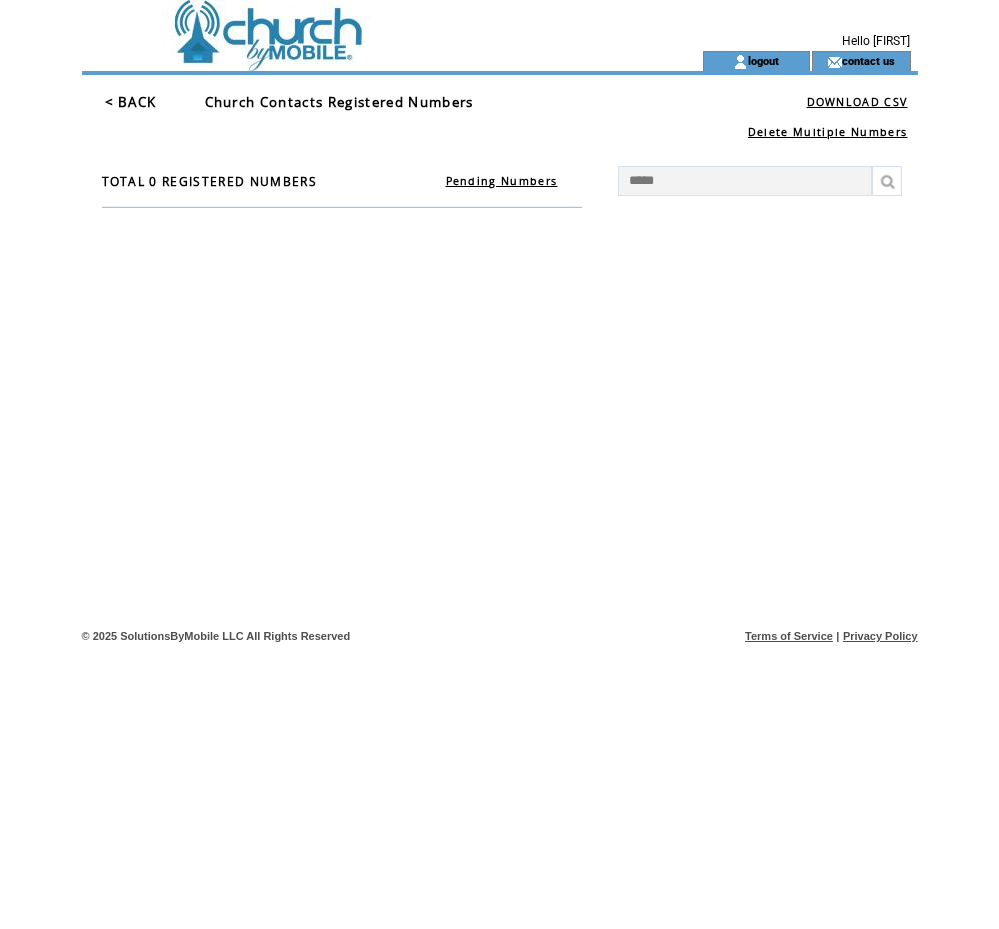 type on "******" 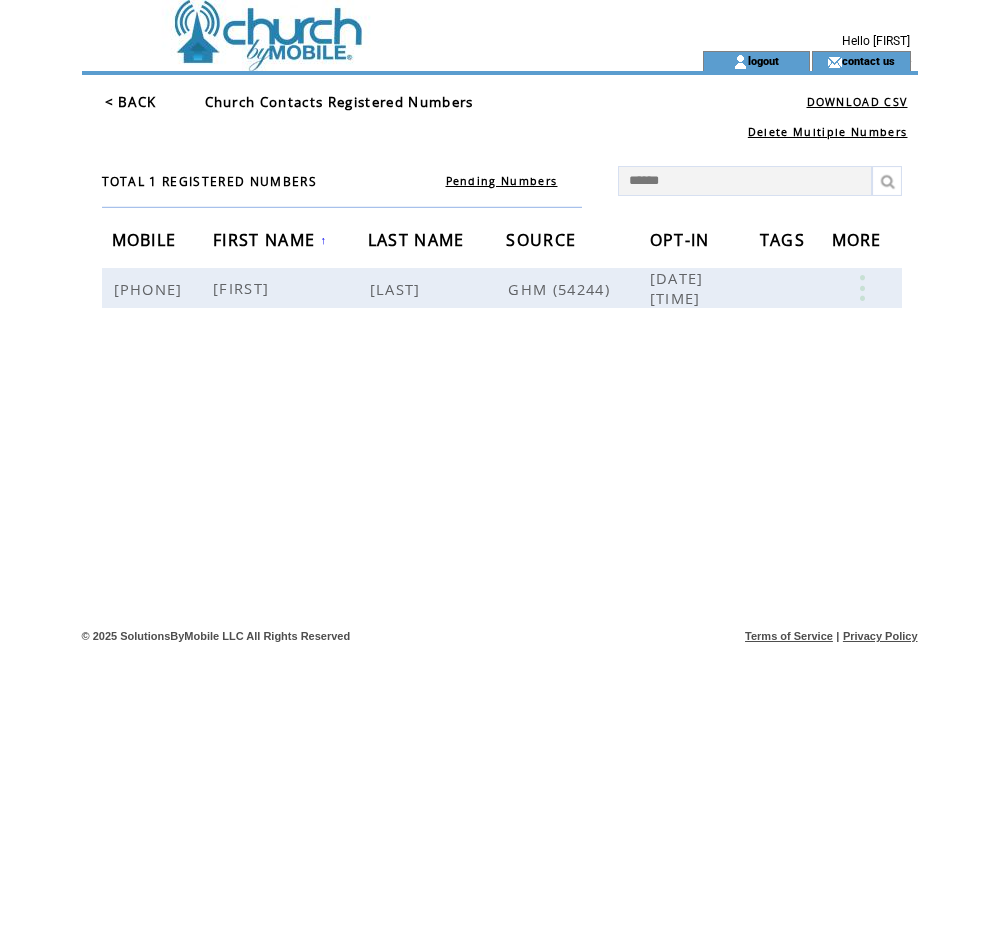 click on "******" at bounding box center (745, 181) 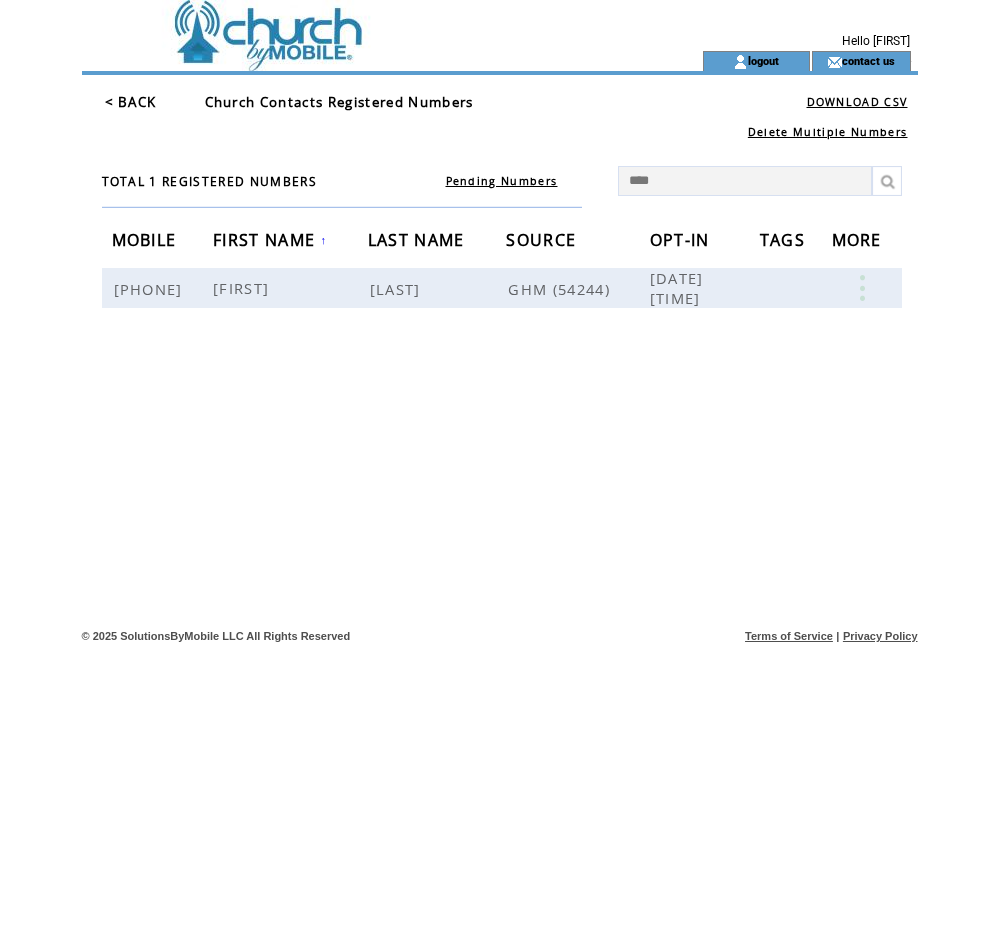 type on "*****" 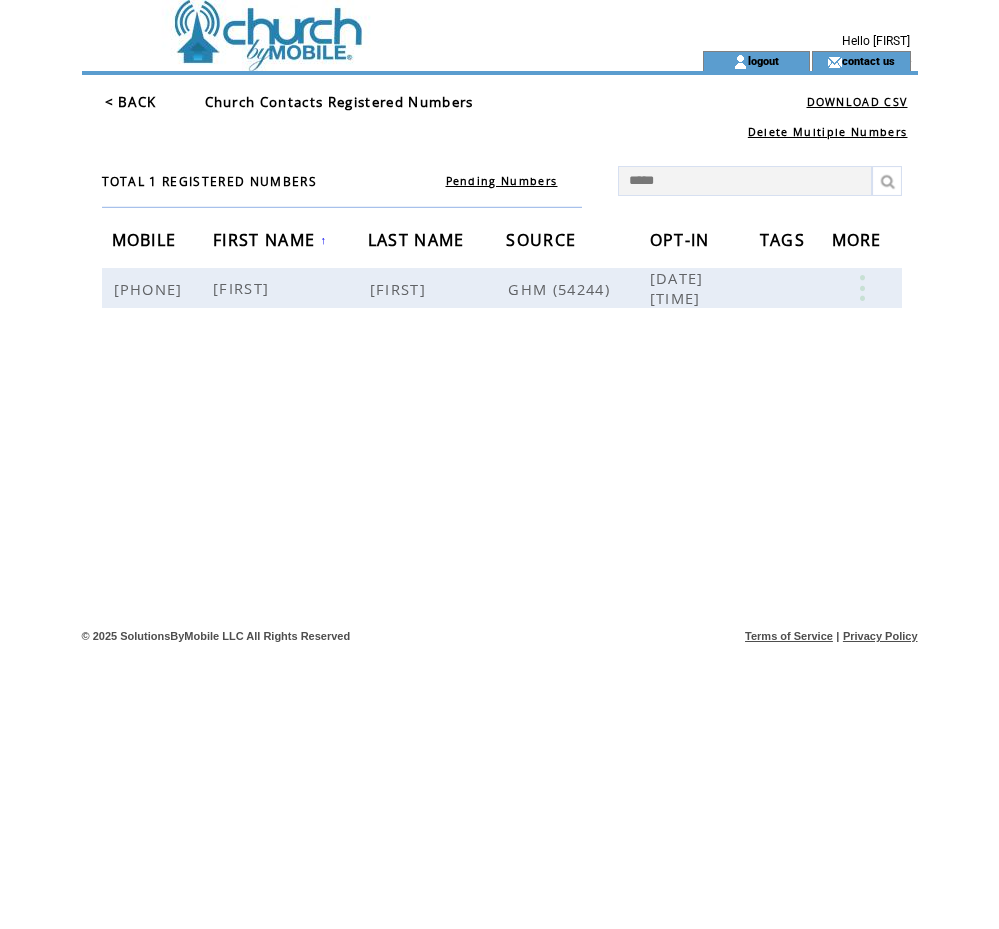 click on "*****" at bounding box center (745, 181) 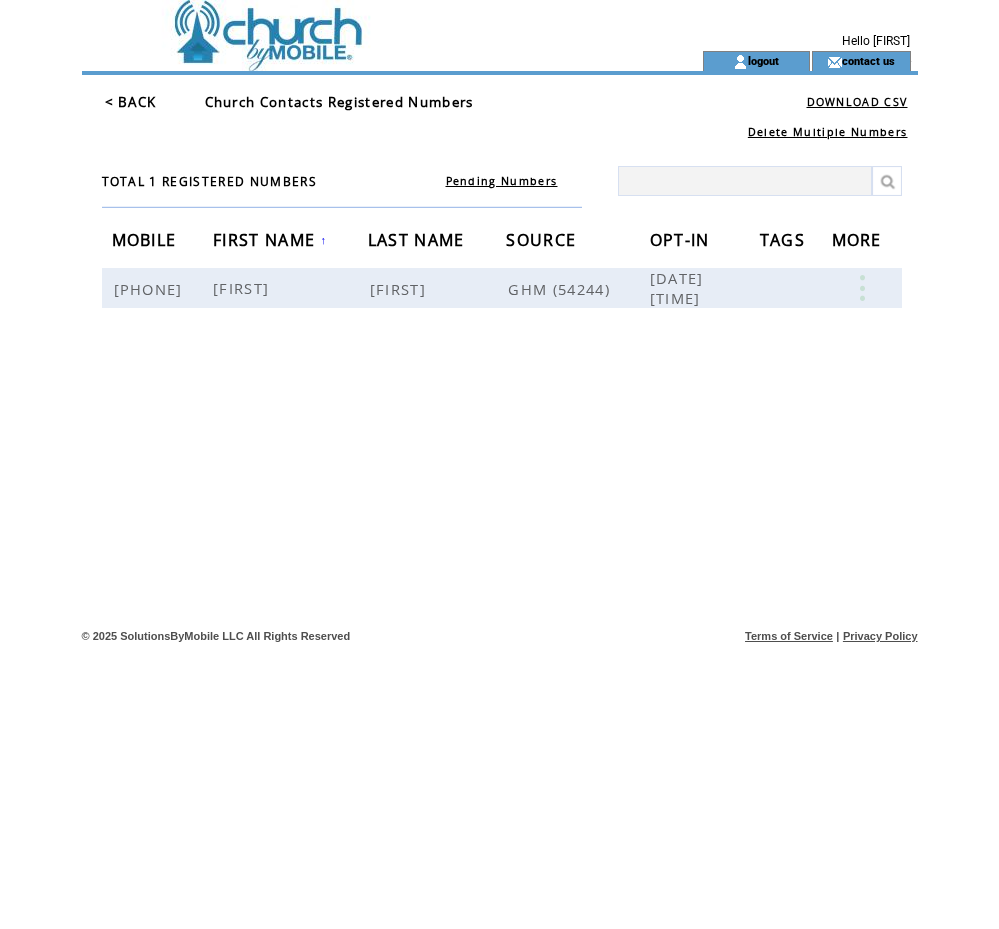 type on "*" 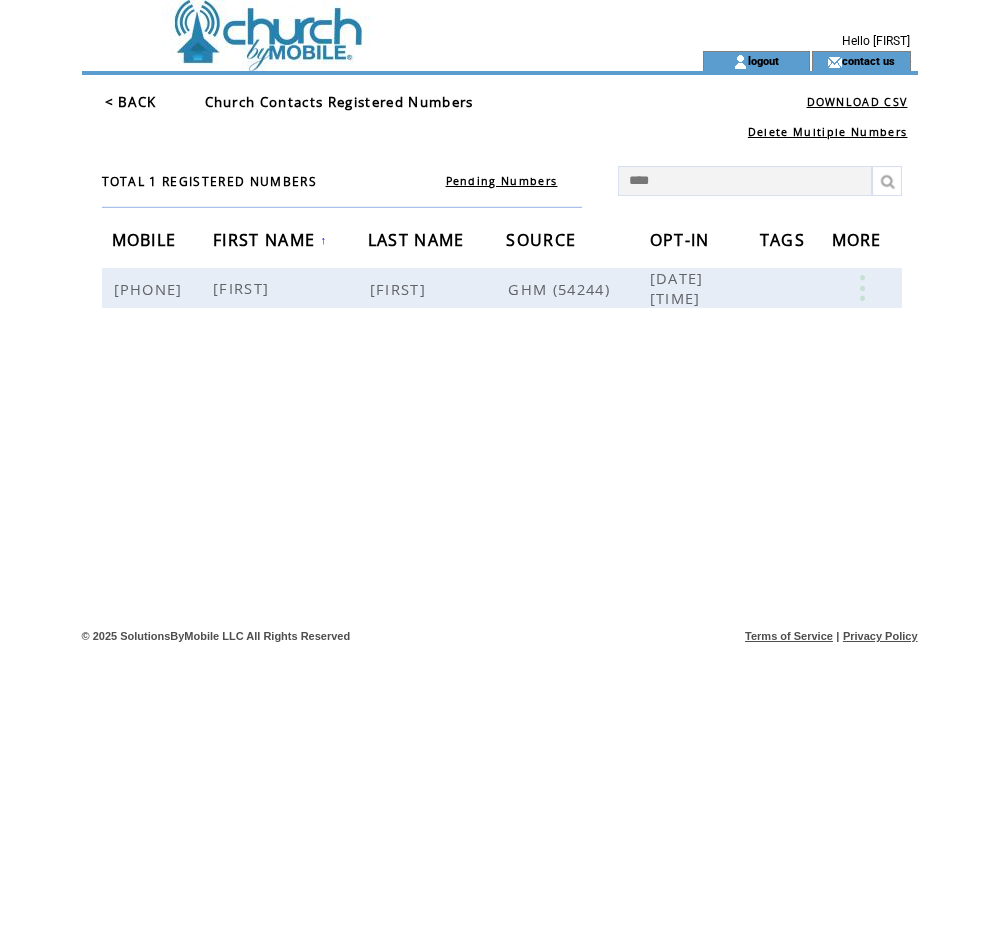 type on "****" 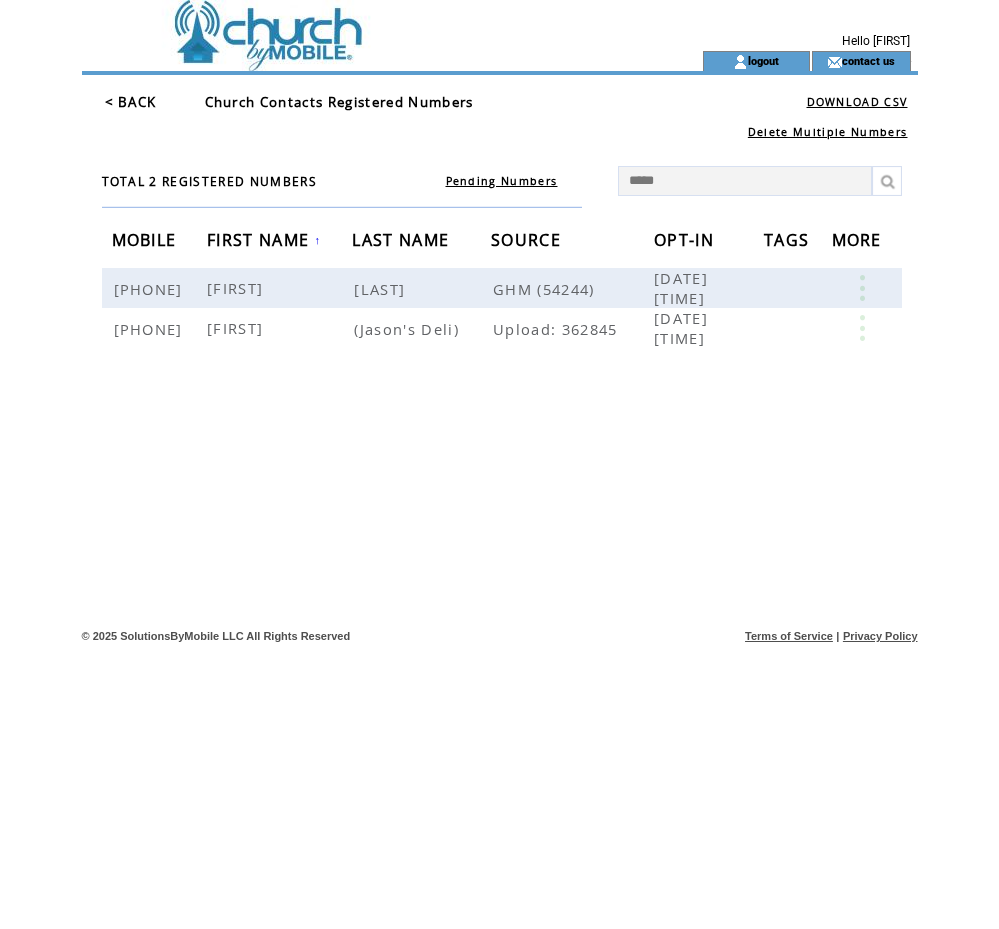 click on "****" at bounding box center [745, 181] 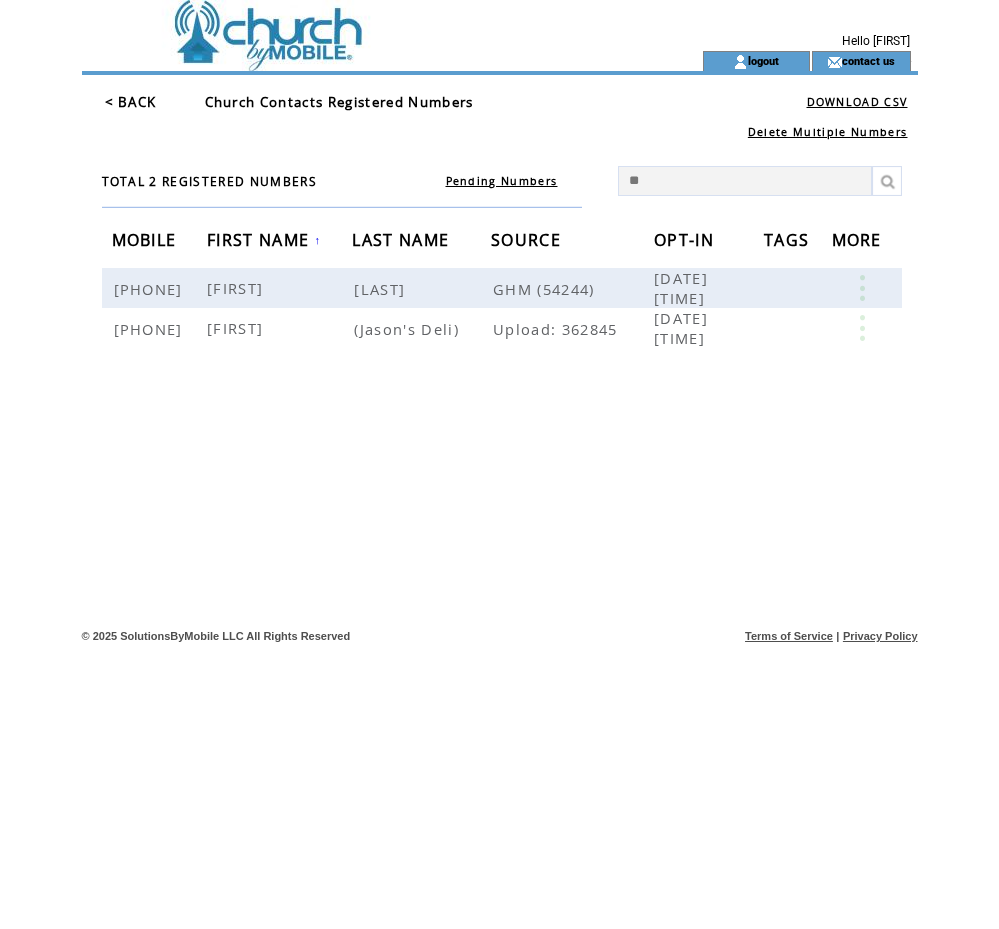 type on "*" 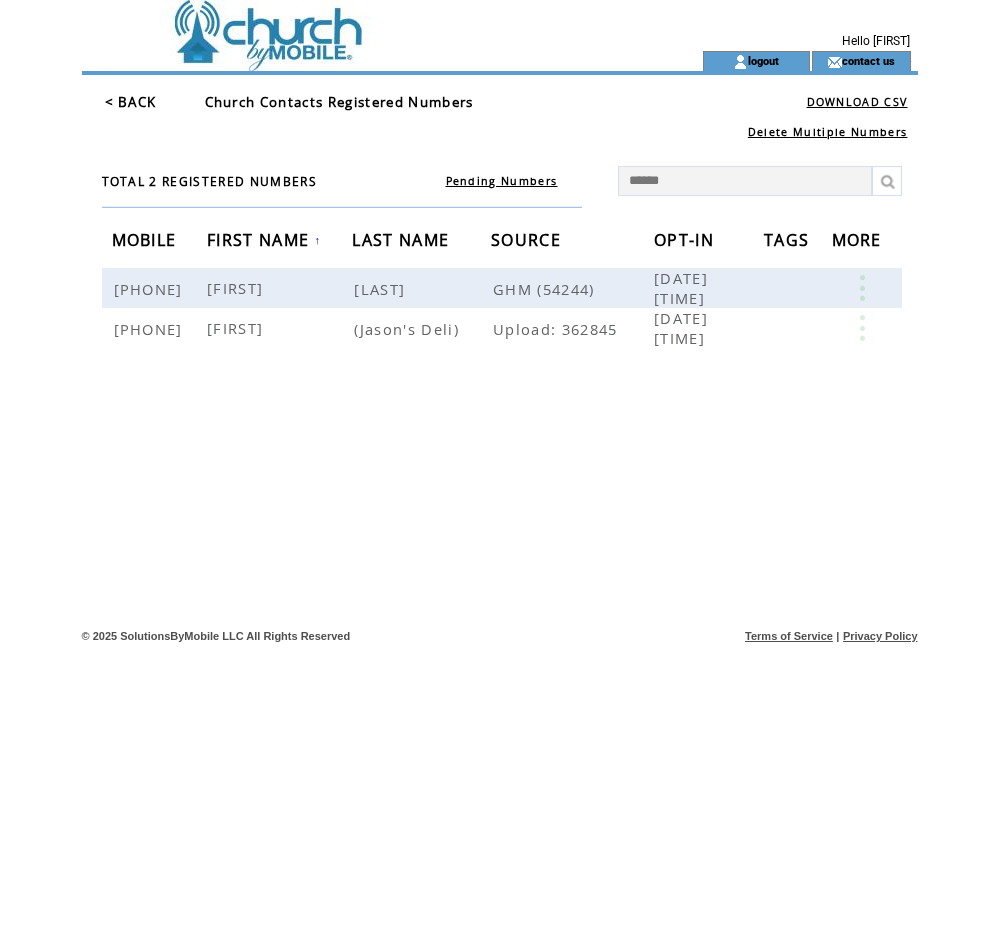 type on "*******" 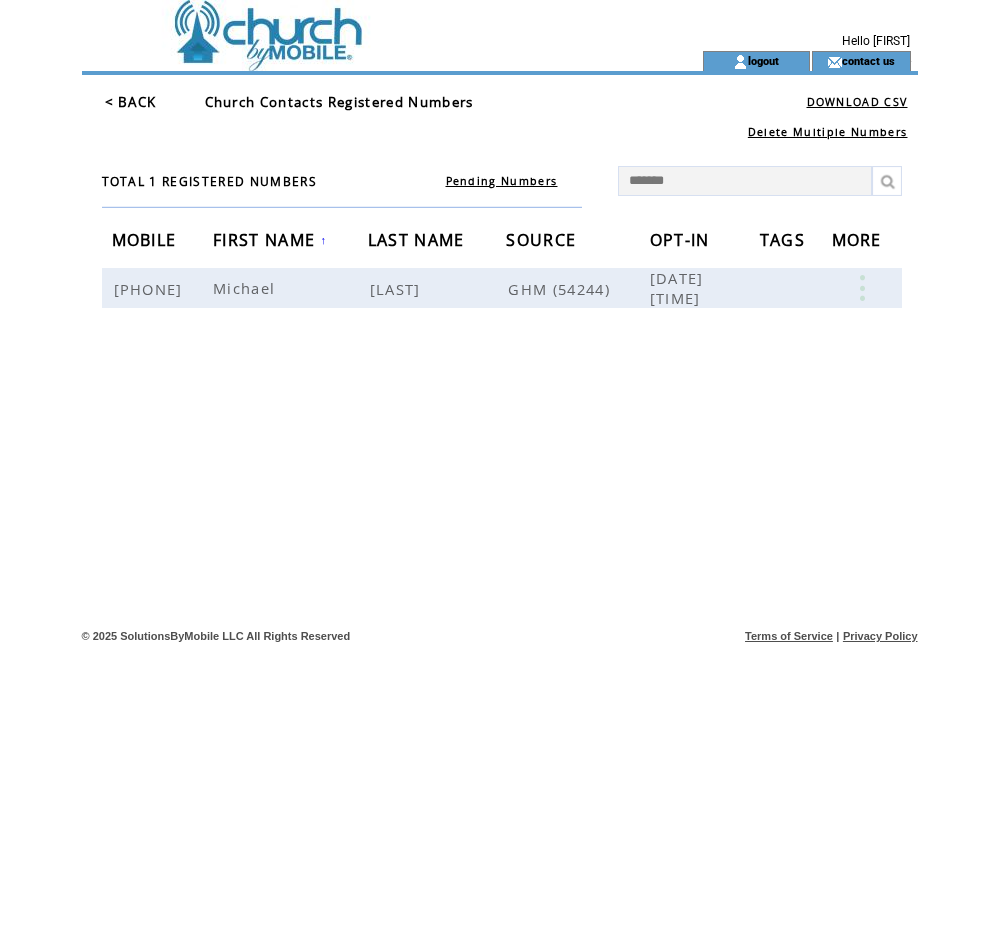 click on "*******" at bounding box center (745, 181) 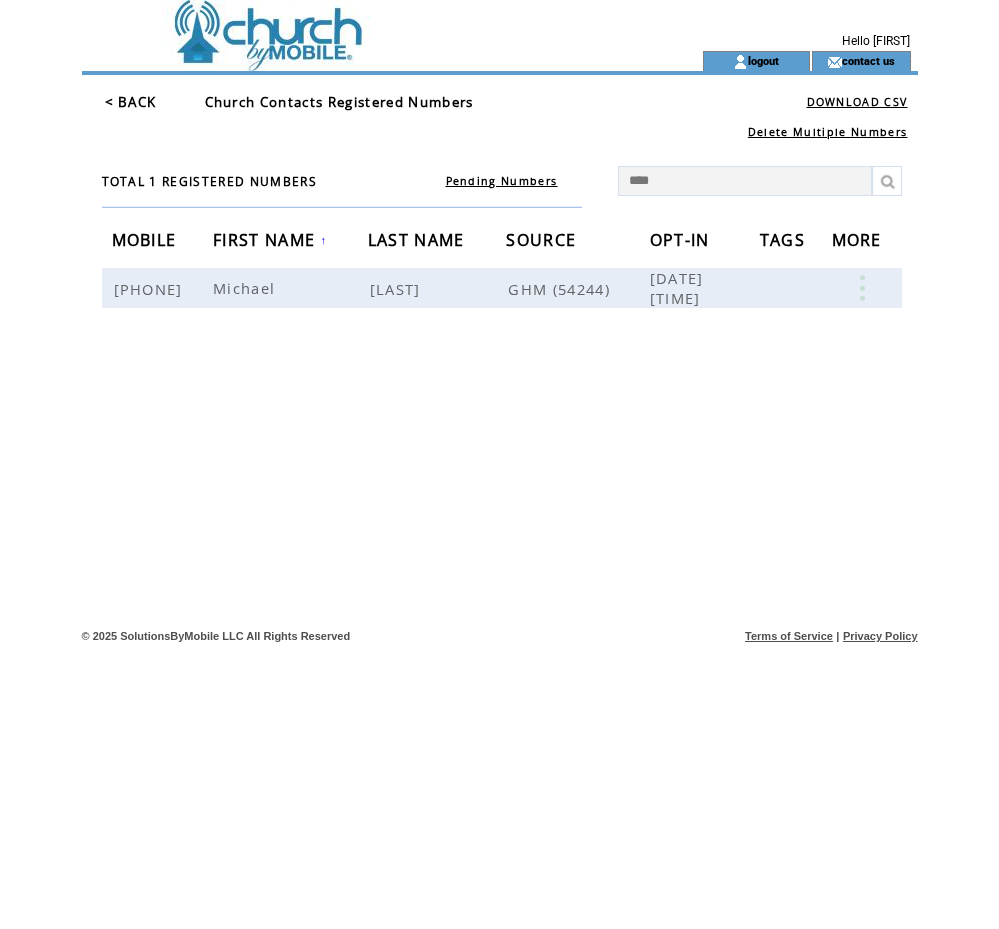 type on "*****" 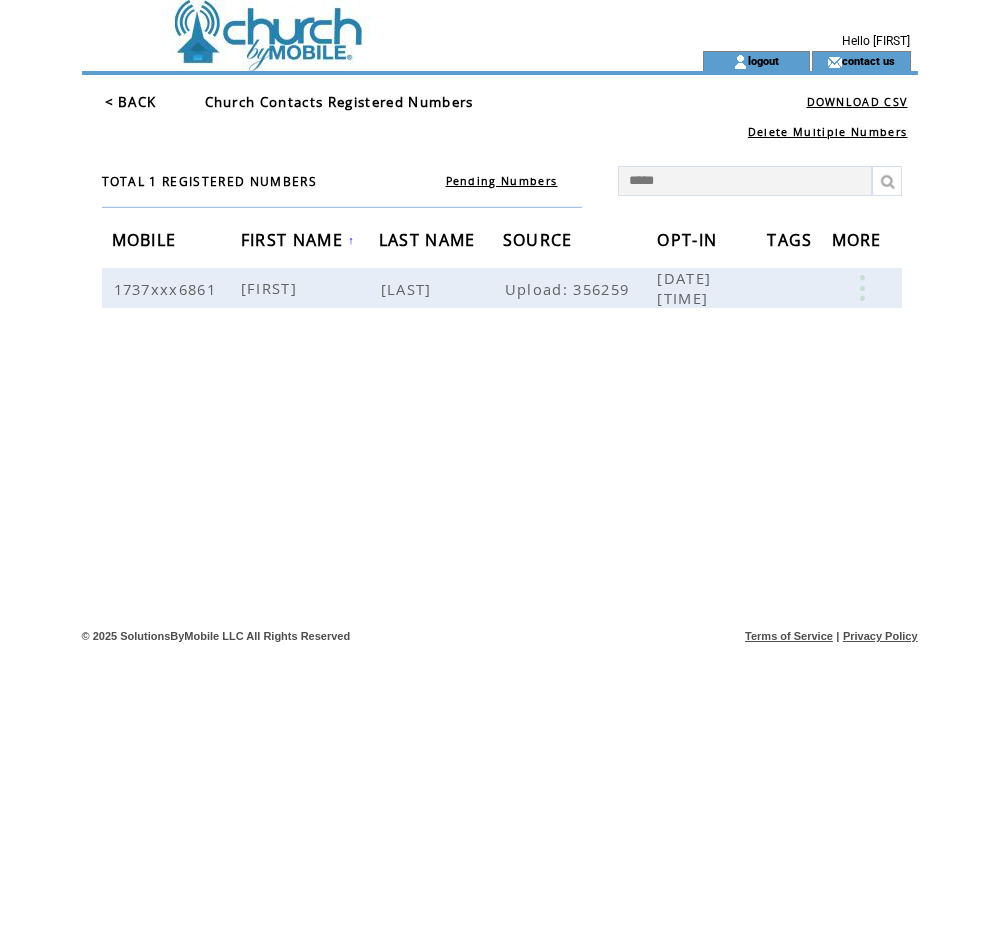 click on "*****" at bounding box center [745, 181] 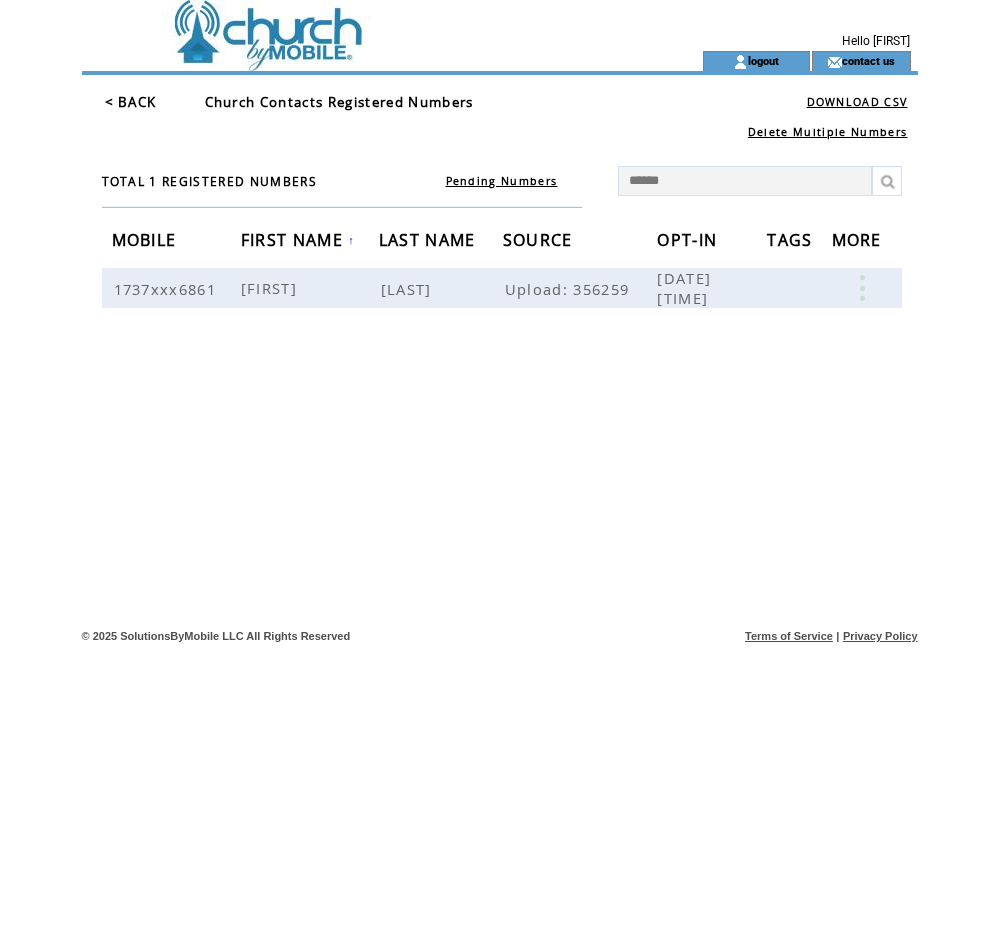 type on "*******" 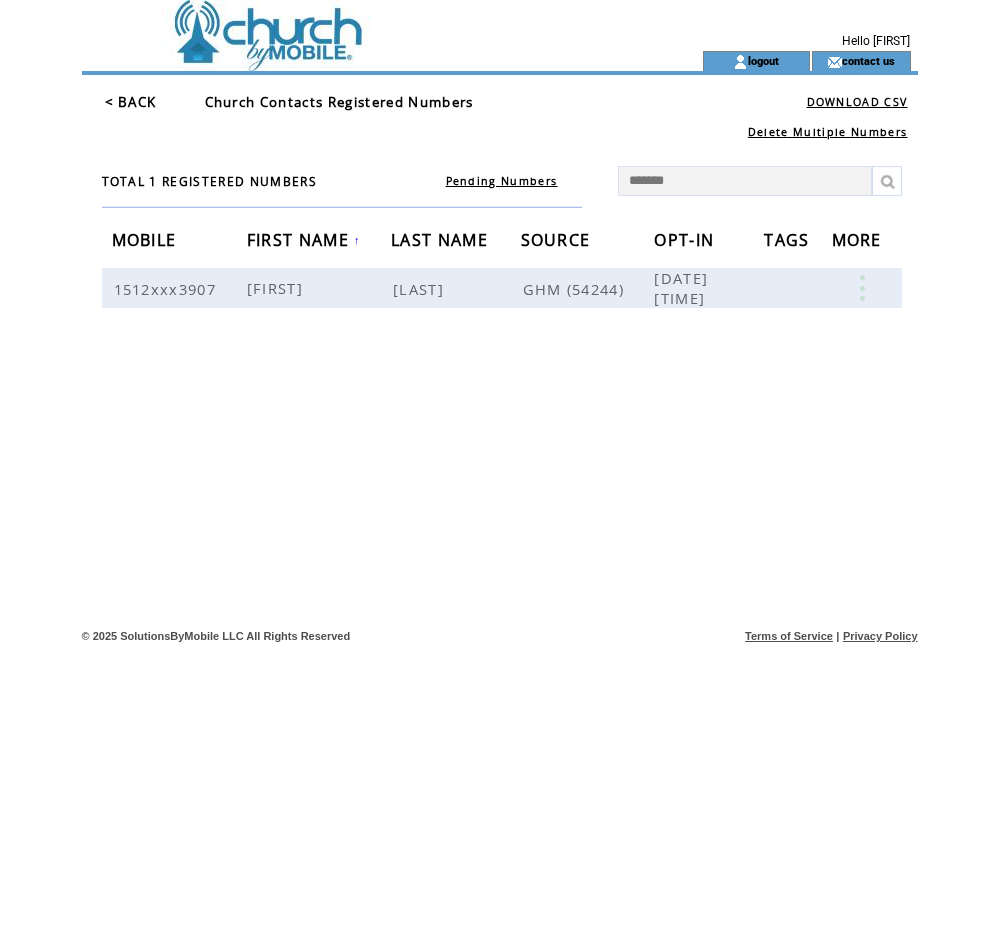 click on "*******" at bounding box center (745, 181) 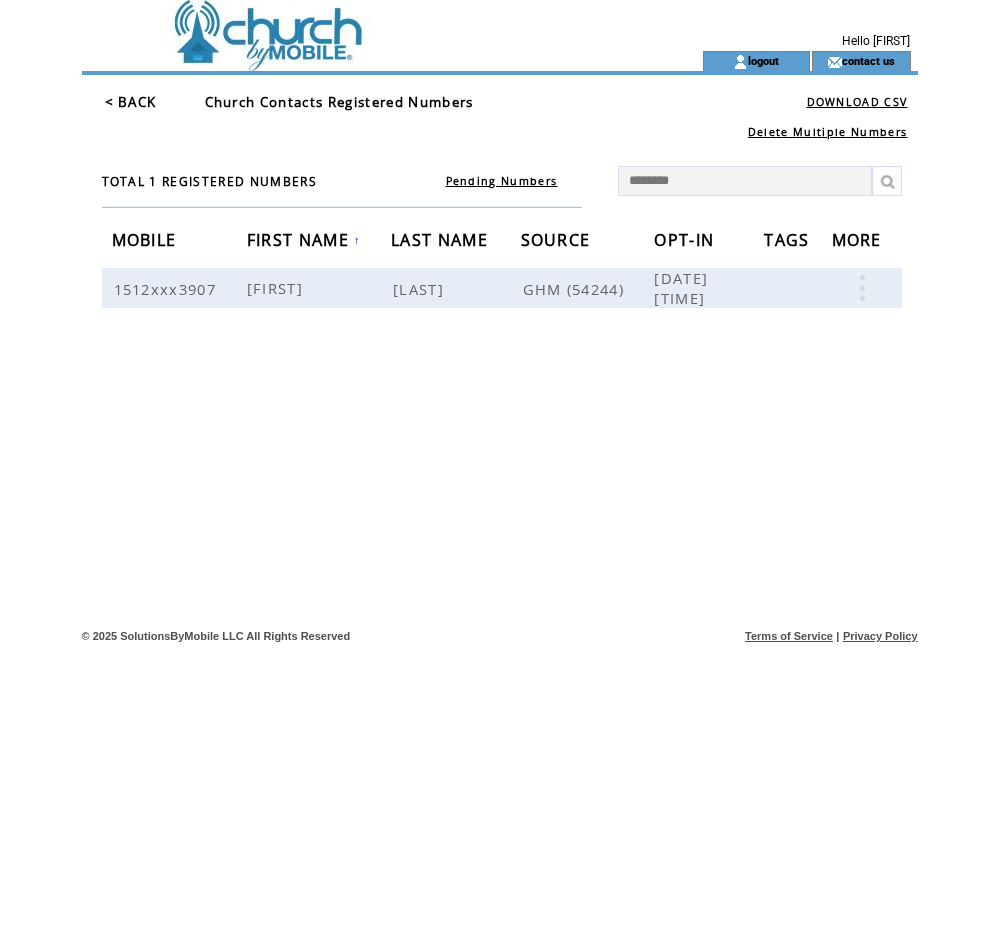 type on "*********" 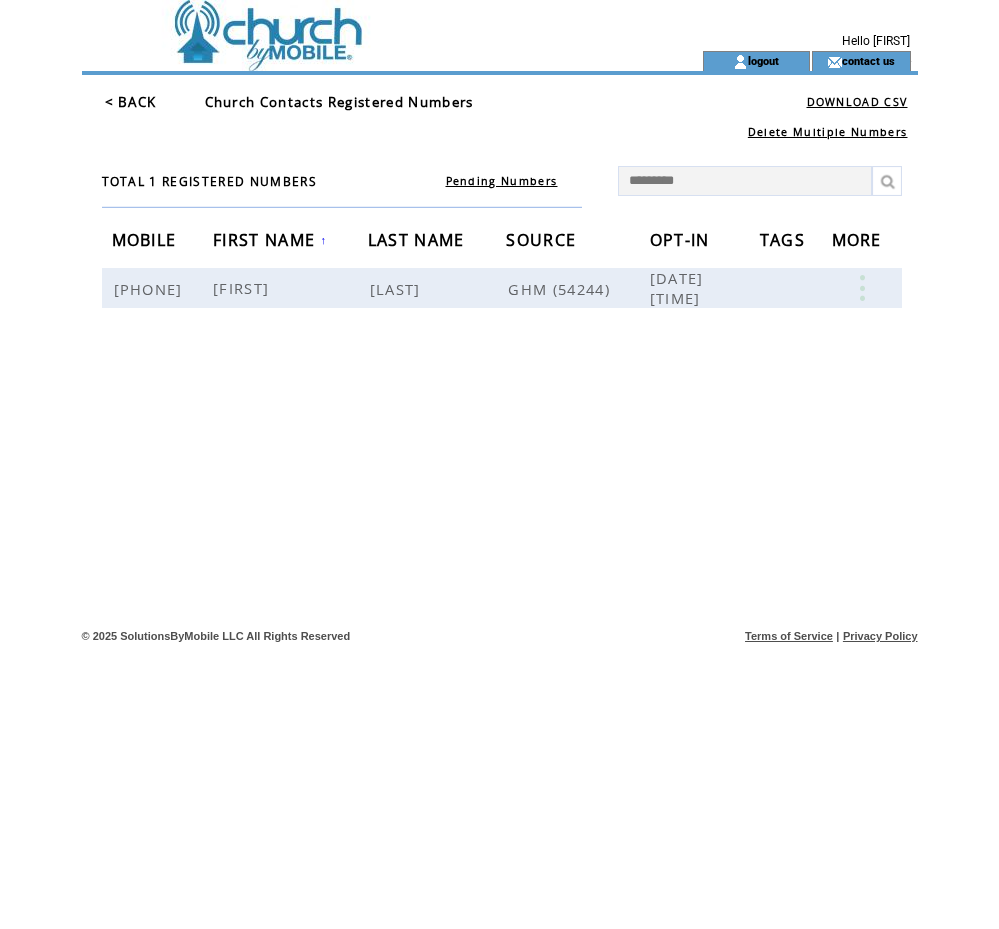 click on "*********" at bounding box center [745, 181] 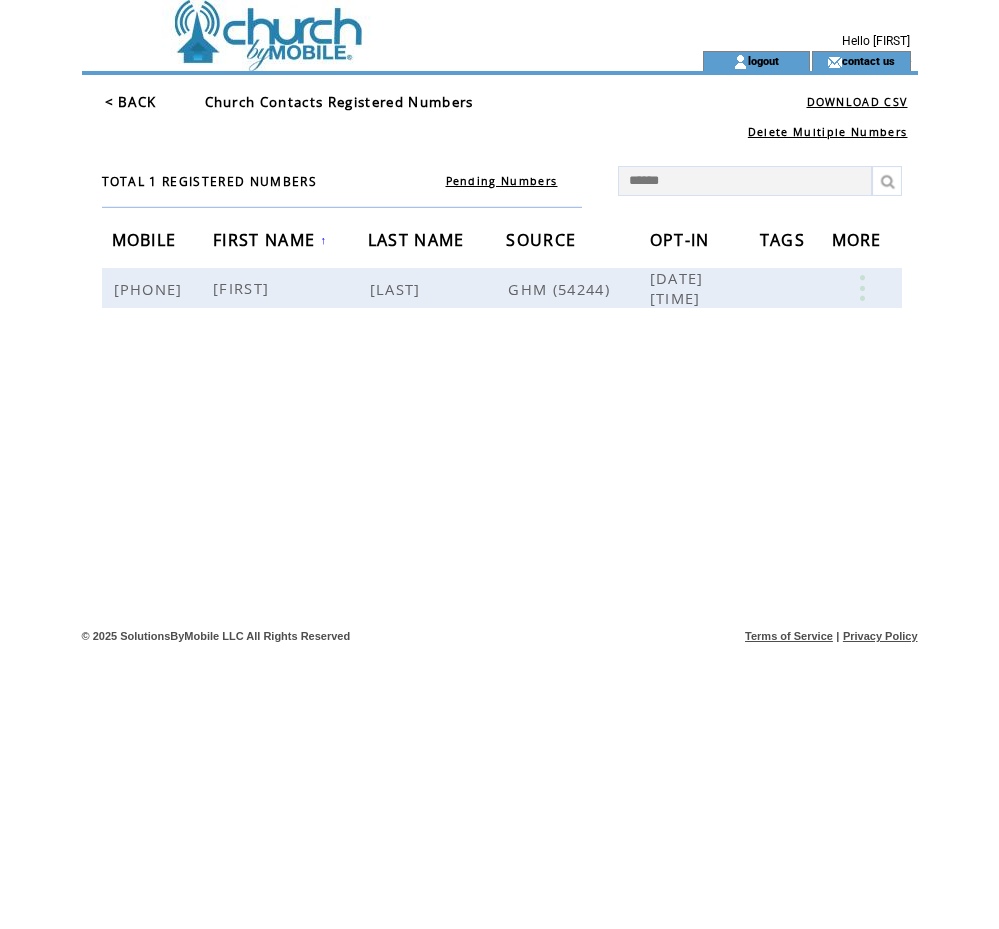 type on "*******" 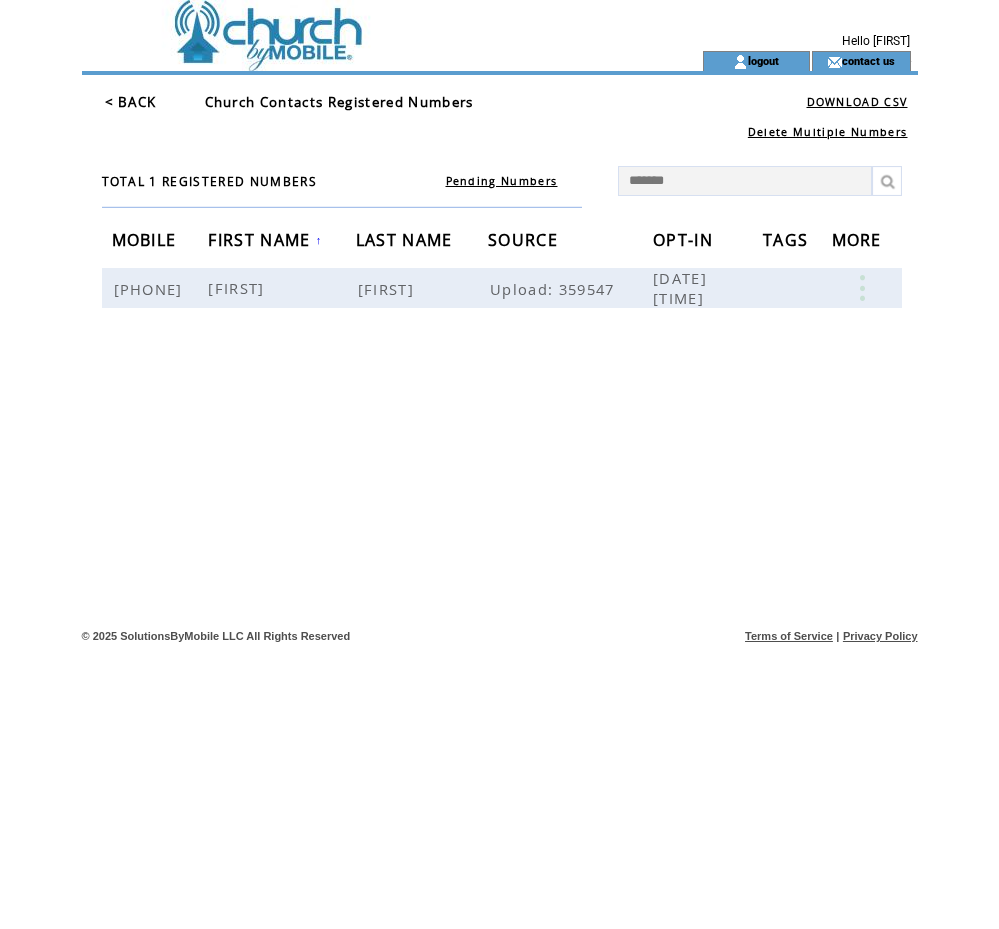 click on "*******" at bounding box center [745, 181] 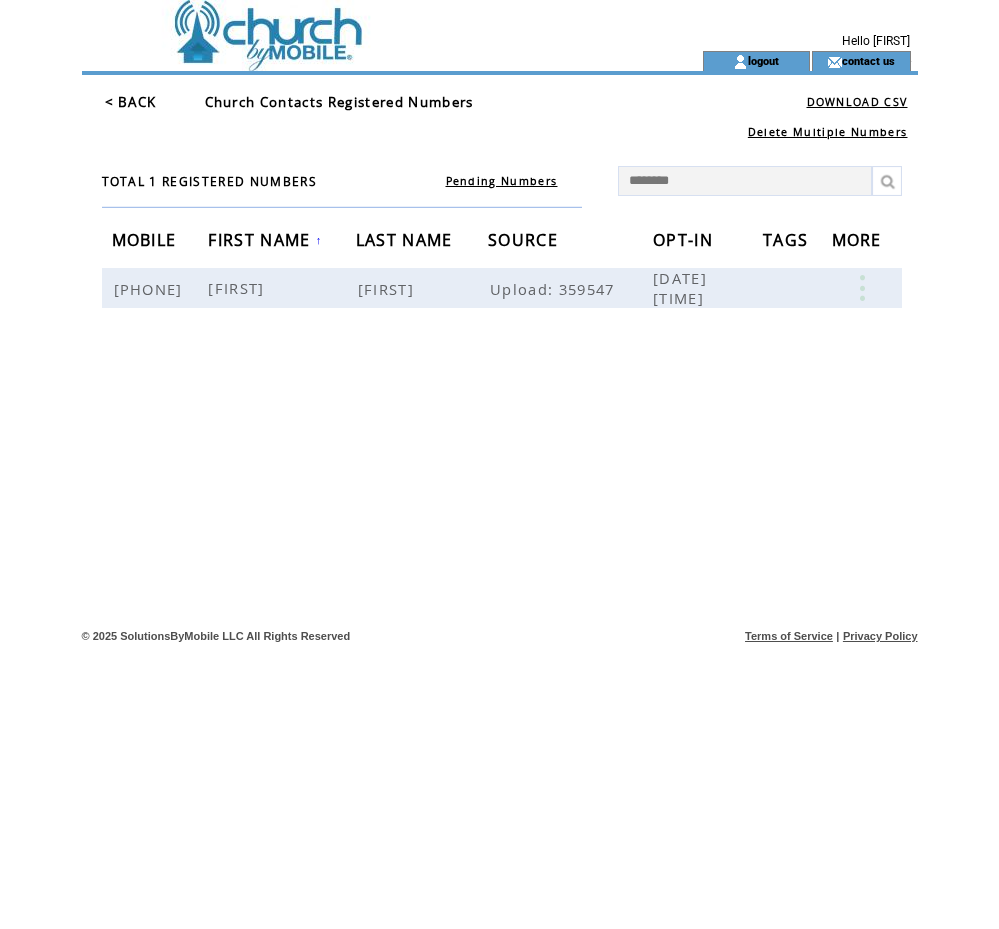 type on "*********" 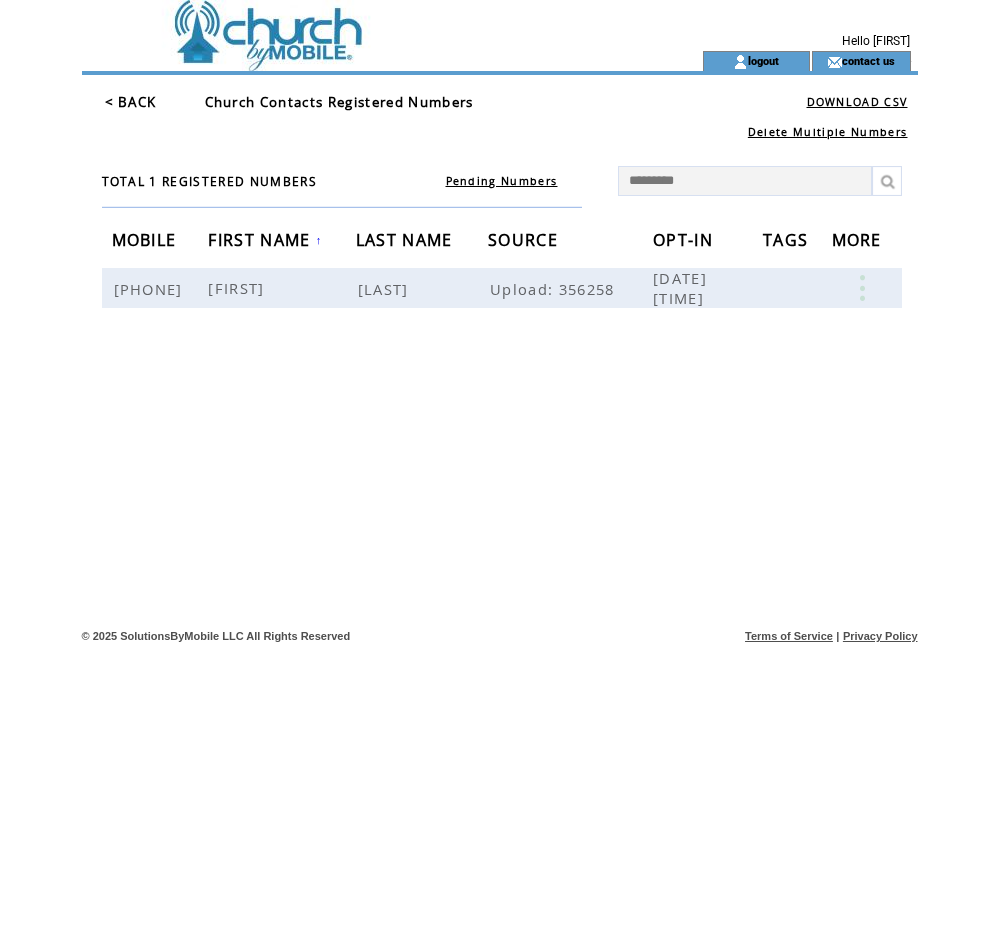 click on "*********" at bounding box center (745, 181) 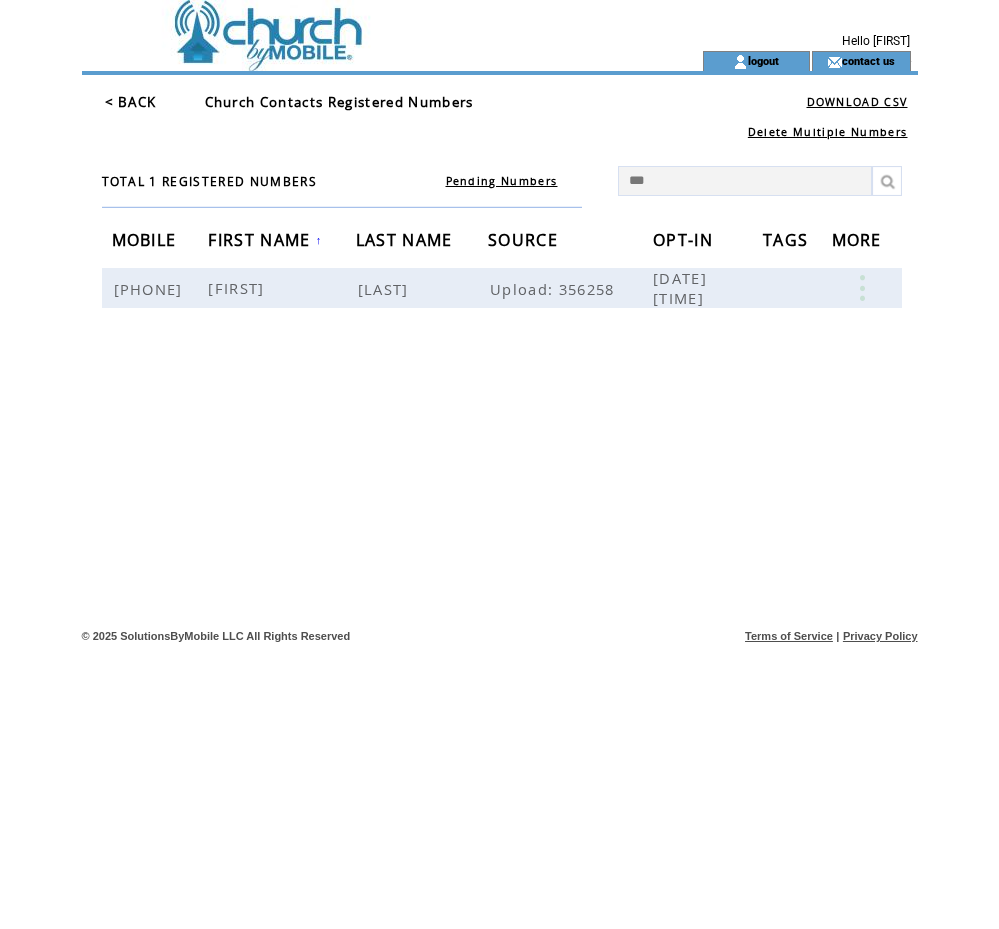 type on "****" 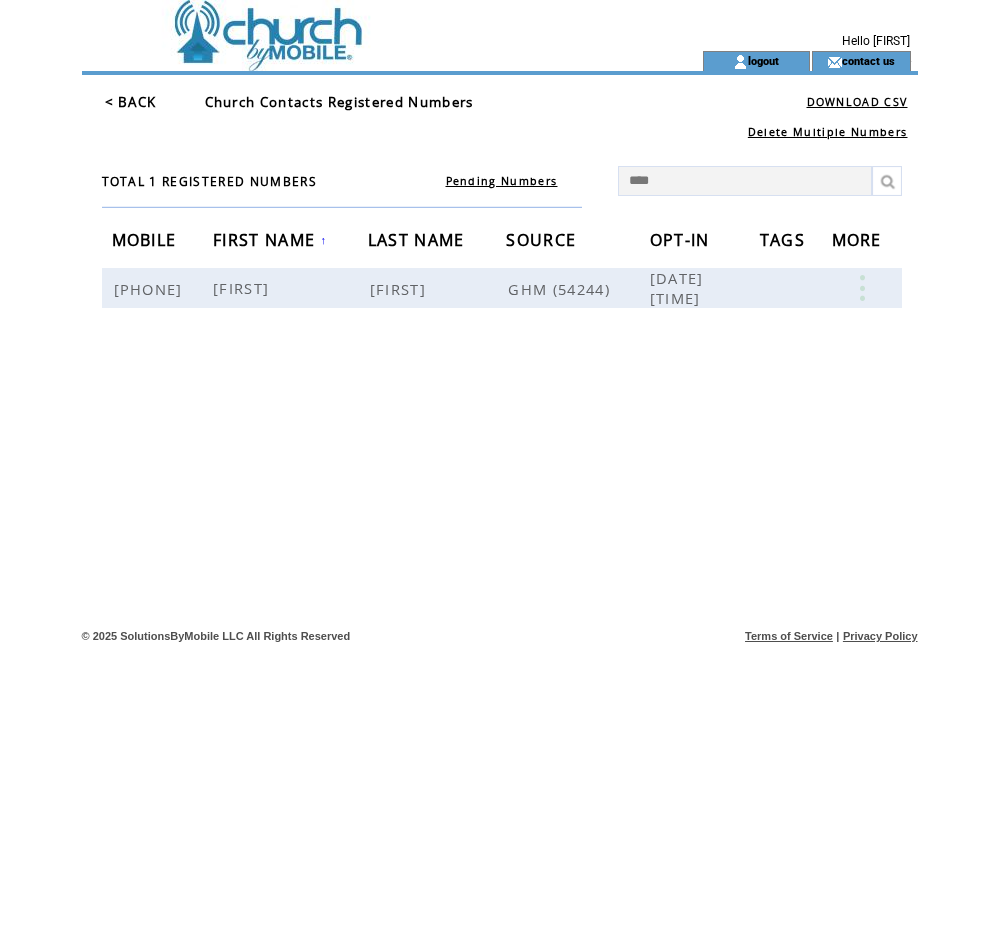 click on "****" at bounding box center (745, 181) 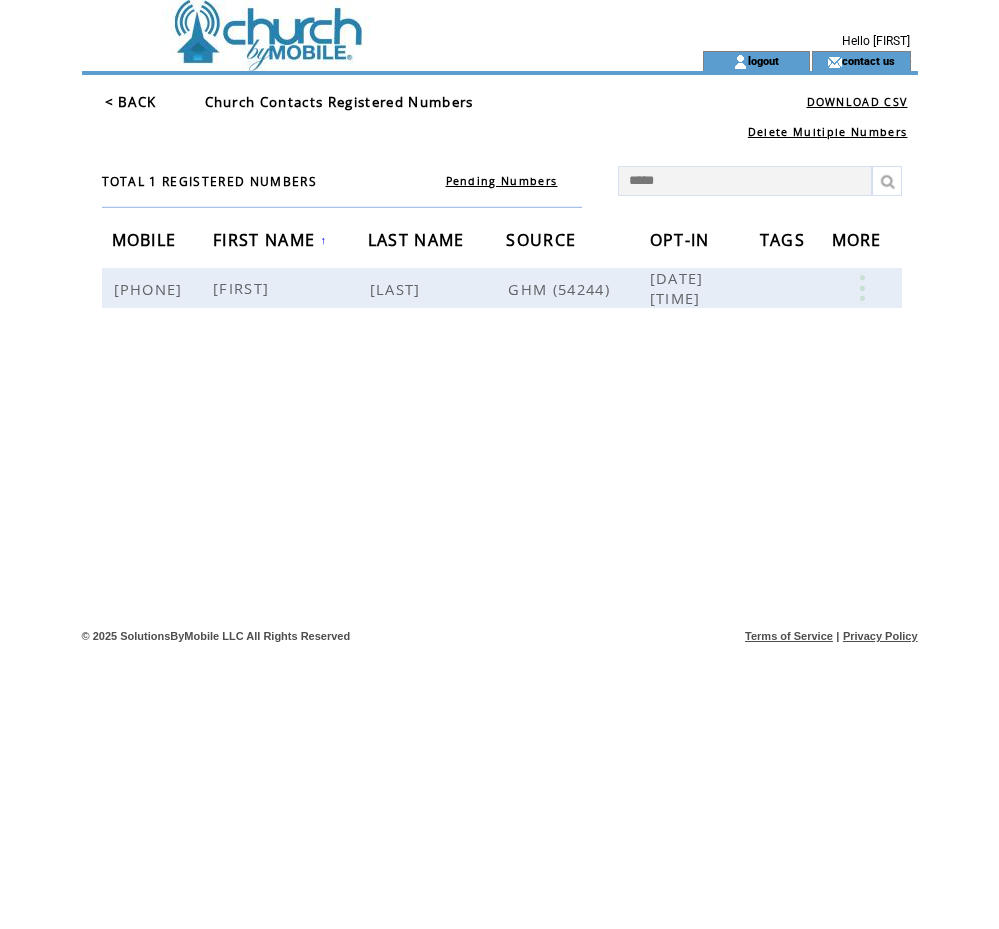 click on "*****" at bounding box center [745, 181] 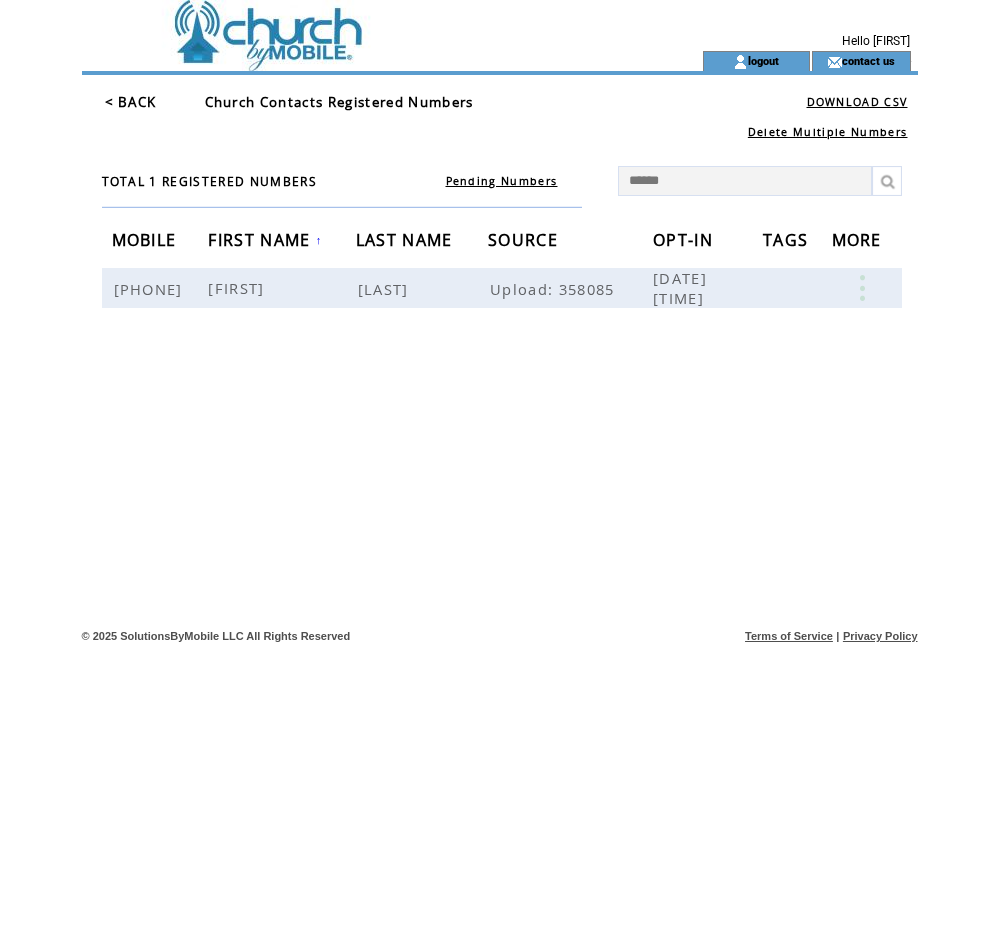 click on "******" at bounding box center (745, 181) 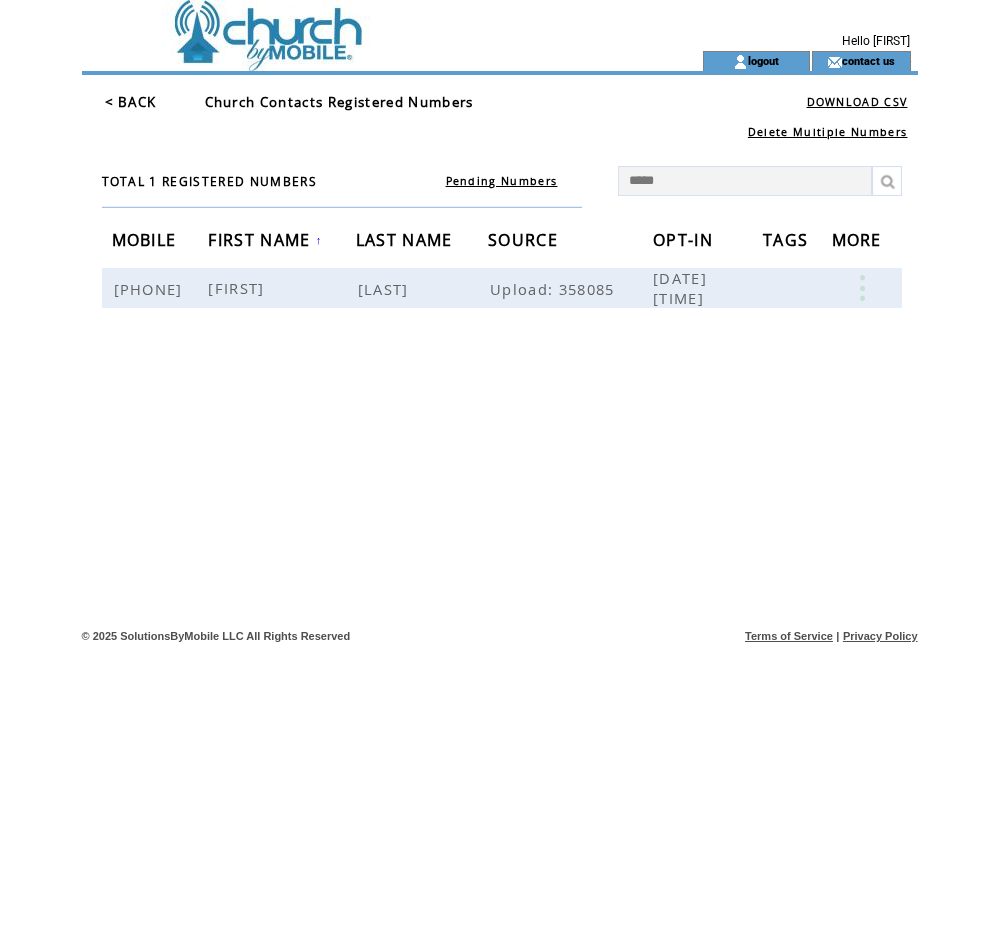 type on "******" 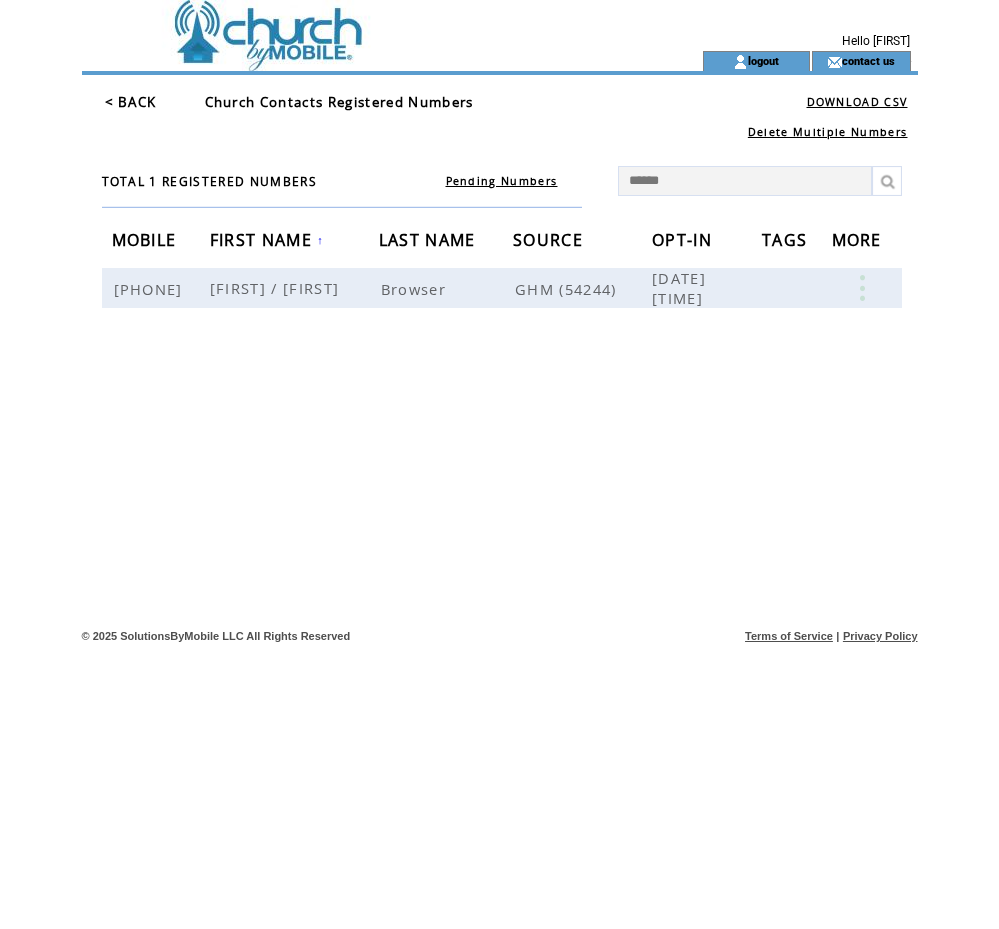 click on "******" at bounding box center [745, 181] 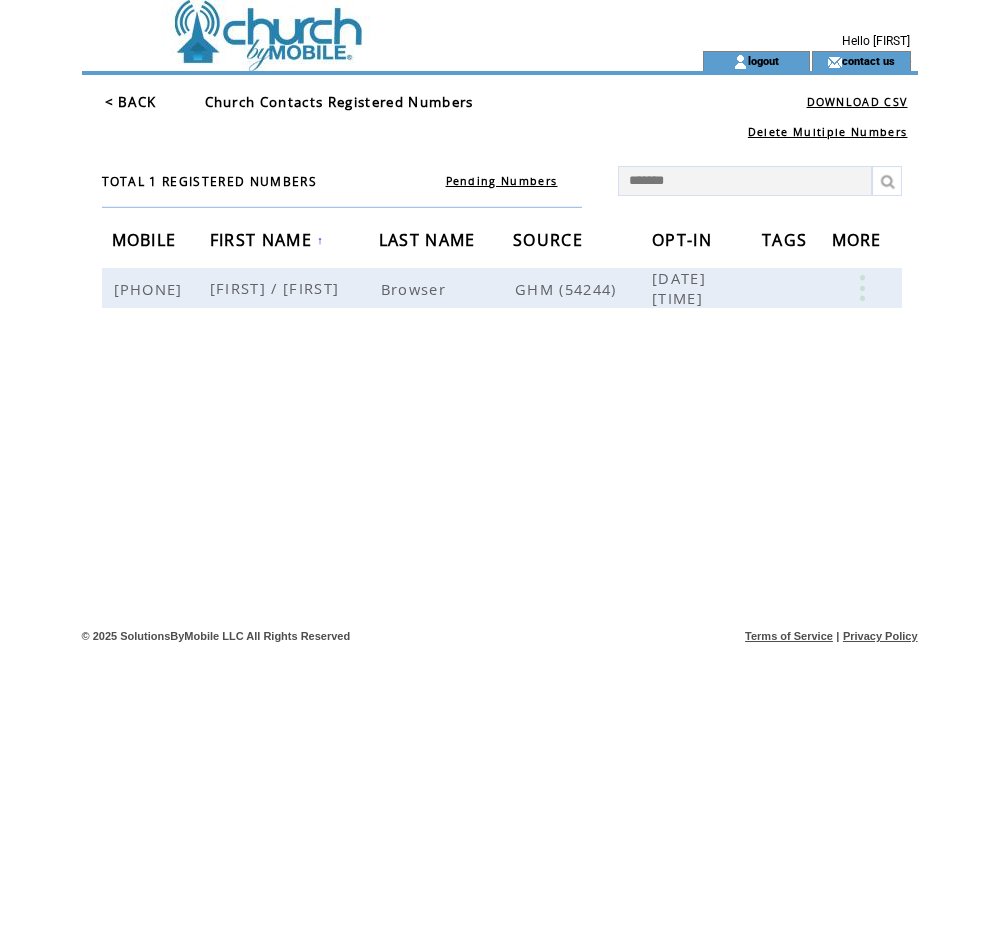 type on "********" 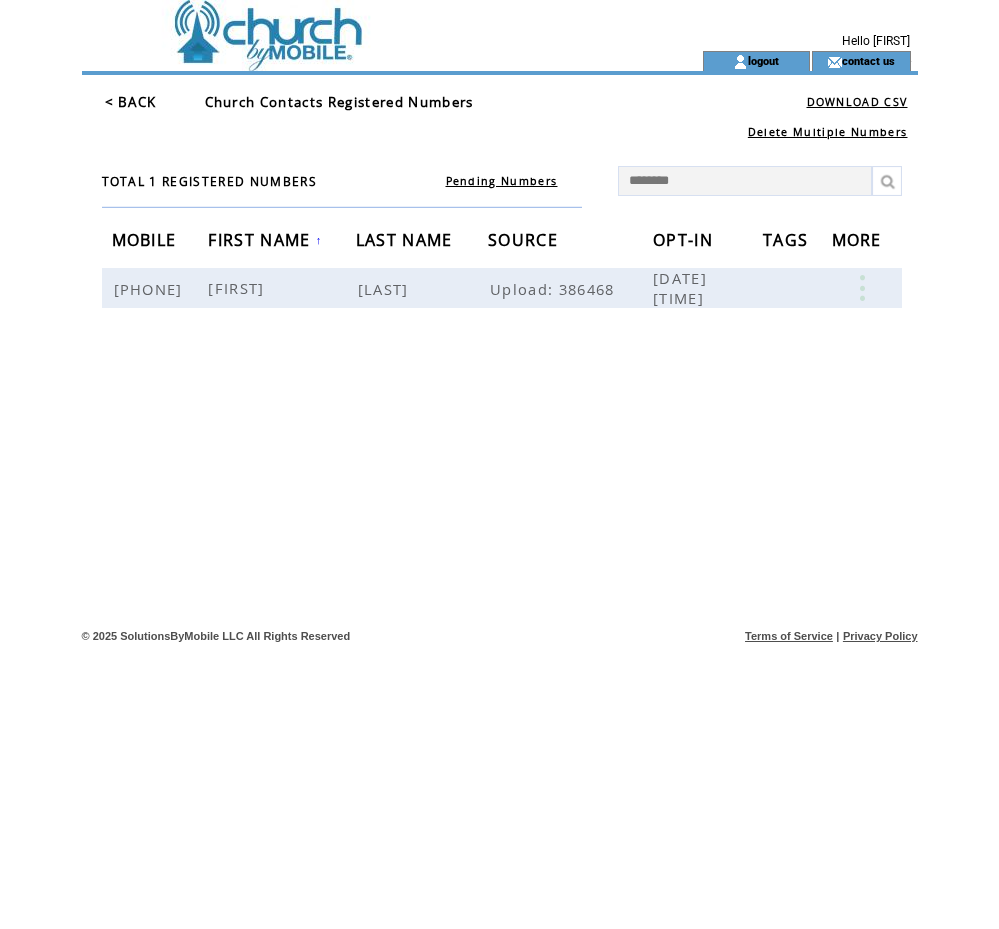 click on "********" at bounding box center [745, 181] 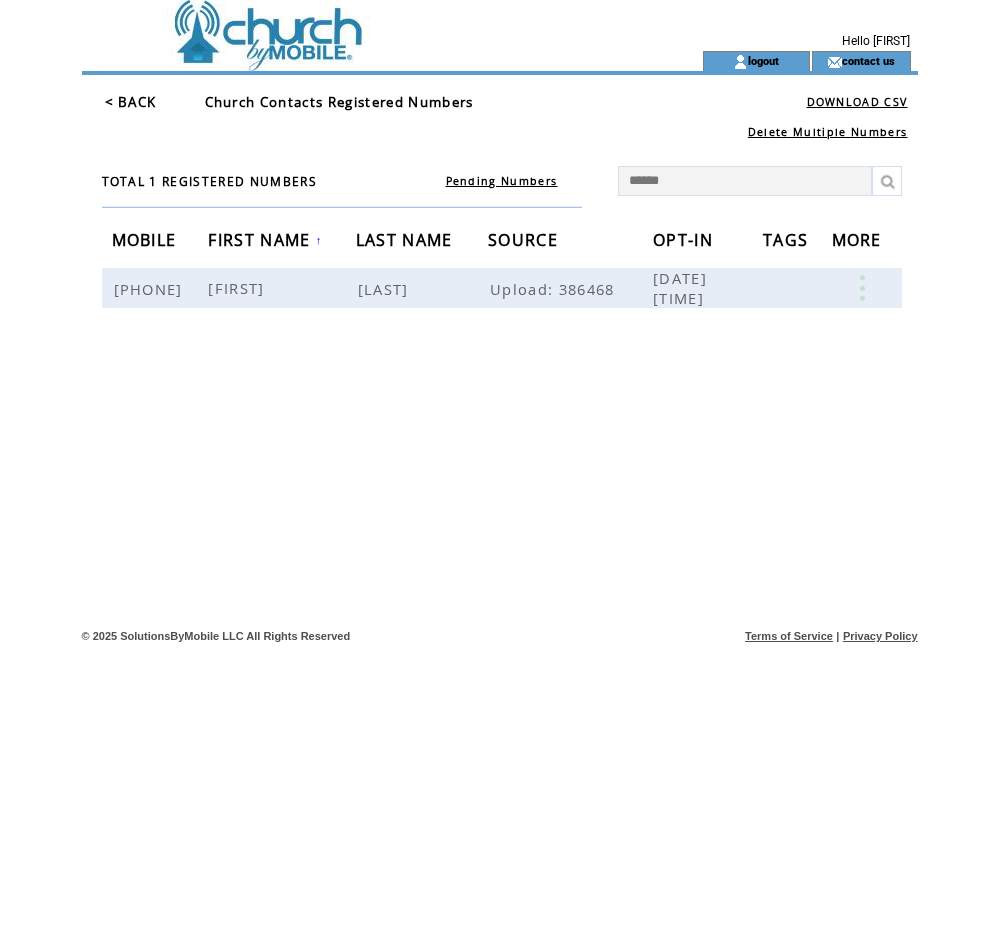 type on "*******" 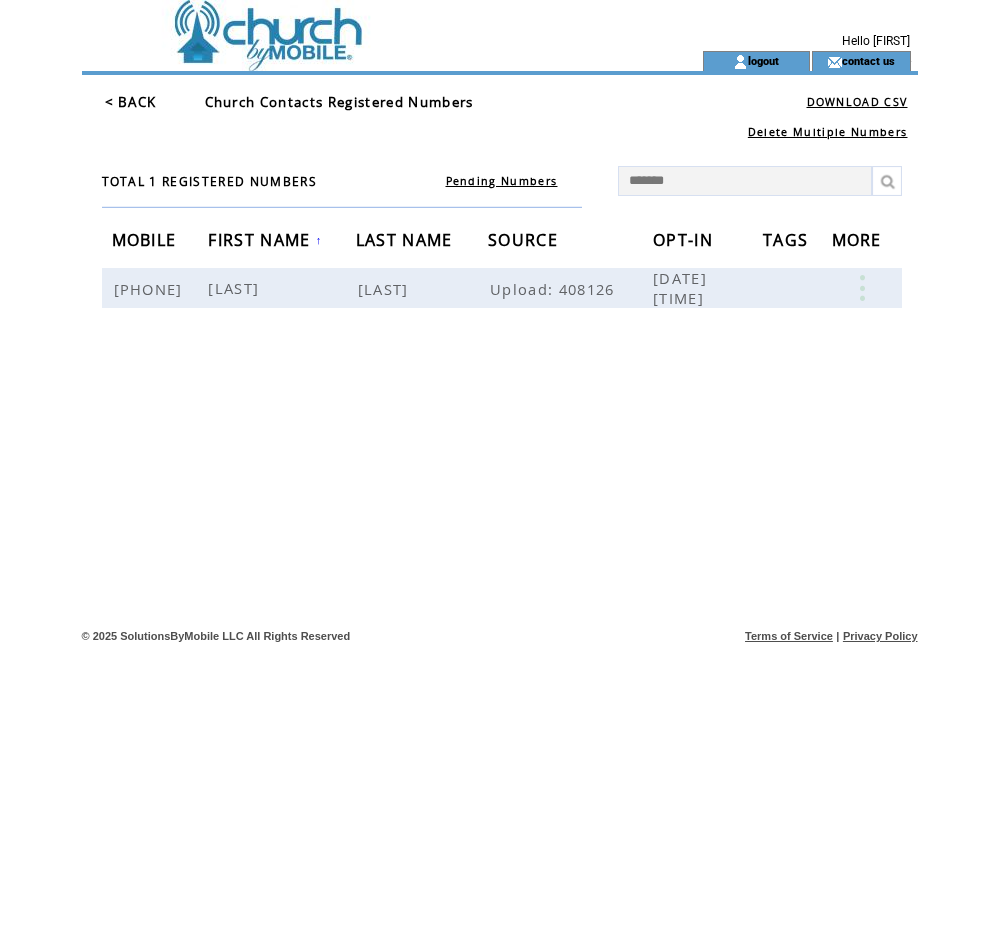 click on "*******" at bounding box center (745, 181) 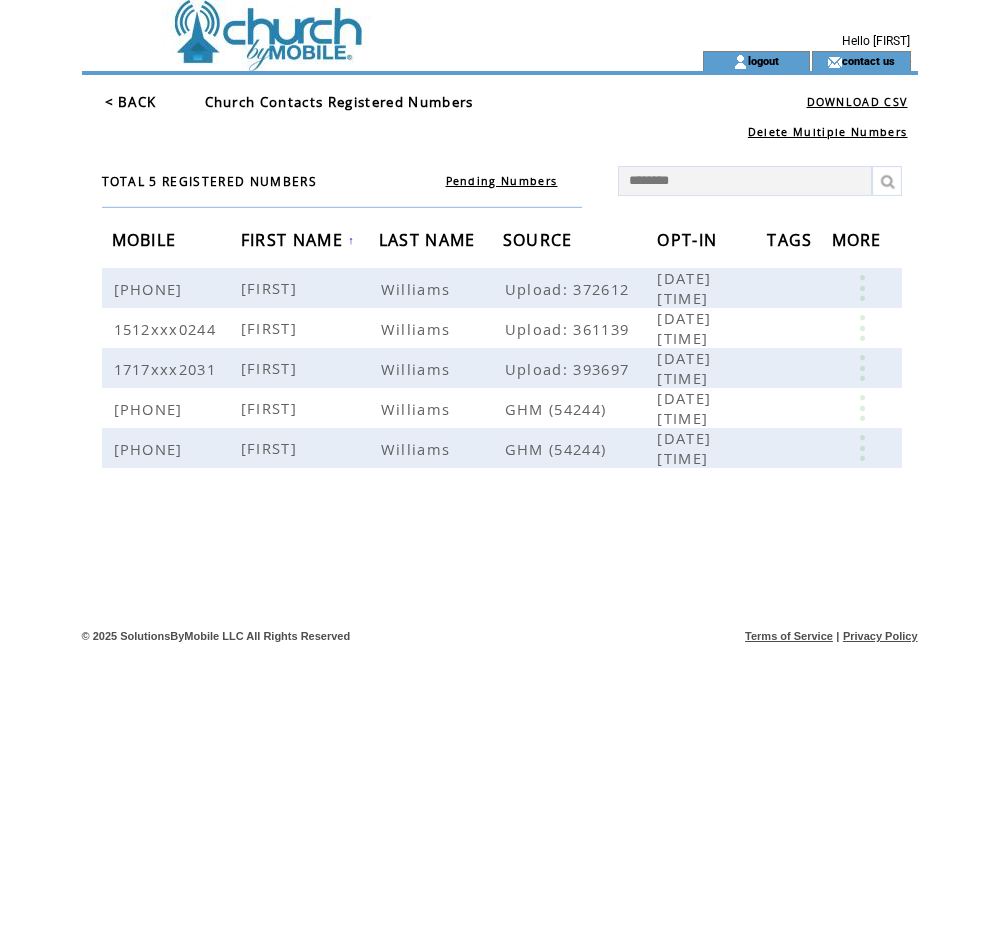 click on "********" at bounding box center [745, 181] 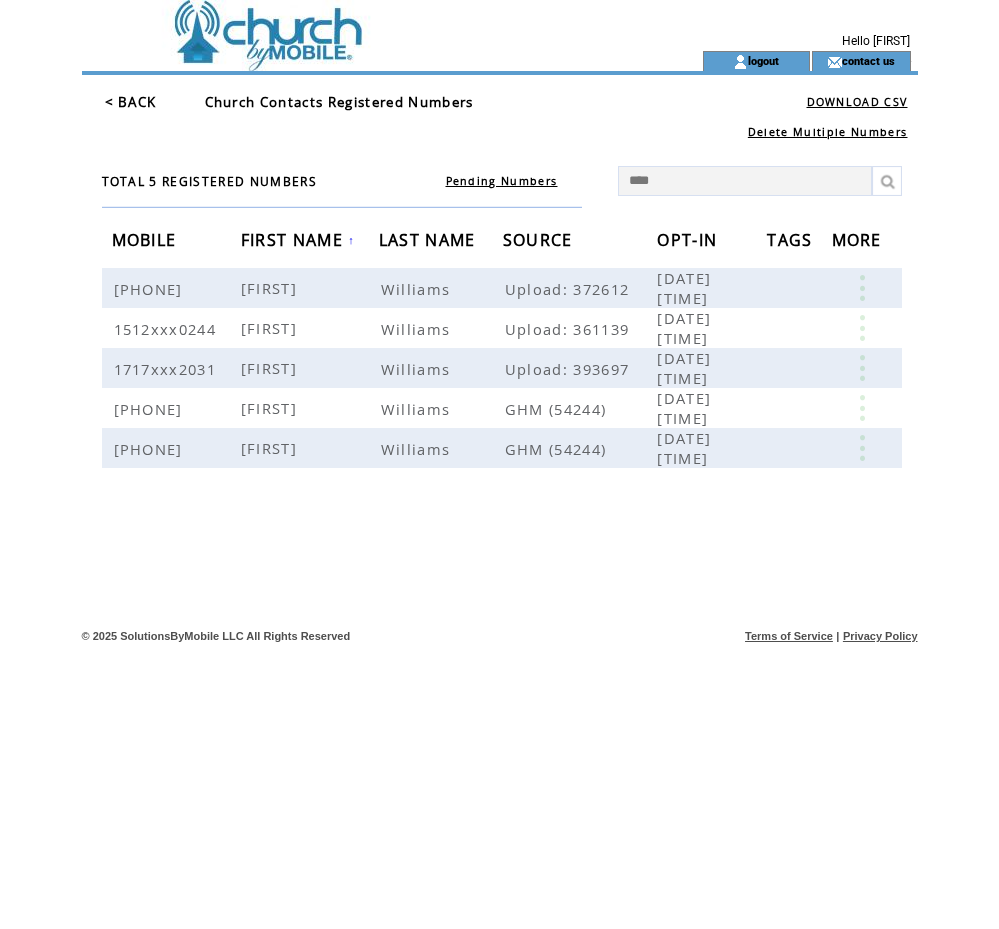 type on "*****" 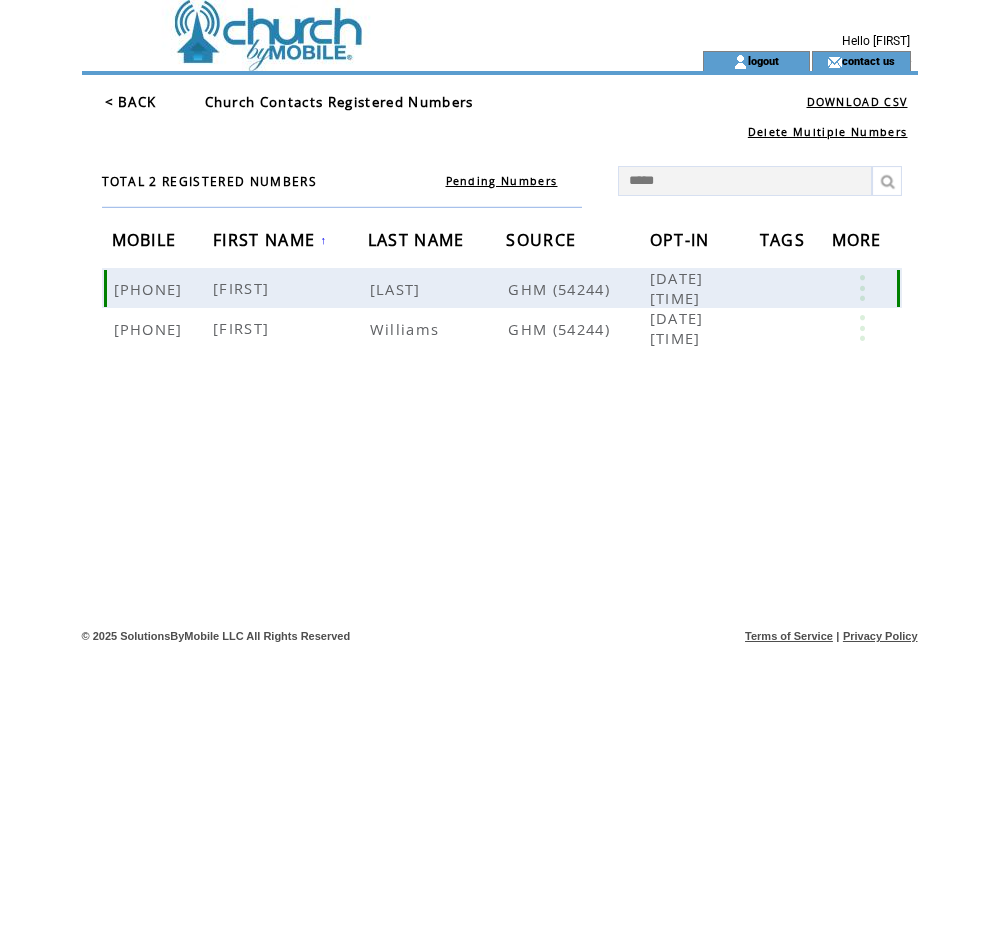 click at bounding box center (862, 288) 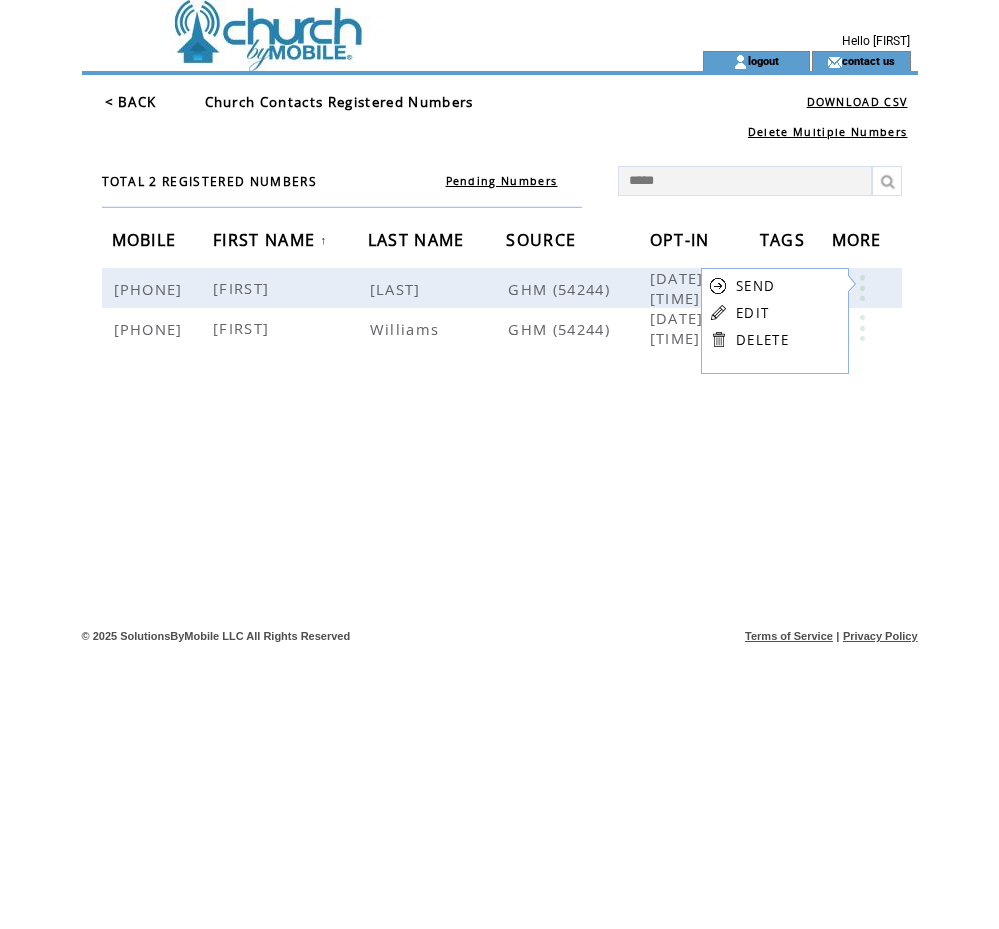 click on "EDIT" at bounding box center (752, 313) 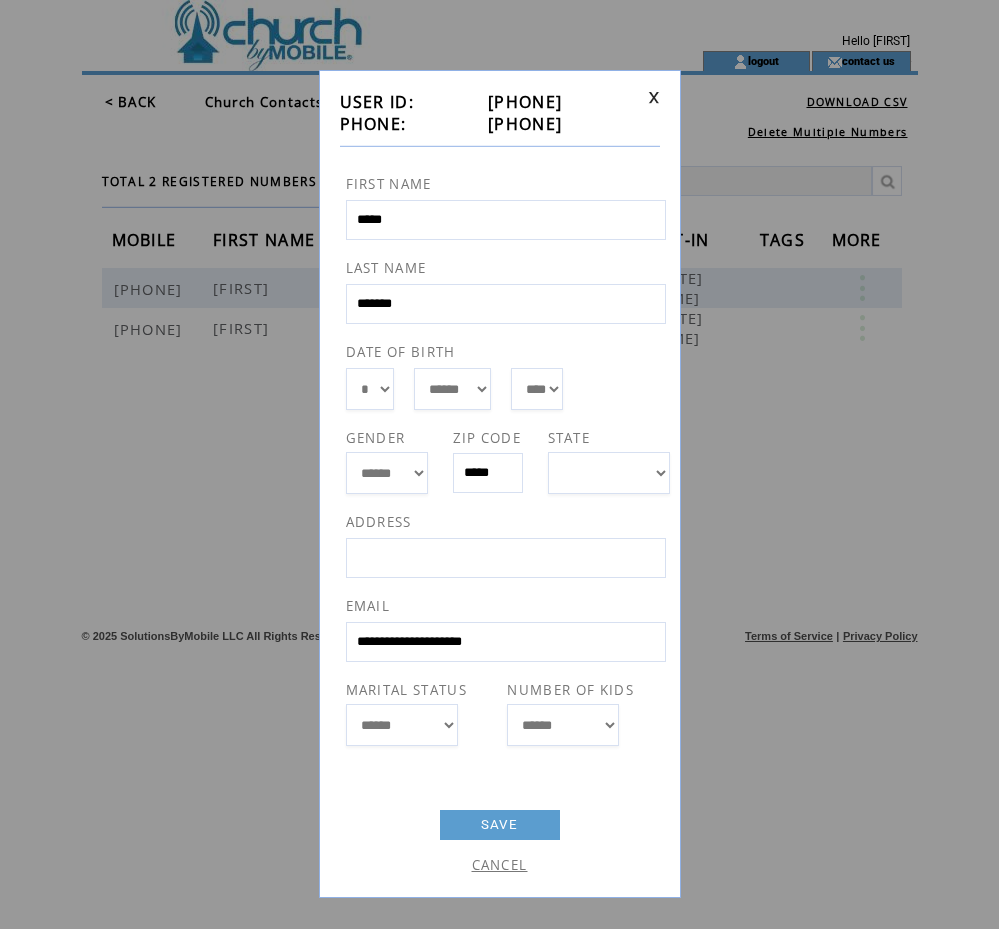 click on "*******" at bounding box center (506, 304) 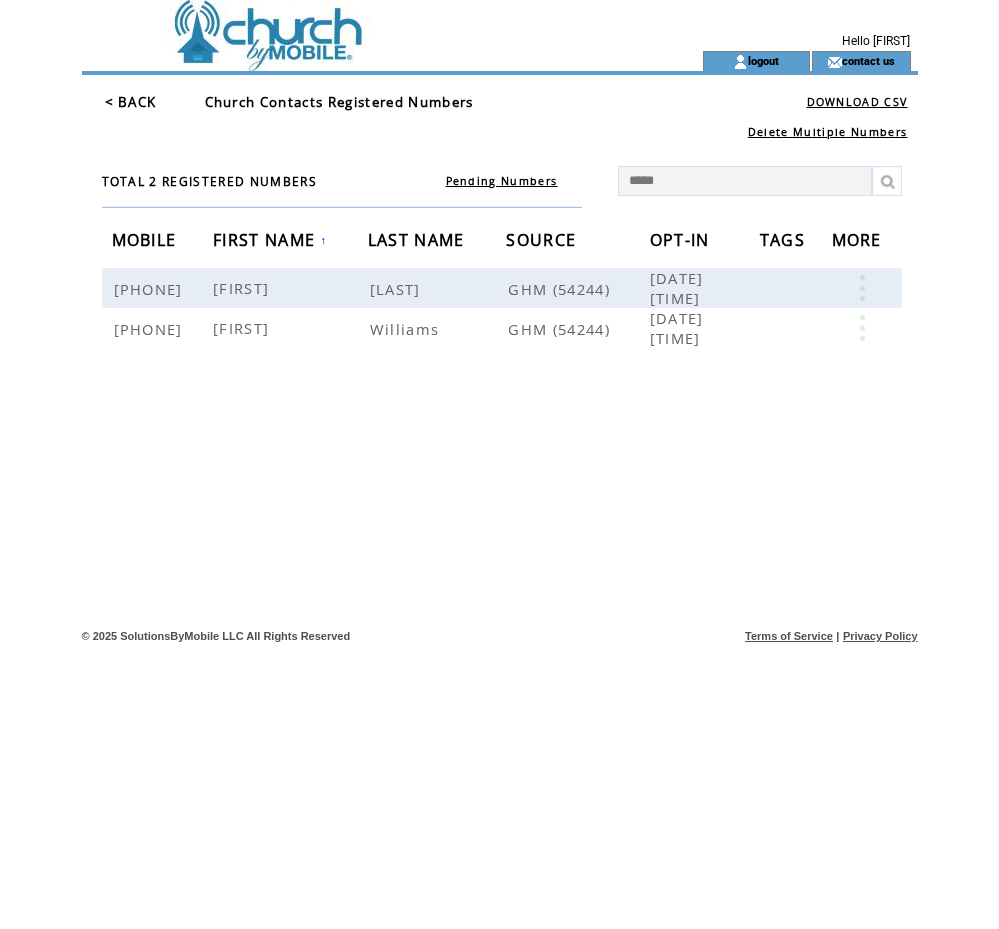 click on "*****" at bounding box center [745, 181] 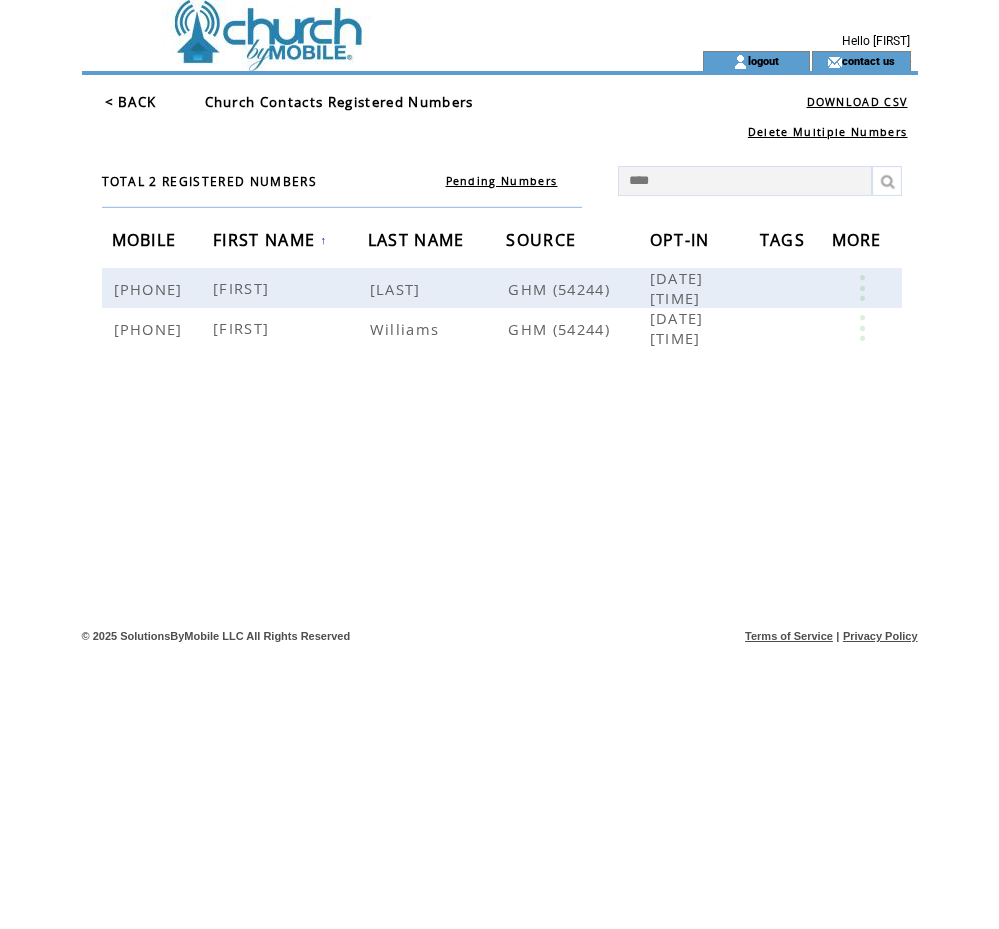 type on "*****" 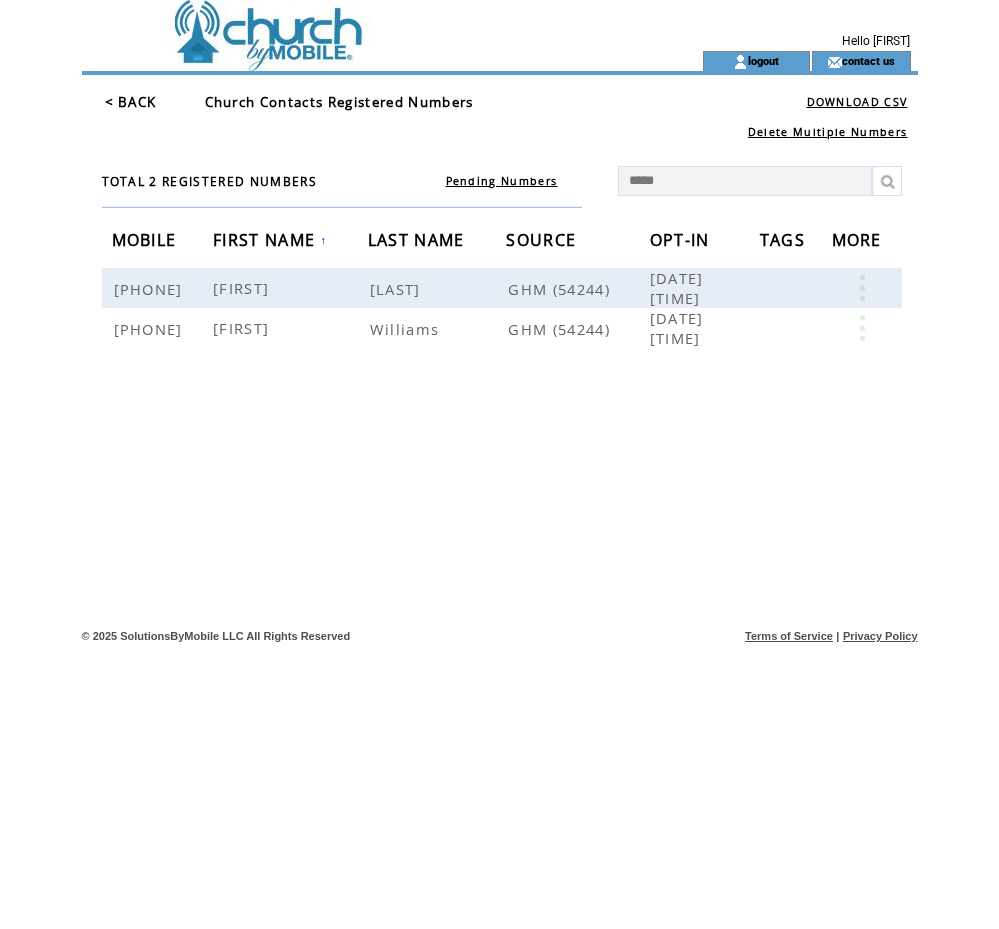 click on "*****" at bounding box center [745, 181] 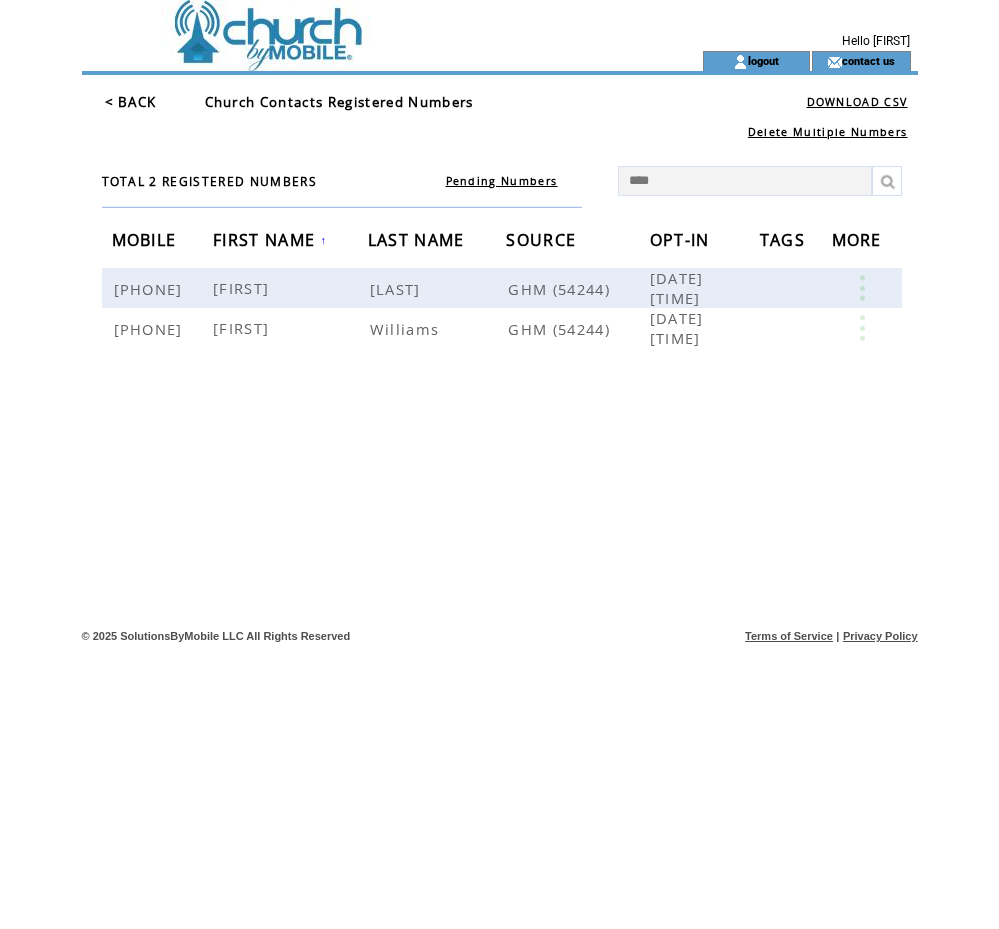 type on "*****" 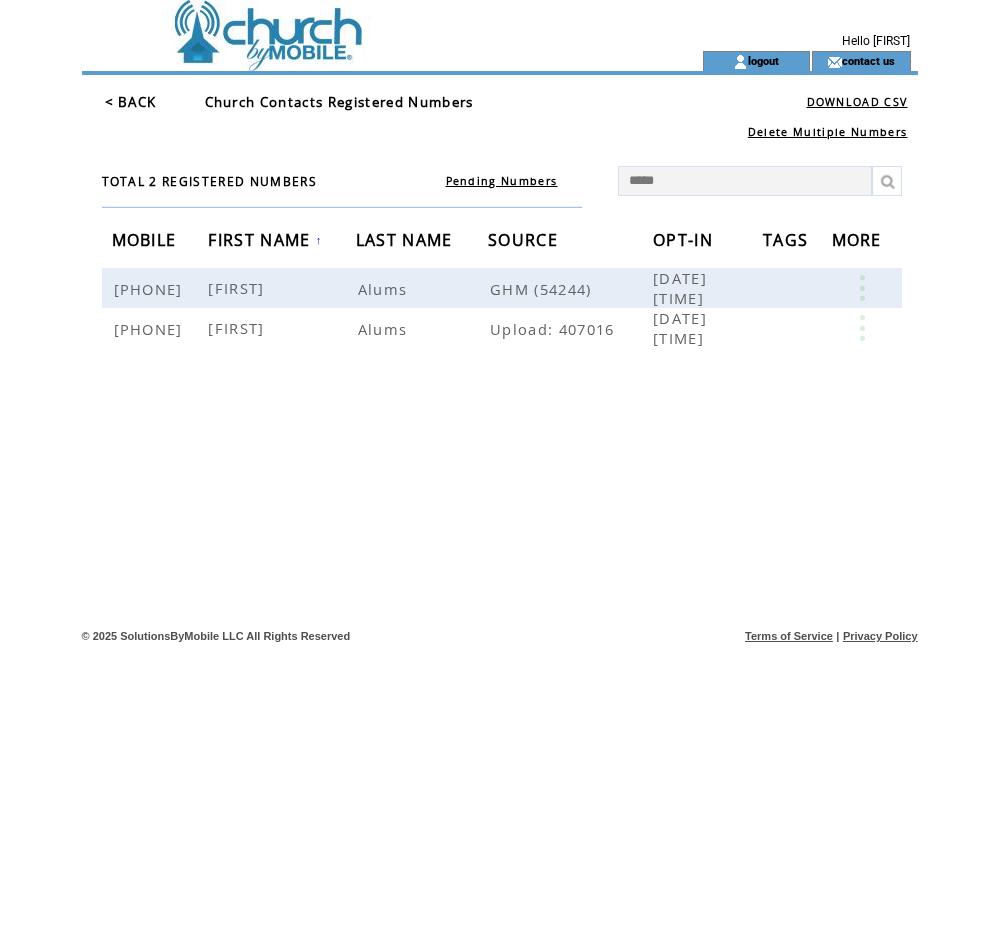 click on "*****" at bounding box center [745, 181] 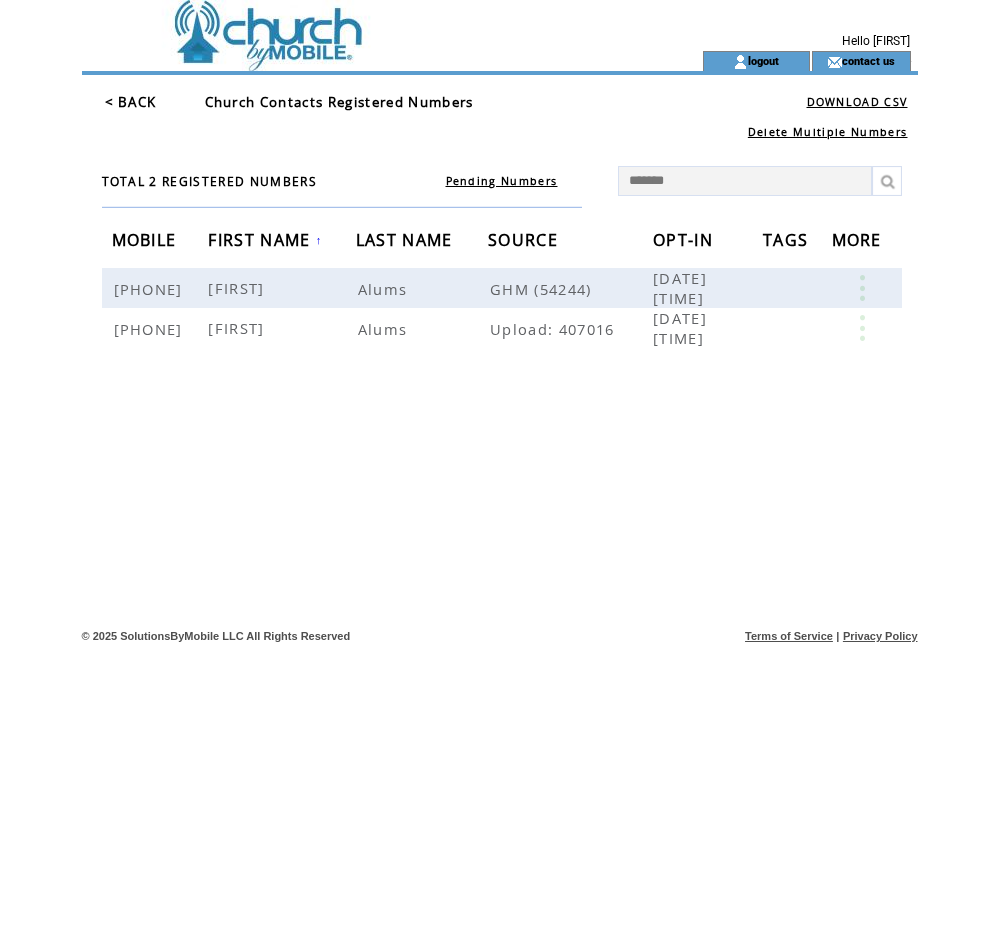 type on "********" 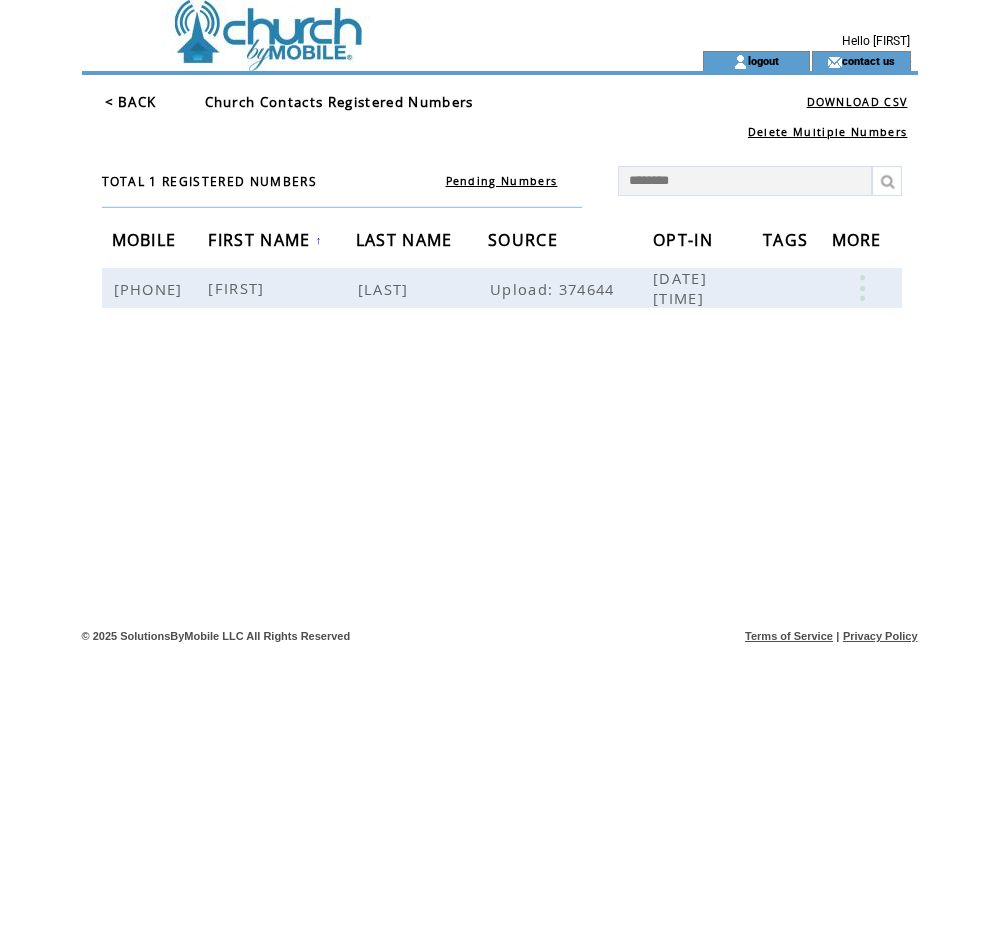 click on "********" at bounding box center (745, 181) 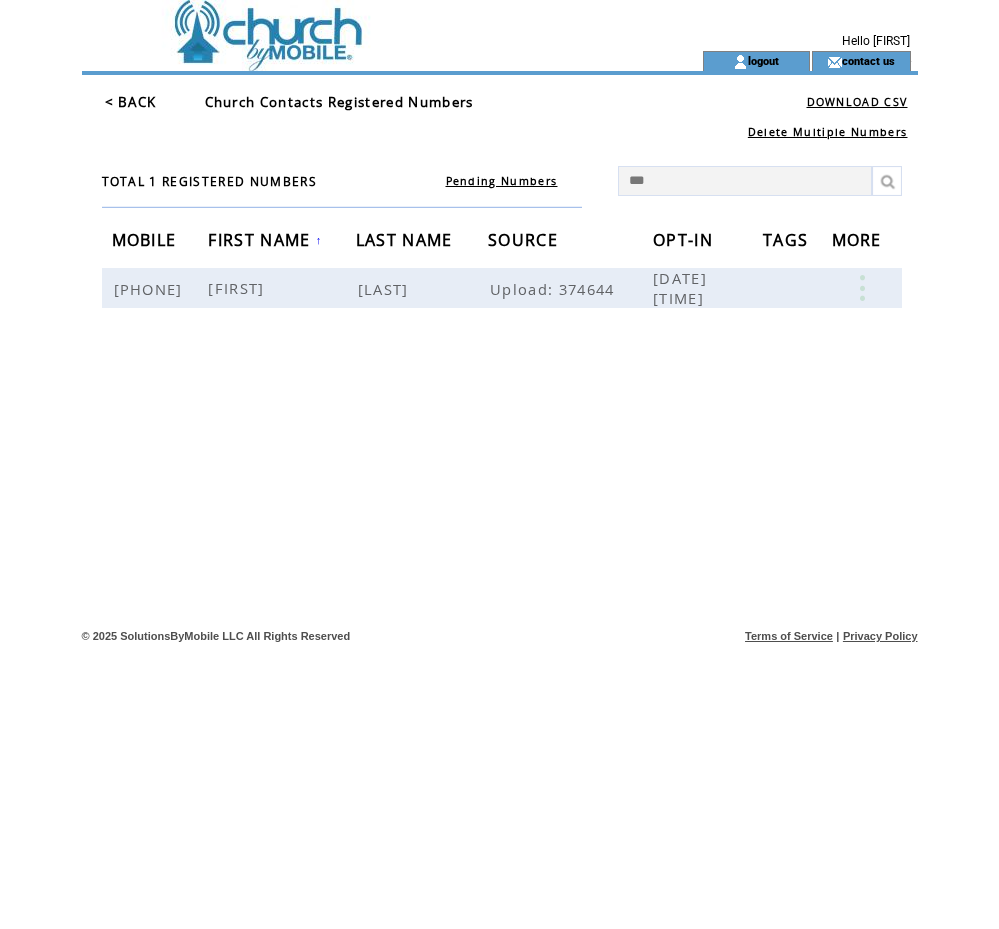 type on "****" 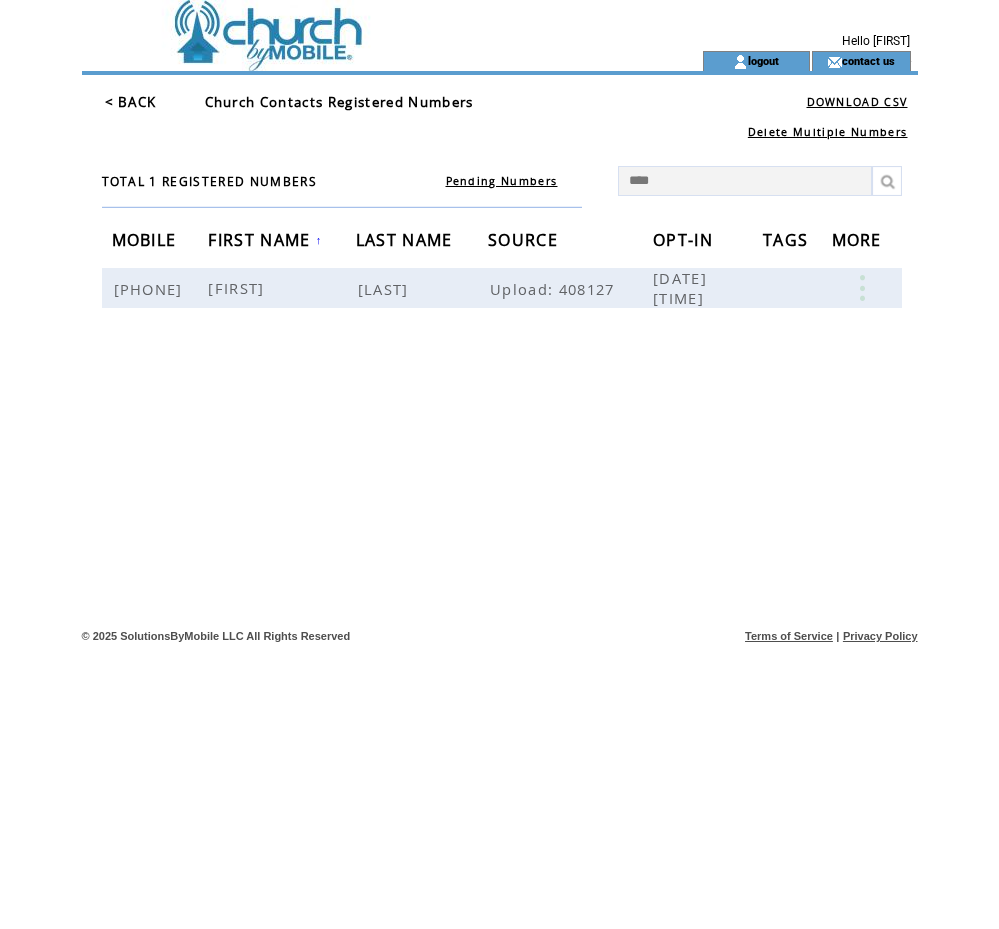 click on "****" at bounding box center (745, 181) 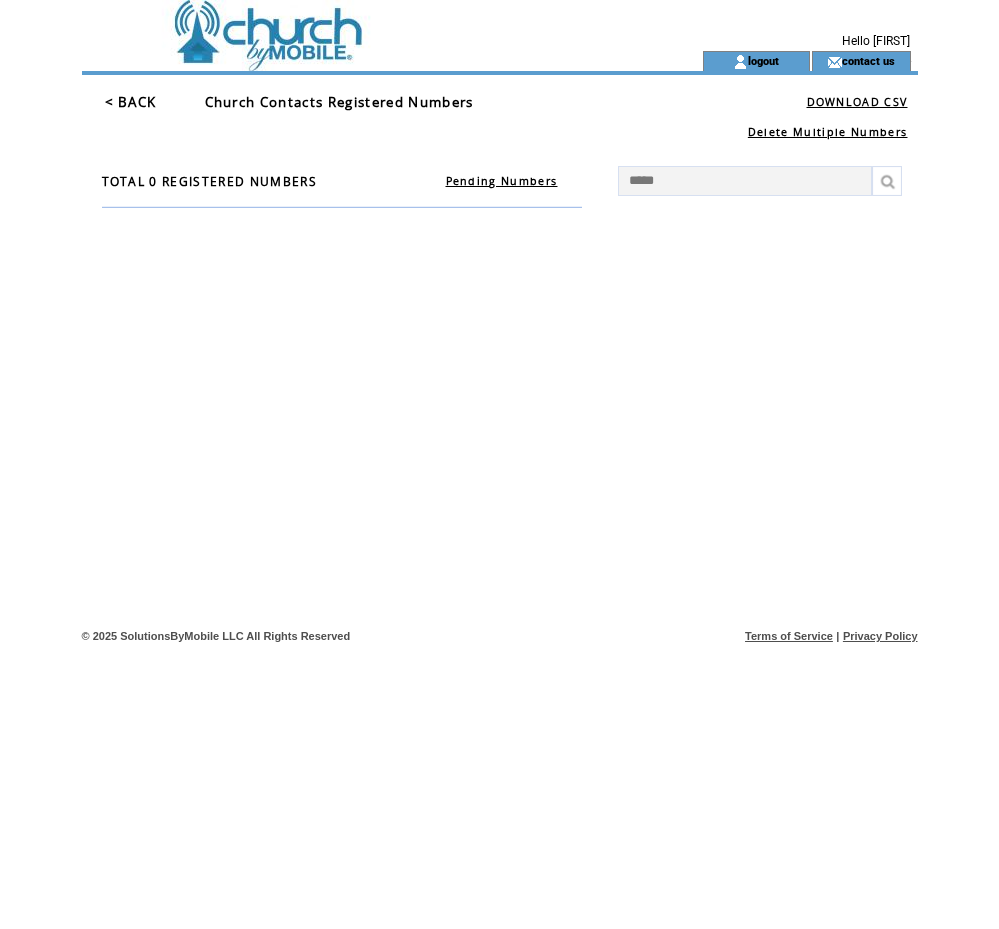 click on "*****" at bounding box center (745, 181) 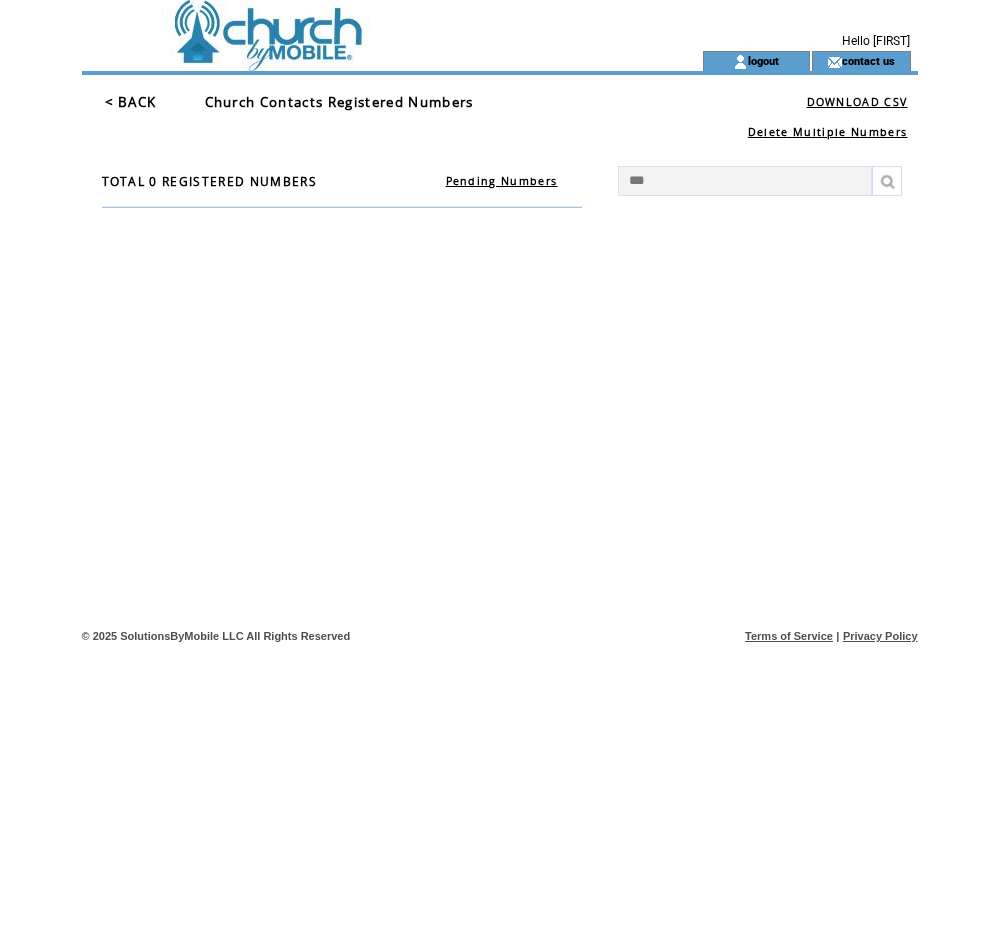 type on "****" 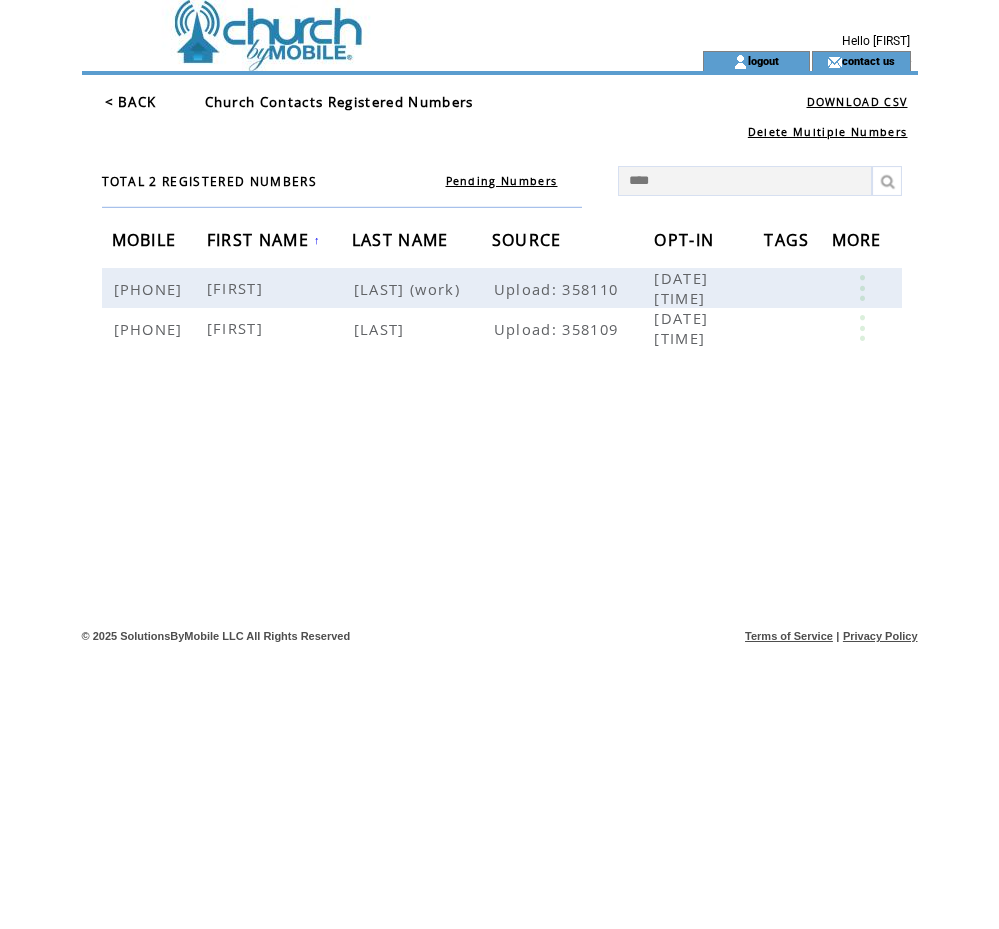 click on "****" at bounding box center (745, 181) 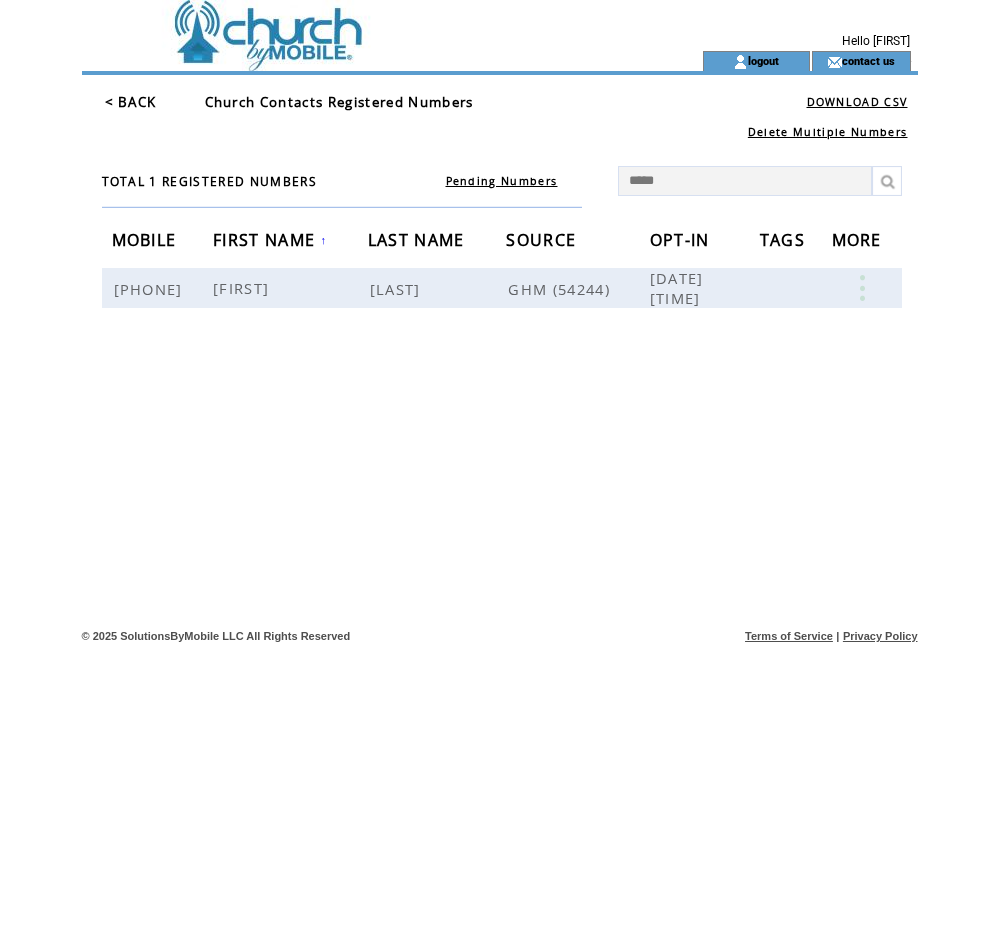 click on "*****" at bounding box center (745, 181) 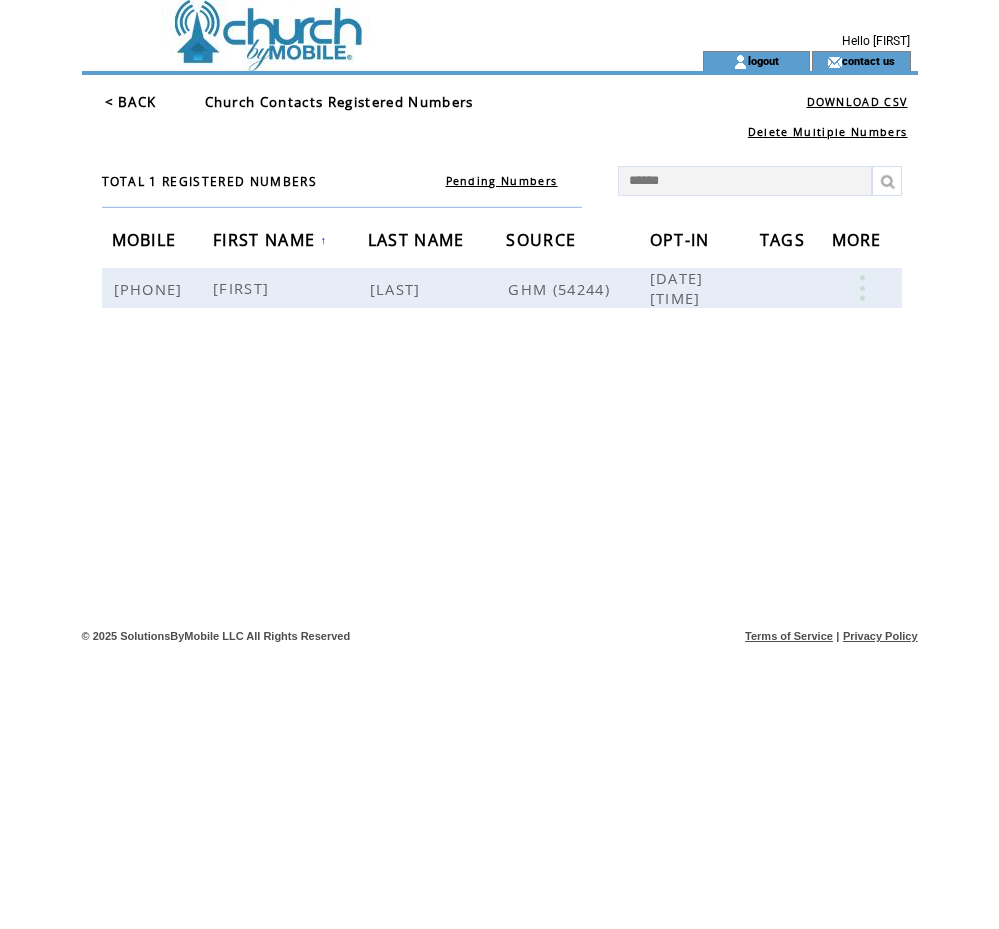 type on "*******" 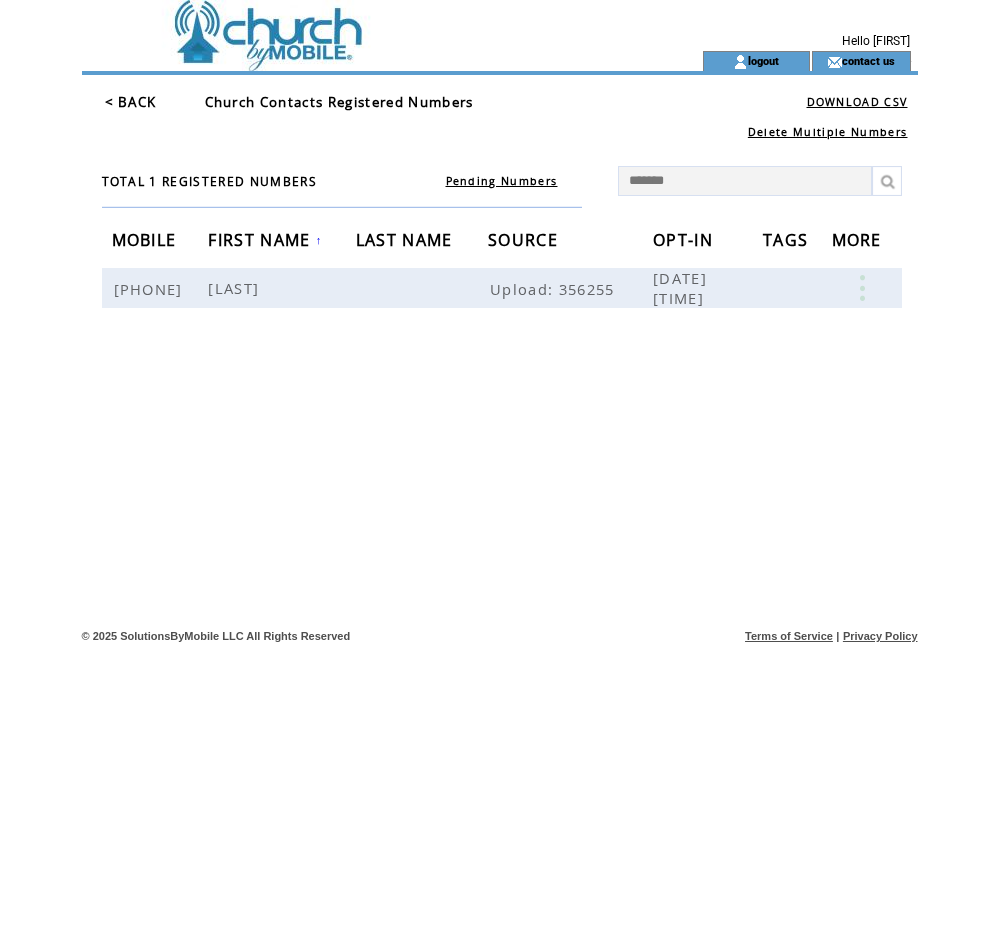 click on "*******" at bounding box center (745, 181) 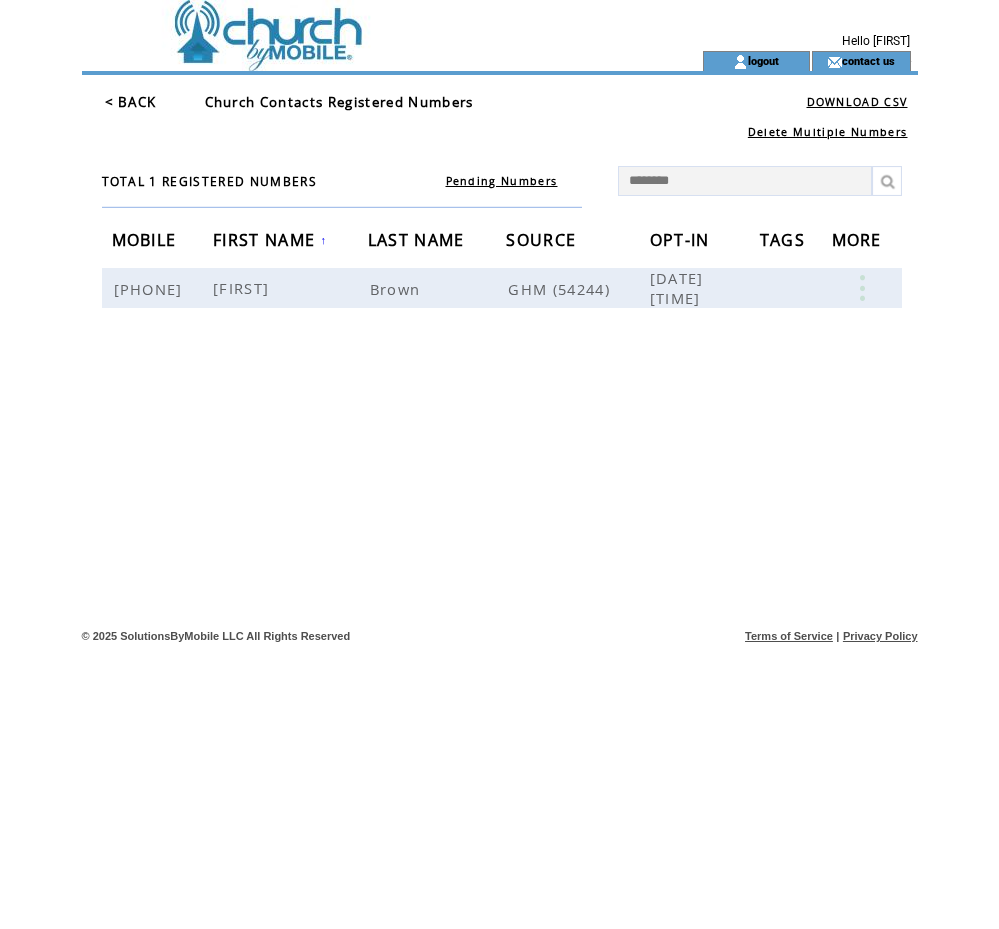 click on "********" at bounding box center [745, 181] 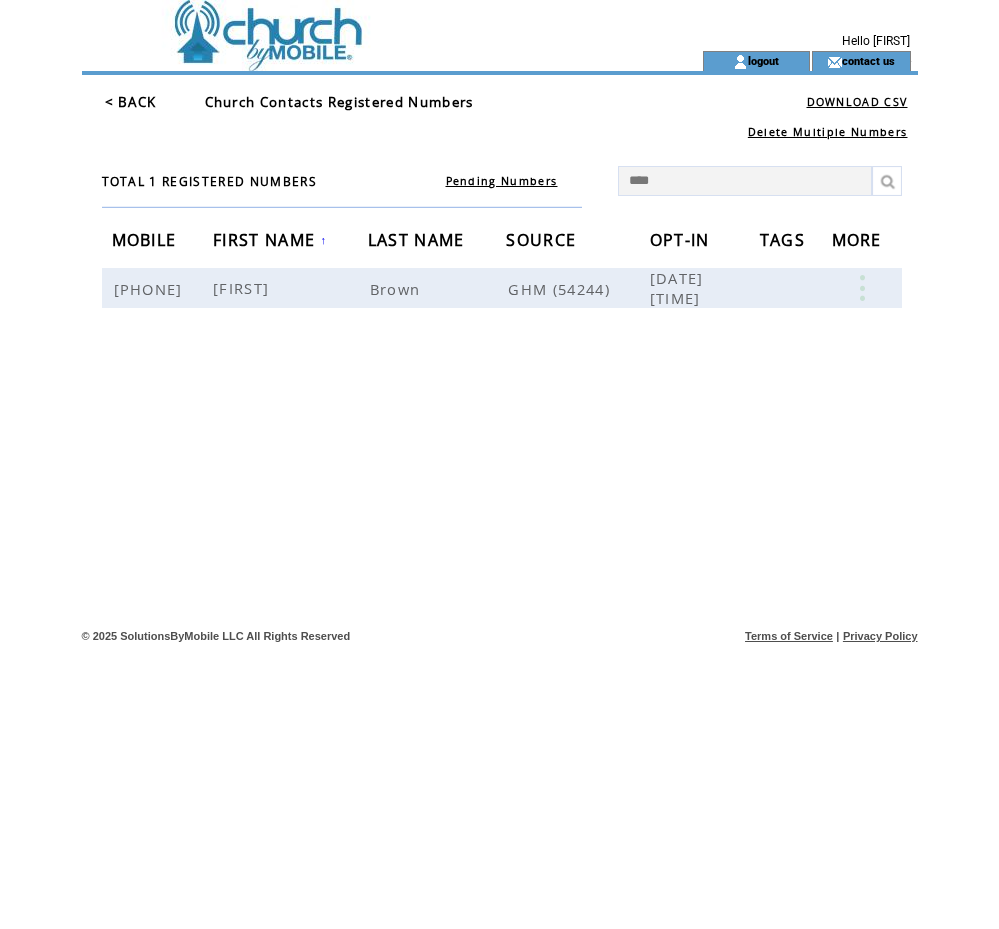 type on "*****" 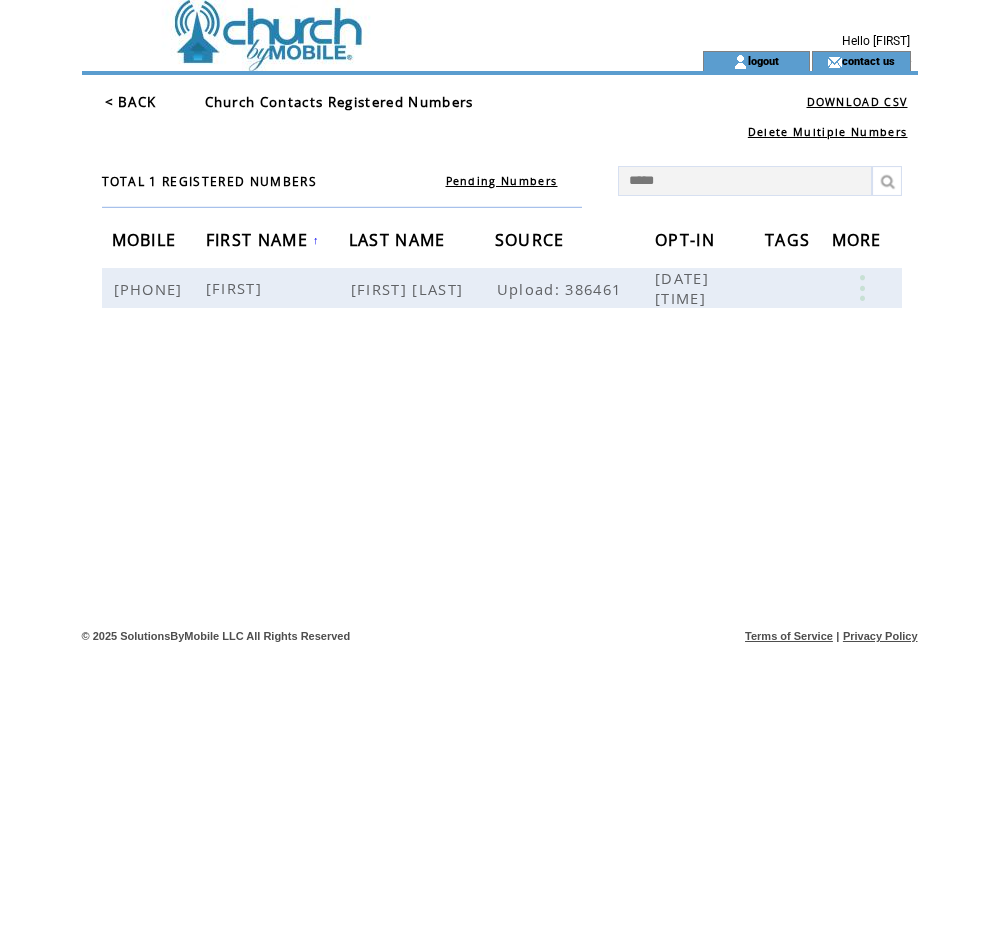 click on "*****" at bounding box center (745, 181) 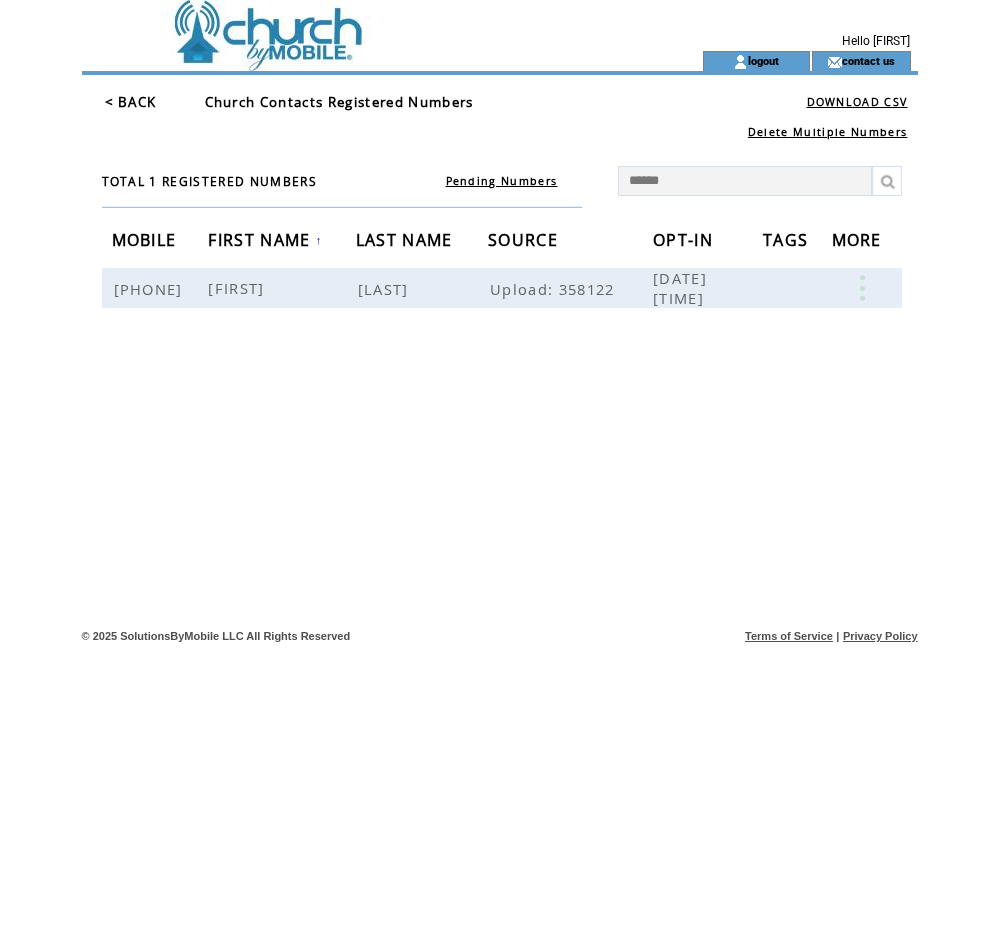 click on "******" at bounding box center [745, 181] 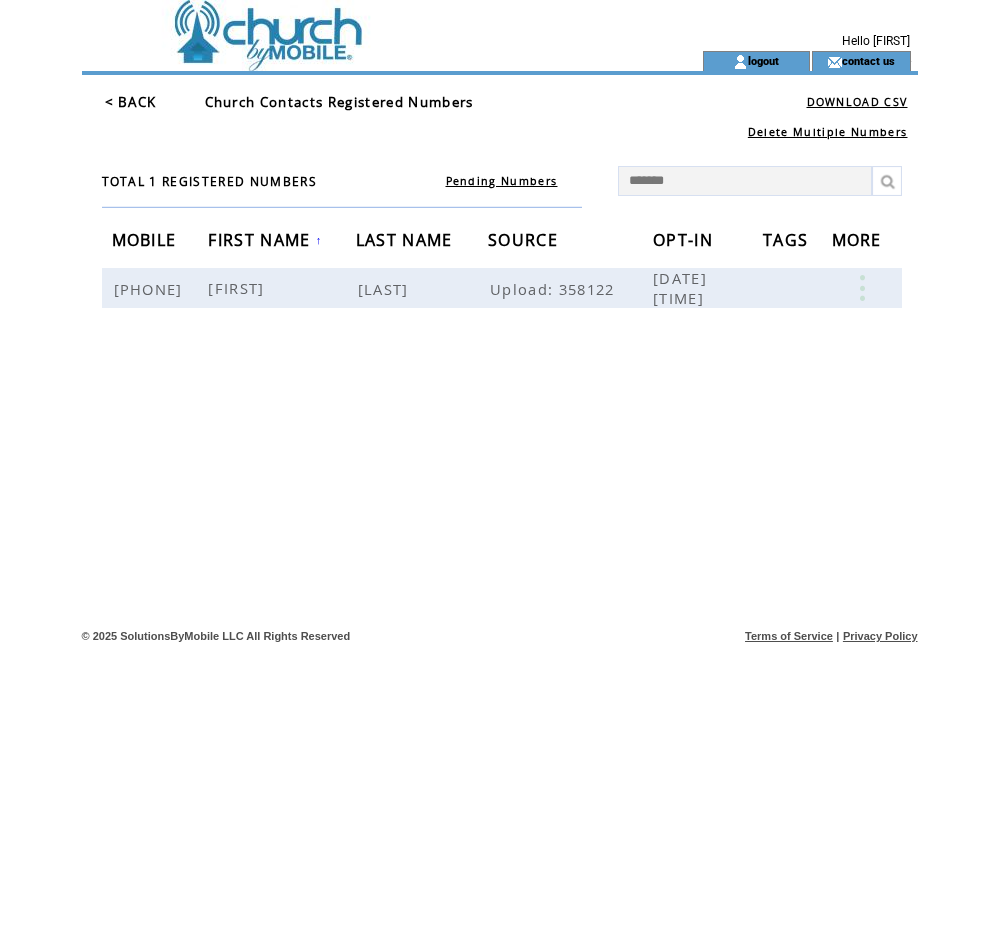 type on "********" 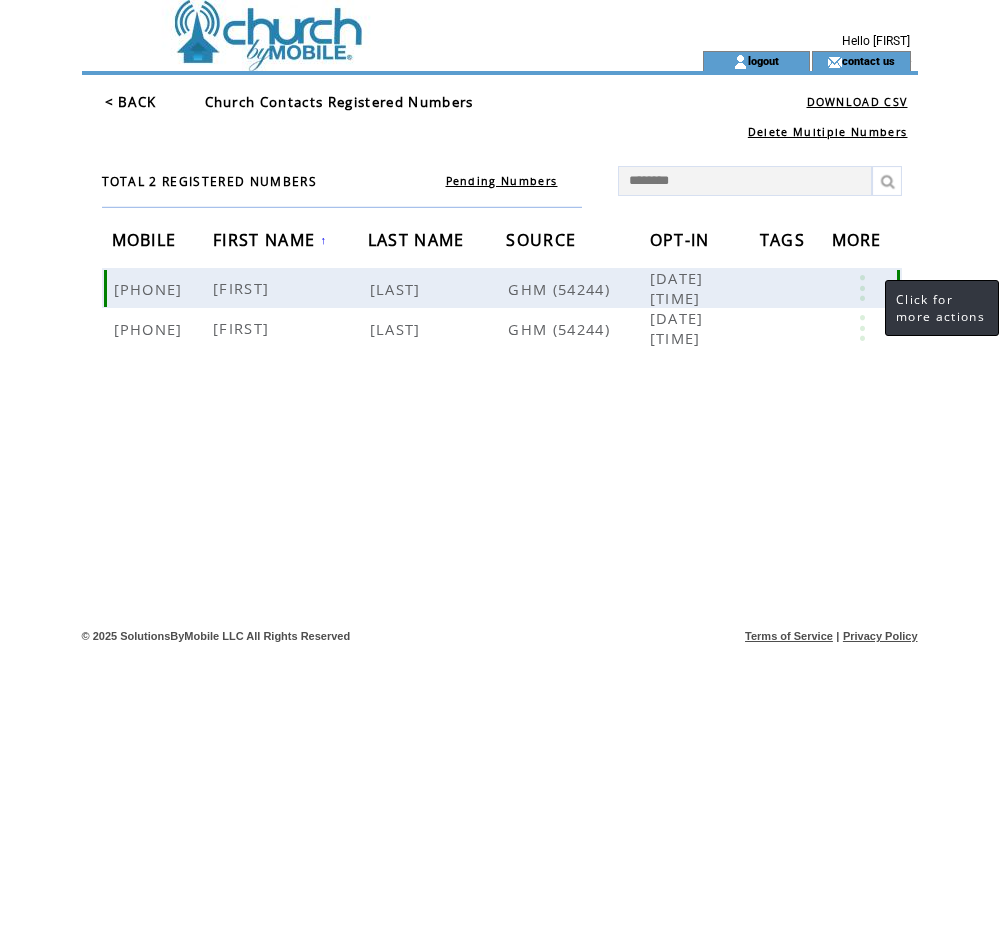 click at bounding box center [862, 288] 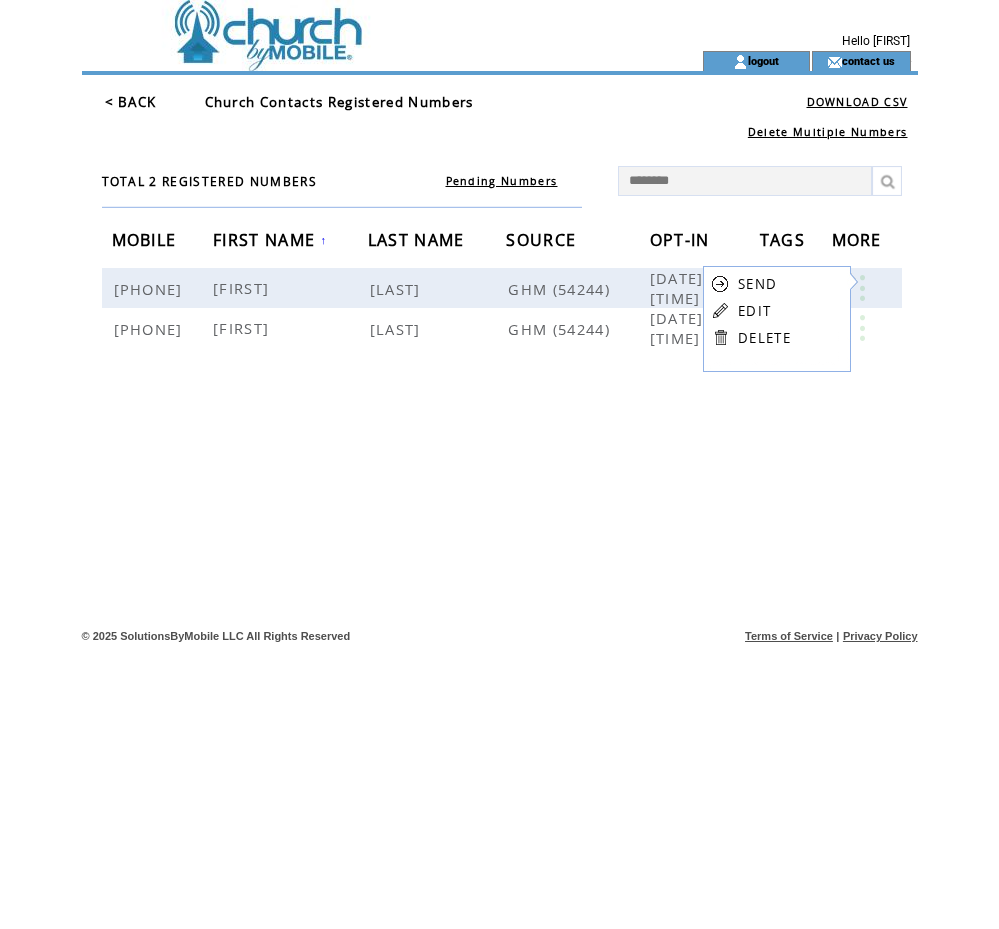 click on "EDIT" at bounding box center (754, 311) 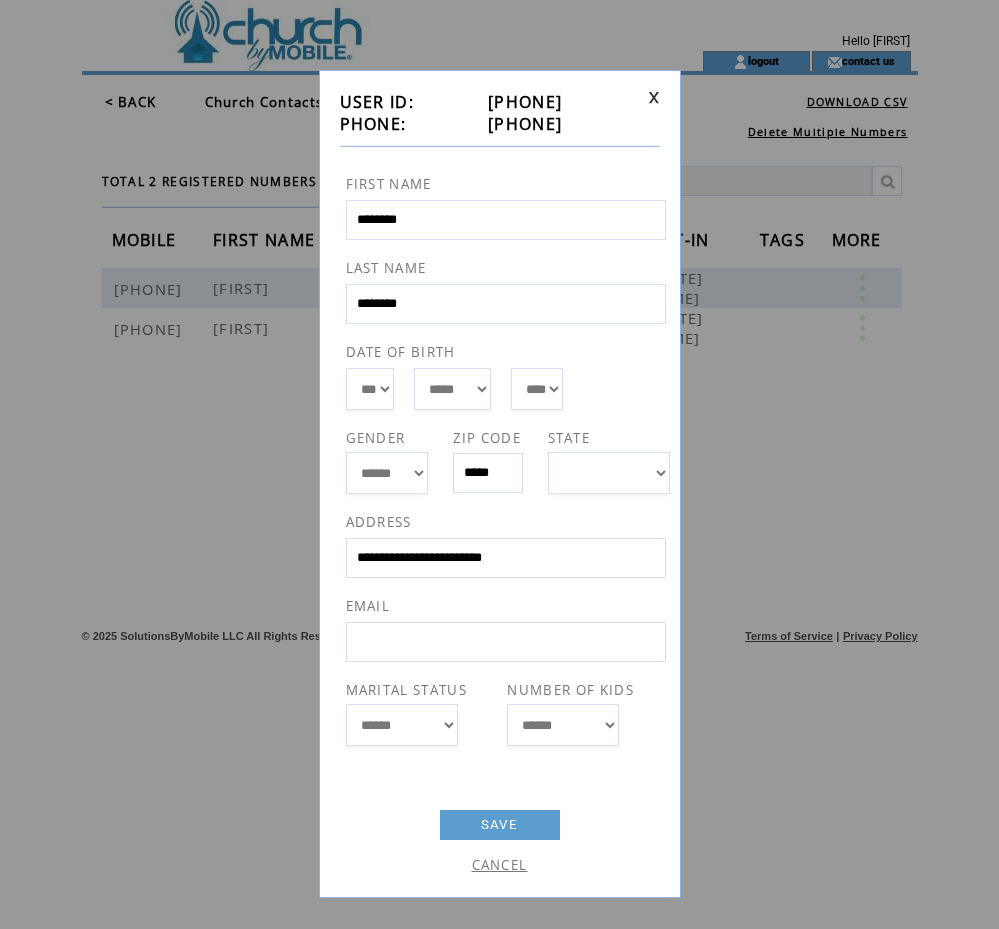 click on "********" at bounding box center (506, 304) 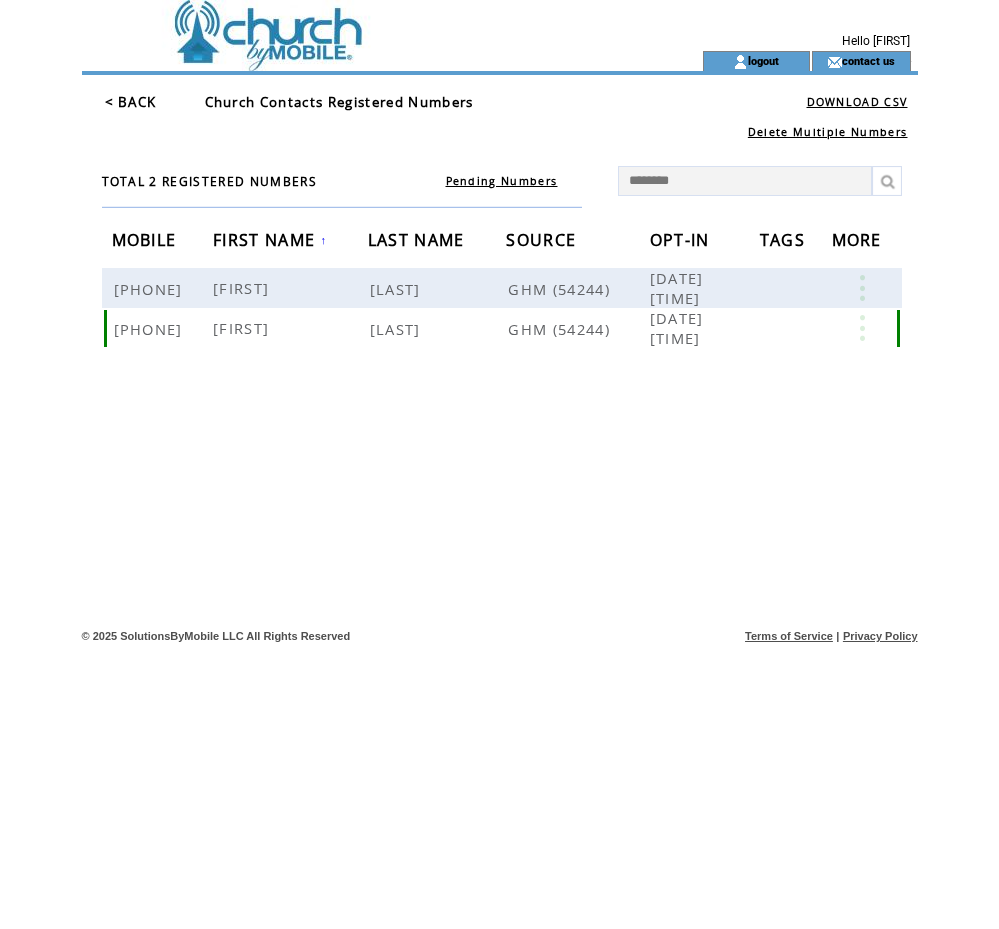 click at bounding box center [862, 328] 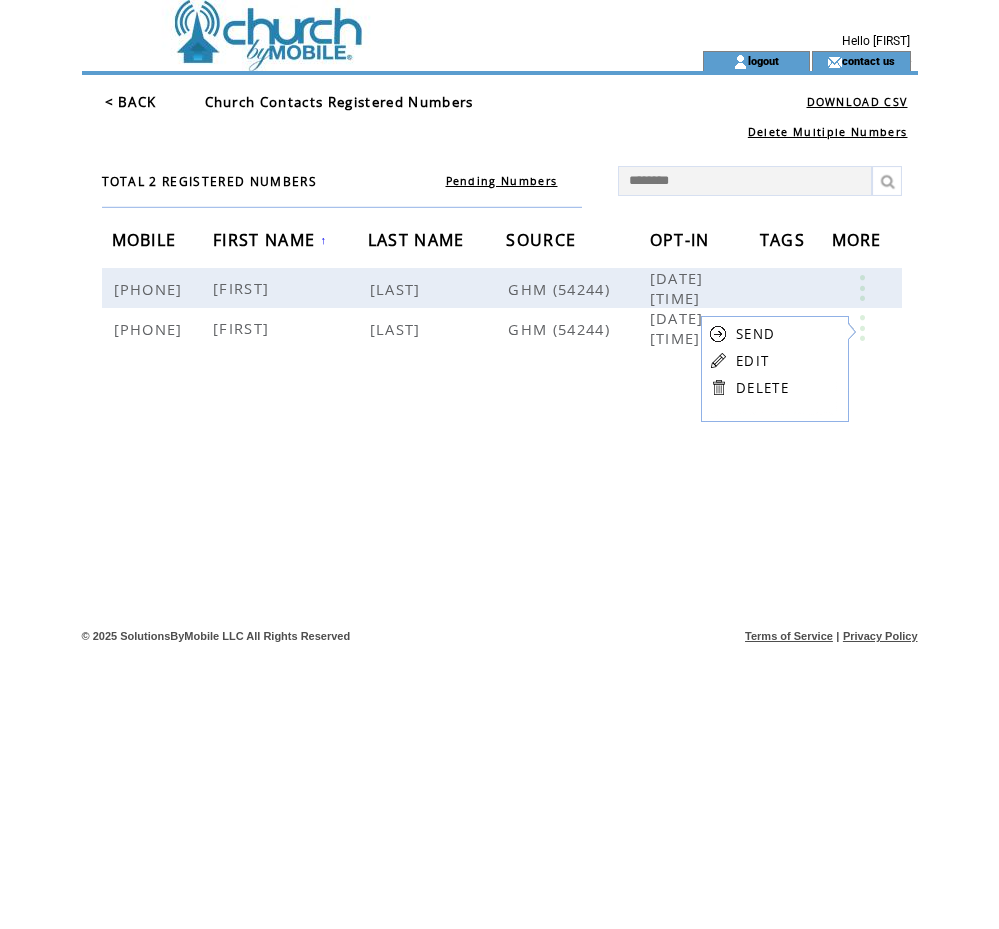 click on "EDIT" at bounding box center (752, 361) 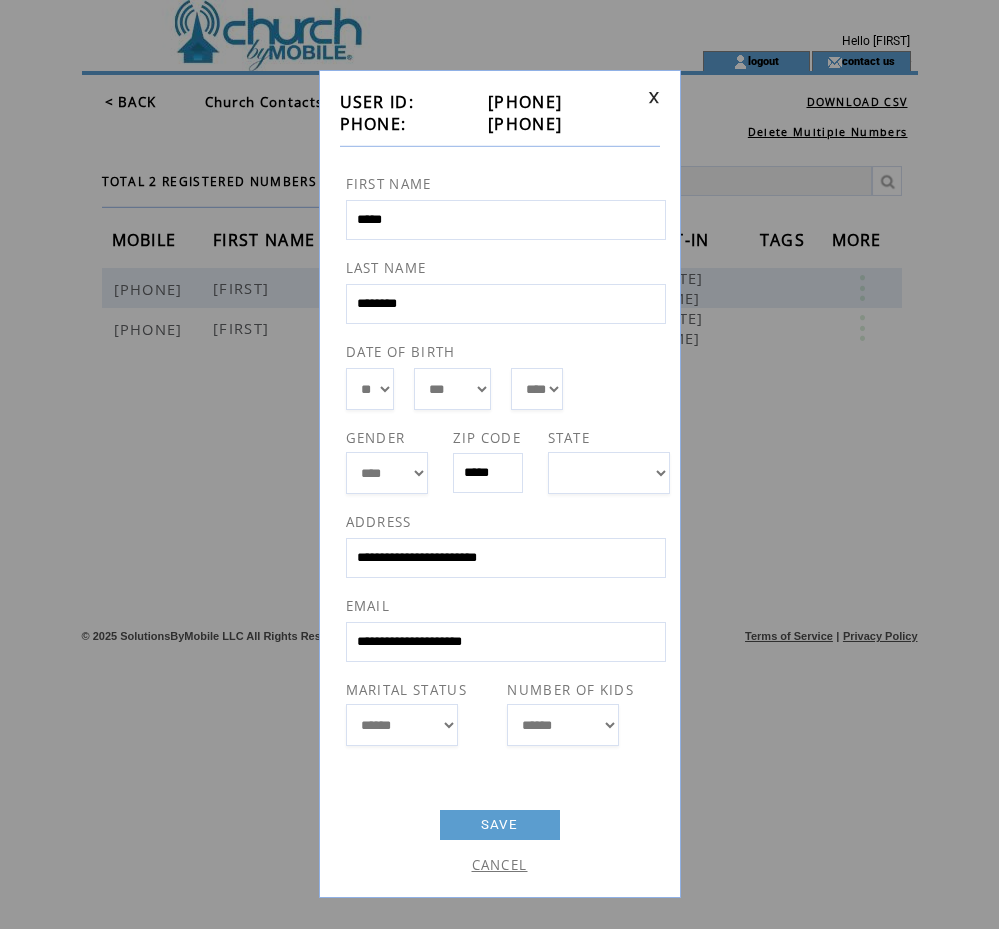 click on "********" at bounding box center [506, 304] 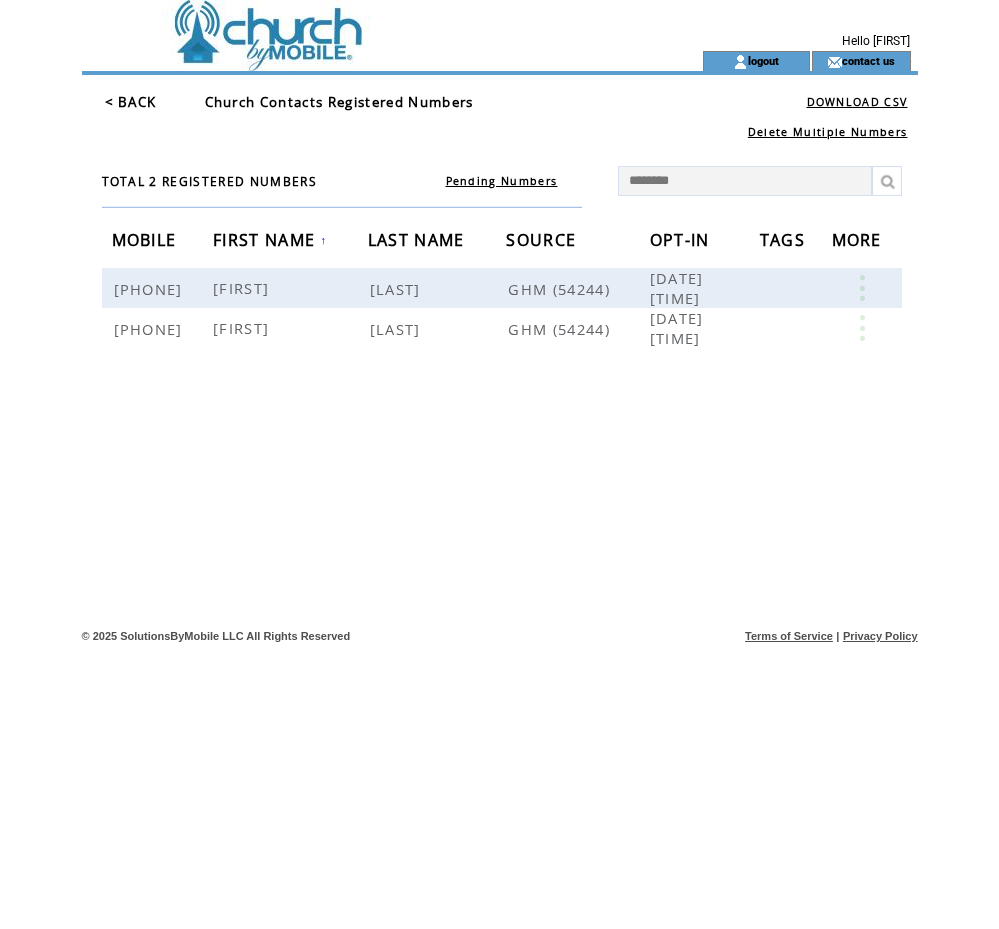 click at bounding box center (507, 560) 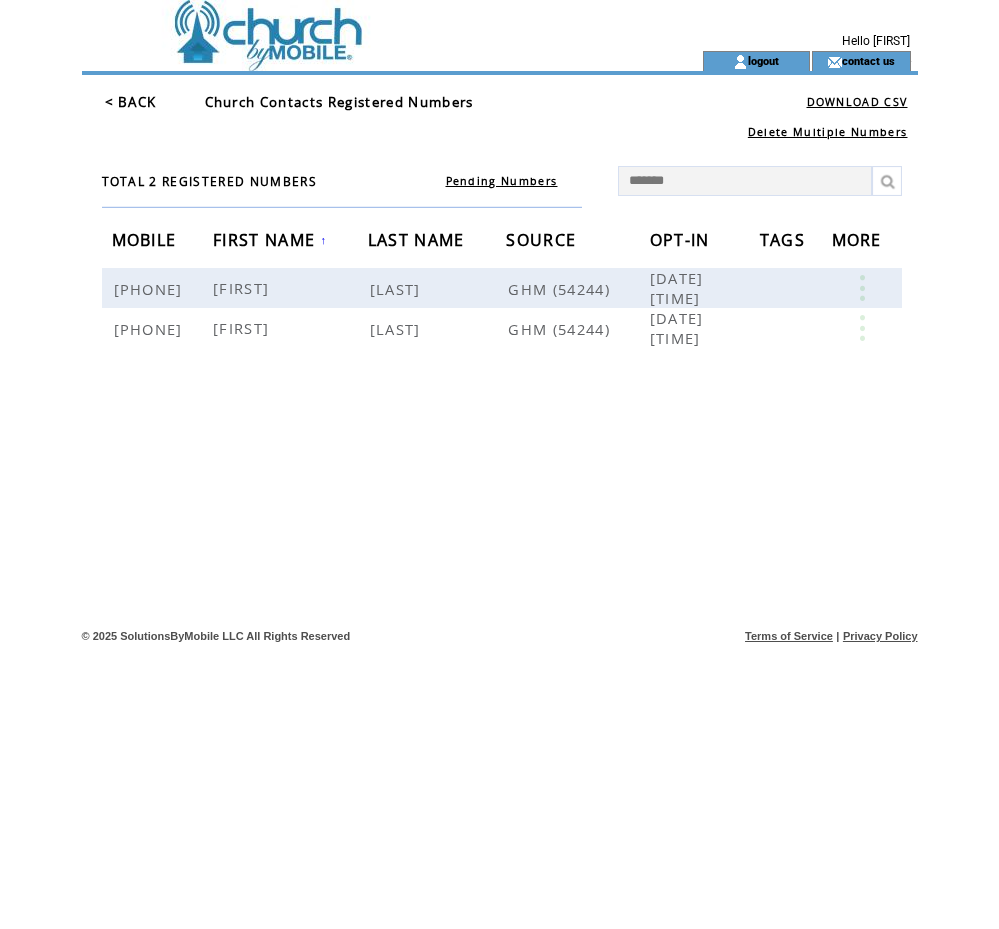 type on "********" 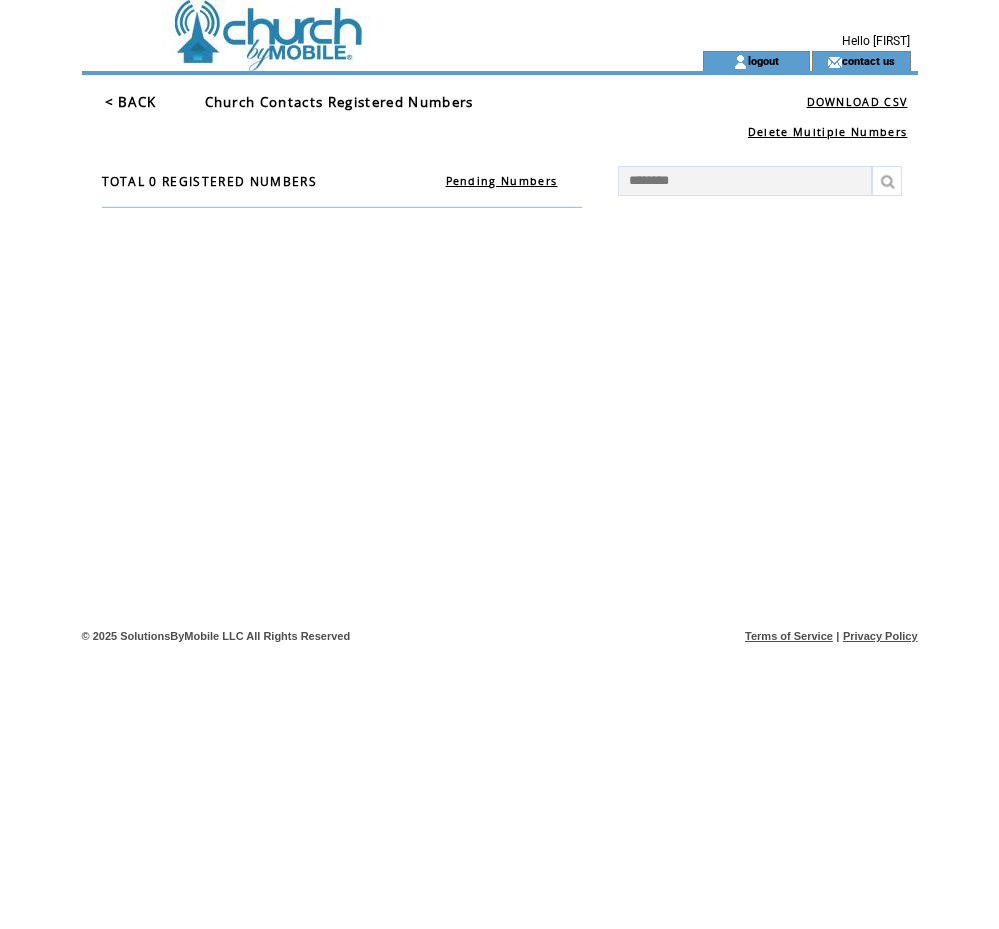 click on "********" at bounding box center [745, 181] 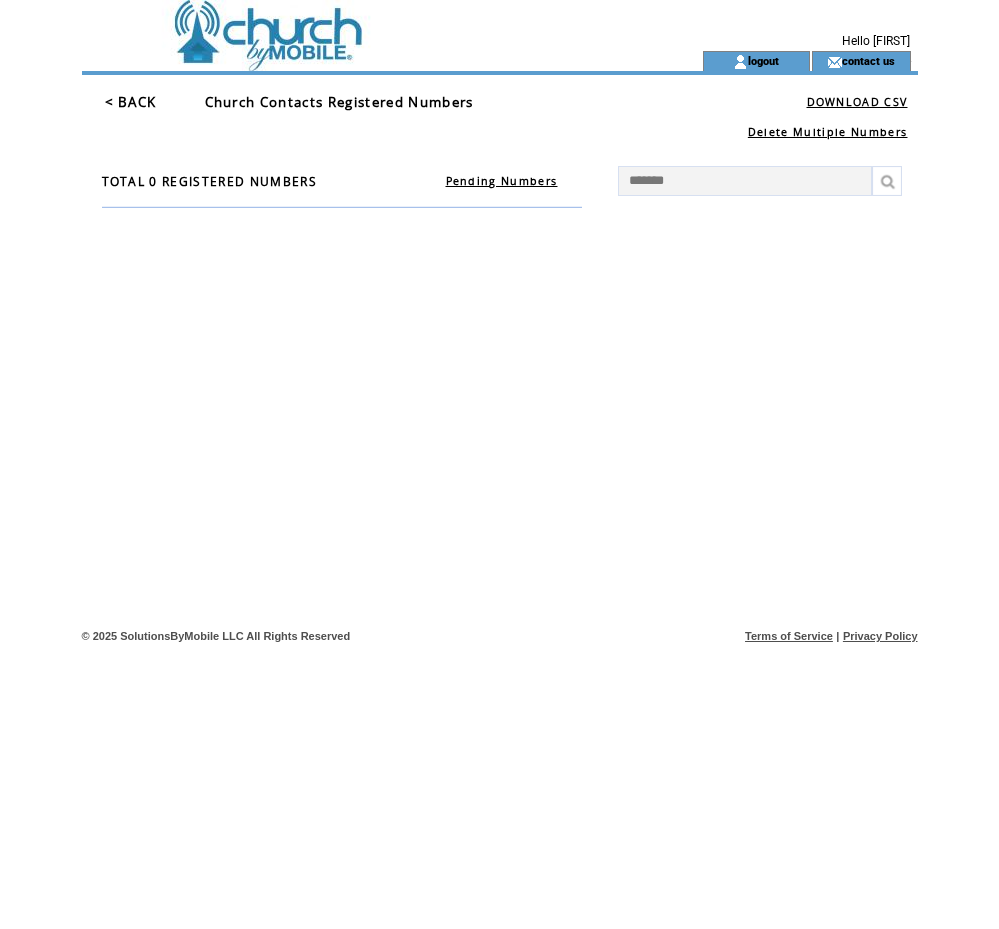 type on "********" 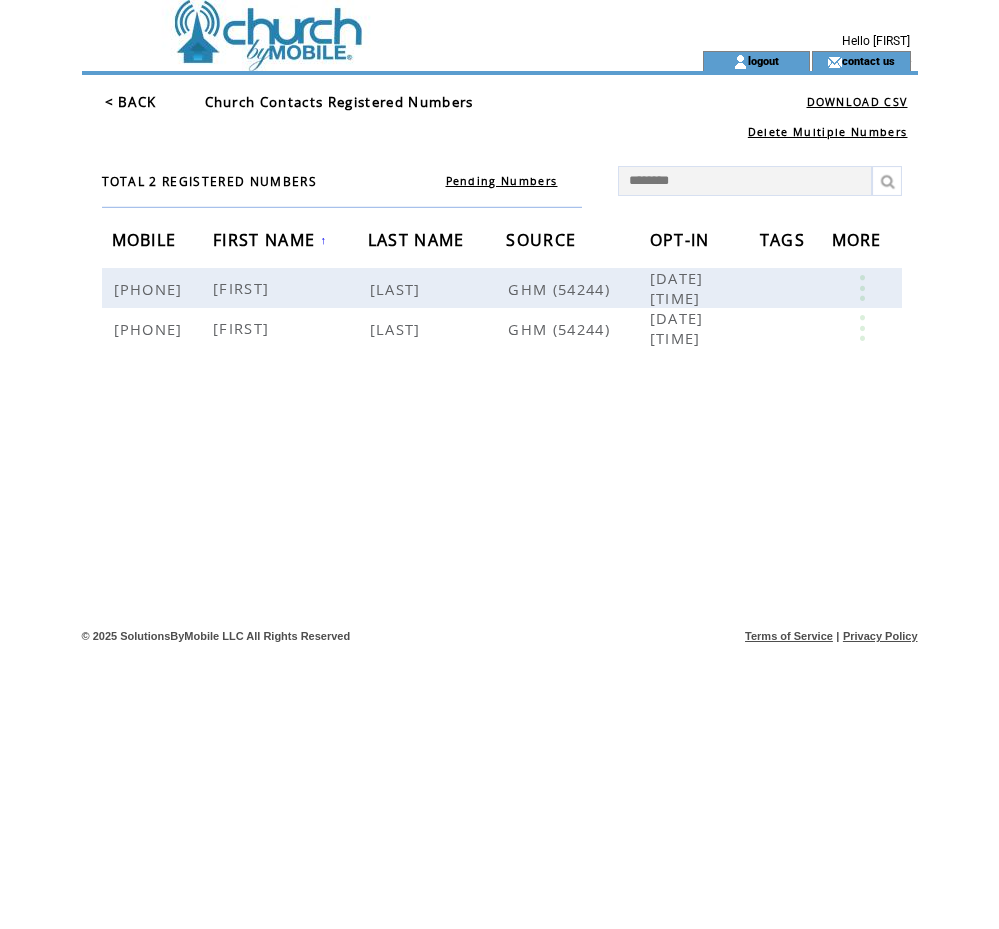 click on "< BACK" at bounding box center (131, 102) 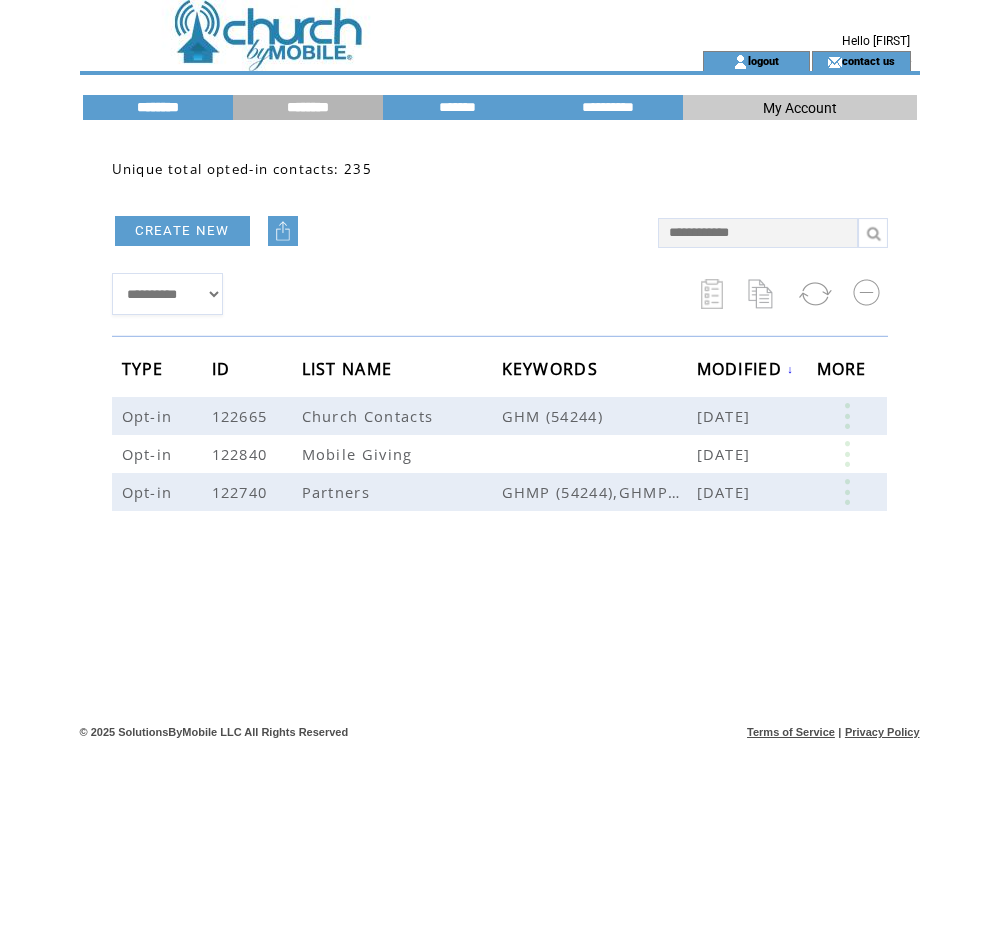 scroll, scrollTop: 0, scrollLeft: 0, axis: both 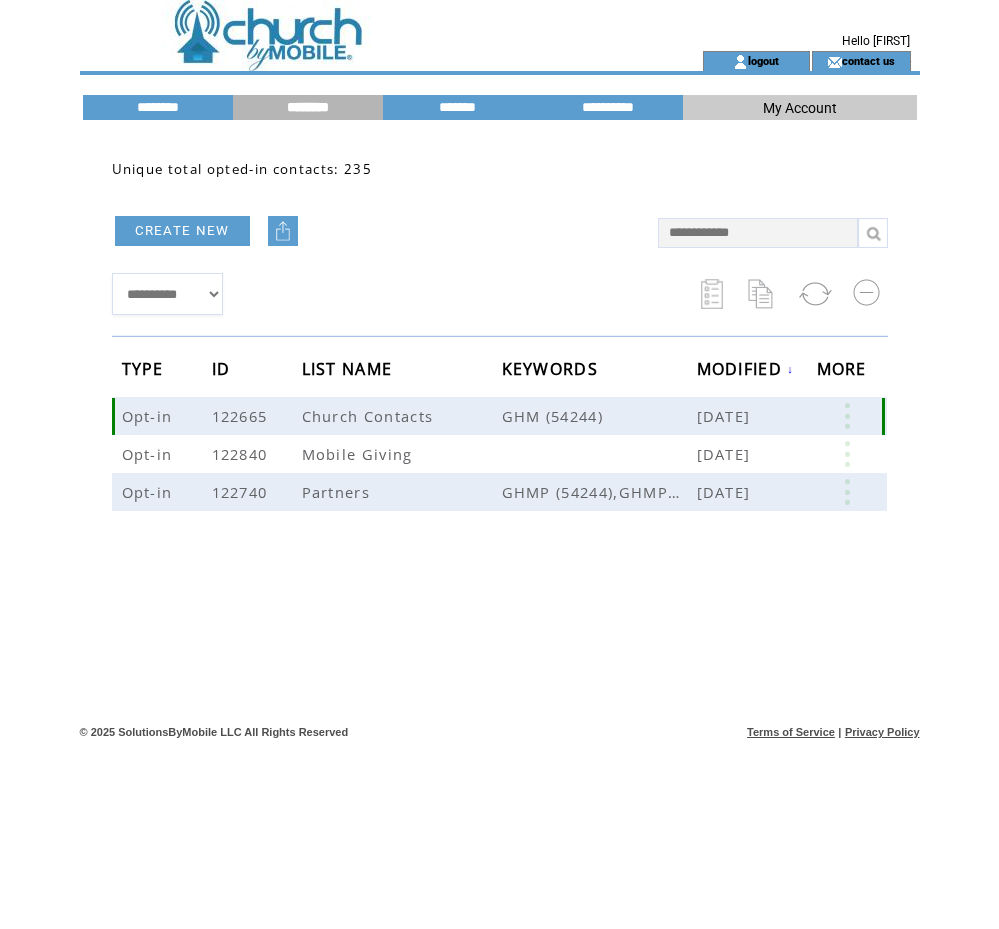 click at bounding box center [847, 416] 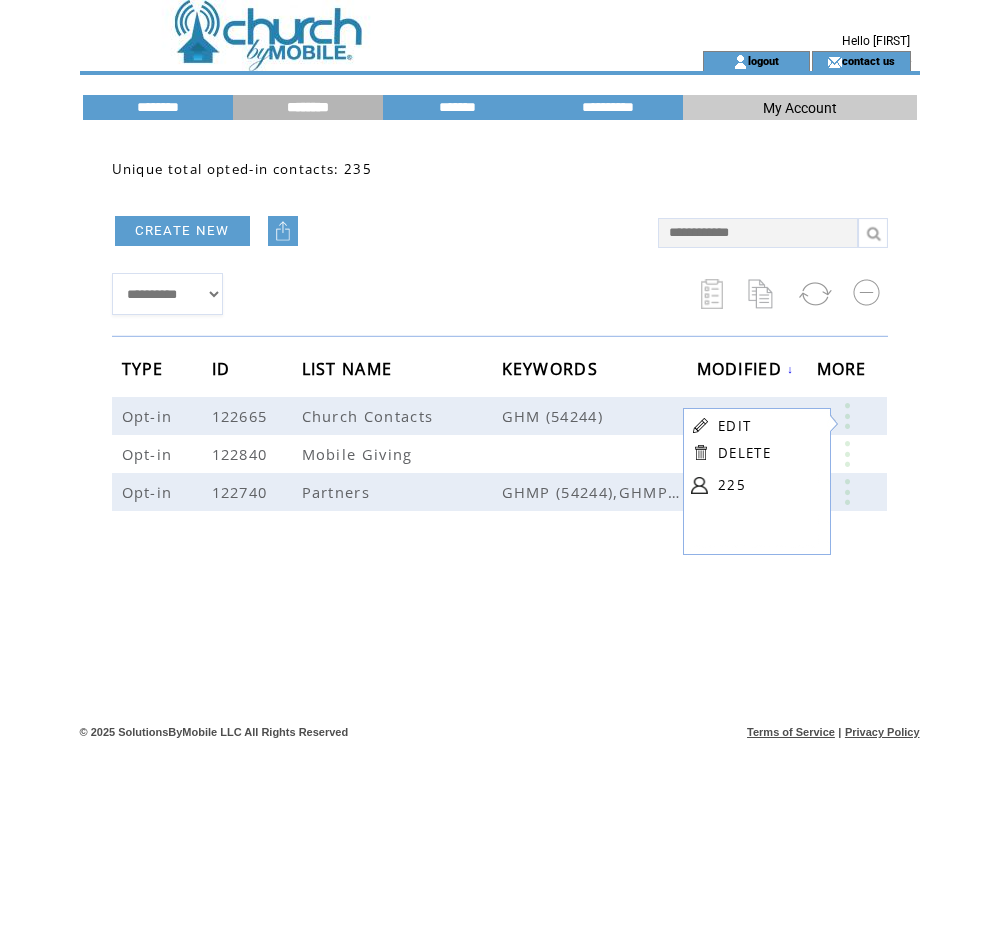 click on "225" at bounding box center [768, 485] 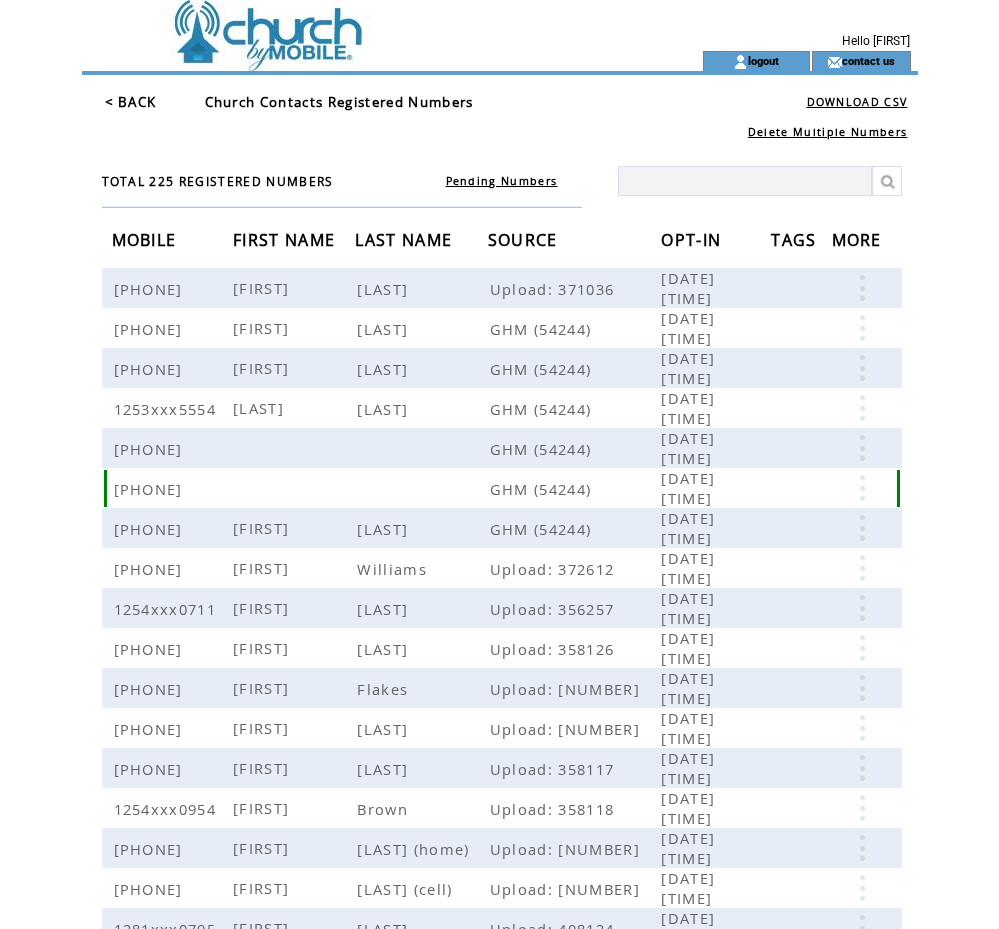 scroll, scrollTop: 0, scrollLeft: 0, axis: both 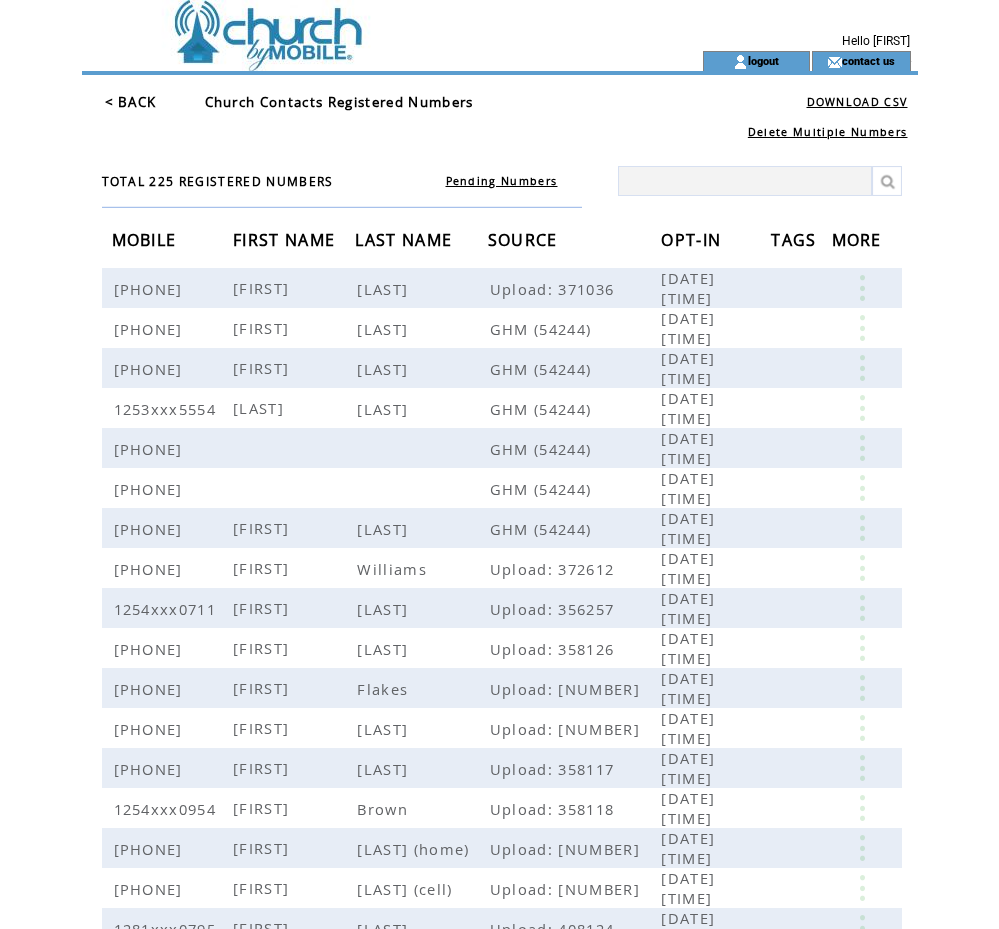 click on "FIRST NAME" at bounding box center [286, 242] 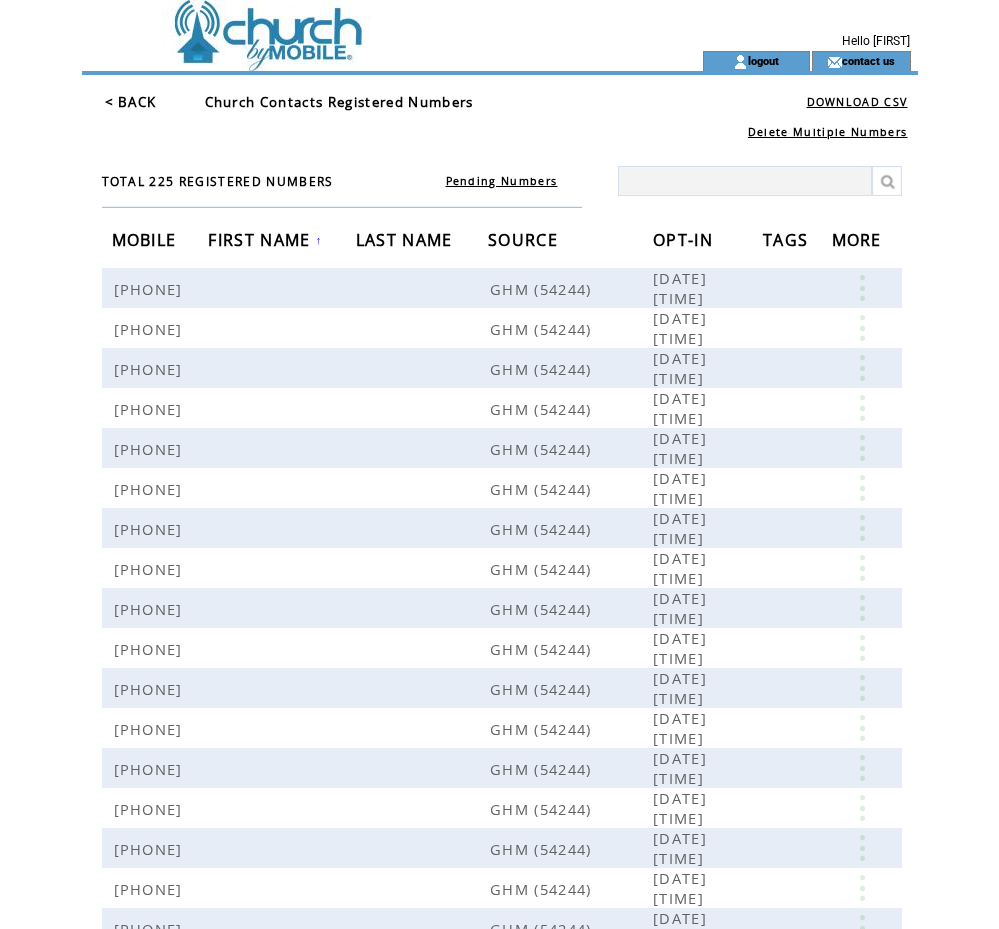 scroll, scrollTop: 0, scrollLeft: 0, axis: both 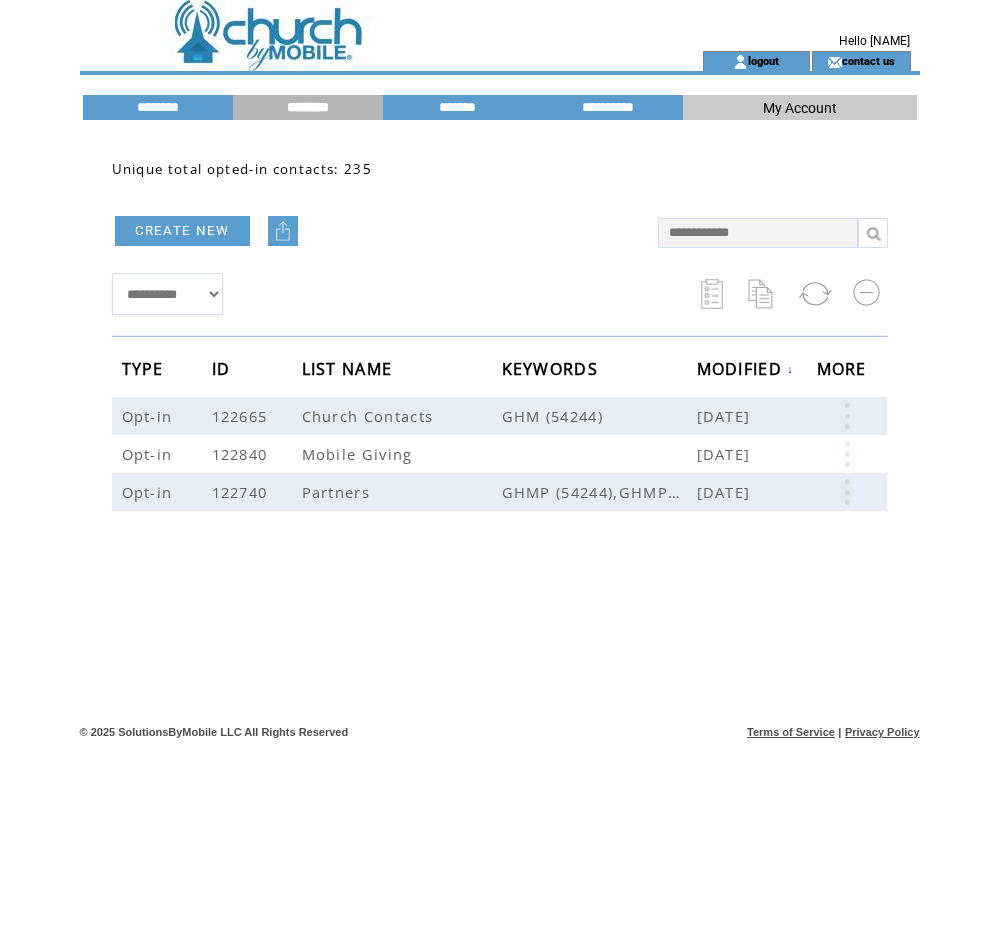 click on "**********" at bounding box center (500, 425) 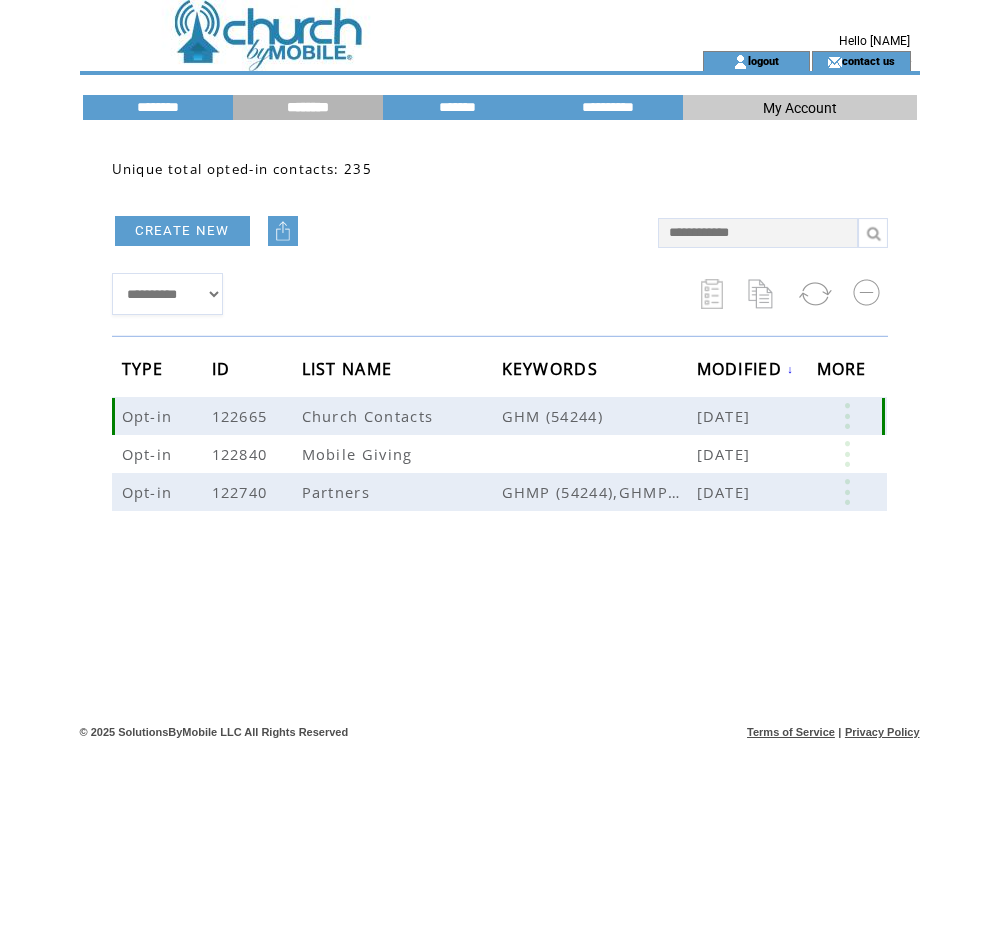 click at bounding box center [847, 416] 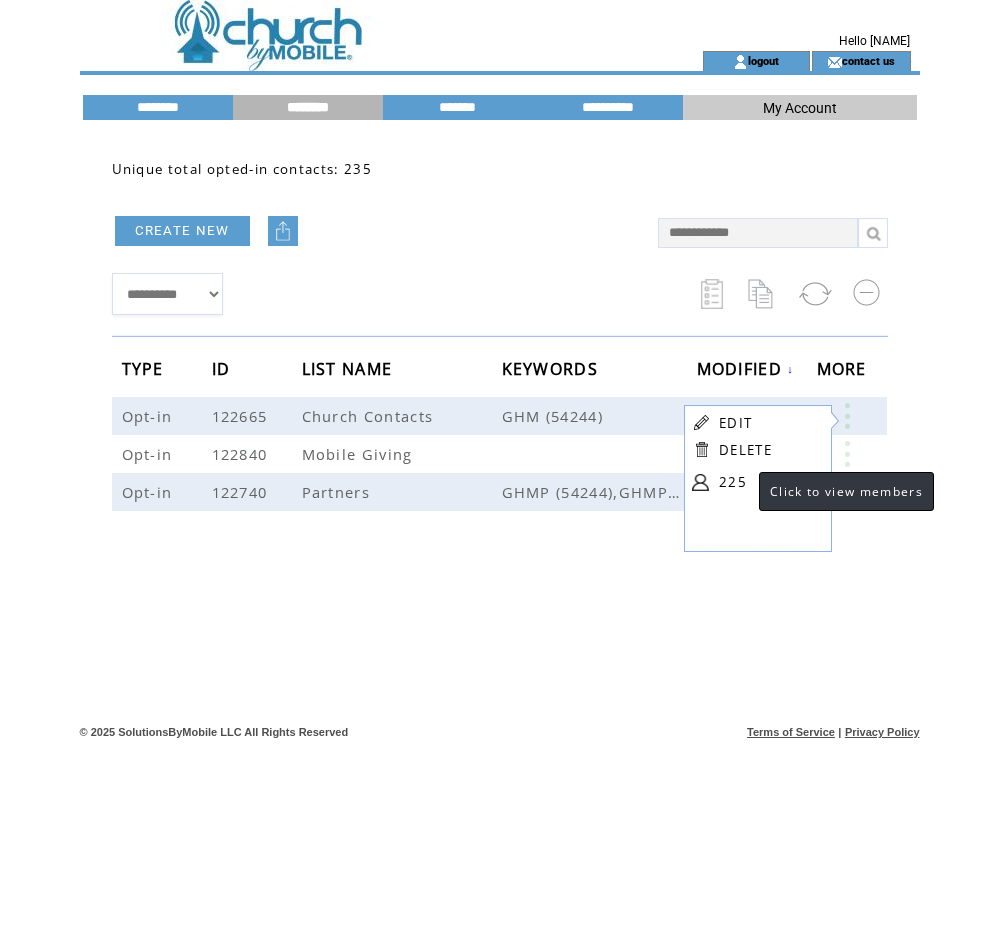 click on "225" at bounding box center (769, 482) 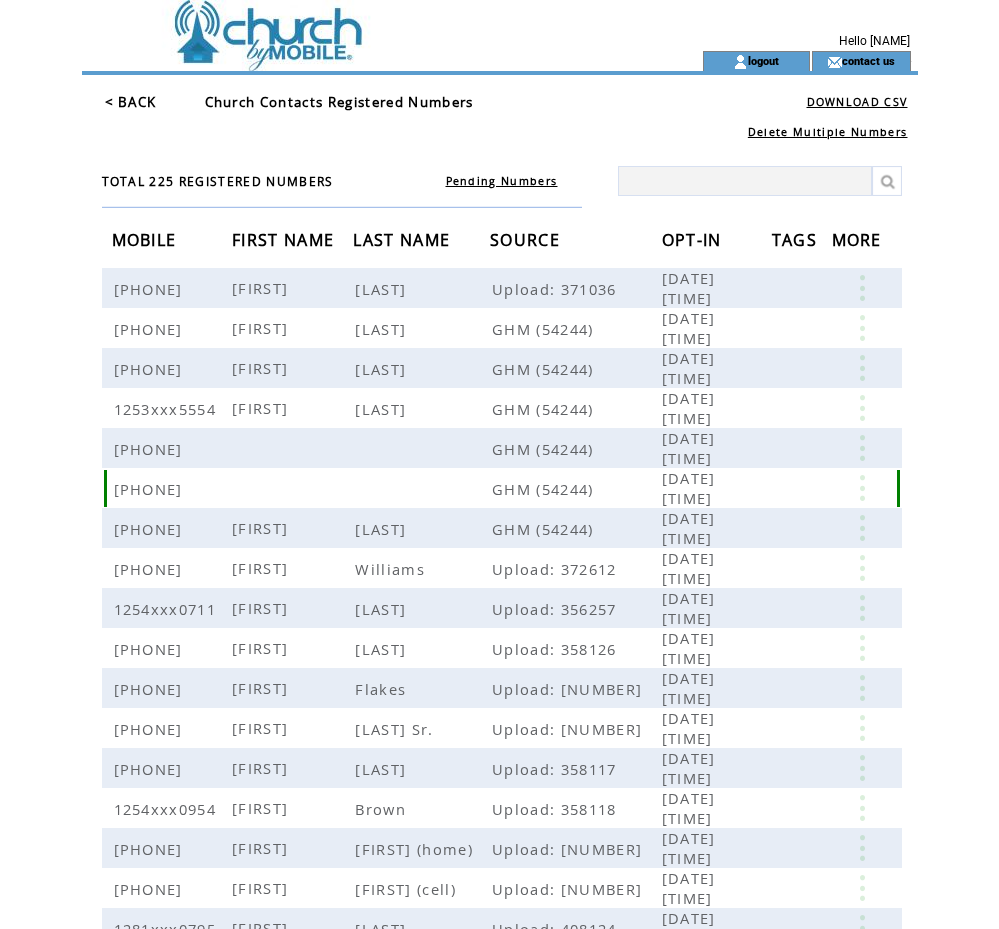 scroll, scrollTop: 0, scrollLeft: 0, axis: both 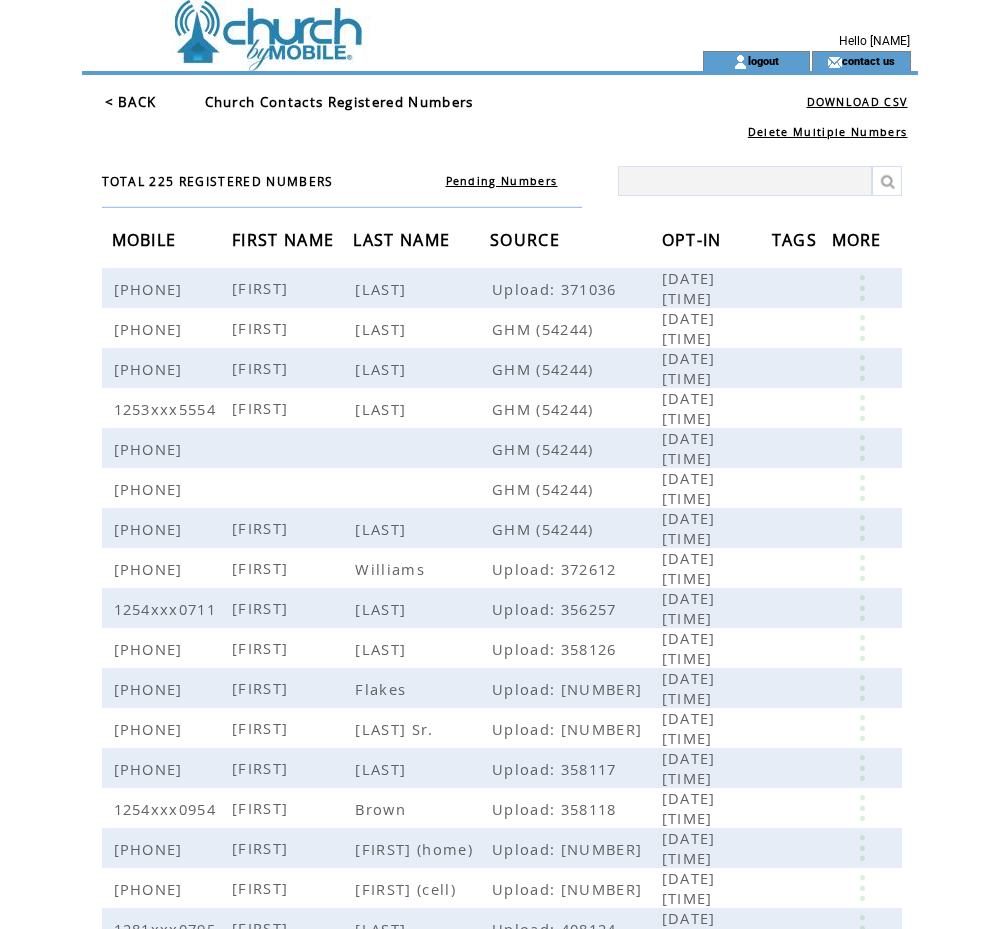 click on "FIRST NAME" at bounding box center [285, 242] 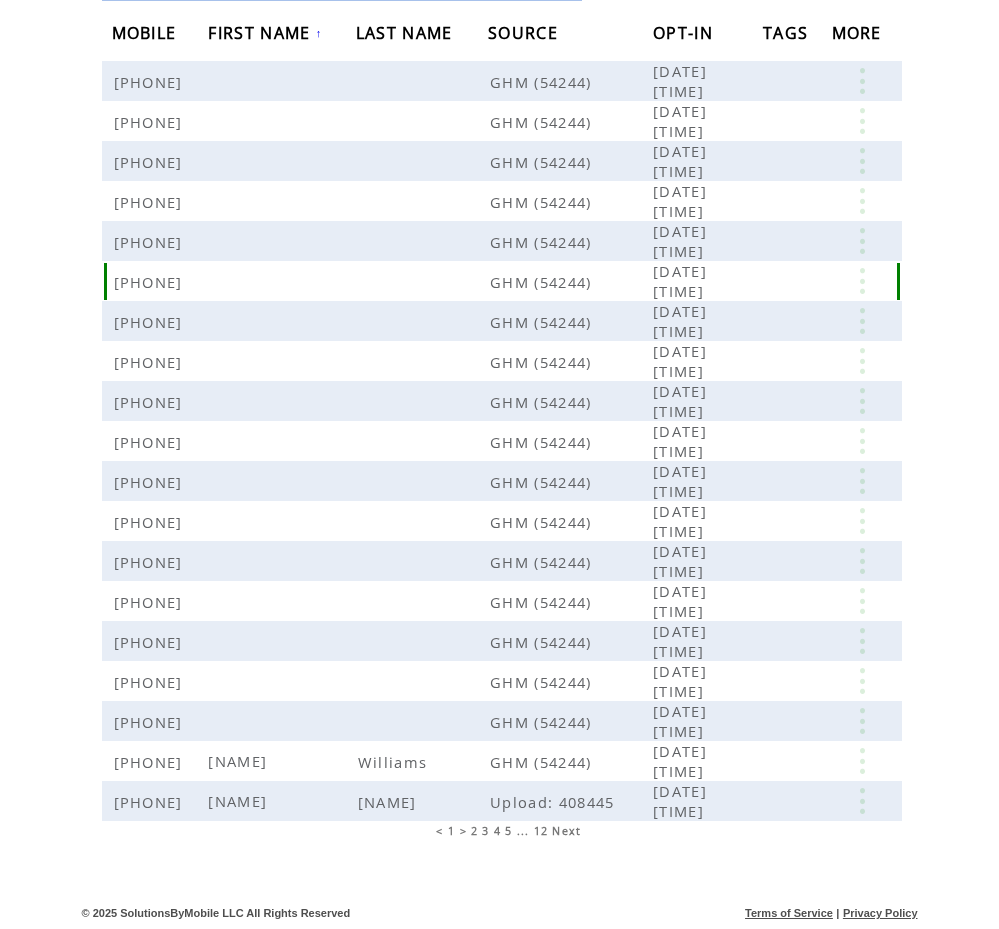 scroll, scrollTop: 208, scrollLeft: 0, axis: vertical 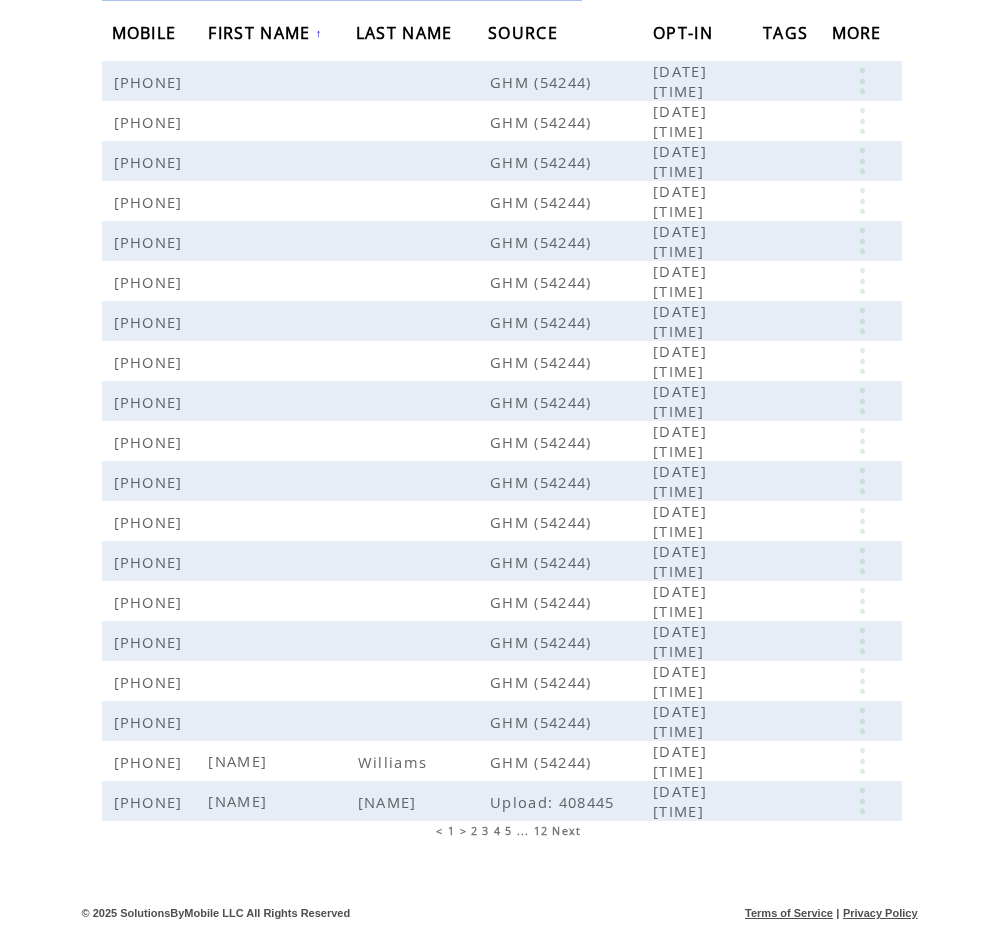 click at bounding box center (422, 721) 